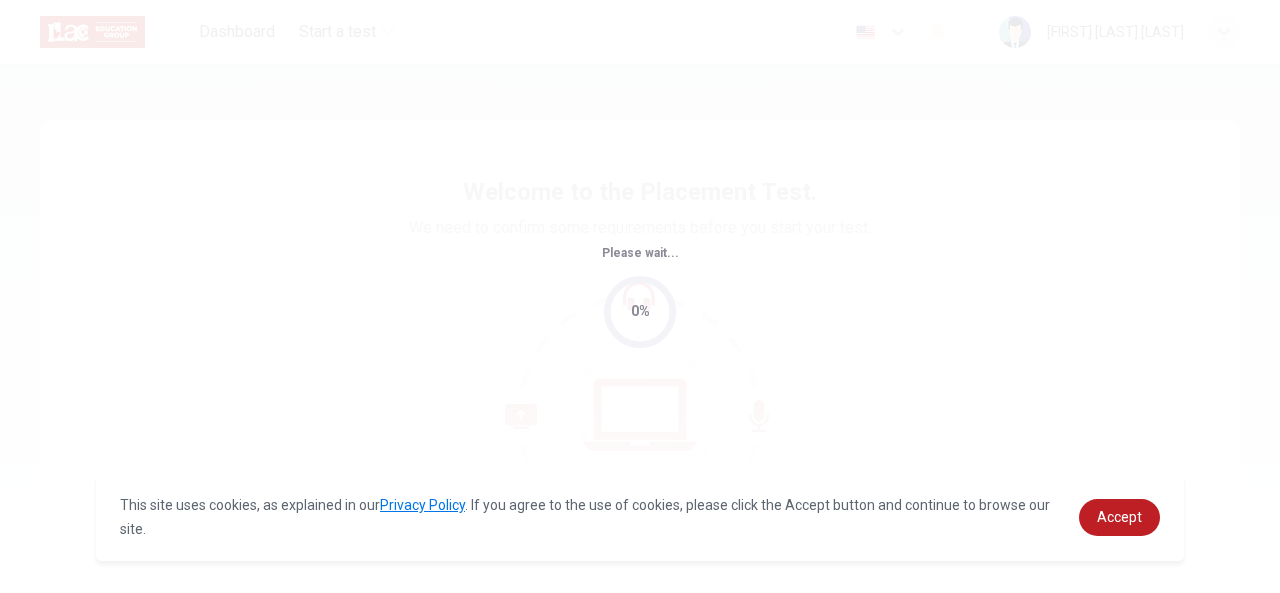 scroll, scrollTop: 0, scrollLeft: 0, axis: both 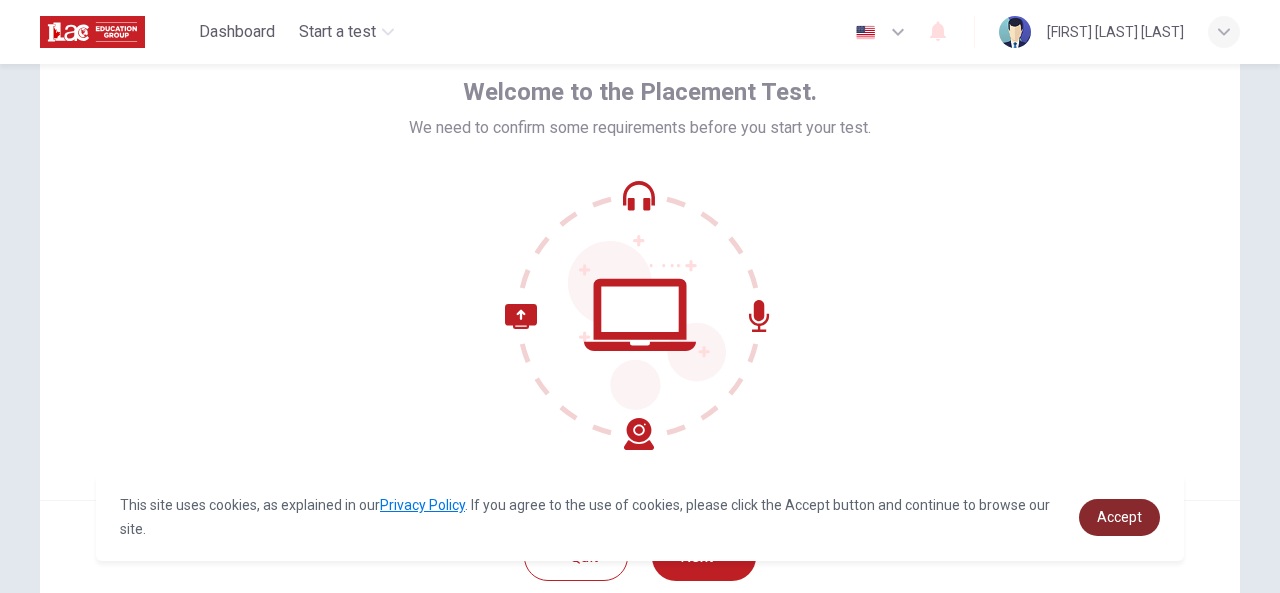 click on "Accept" at bounding box center (1119, 517) 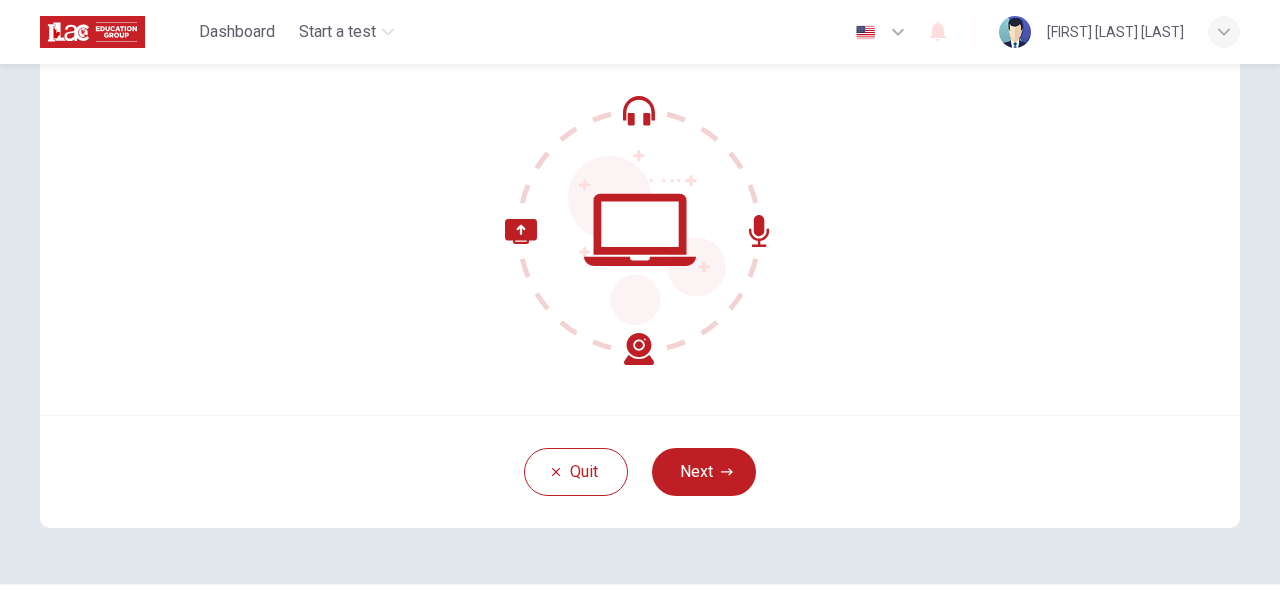 scroll, scrollTop: 239, scrollLeft: 0, axis: vertical 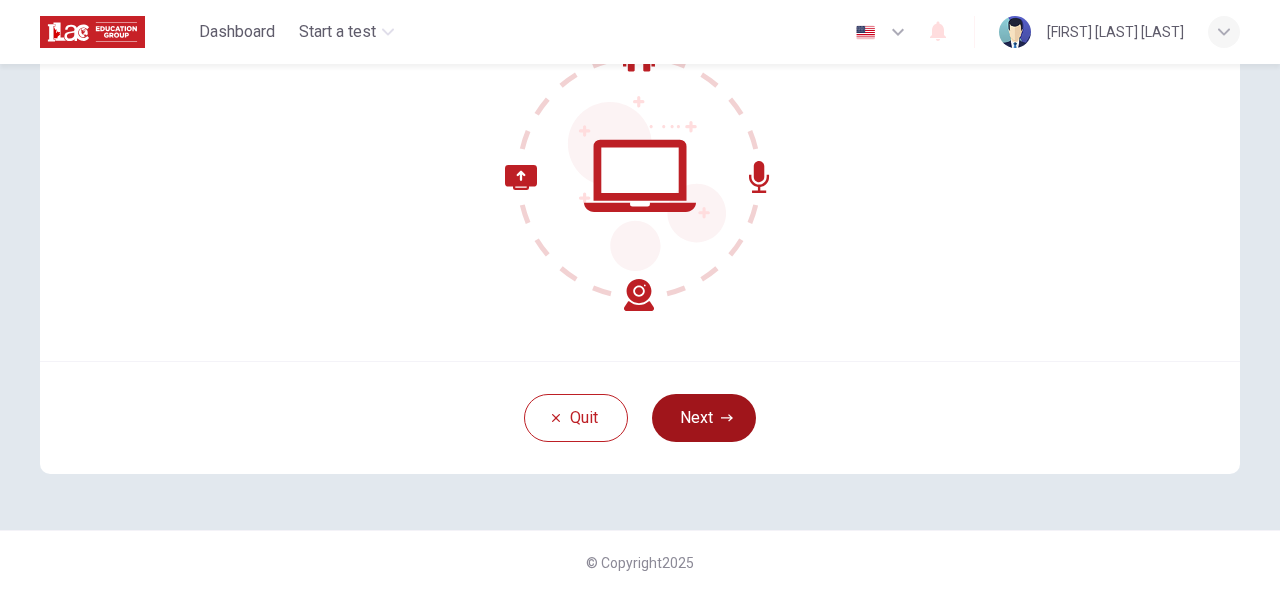 click on "Next" at bounding box center [704, 418] 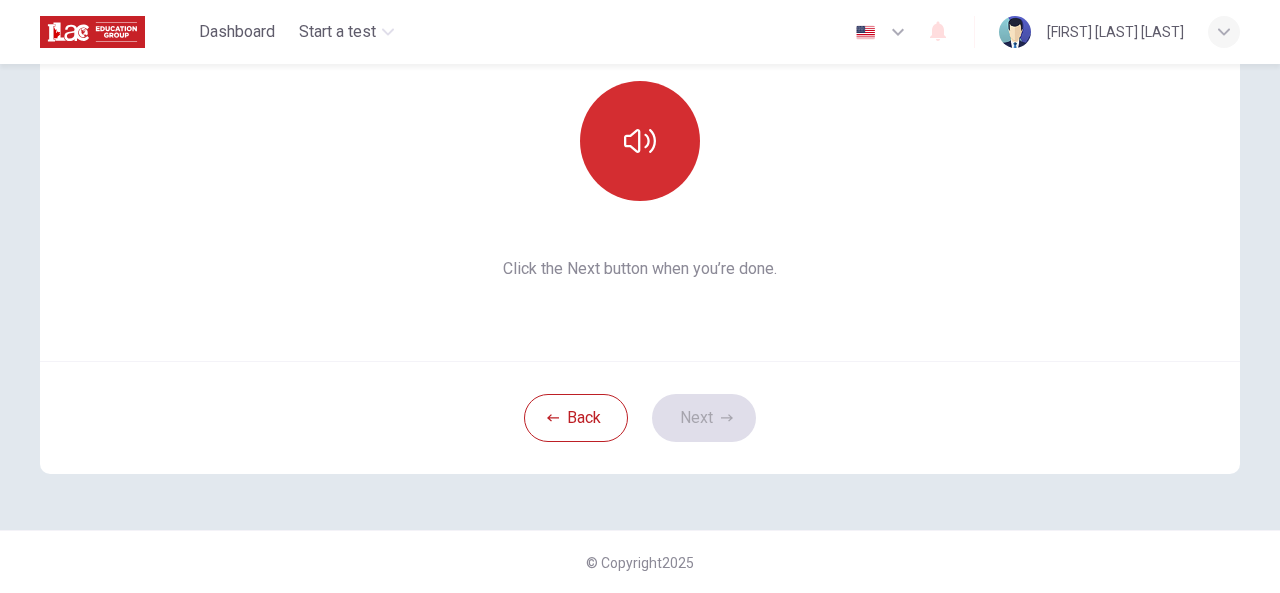 click at bounding box center (640, 141) 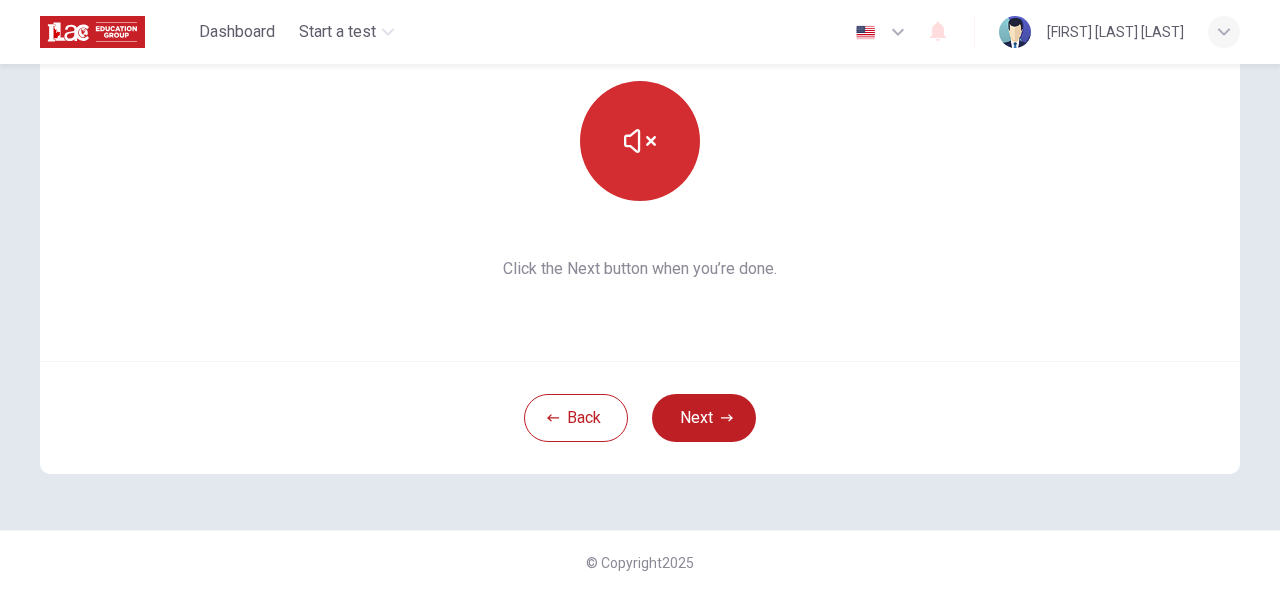 click at bounding box center [640, 141] 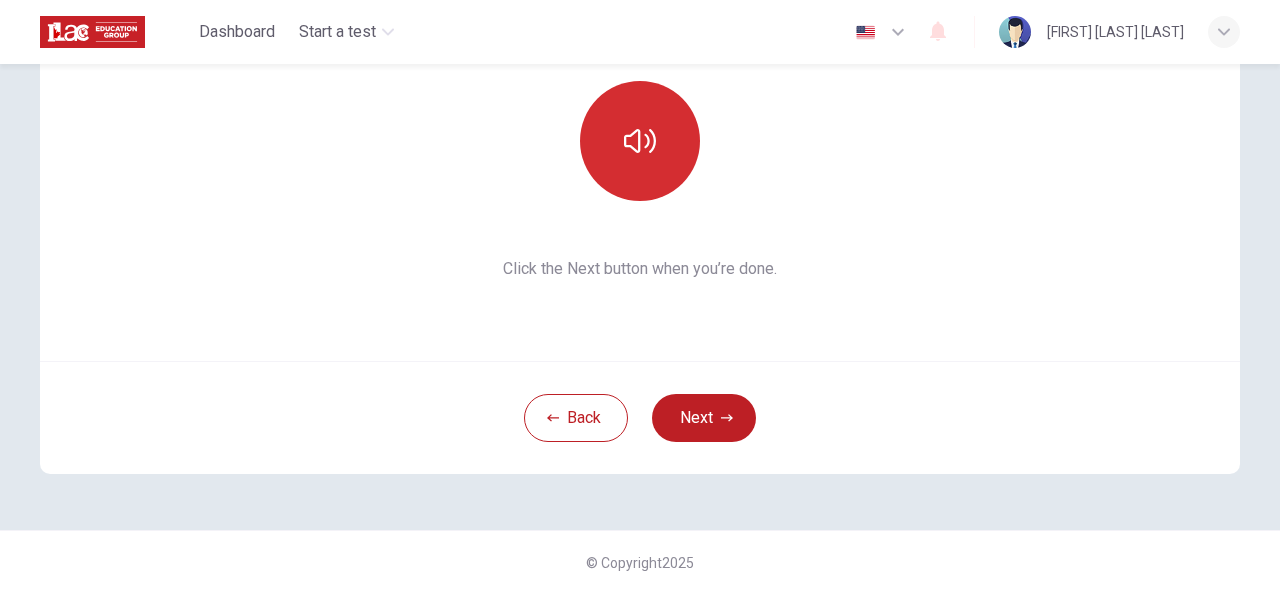 click at bounding box center [640, 141] 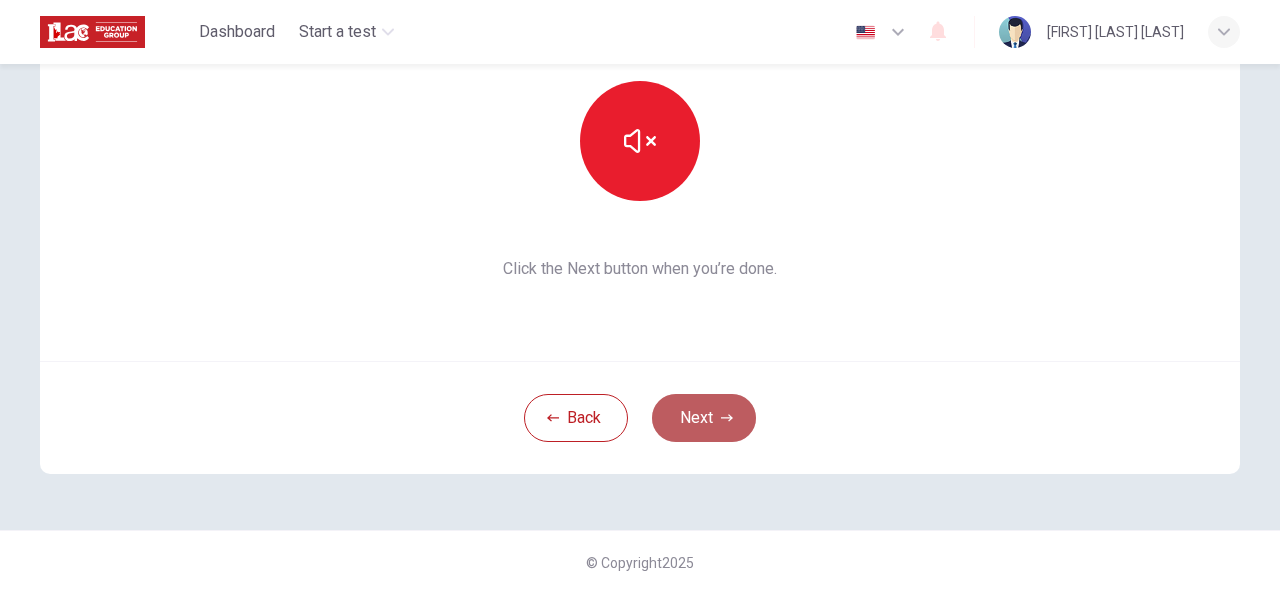click on "Next" at bounding box center [704, 418] 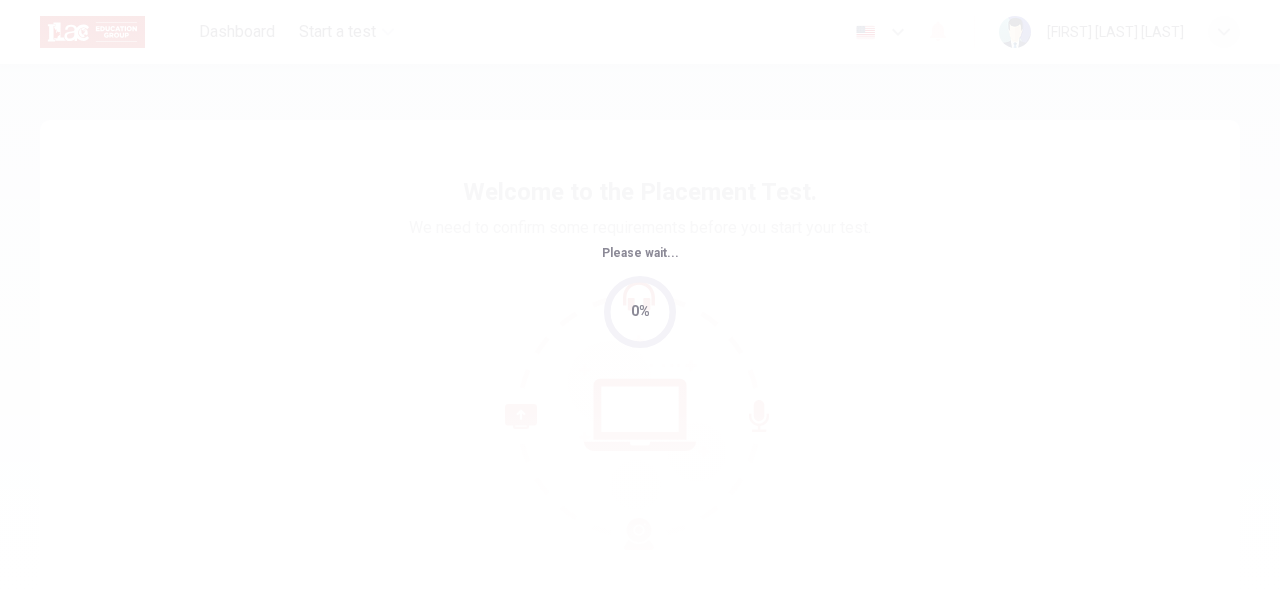 scroll, scrollTop: 0, scrollLeft: 0, axis: both 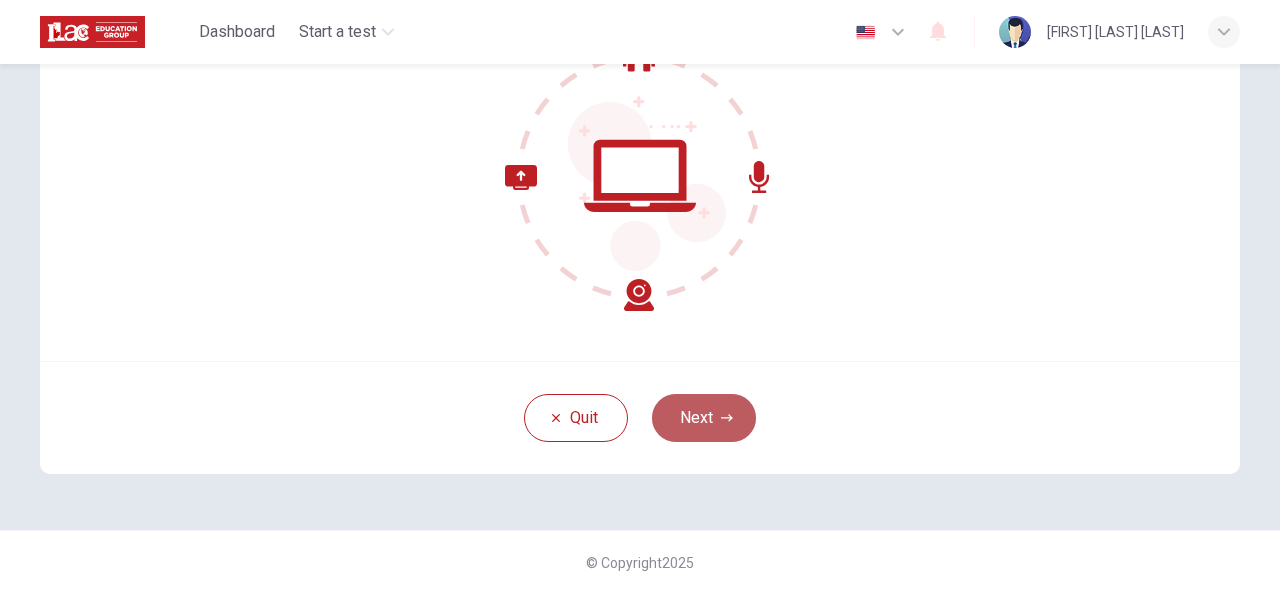 click on "Next" at bounding box center (704, 418) 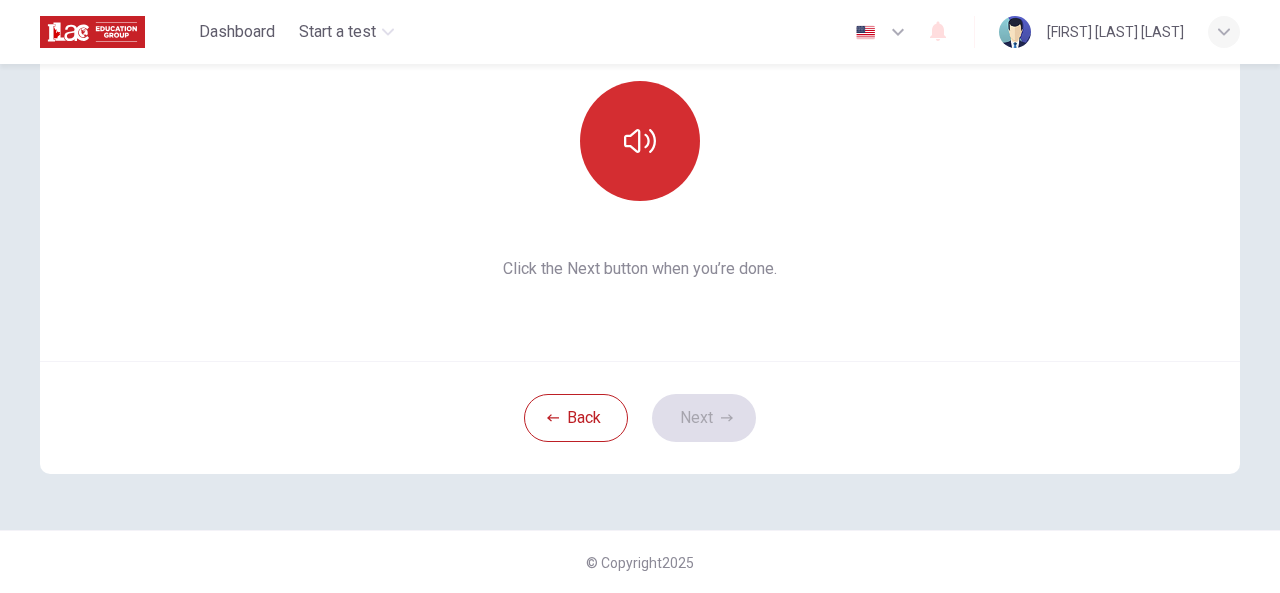 click at bounding box center [640, 141] 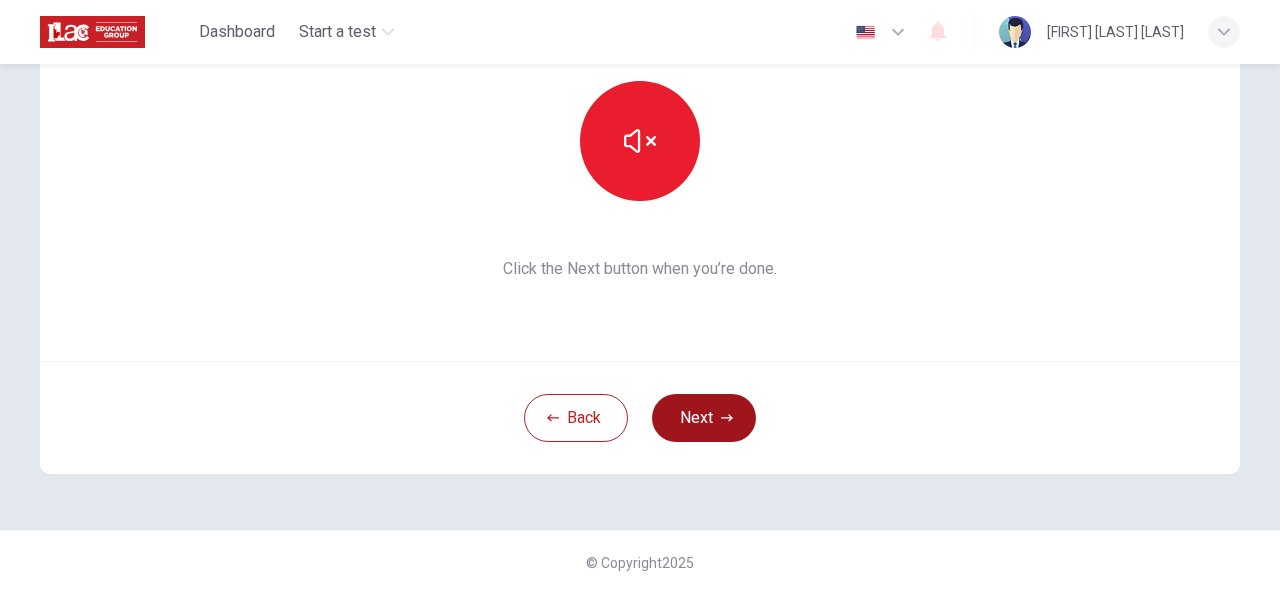 click on "Next" at bounding box center (704, 418) 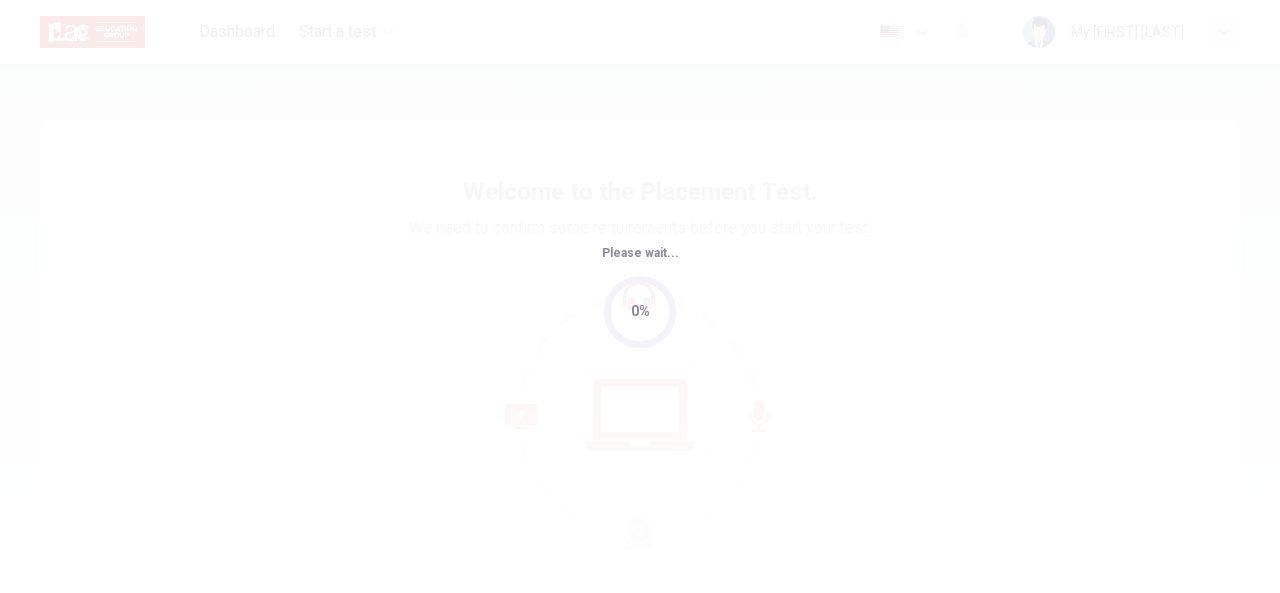 scroll, scrollTop: 0, scrollLeft: 0, axis: both 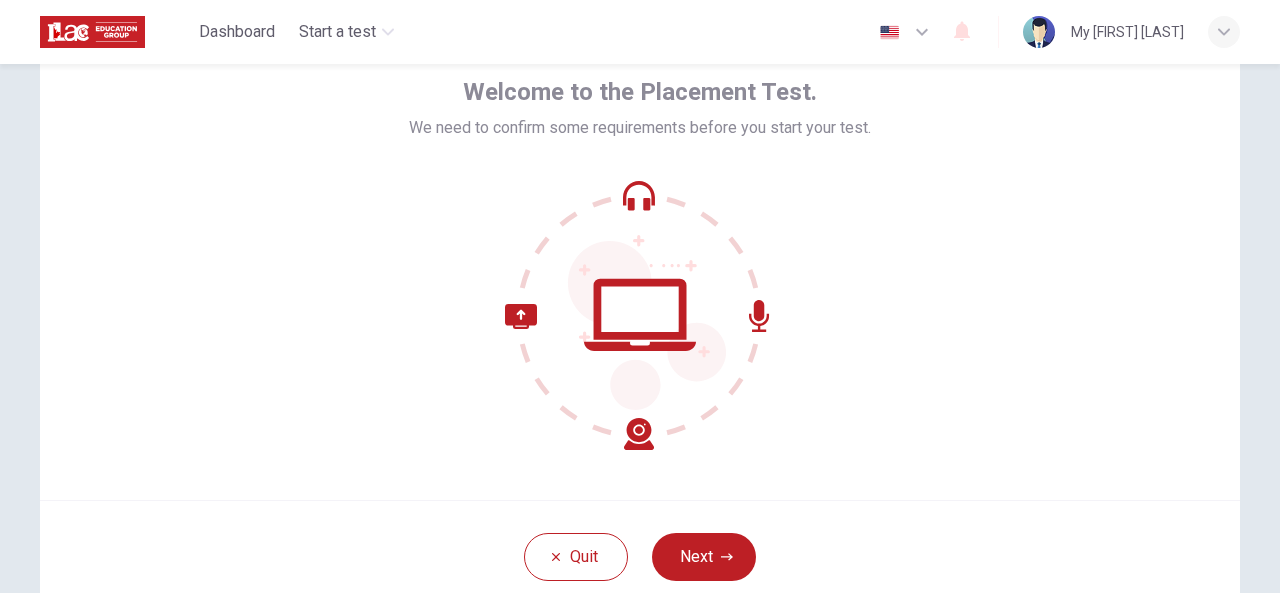 click 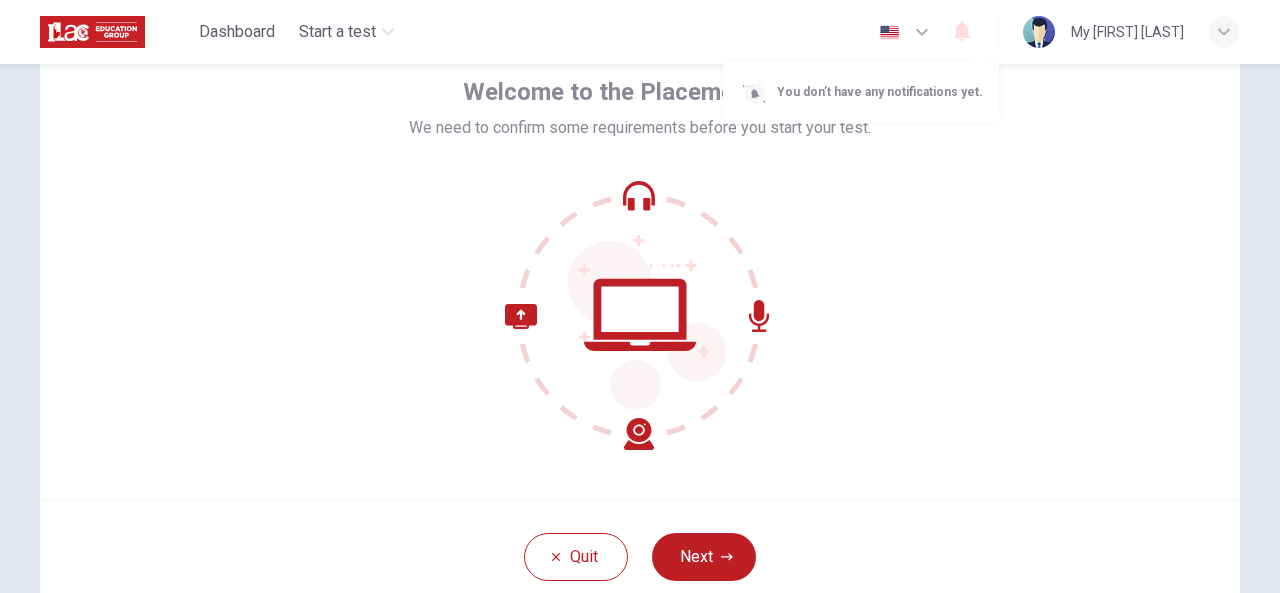 click at bounding box center [640, 296] 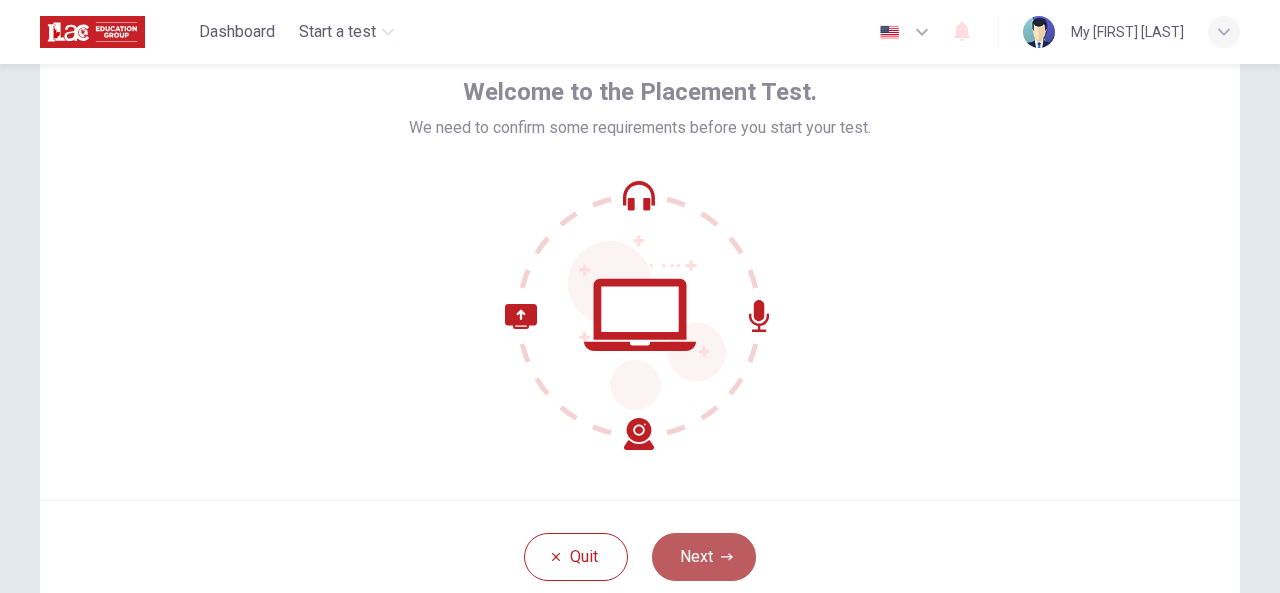 click on "Next" at bounding box center [704, 557] 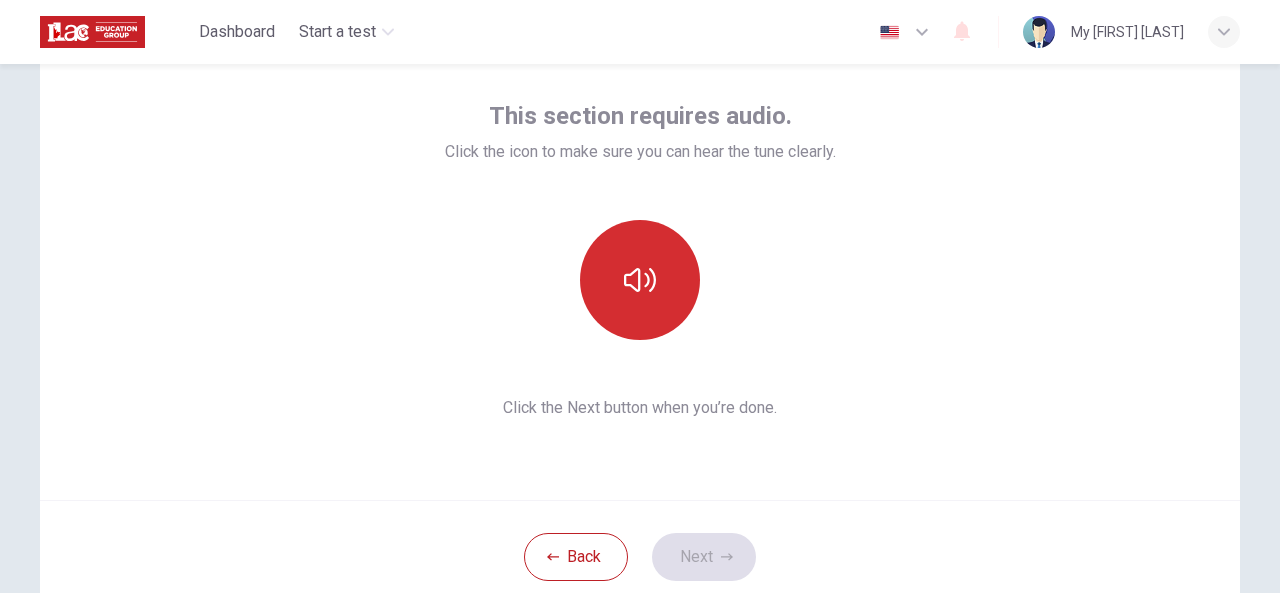 click at bounding box center [640, 280] 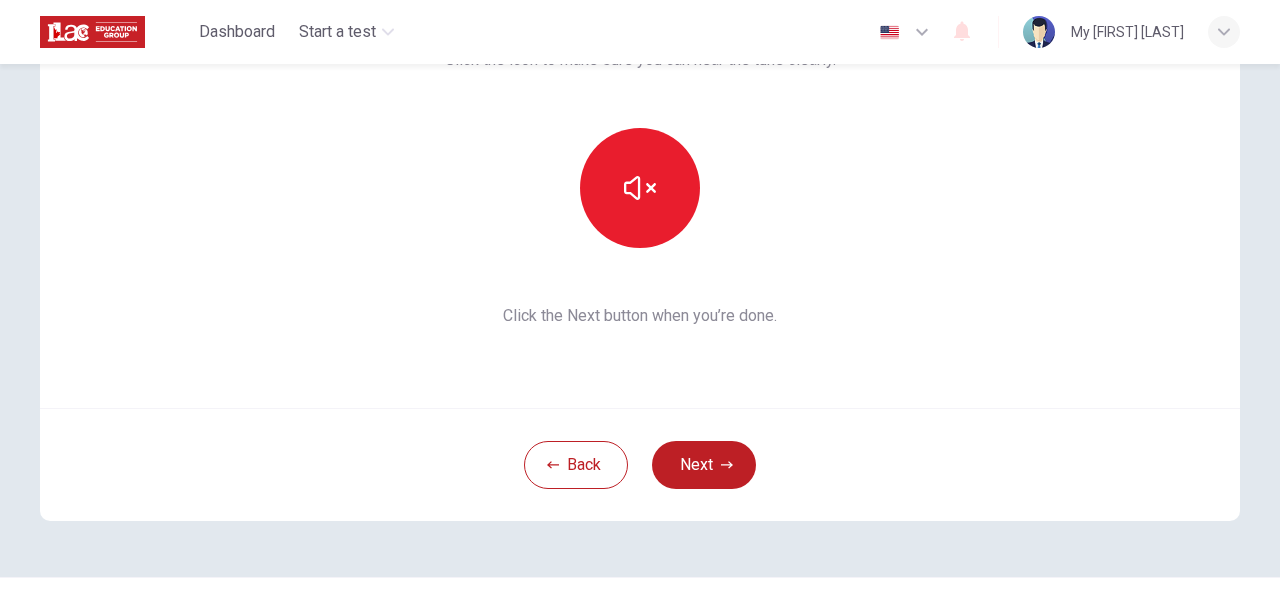 scroll, scrollTop: 200, scrollLeft: 0, axis: vertical 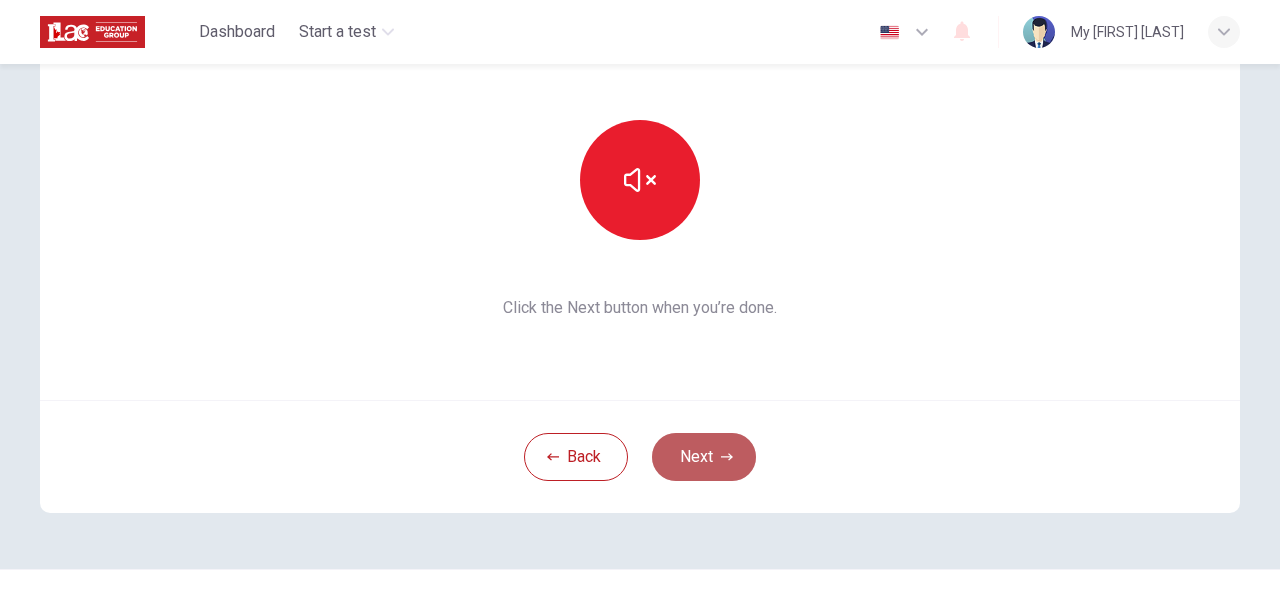 click on "Next" at bounding box center (704, 457) 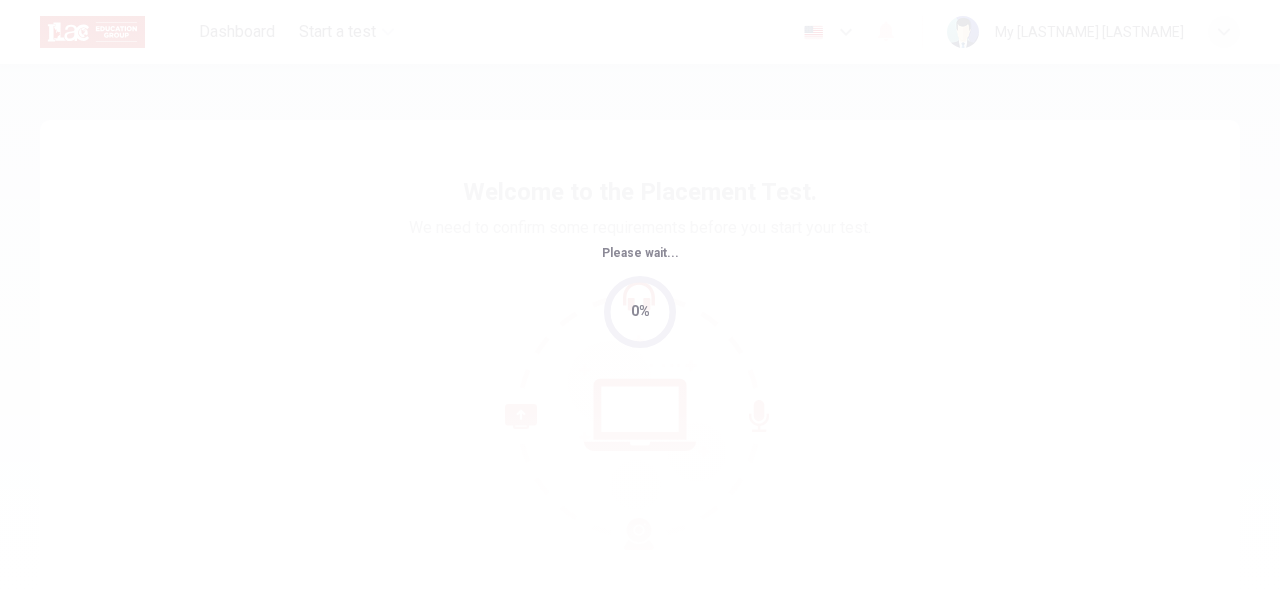 scroll, scrollTop: 0, scrollLeft: 0, axis: both 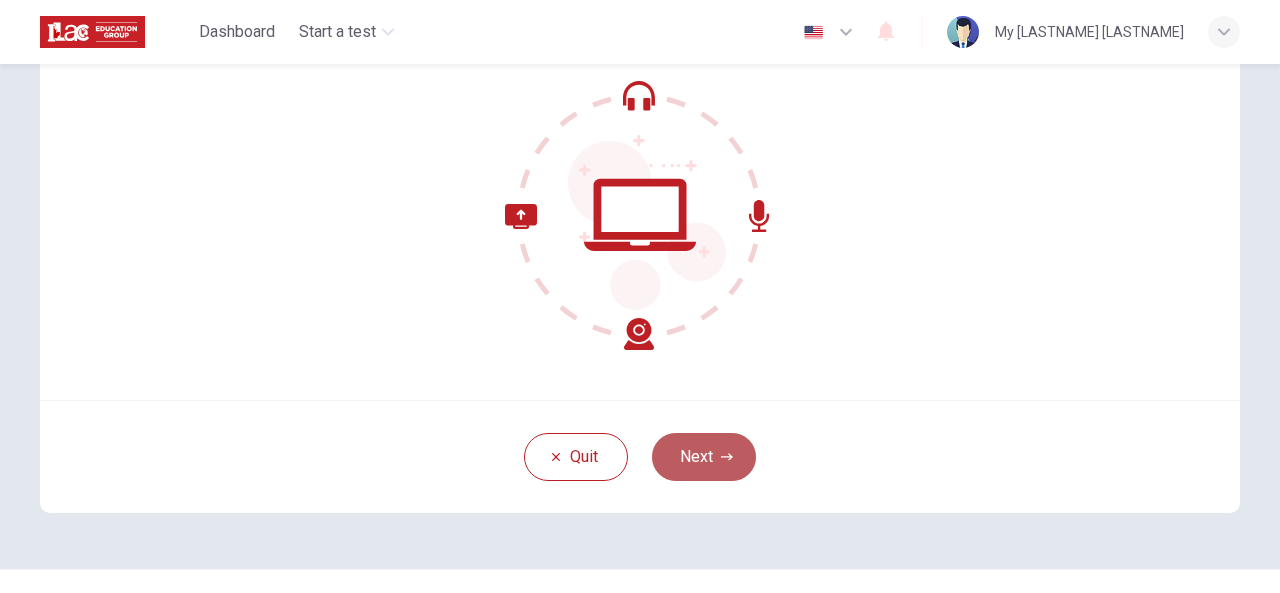 click on "Next" at bounding box center (704, 457) 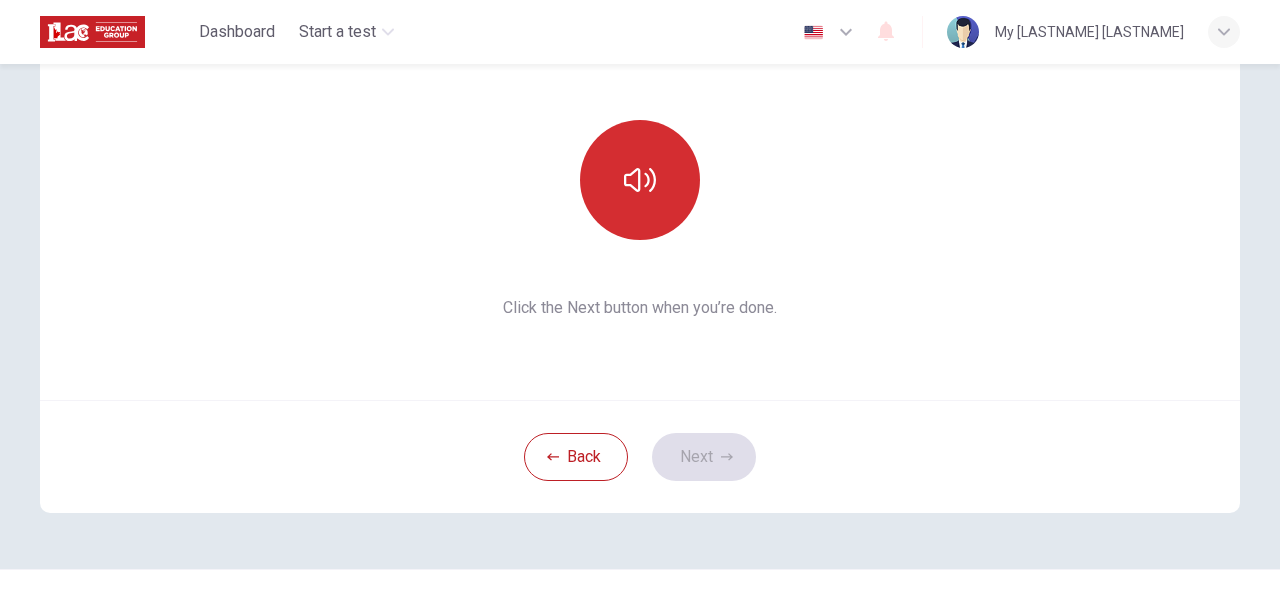 click at bounding box center [640, 180] 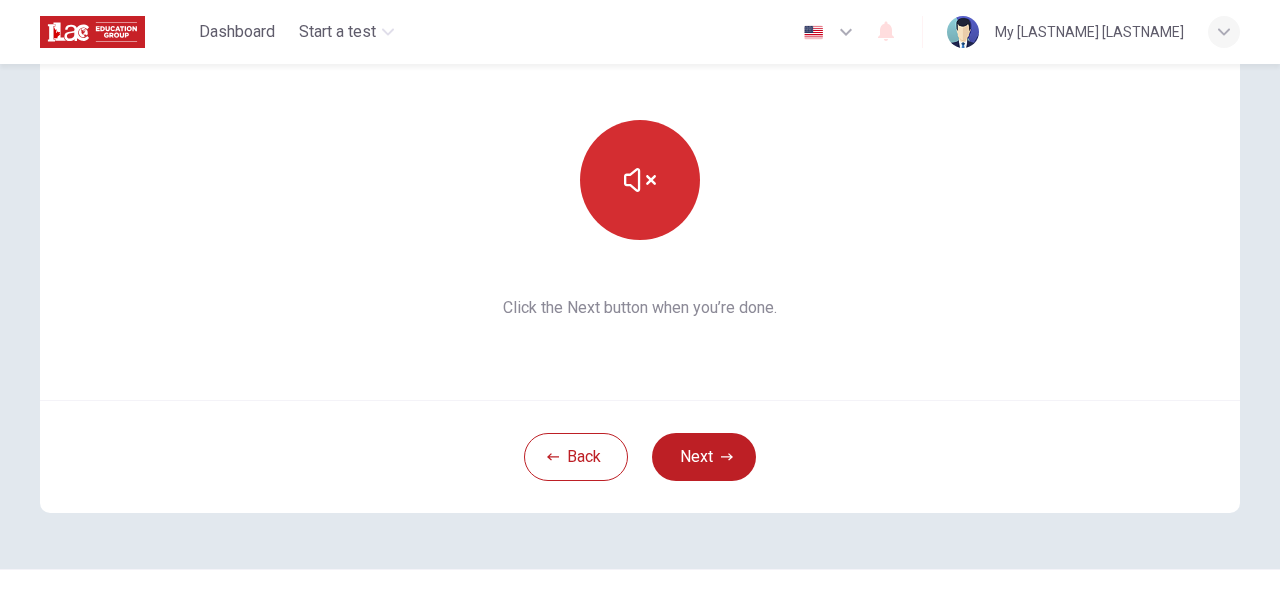 click 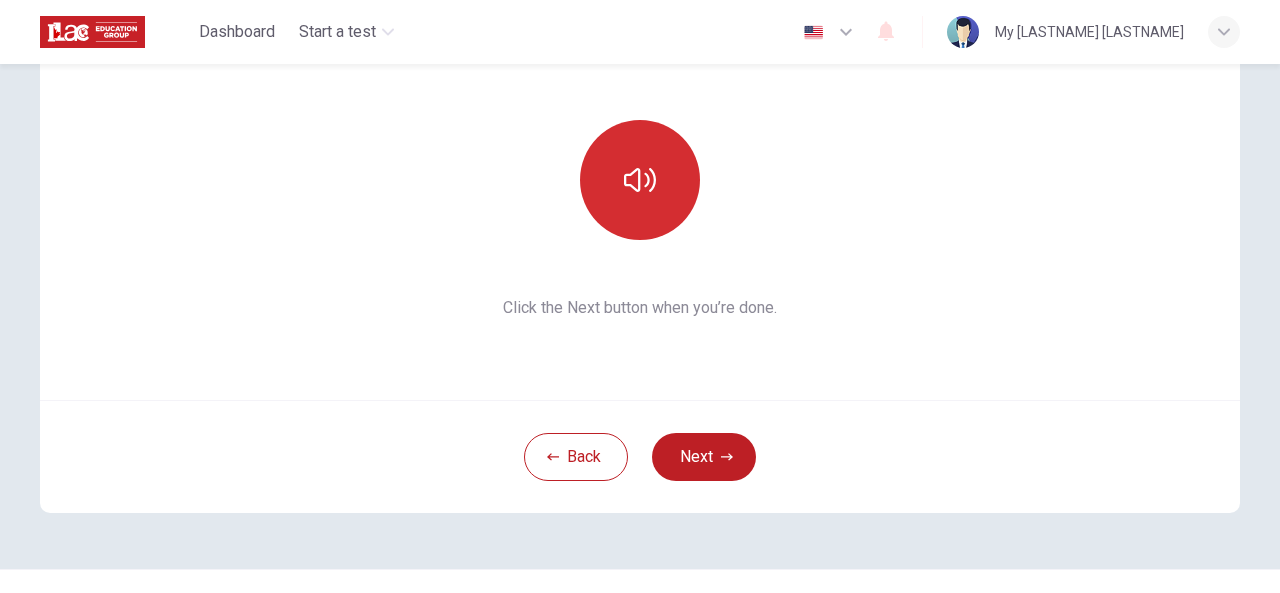 click at bounding box center (640, 180) 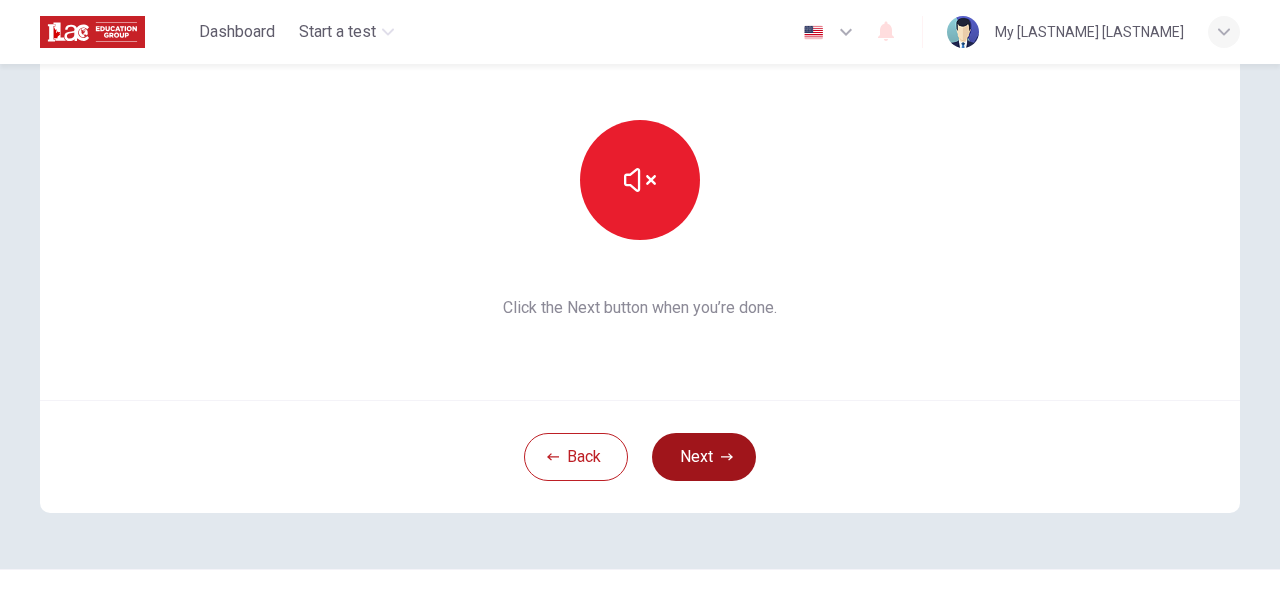 click on "Next" at bounding box center [704, 457] 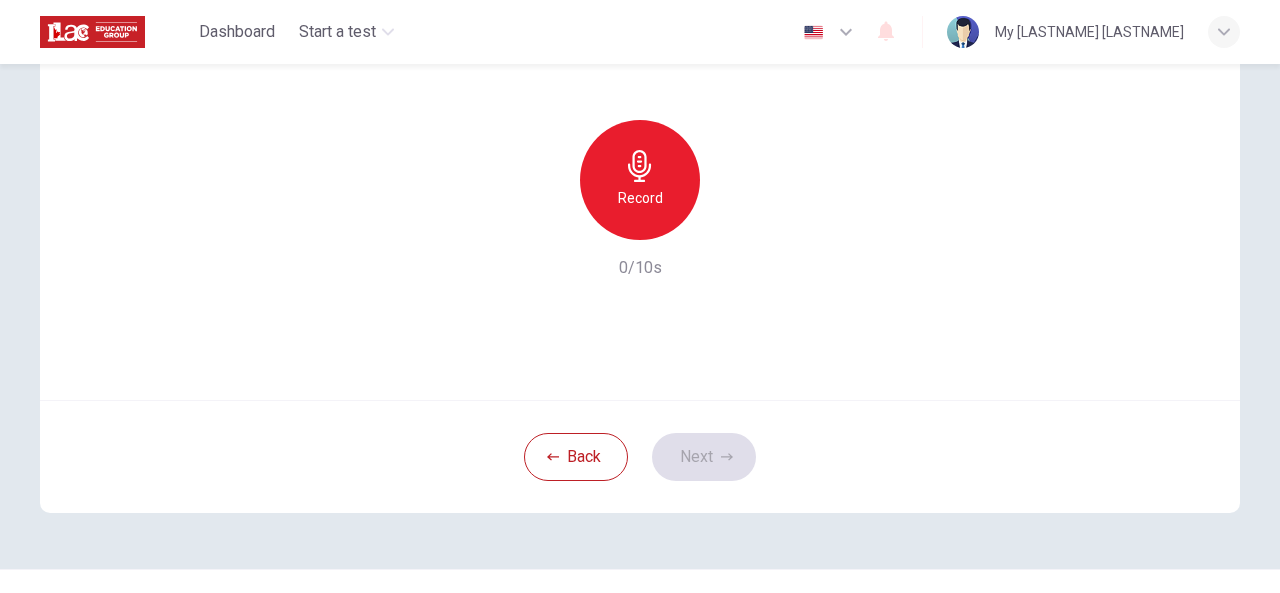 click on "Record" at bounding box center (640, 180) 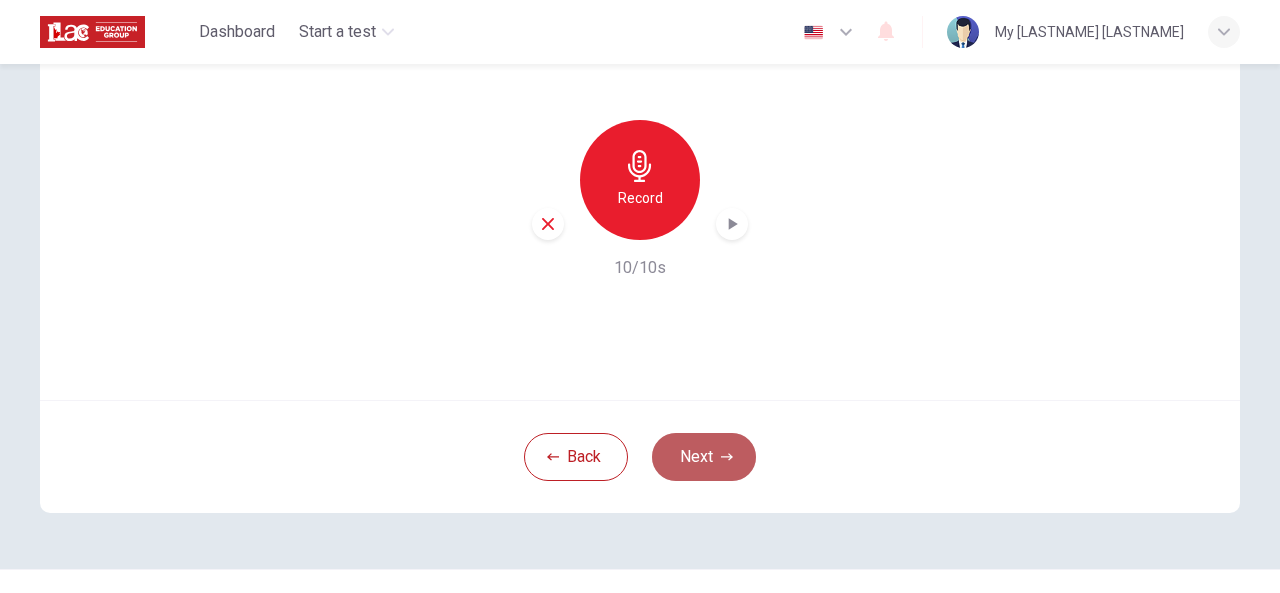 click on "Next" at bounding box center (704, 457) 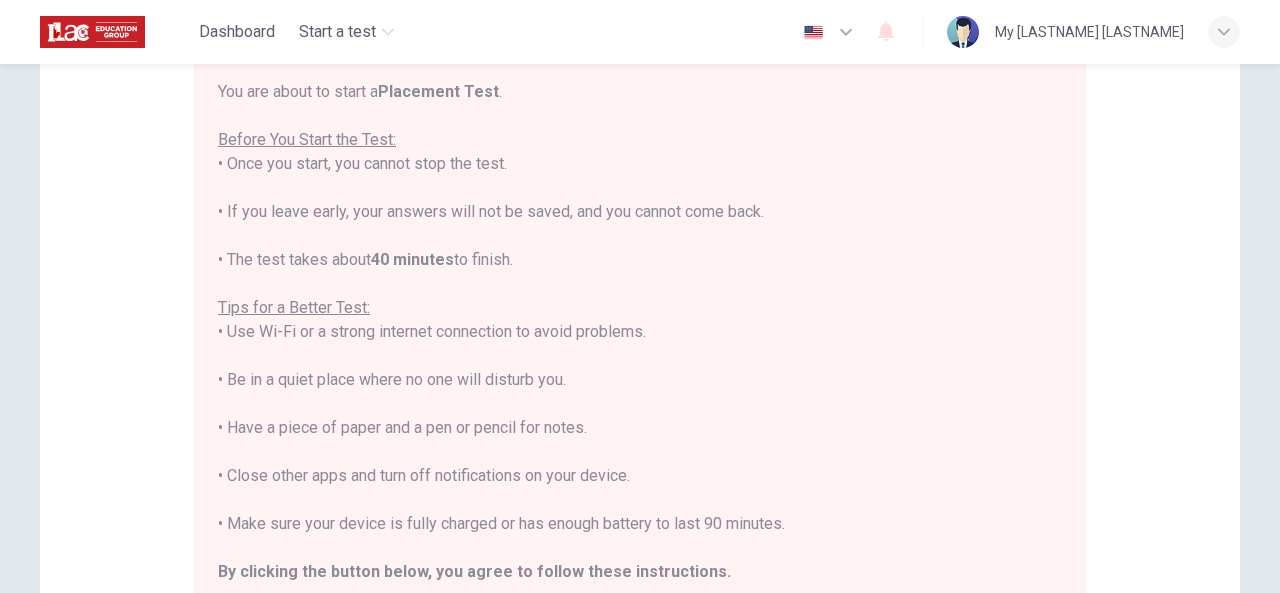 scroll, scrollTop: 0, scrollLeft: 0, axis: both 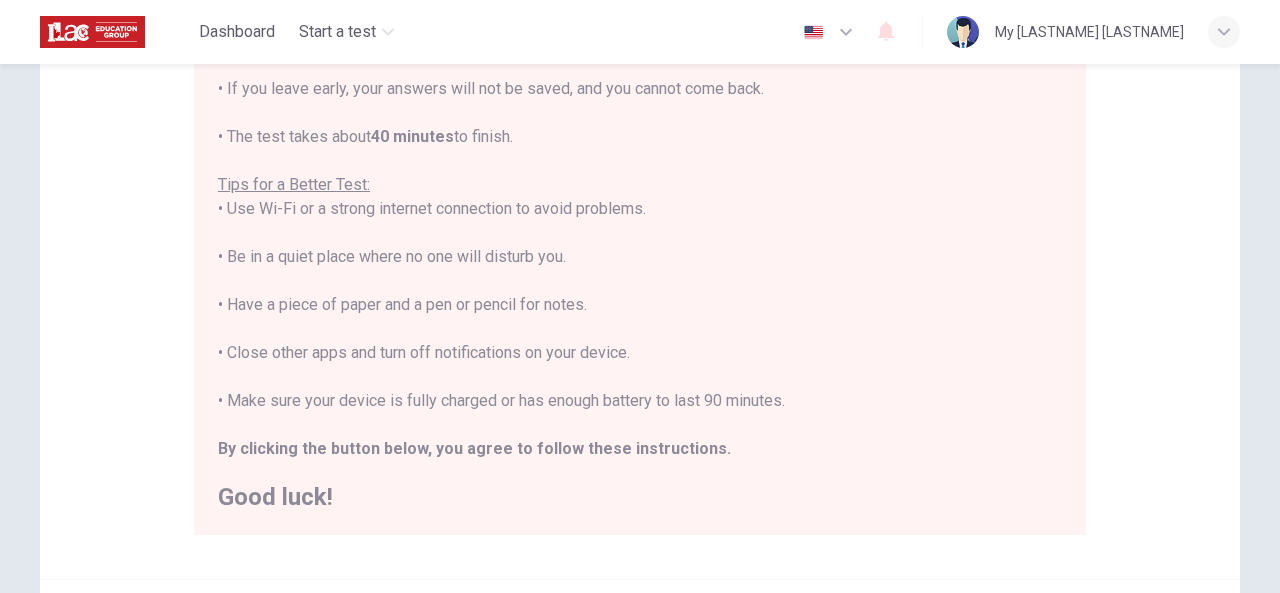click on "You are about to start a  Placement Test .
Before You Start the Test:
• Once you start, you cannot stop the test.
• If you leave early, your answers will not be saved, and you cannot come back.
• The test takes about  40 minutes  to finish.
Tips for a Better Test:
• Use Wi-Fi or a strong internet connection to avoid problems.
• Be in a quiet place where no one will disturb you.
• Have a piece of paper and a pen or pencil for notes.
• Close other apps and turn off notifications on your device.
• Make sure your device is fully charged or has enough battery to last 90 minutes.
By clicking the button below, you agree to follow these instructions.
Good luck!" at bounding box center [640, 233] 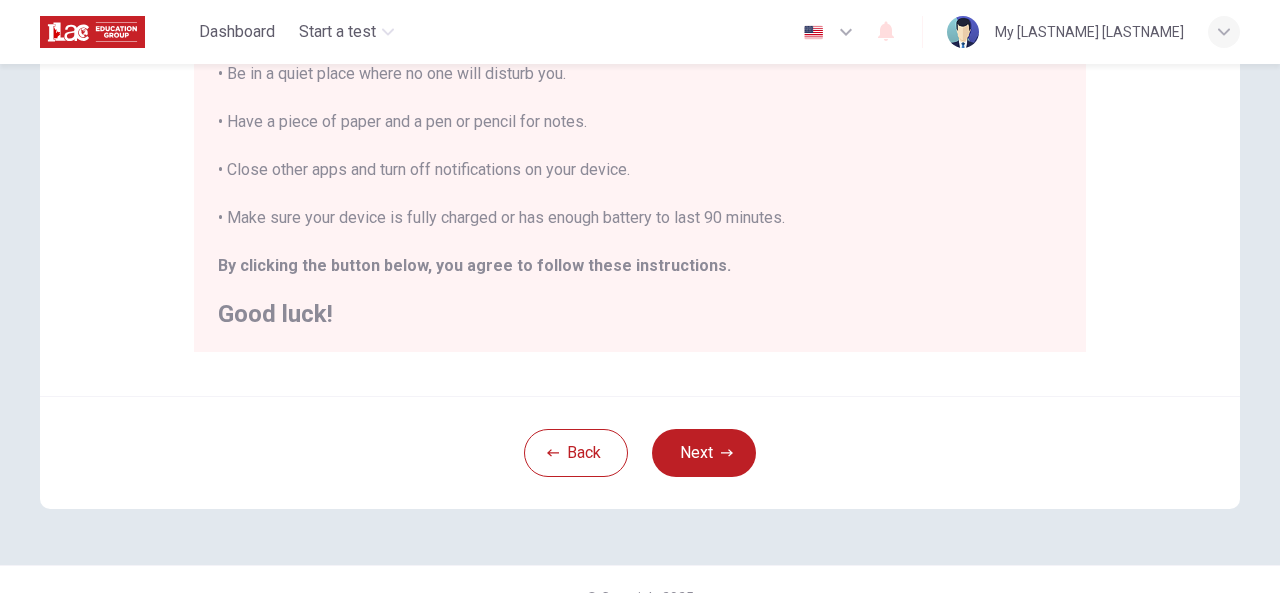 scroll, scrollTop: 518, scrollLeft: 0, axis: vertical 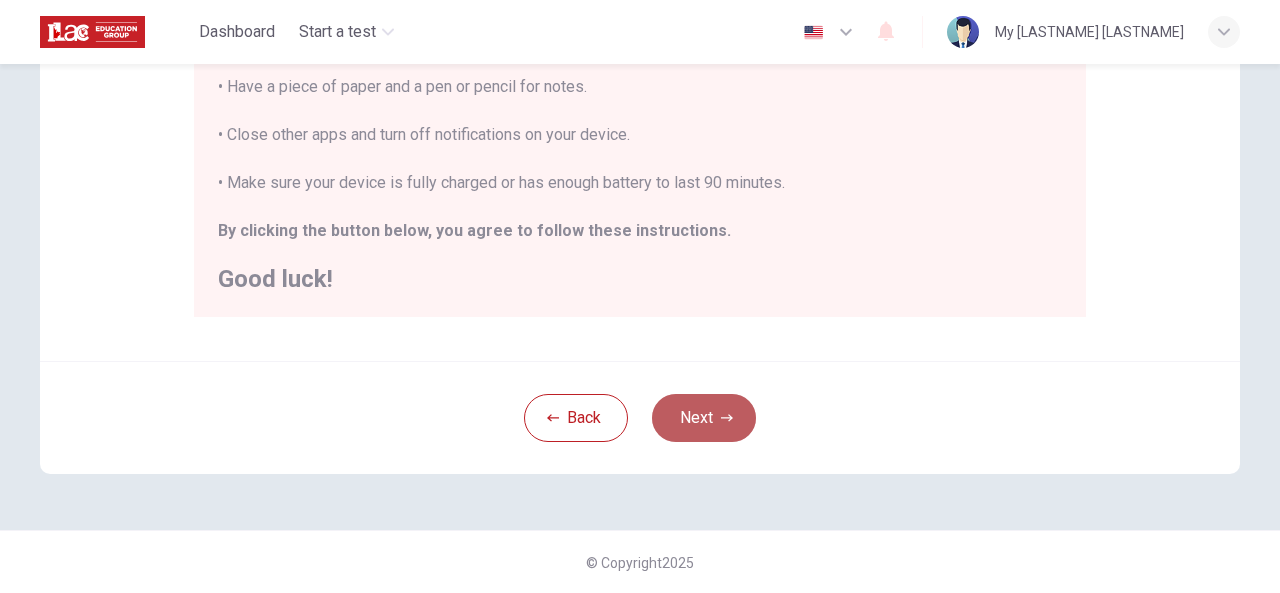 click 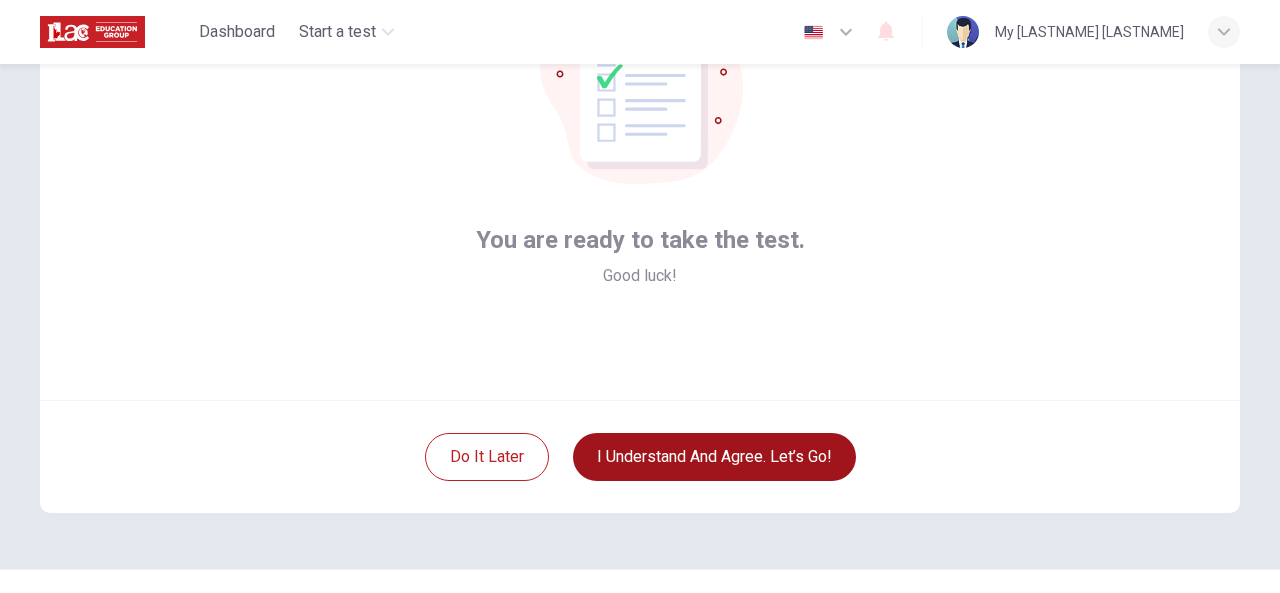 scroll, scrollTop: 239, scrollLeft: 0, axis: vertical 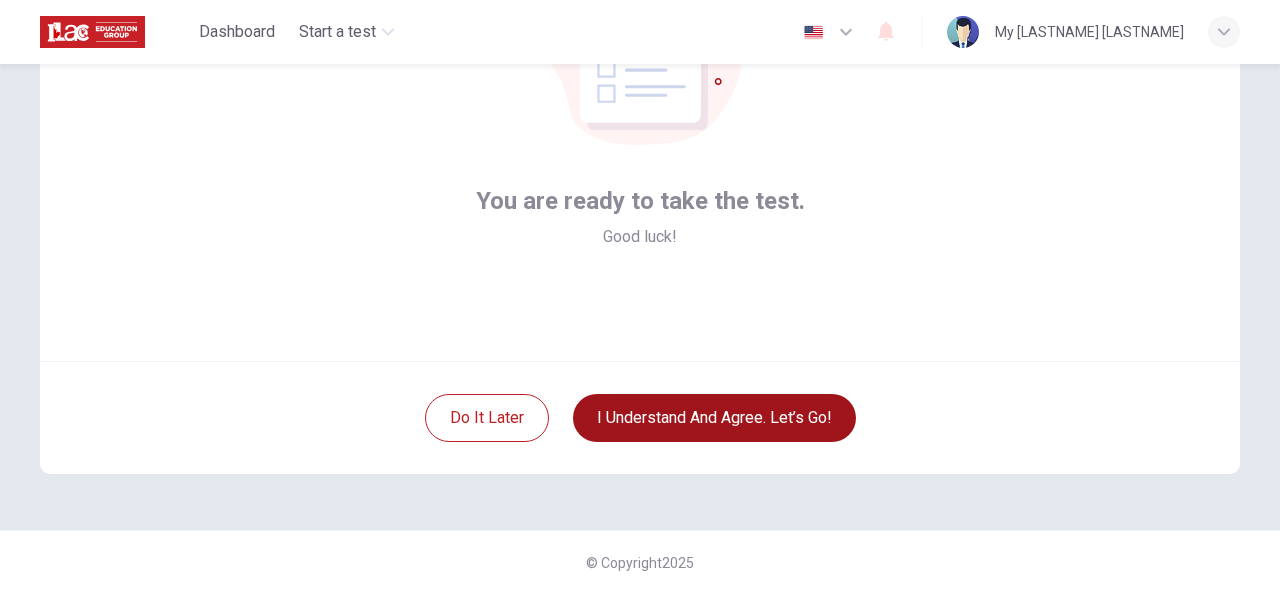 click on "I understand and agree. Let’s go!" at bounding box center (714, 418) 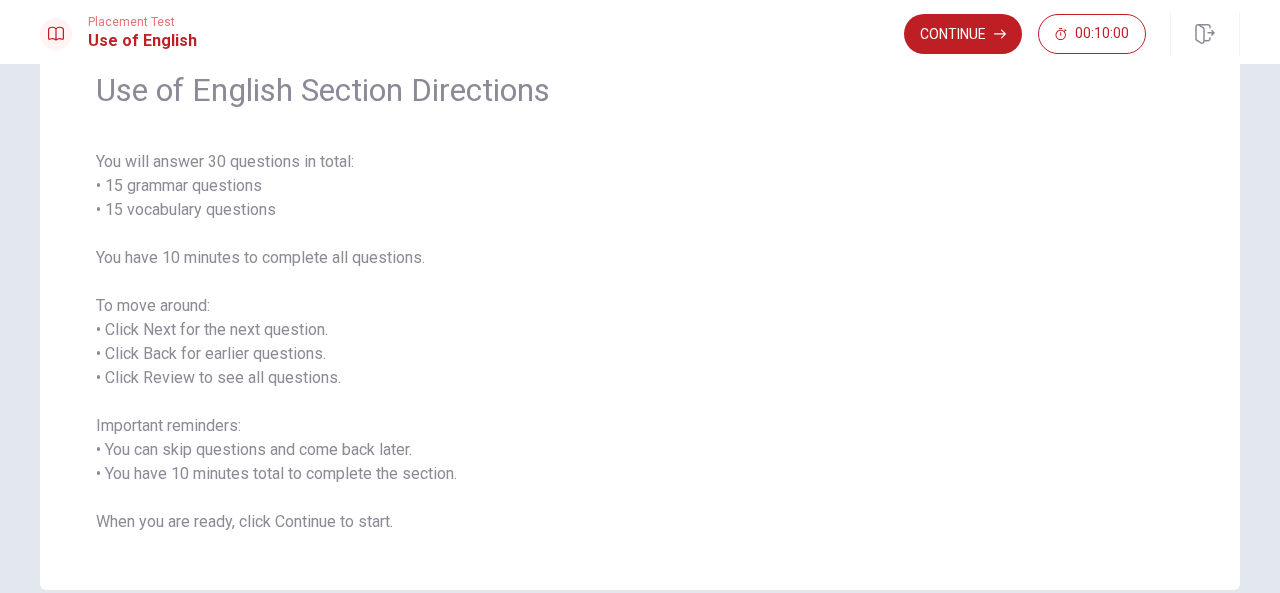 scroll, scrollTop: 0, scrollLeft: 0, axis: both 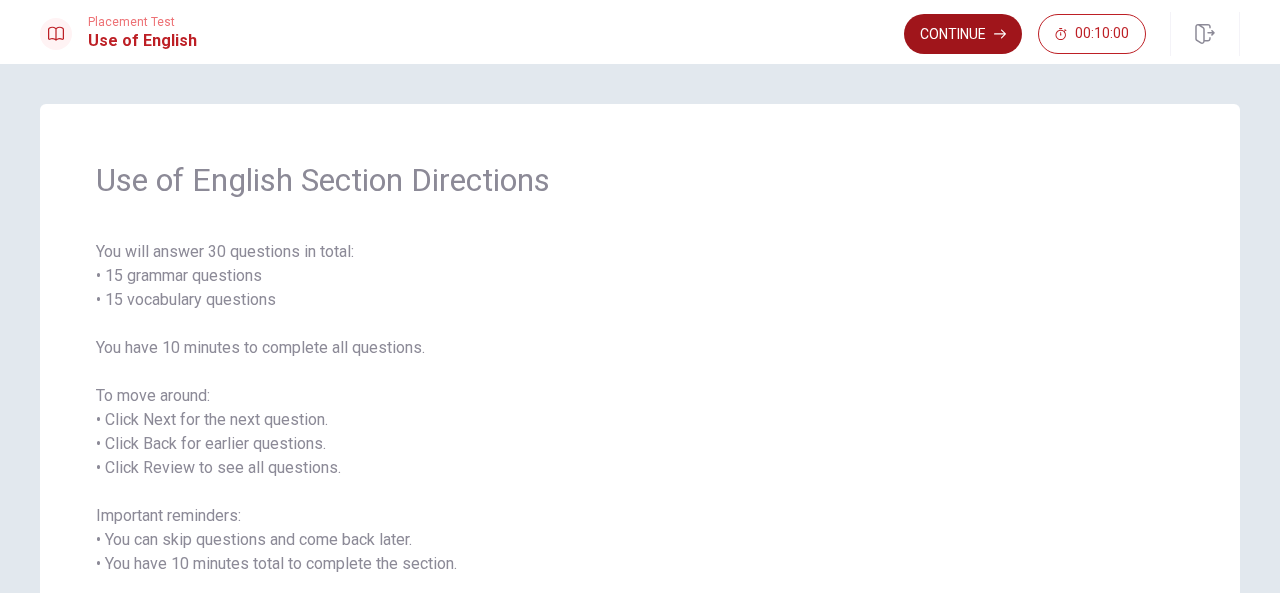 click on "Continue" at bounding box center (963, 34) 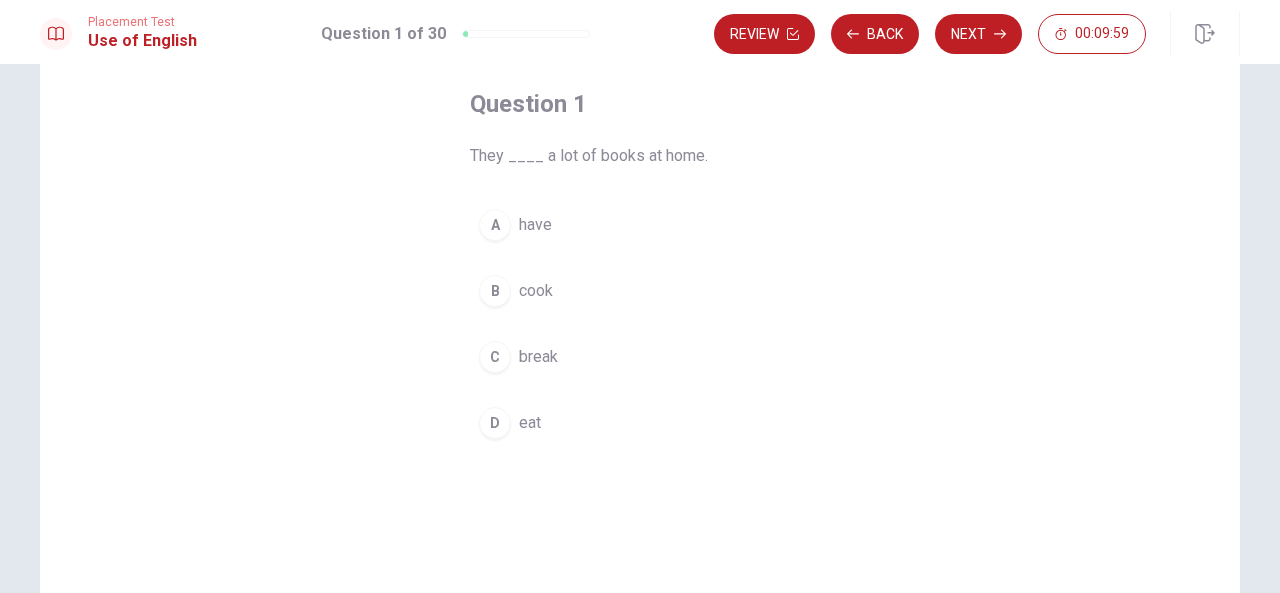scroll, scrollTop: 100, scrollLeft: 0, axis: vertical 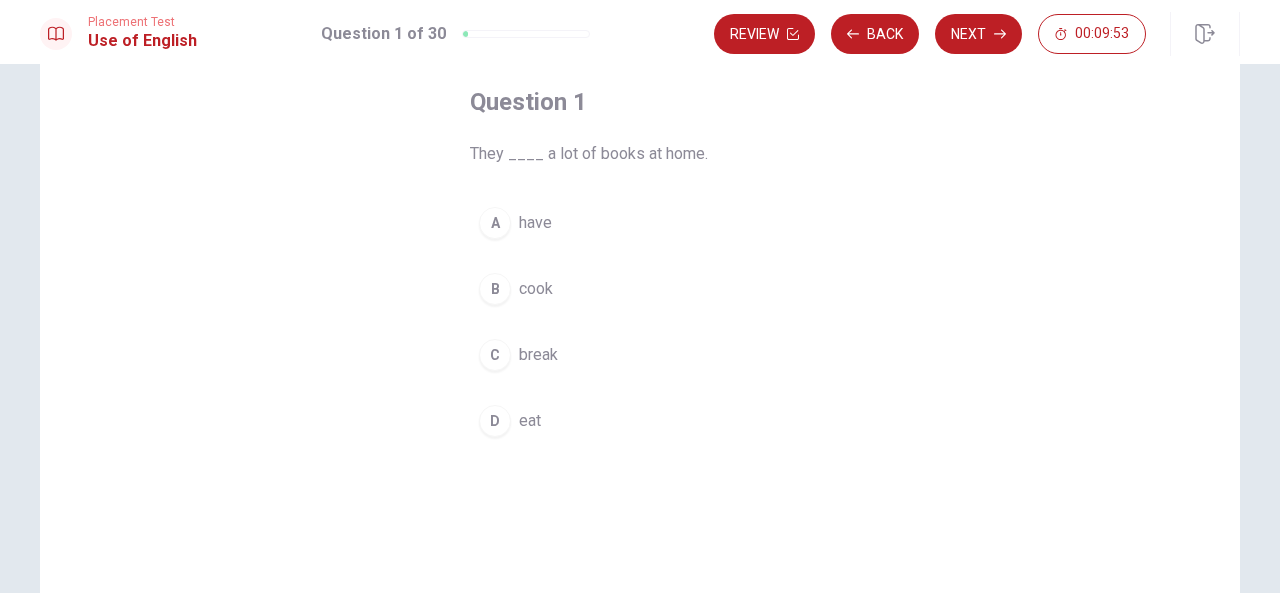 click on "have" at bounding box center [535, 223] 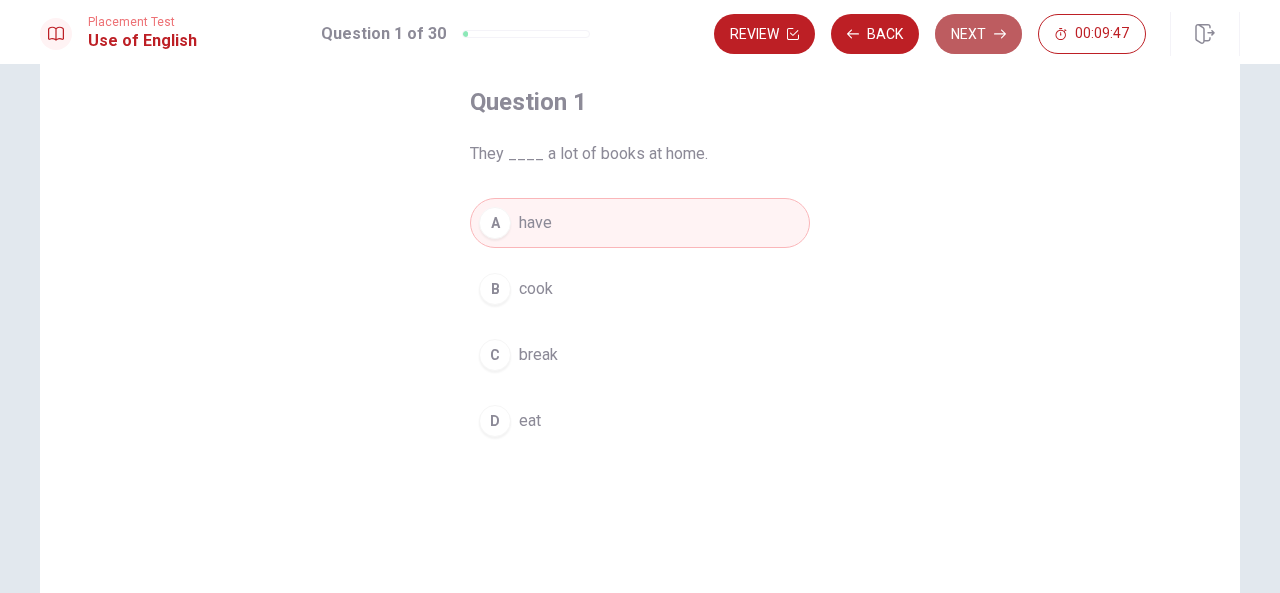 click on "Next" at bounding box center [978, 34] 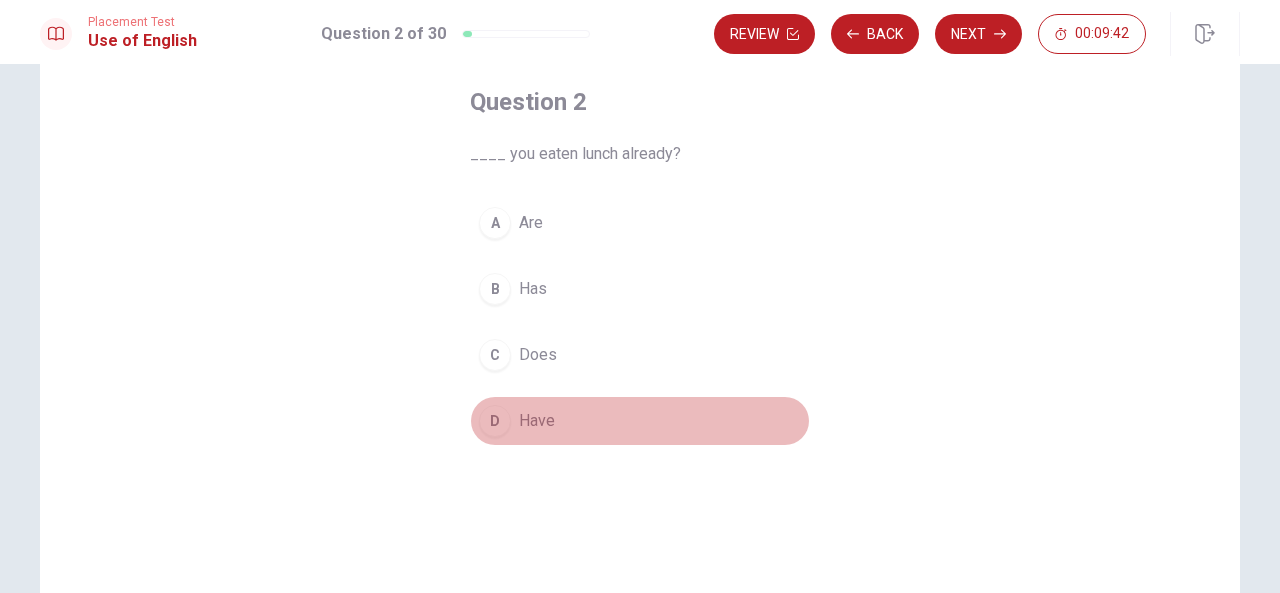 click on "Have" at bounding box center (537, 421) 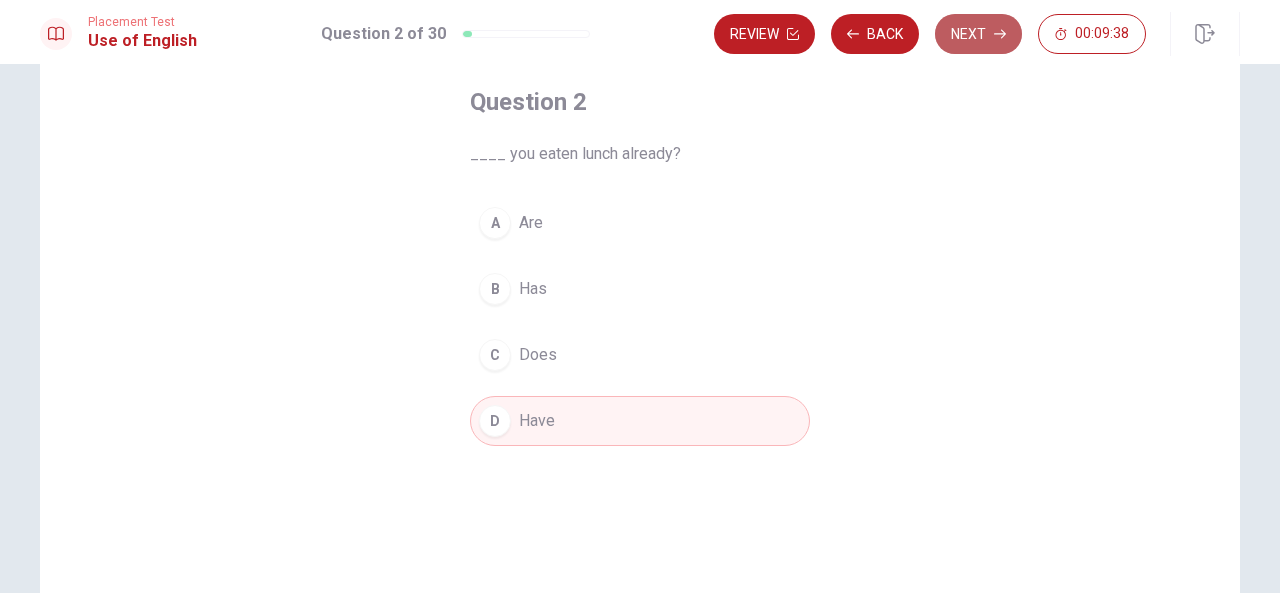 click on "Next" at bounding box center (978, 34) 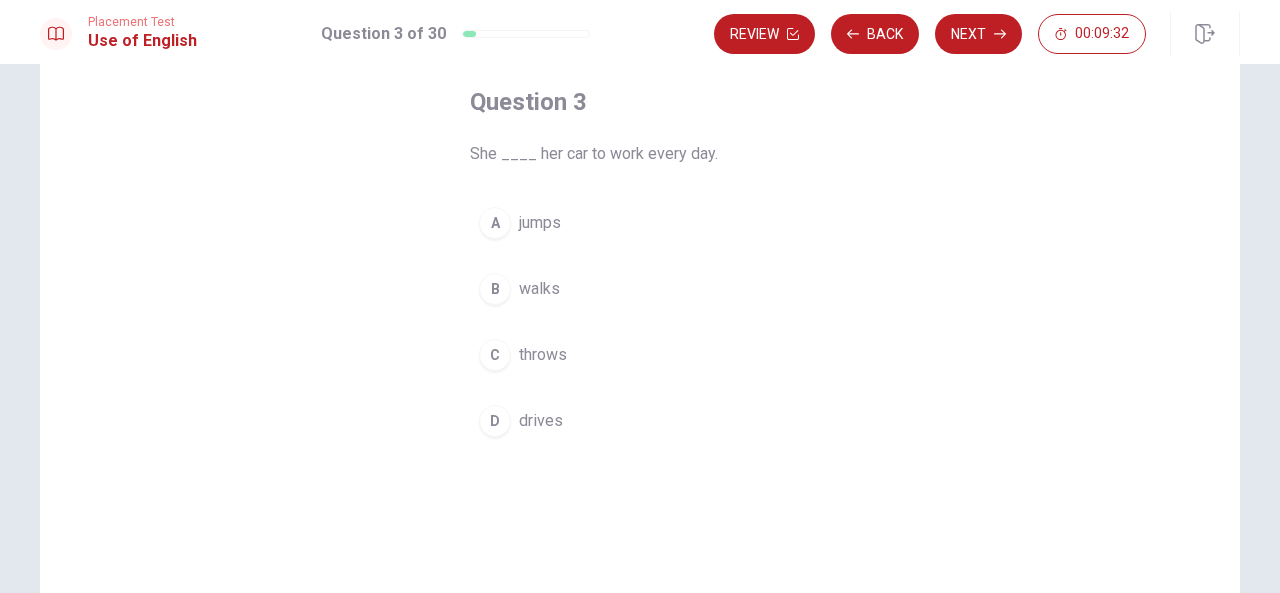 click on "drives" at bounding box center (541, 421) 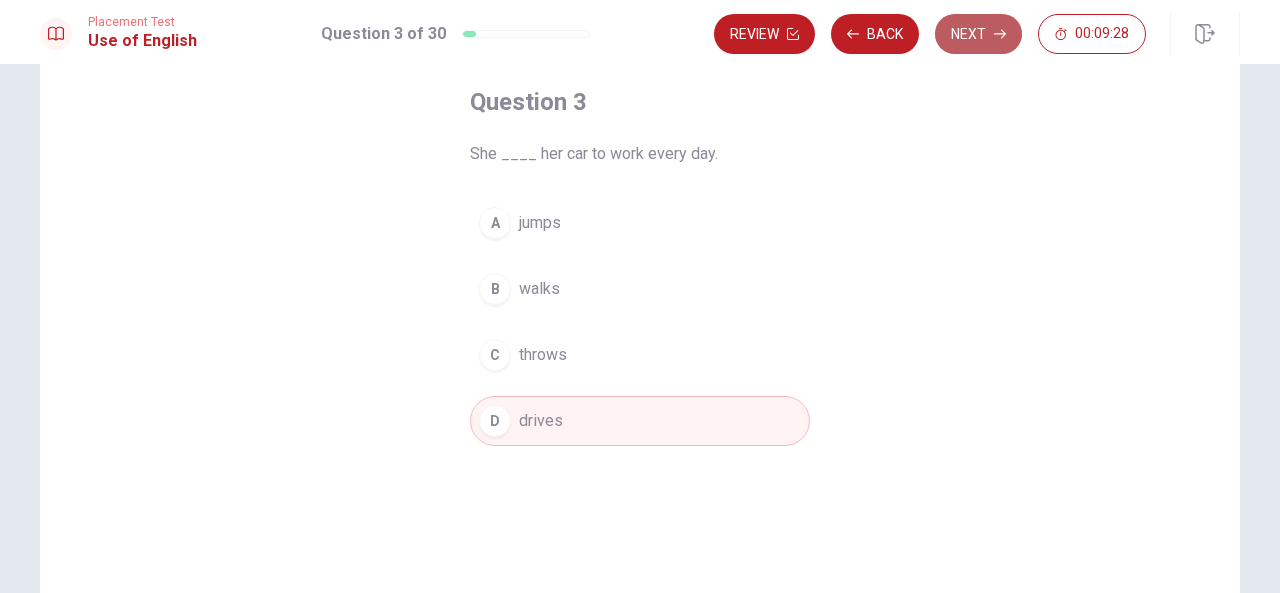 click on "Next" at bounding box center (978, 34) 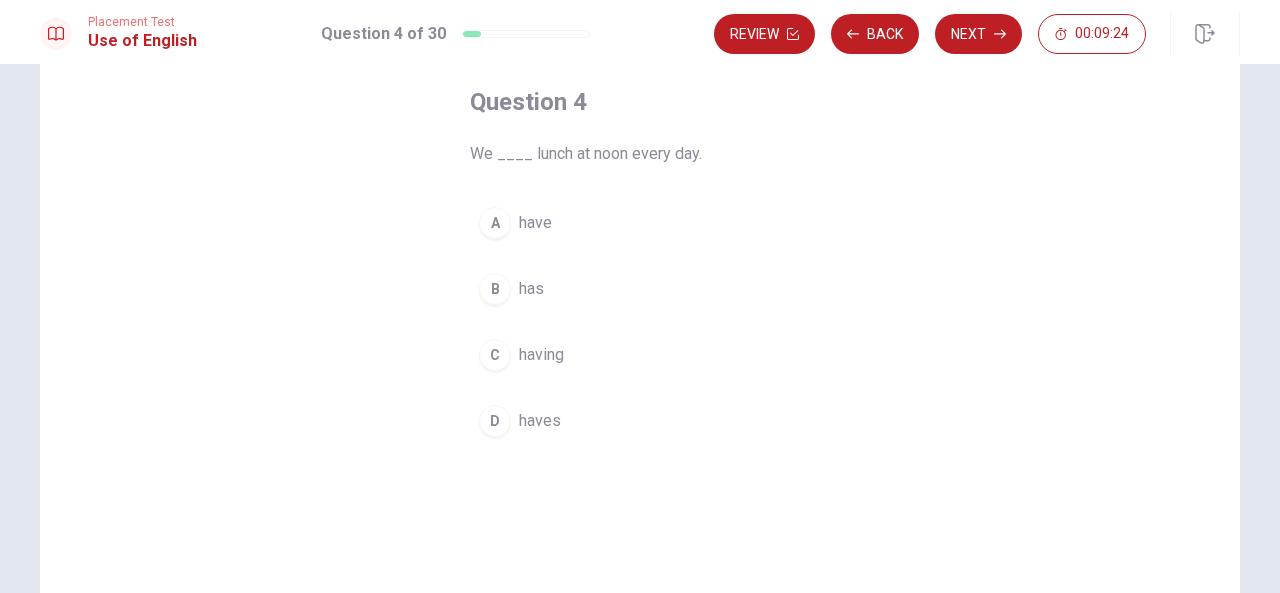 click on "have" at bounding box center [535, 223] 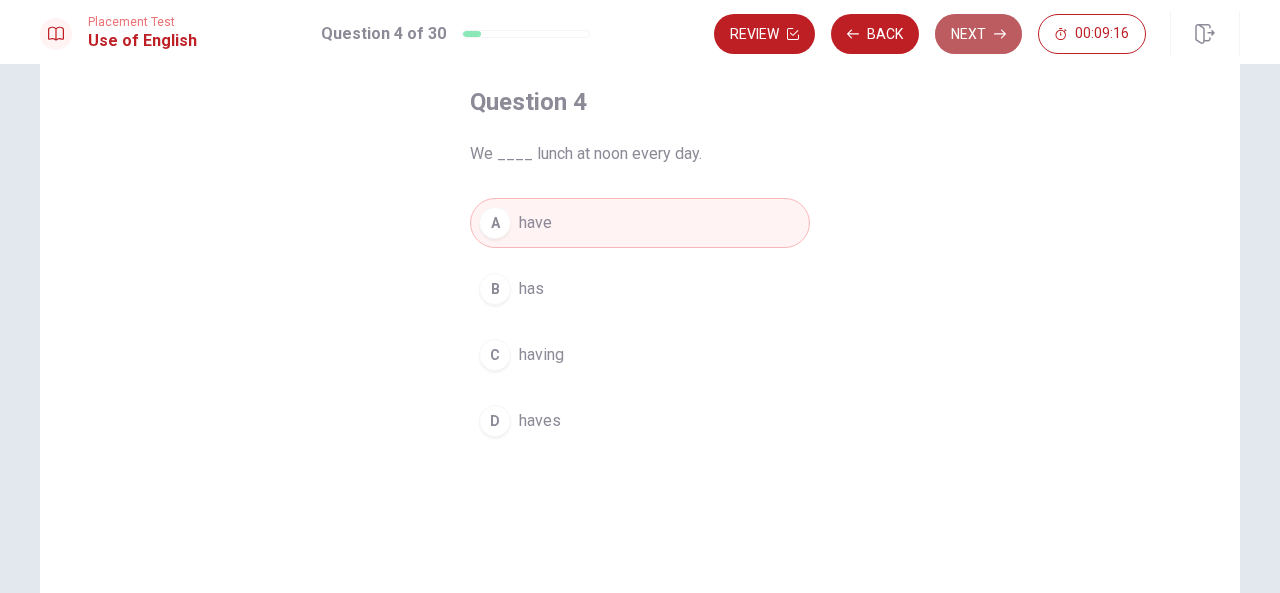 click on "Next" at bounding box center [978, 34] 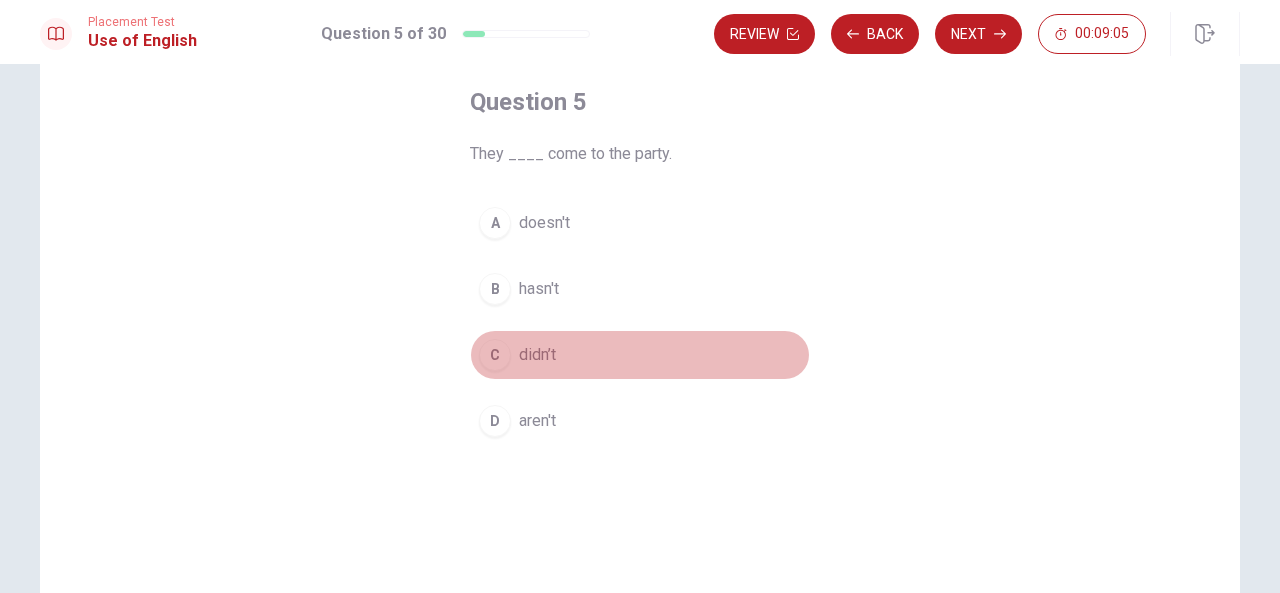 click on "didn’t" at bounding box center (537, 355) 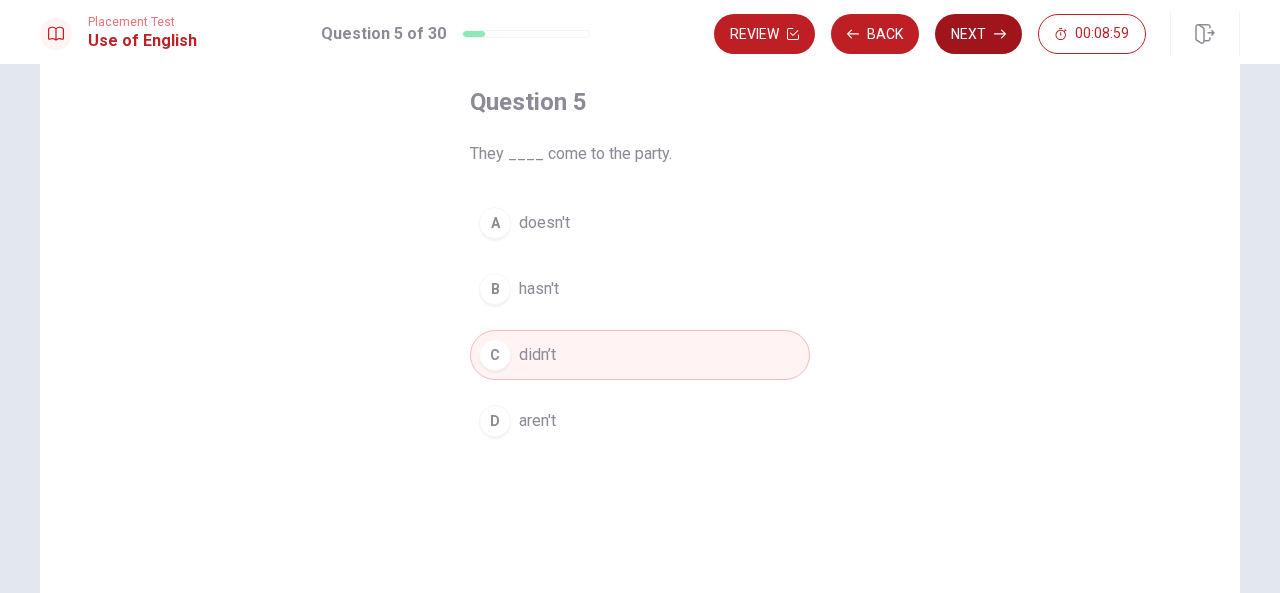 click on "Next" at bounding box center [978, 34] 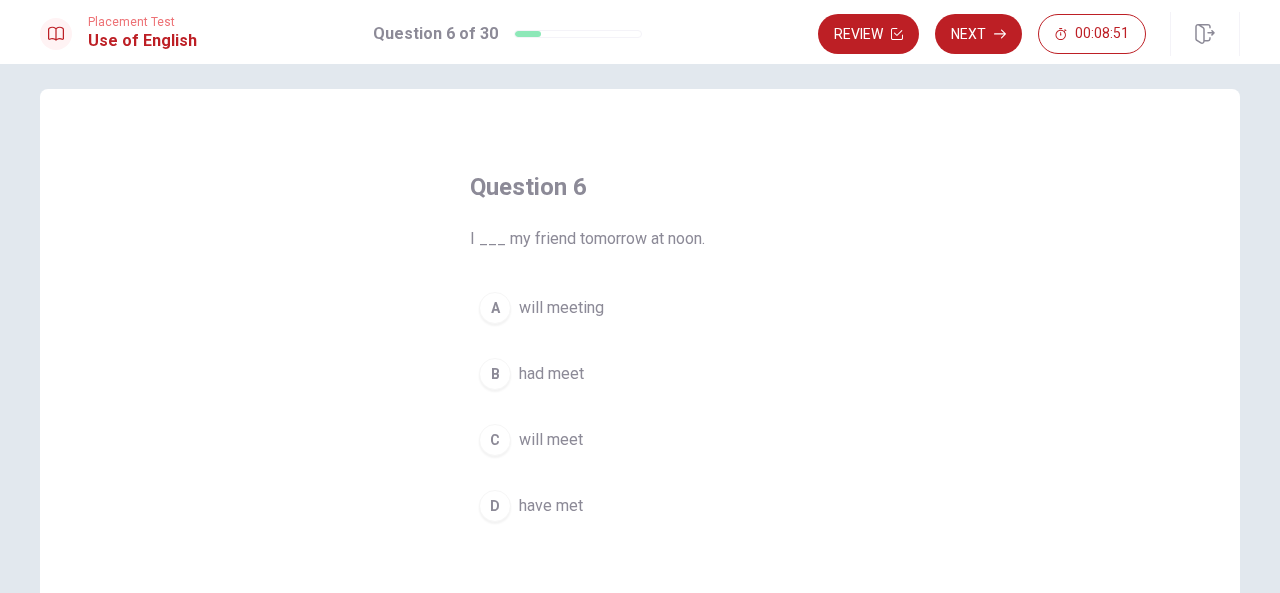 scroll, scrollTop: 0, scrollLeft: 0, axis: both 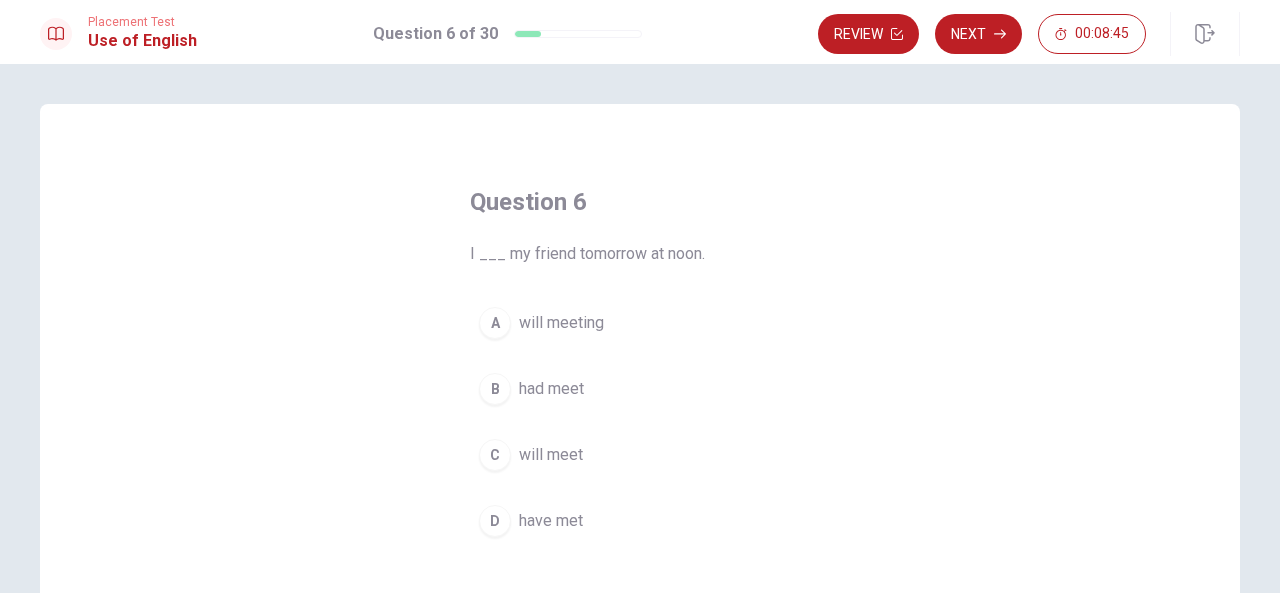 click on "will meet" at bounding box center (551, 455) 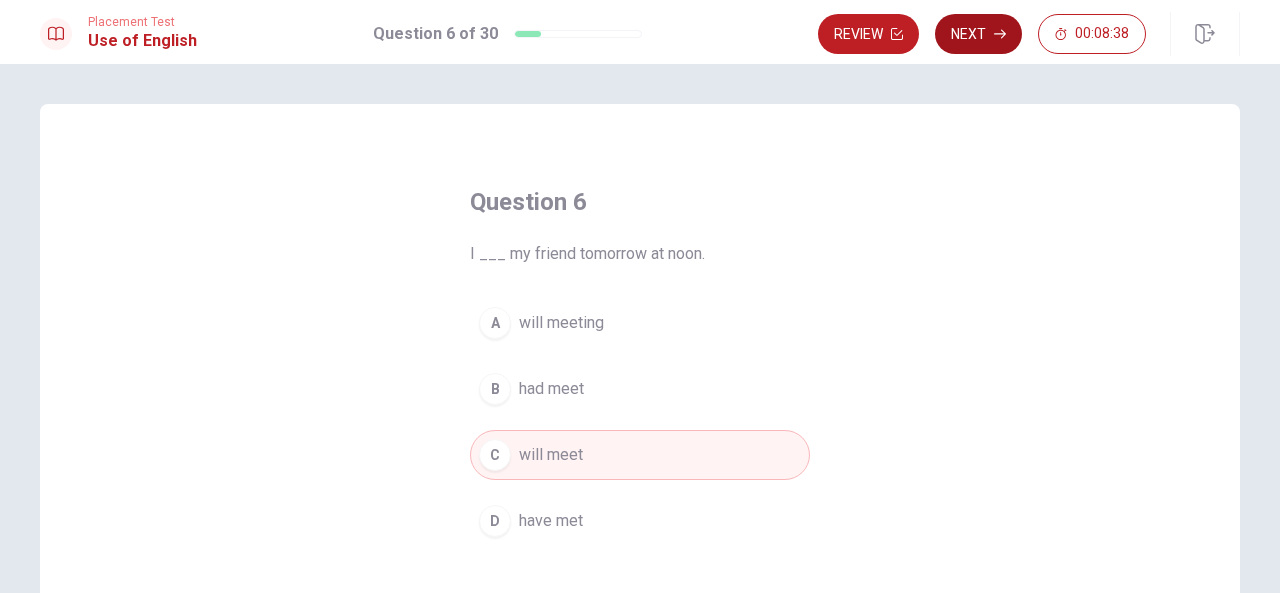 click on "Next" at bounding box center [978, 34] 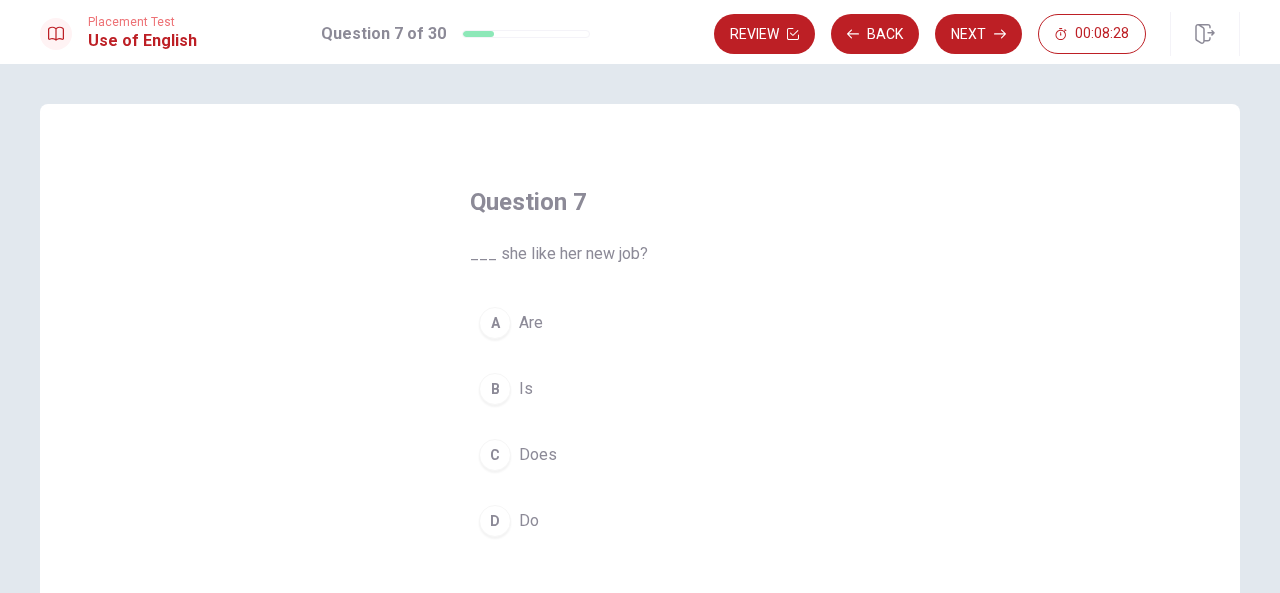 click on "Does" at bounding box center [538, 455] 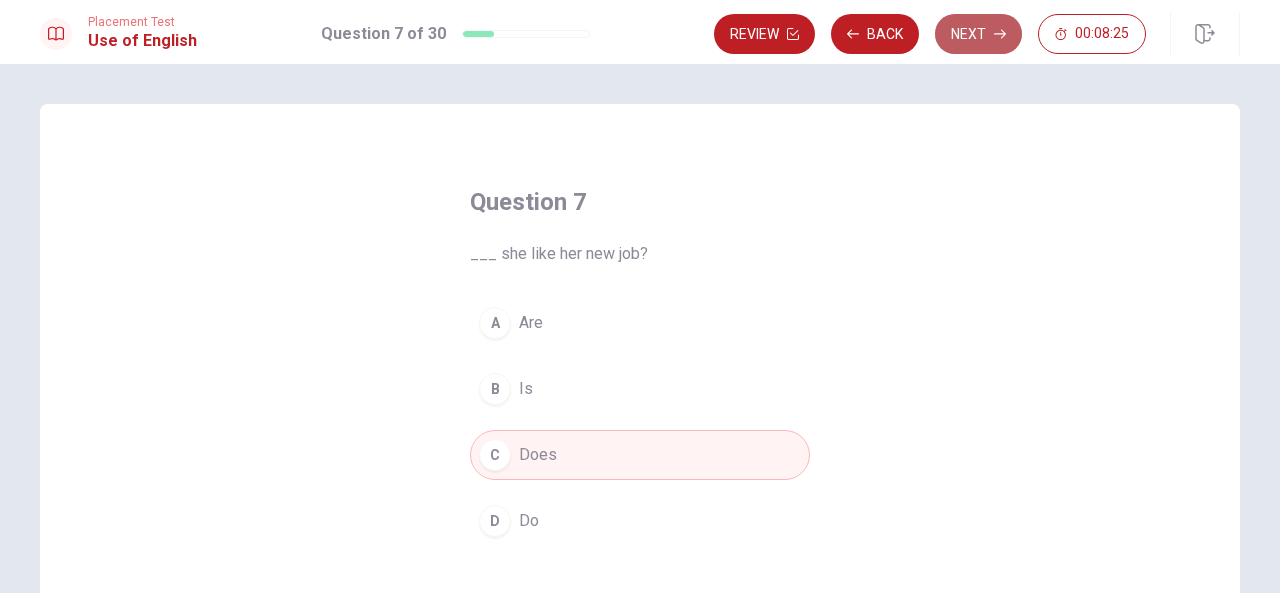 click on "Next" at bounding box center [978, 34] 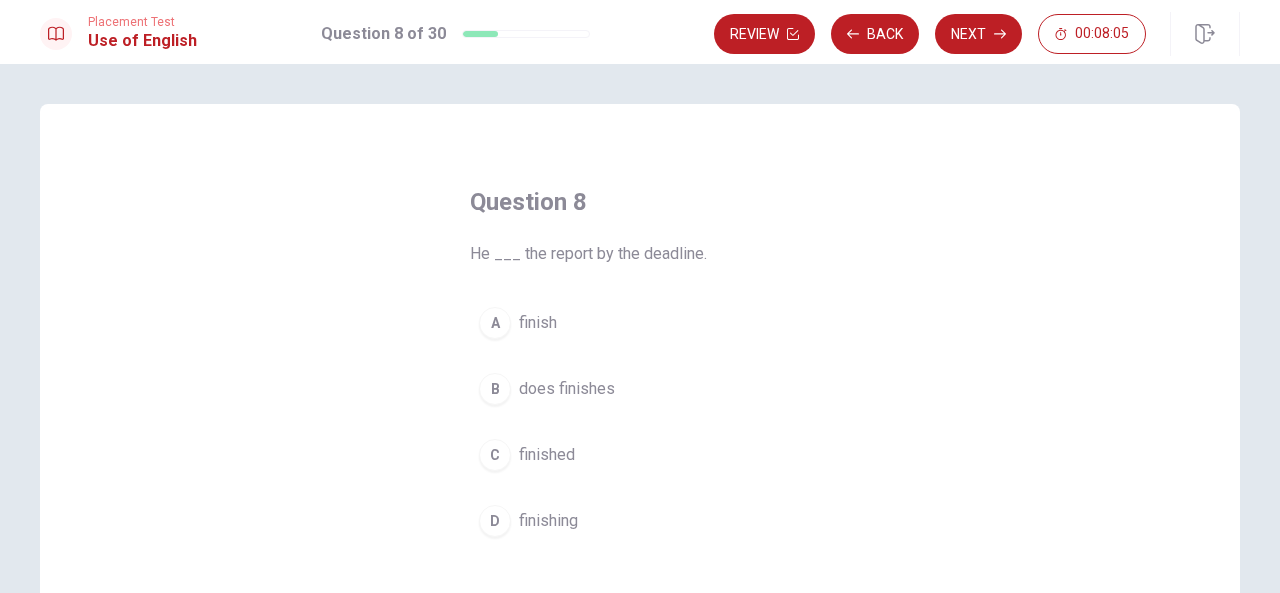 click on "finished" at bounding box center [547, 455] 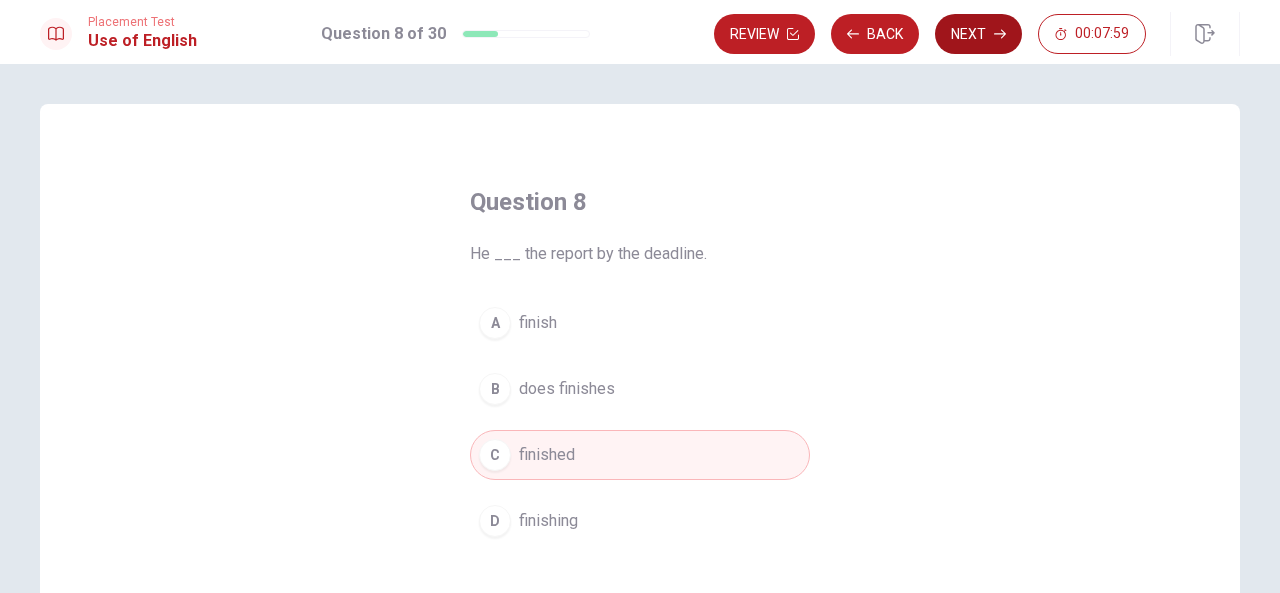 click on "Next" at bounding box center (978, 34) 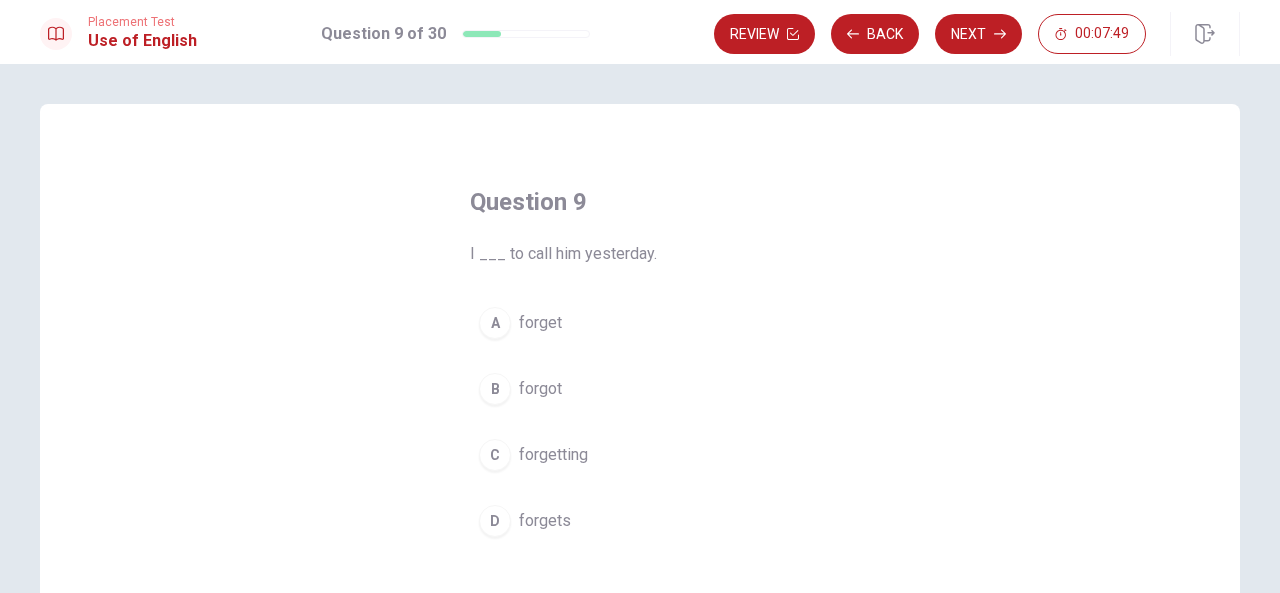 click on "forgot" at bounding box center (540, 389) 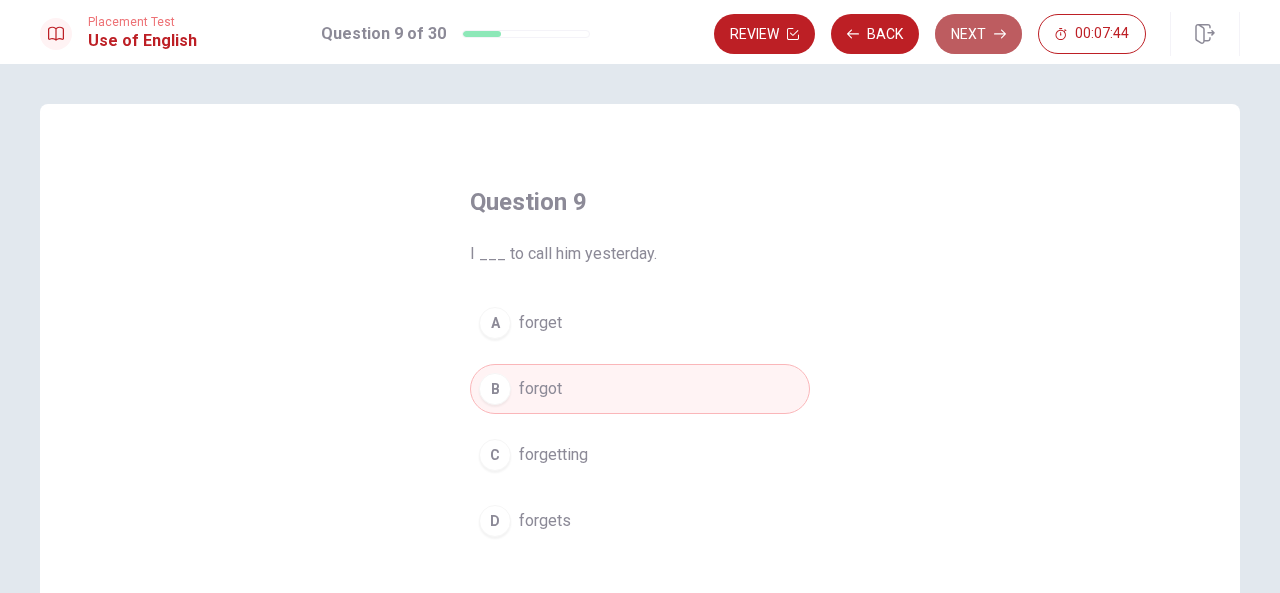 click on "Next" at bounding box center (978, 34) 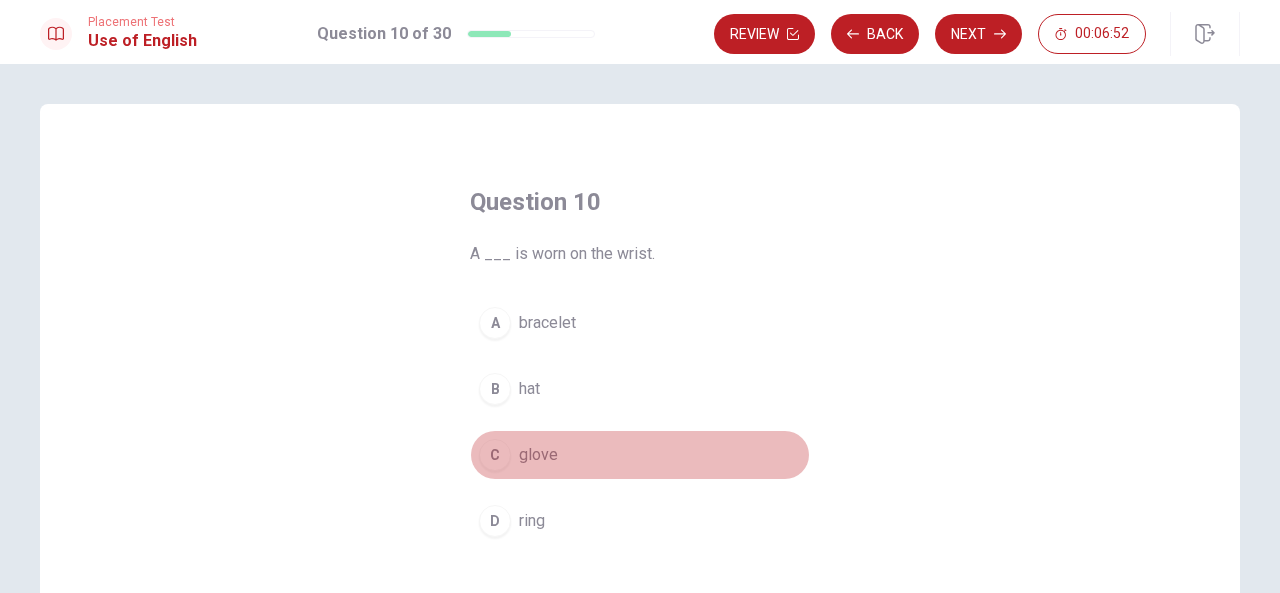click on "glove" at bounding box center [538, 455] 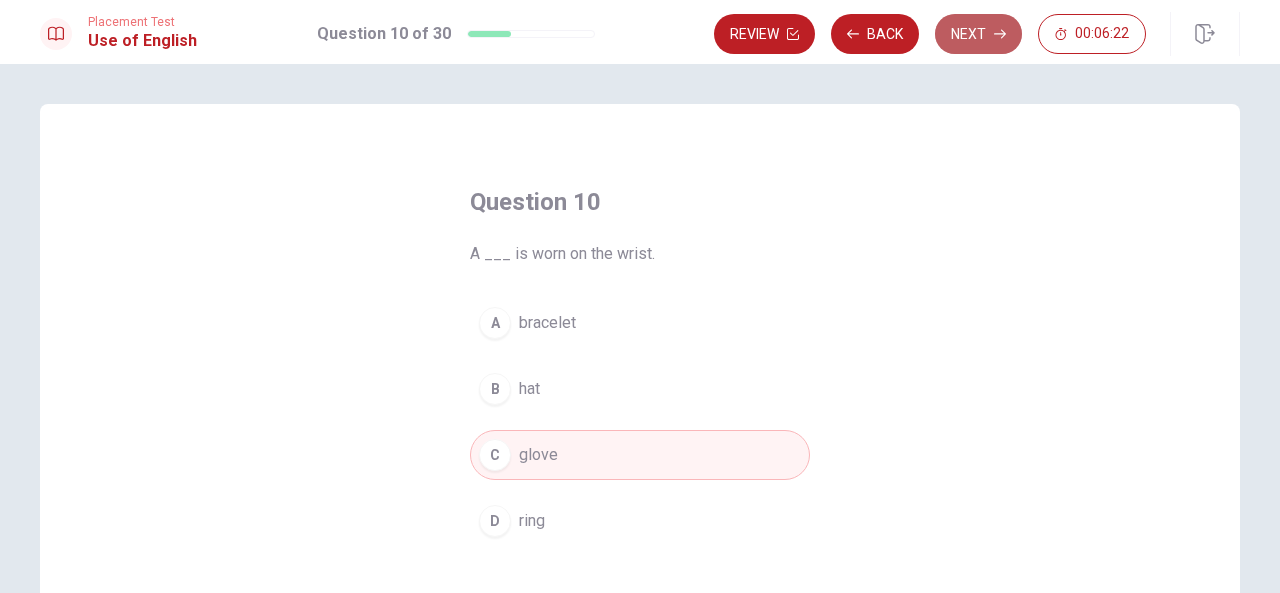 click on "Next" at bounding box center (978, 34) 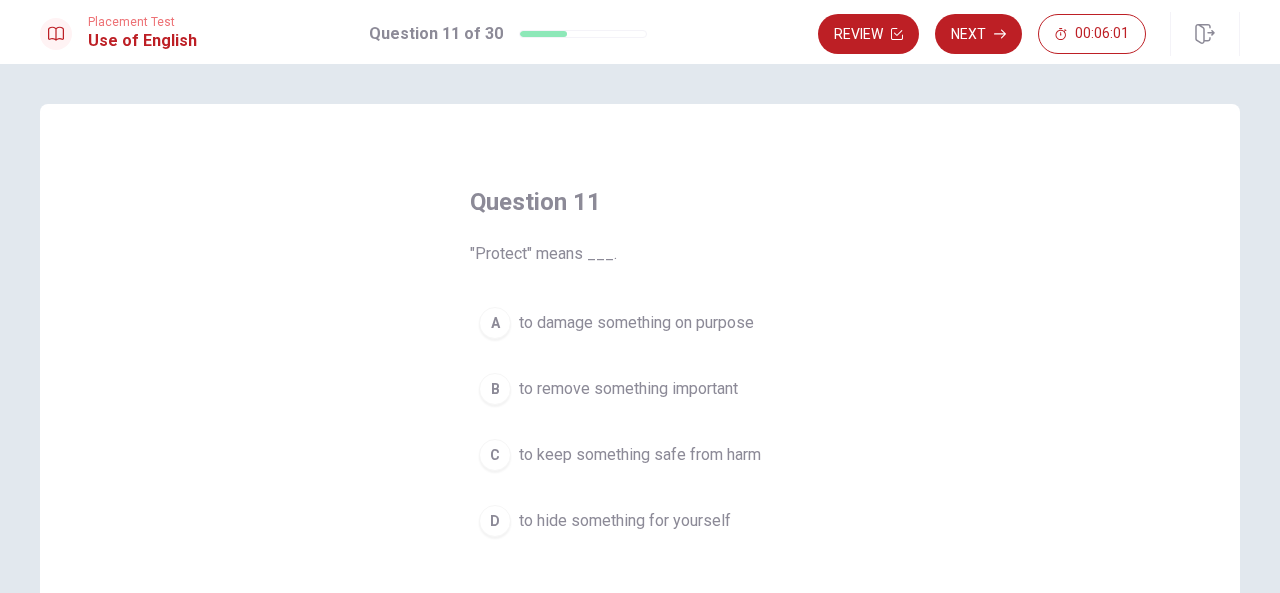 click on "to keep something safe from harm" at bounding box center [640, 455] 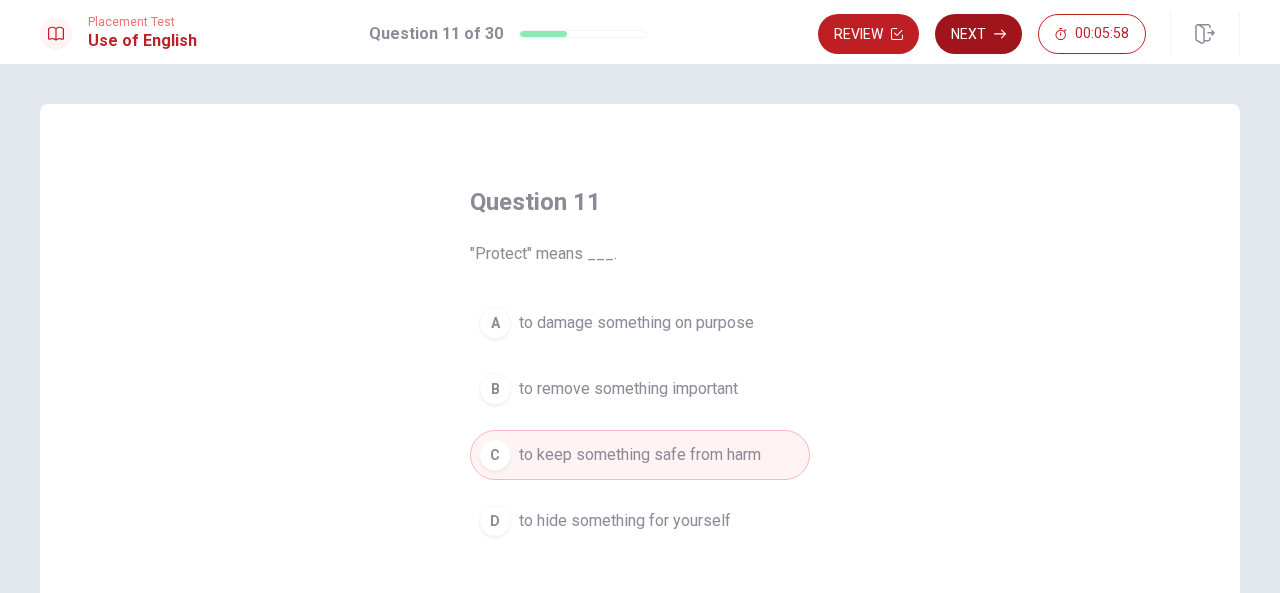 click on "Next" at bounding box center (978, 34) 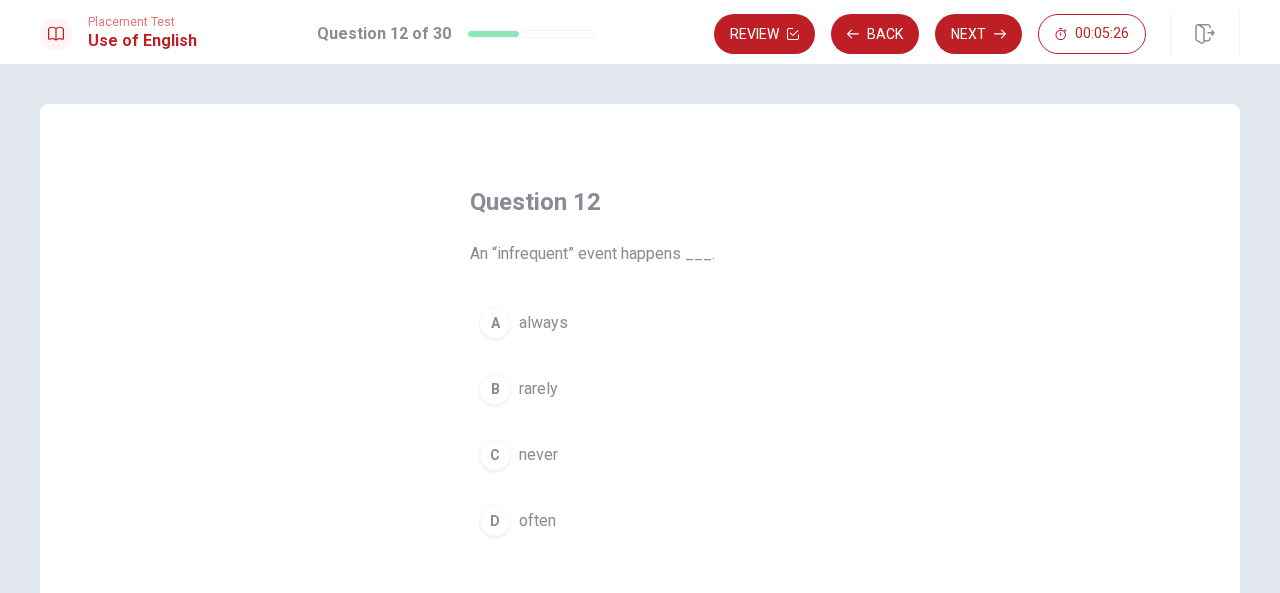 click on "rarely" at bounding box center [538, 389] 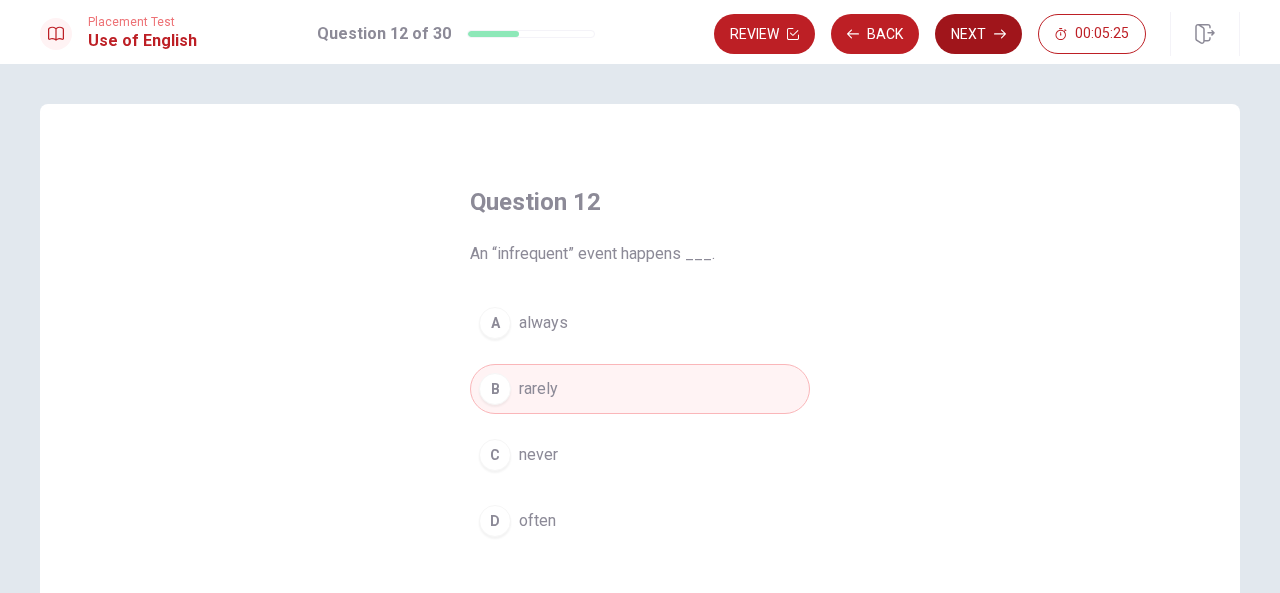 click on "Next" at bounding box center [978, 34] 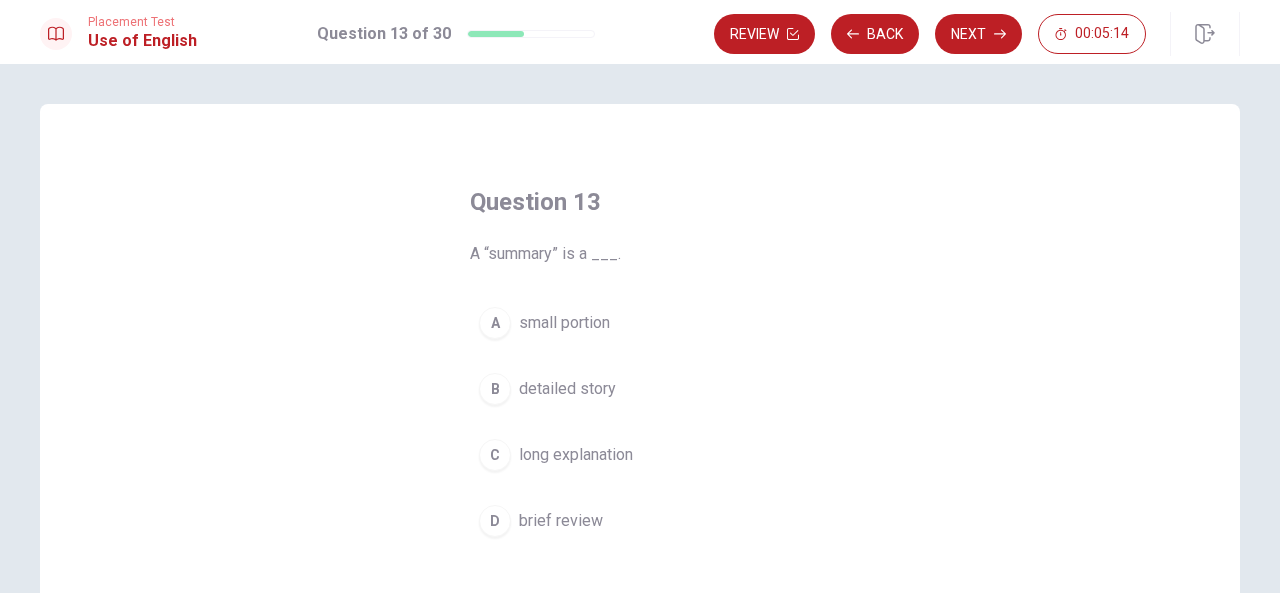 click on "brief review" at bounding box center [561, 521] 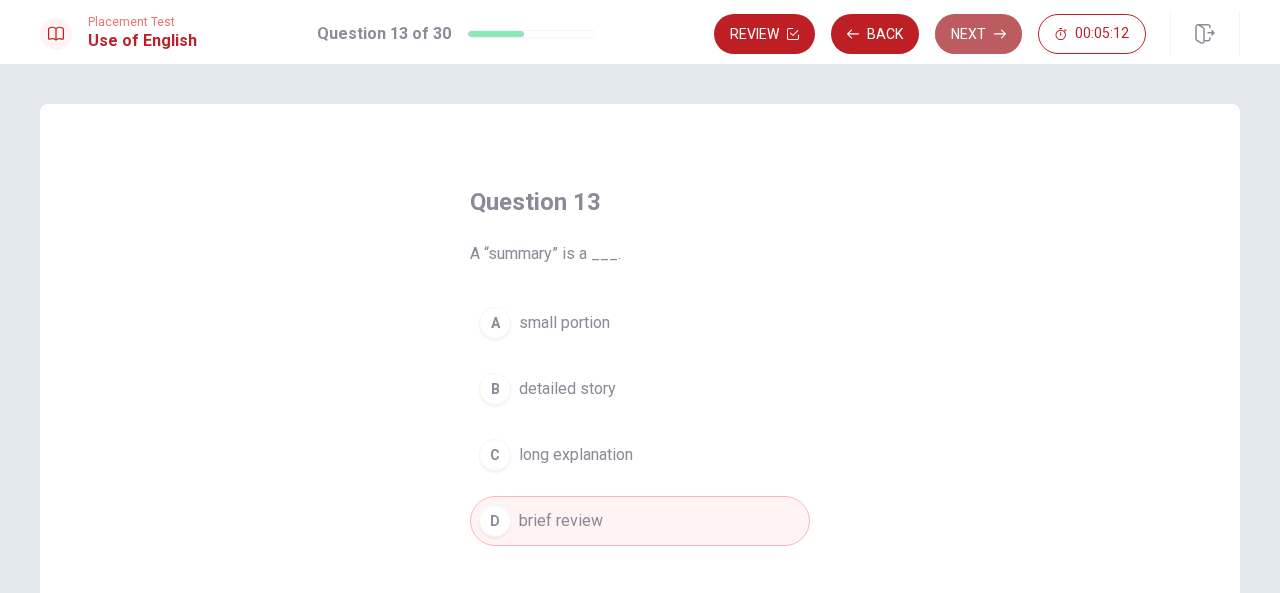 click on "Next" at bounding box center [978, 34] 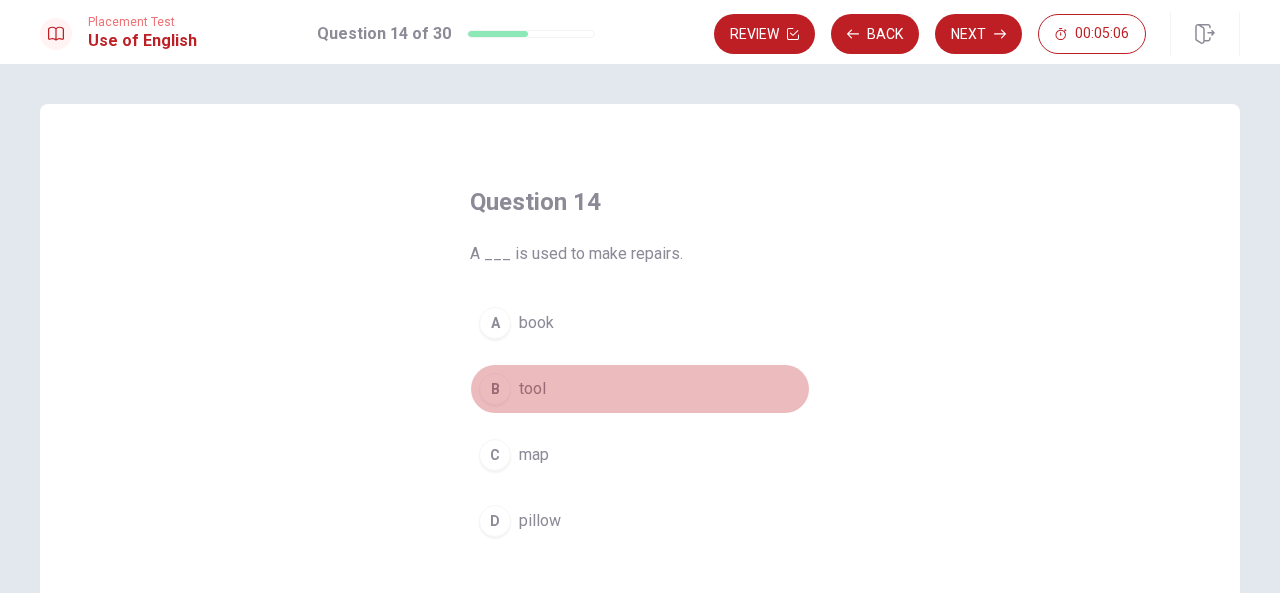click on "tool" at bounding box center (532, 389) 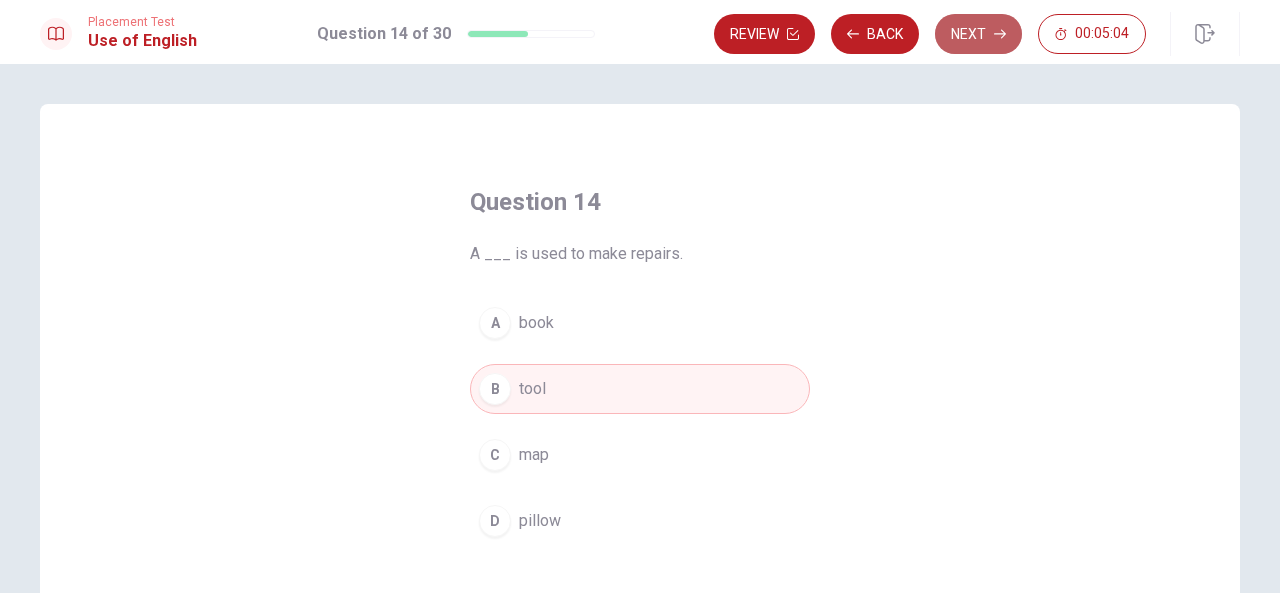 click on "Next" at bounding box center (978, 34) 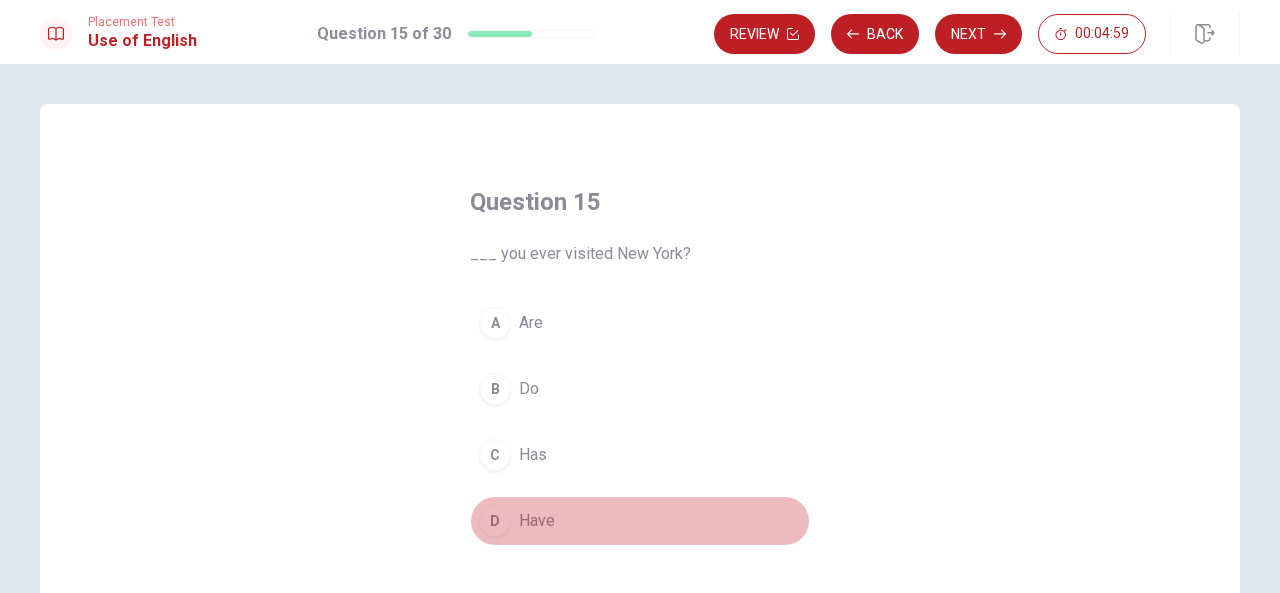 click on "Have" at bounding box center [537, 521] 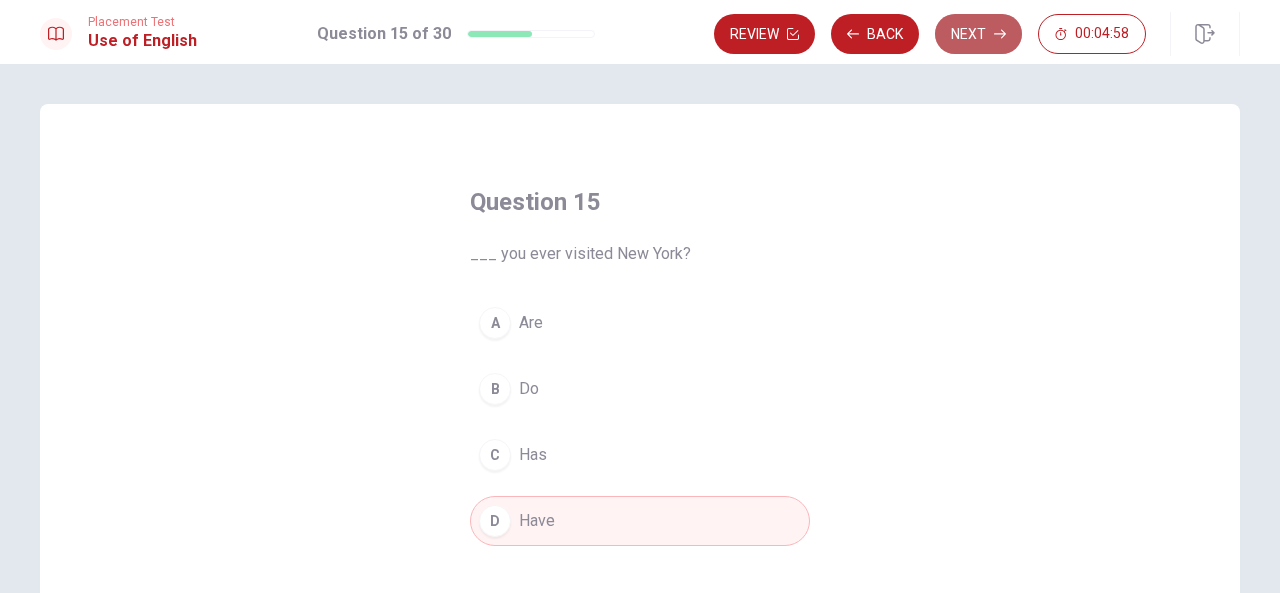 click on "Next" at bounding box center [978, 34] 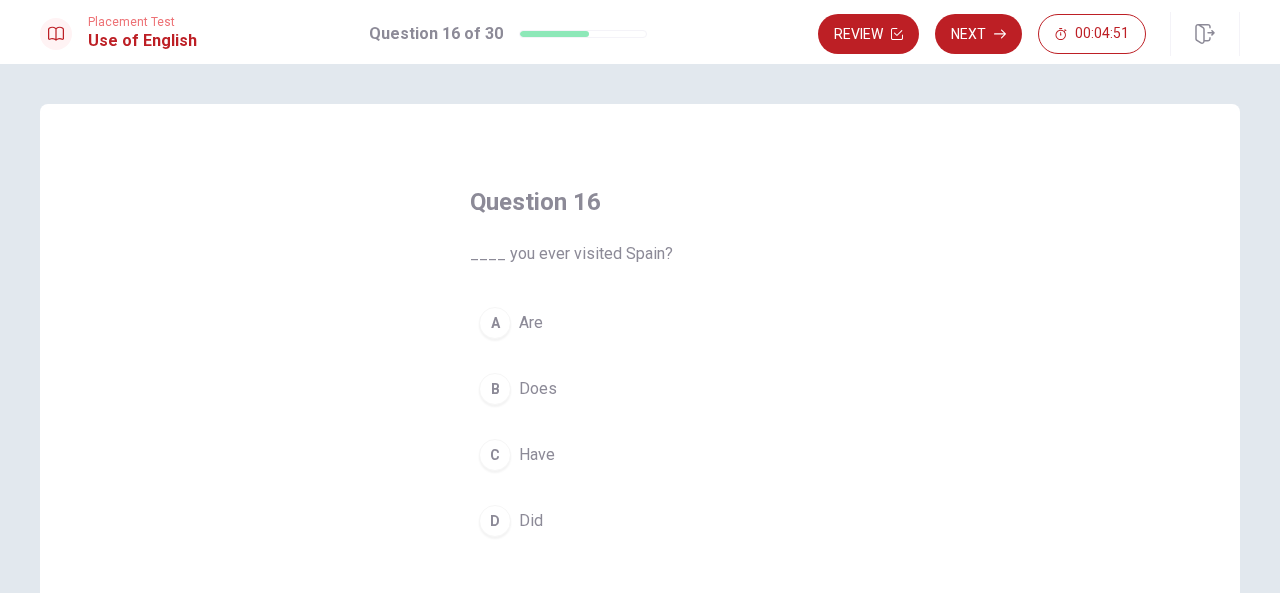 click on "Have" at bounding box center [537, 455] 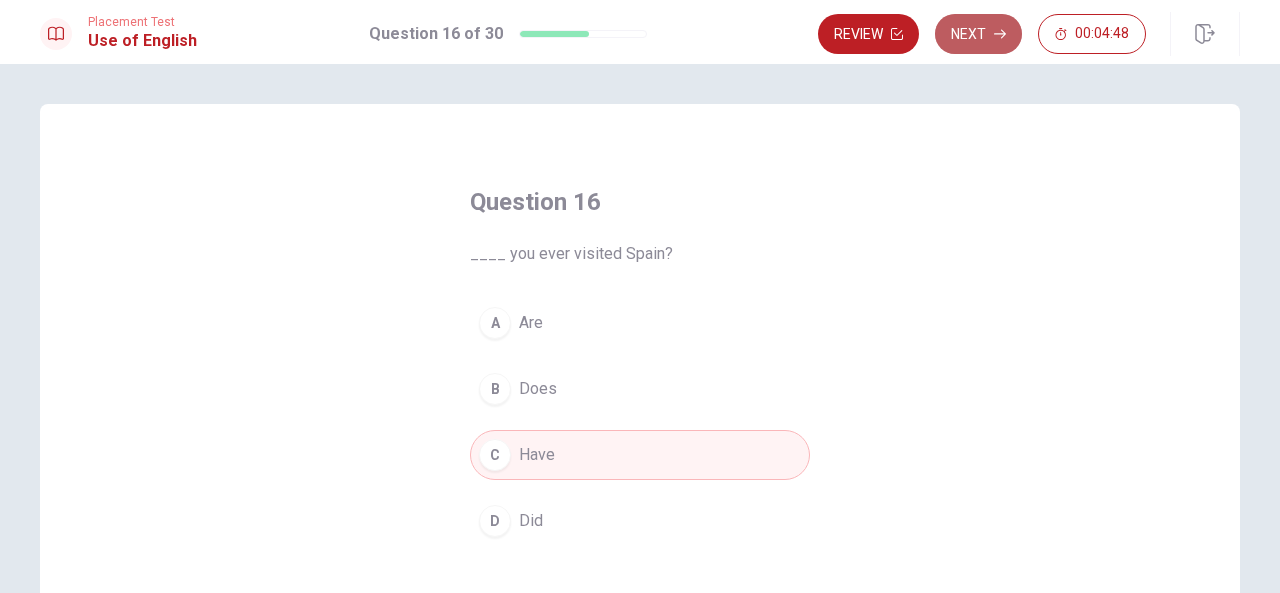 click on "Next" at bounding box center (978, 34) 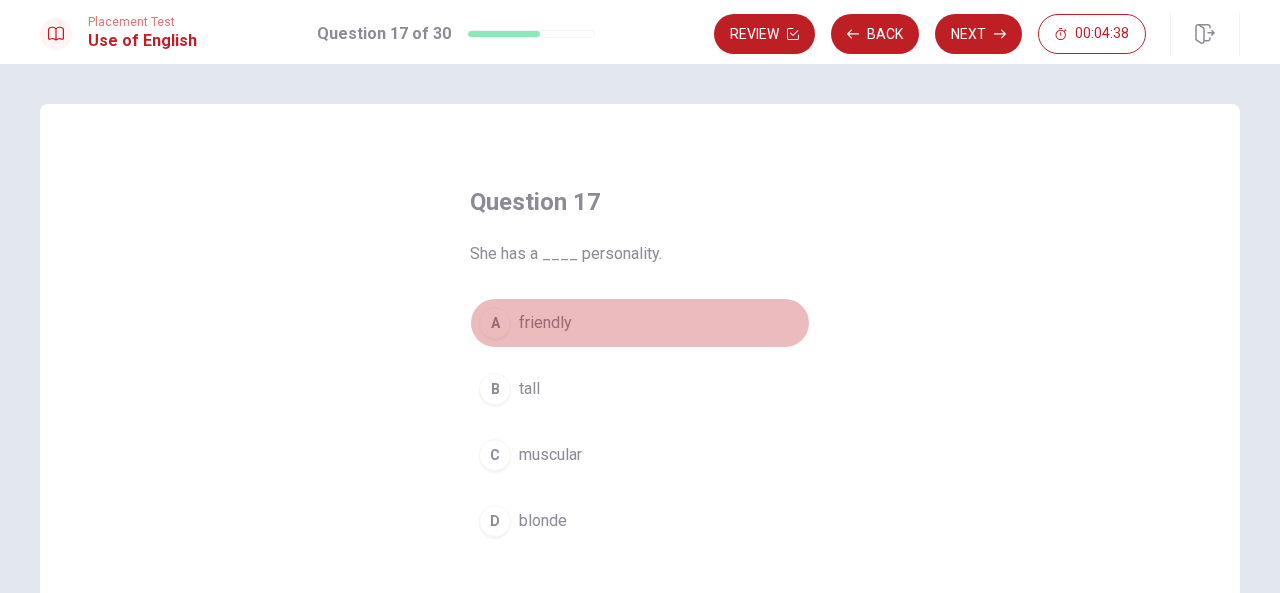 click on "friendly" at bounding box center (545, 323) 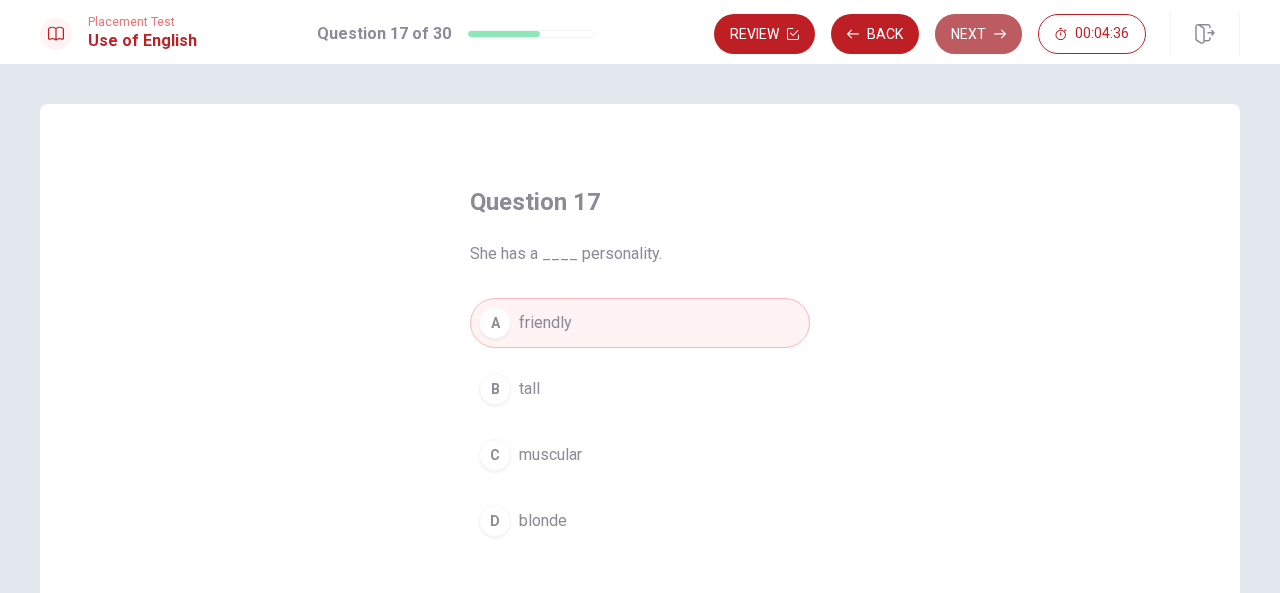 click on "Next" at bounding box center [978, 34] 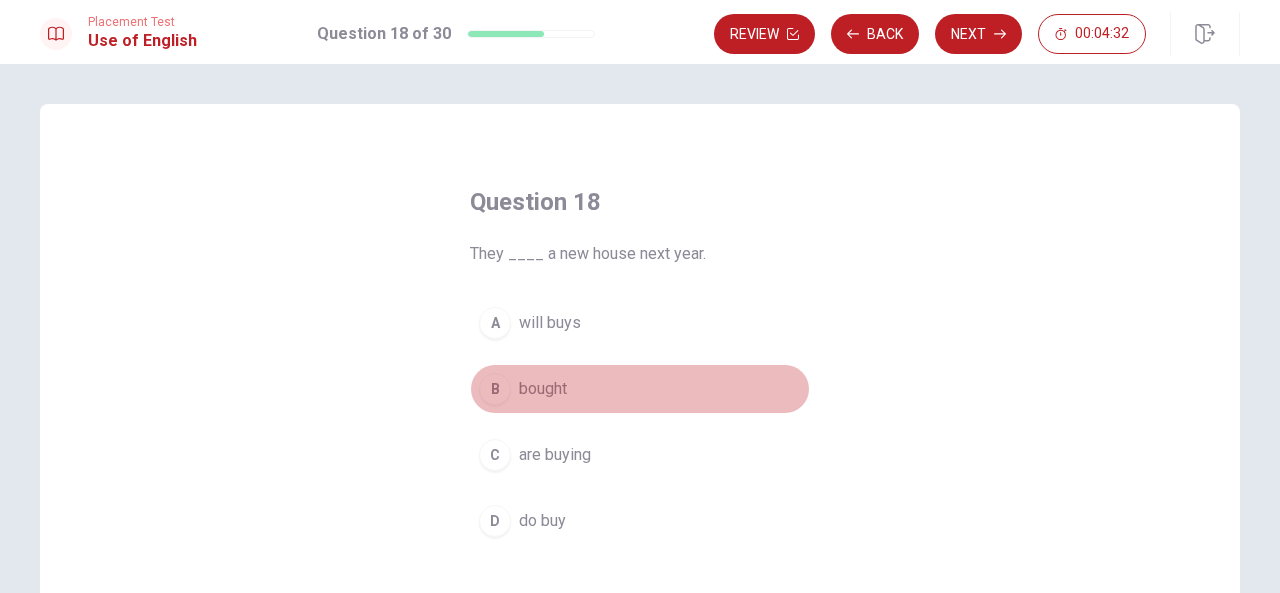 click on "bought" at bounding box center [543, 389] 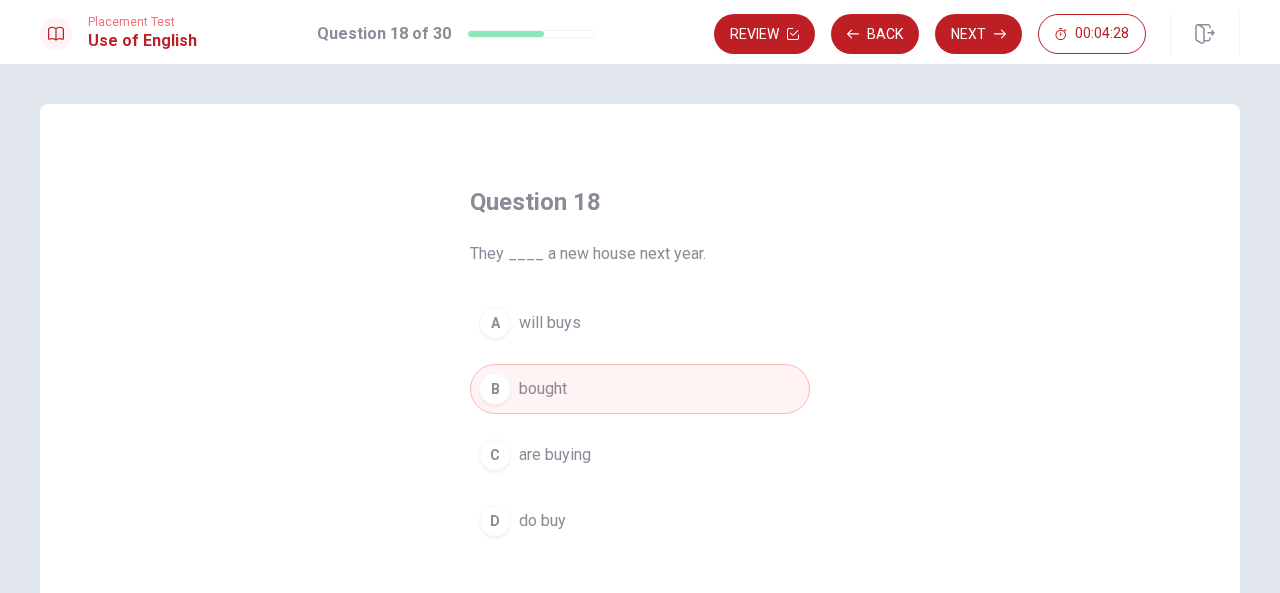 click on "will buys" at bounding box center (550, 323) 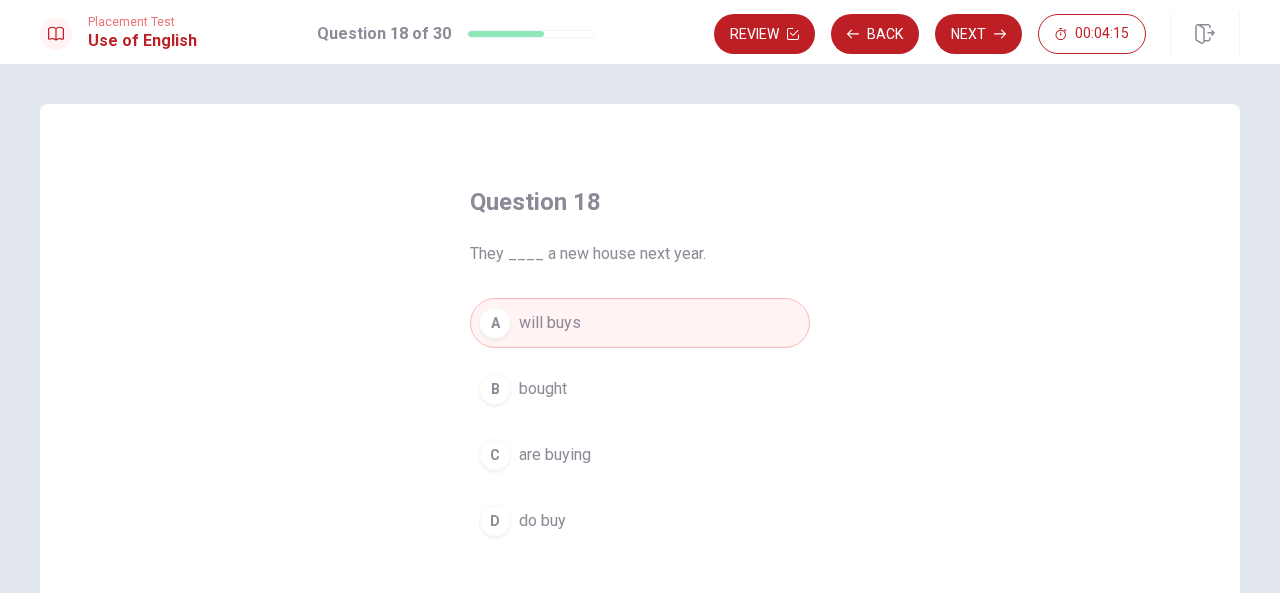 click on "are buying" at bounding box center (555, 455) 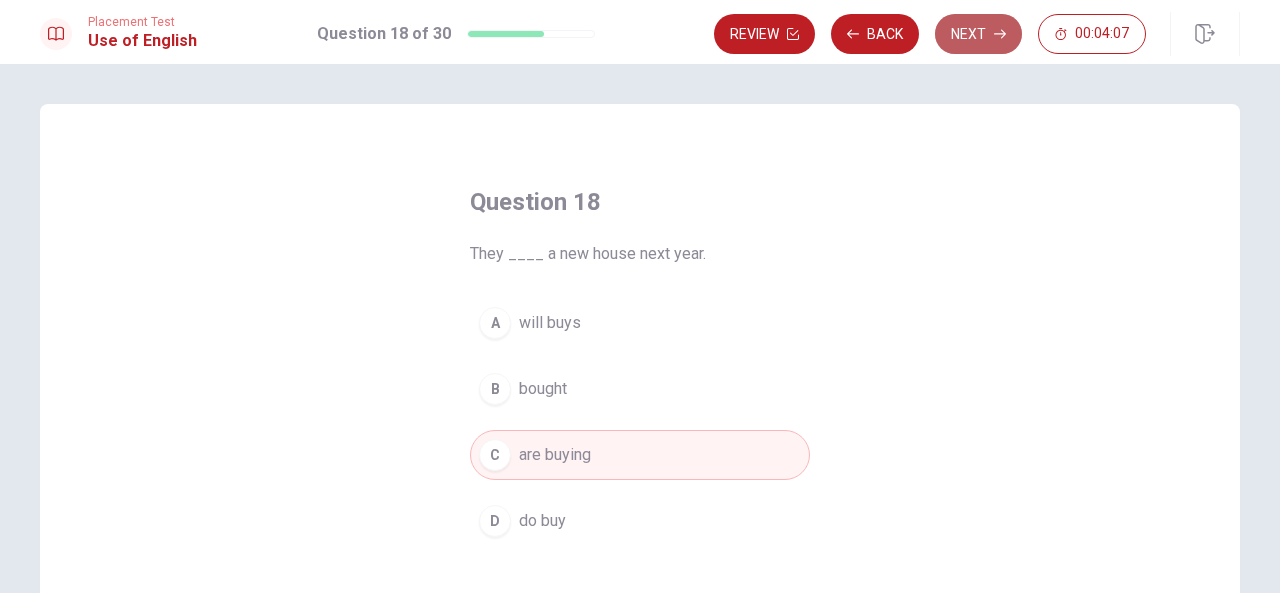 click on "Next" at bounding box center [978, 34] 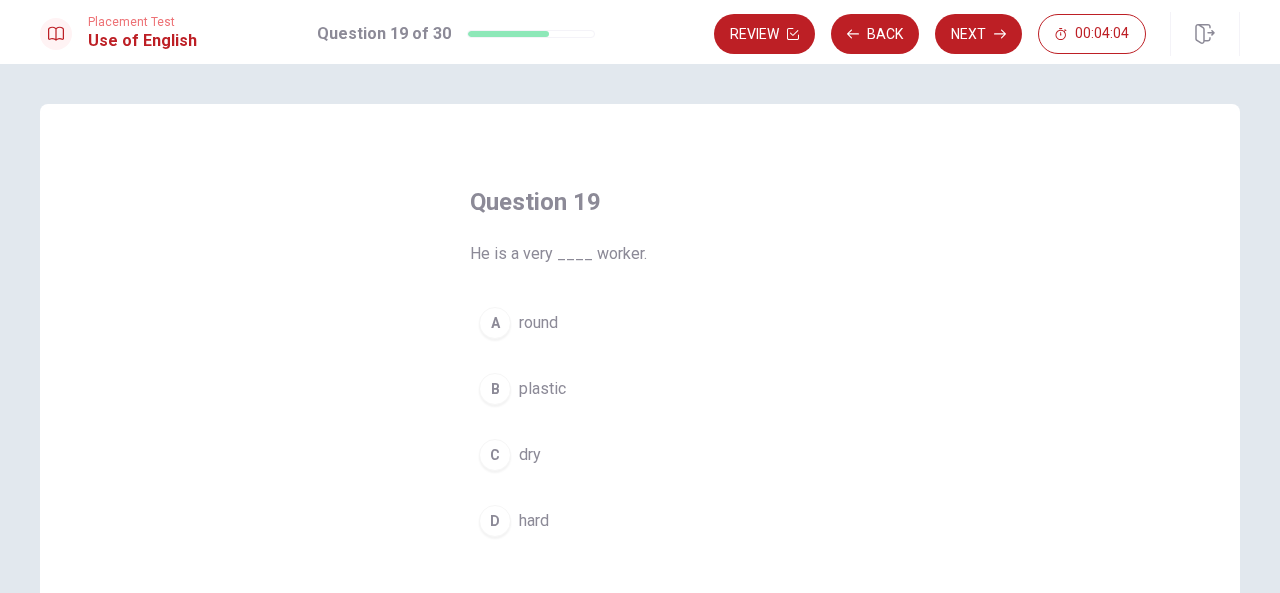 click on "hard" at bounding box center (534, 521) 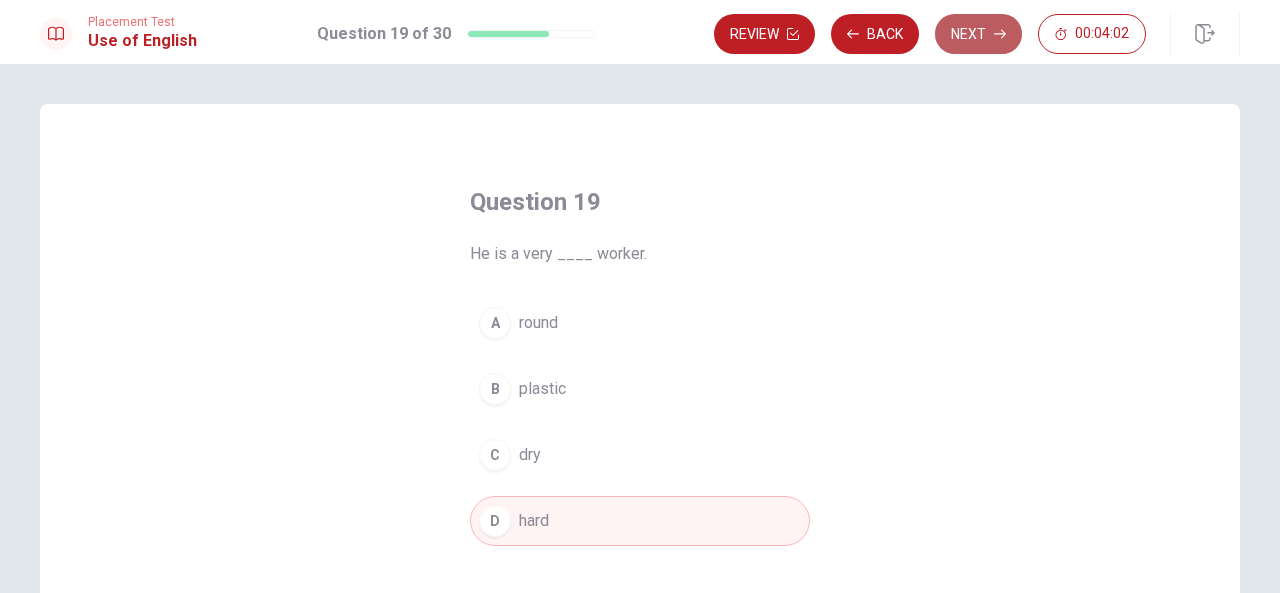 click on "Next" at bounding box center [978, 34] 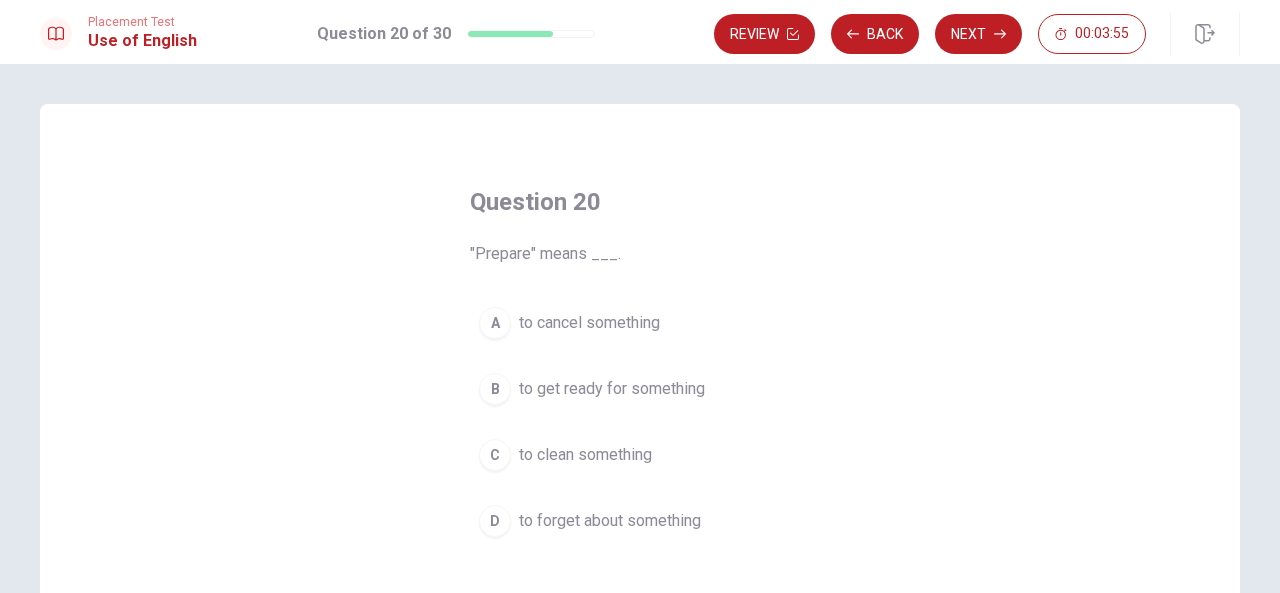 click on "to get ready for something" at bounding box center [612, 389] 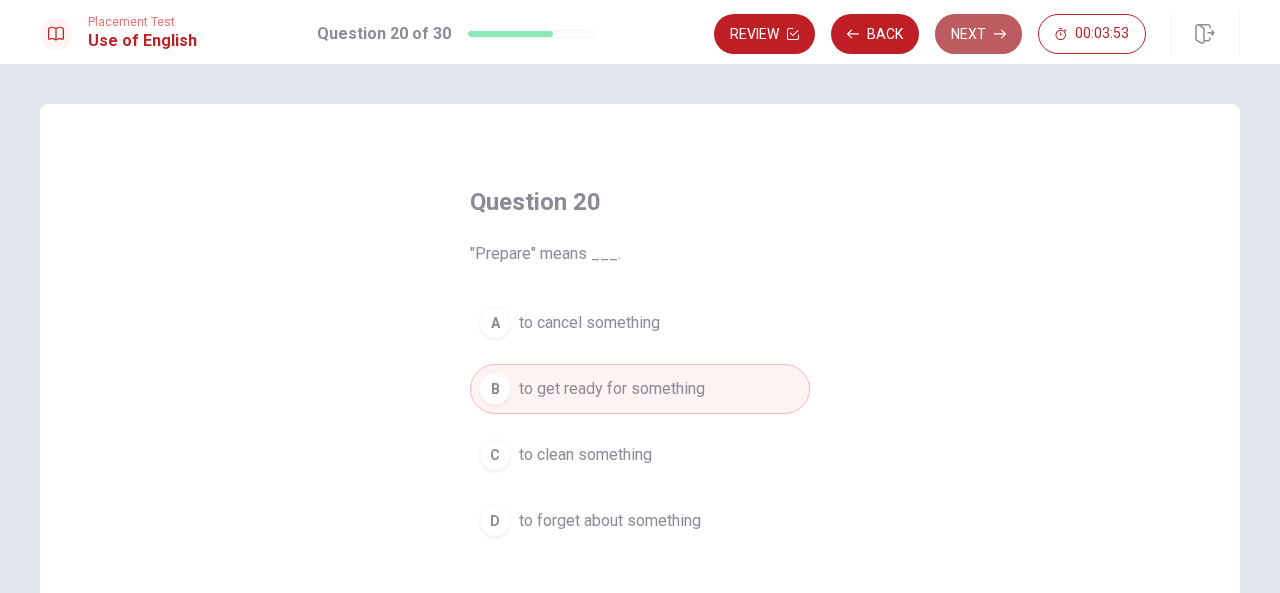click on "Next" at bounding box center (978, 34) 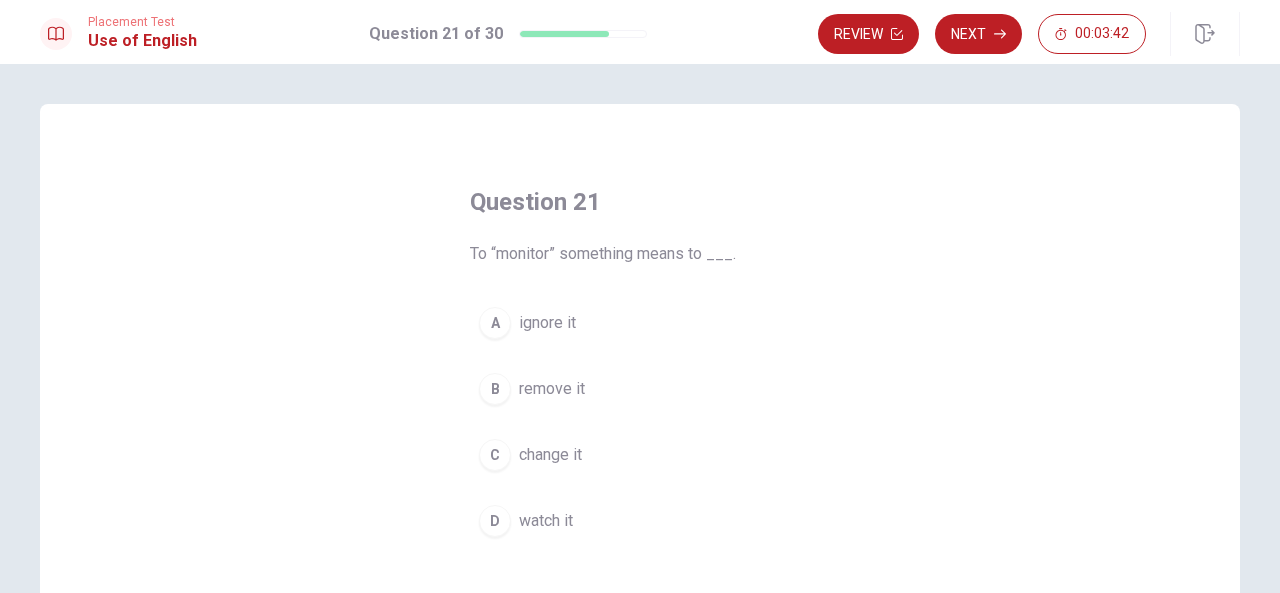 click on "change it" at bounding box center [550, 455] 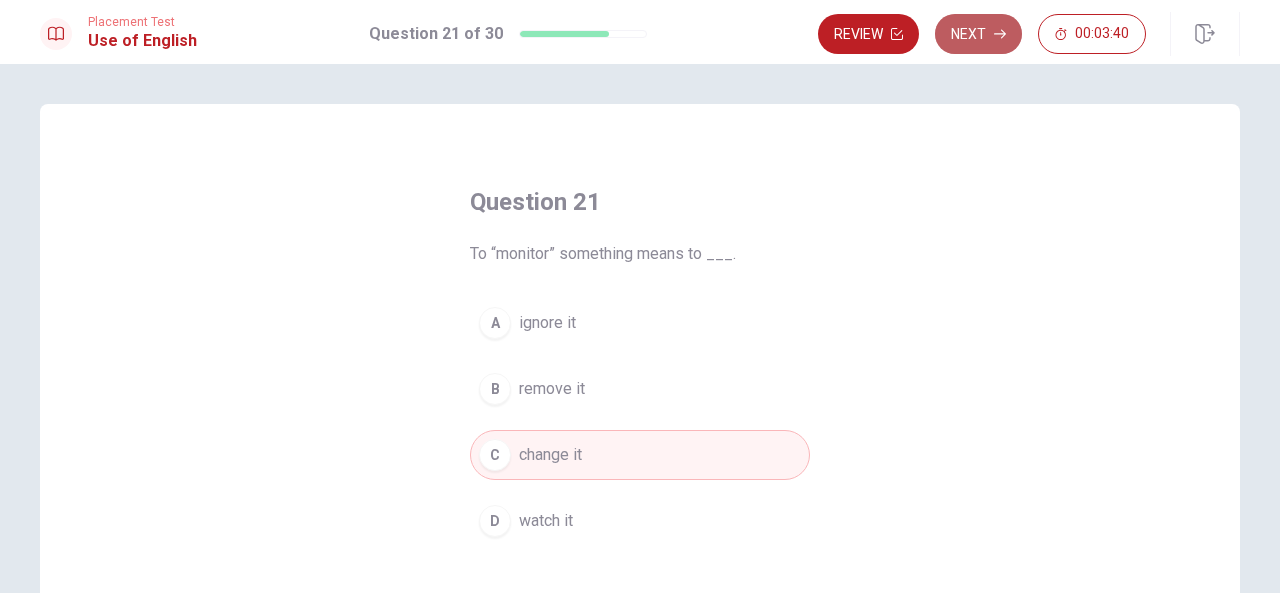 click on "Next" at bounding box center [978, 34] 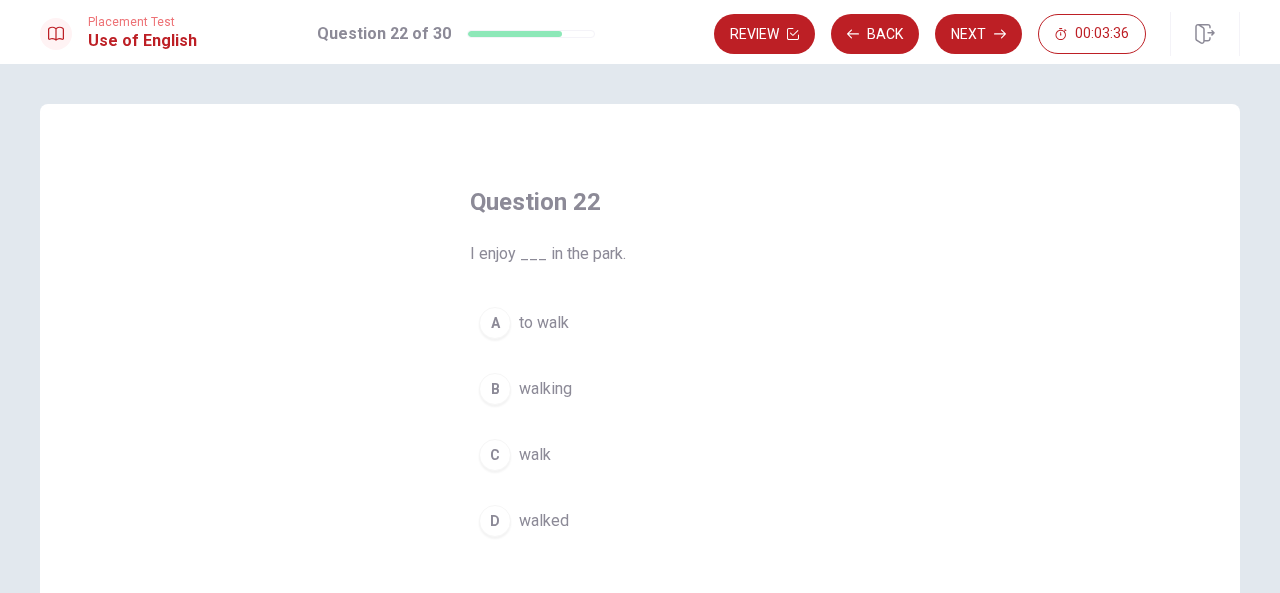 click on "walking" at bounding box center (545, 389) 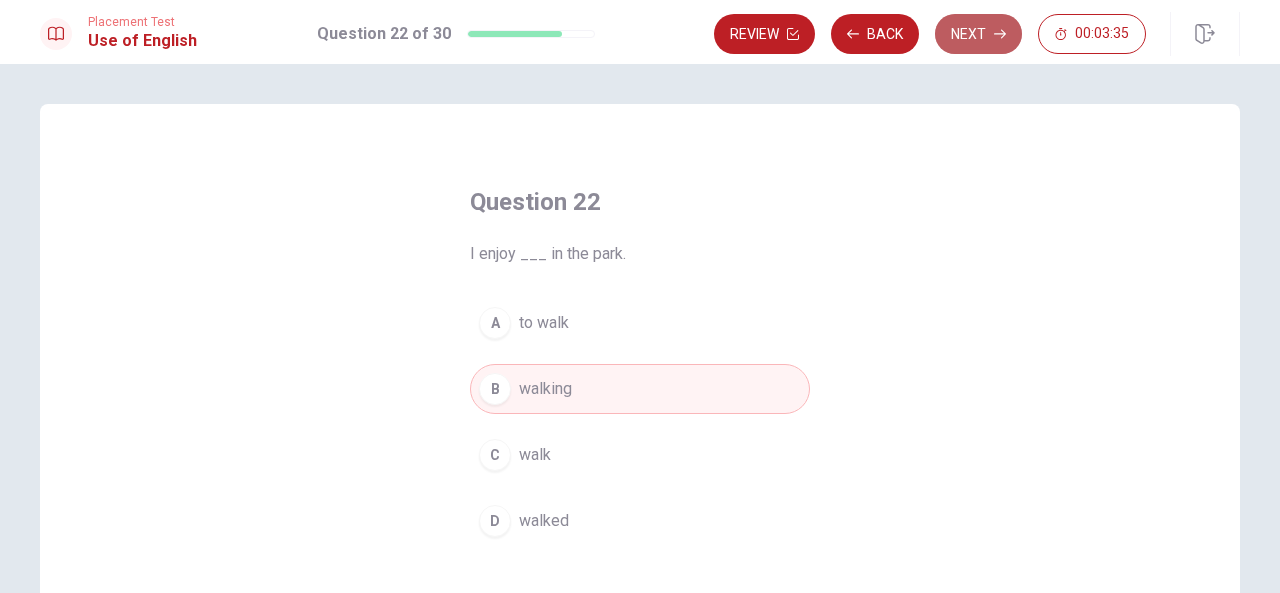 click on "Next" at bounding box center [978, 34] 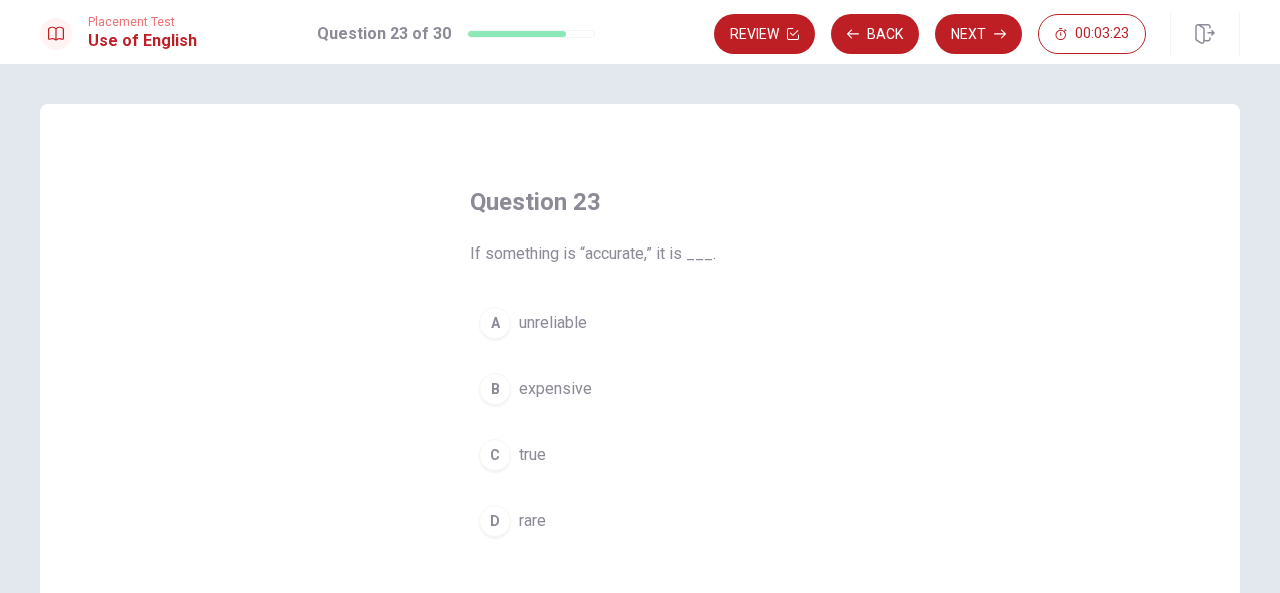 click on "true" at bounding box center [532, 455] 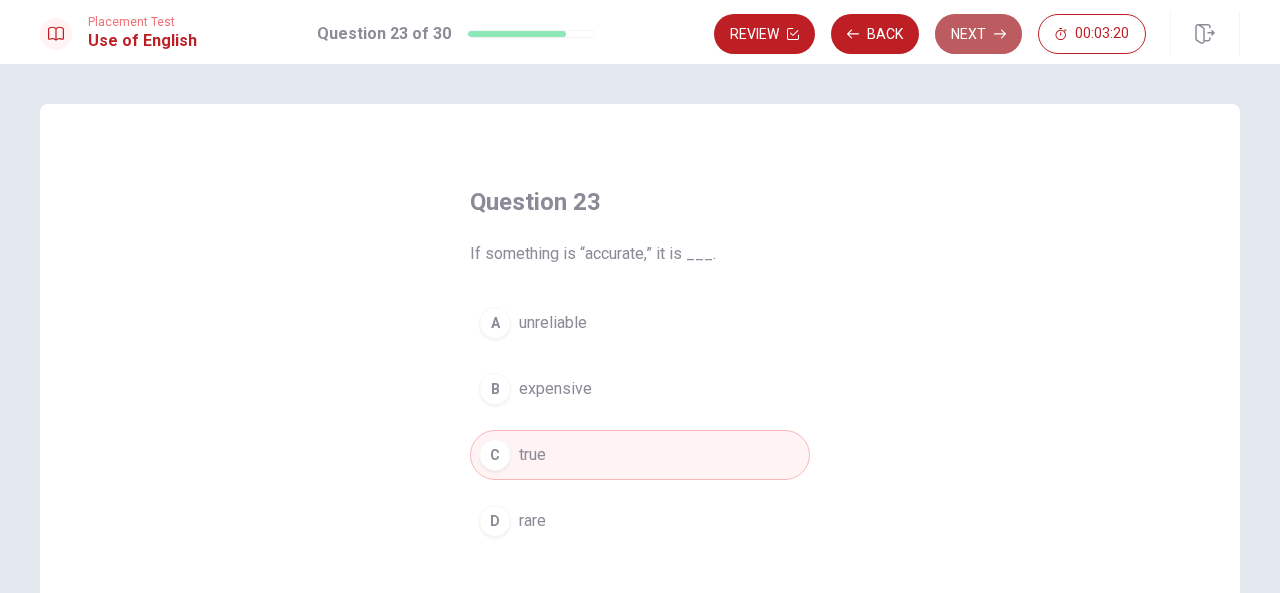 click on "Next" at bounding box center (978, 34) 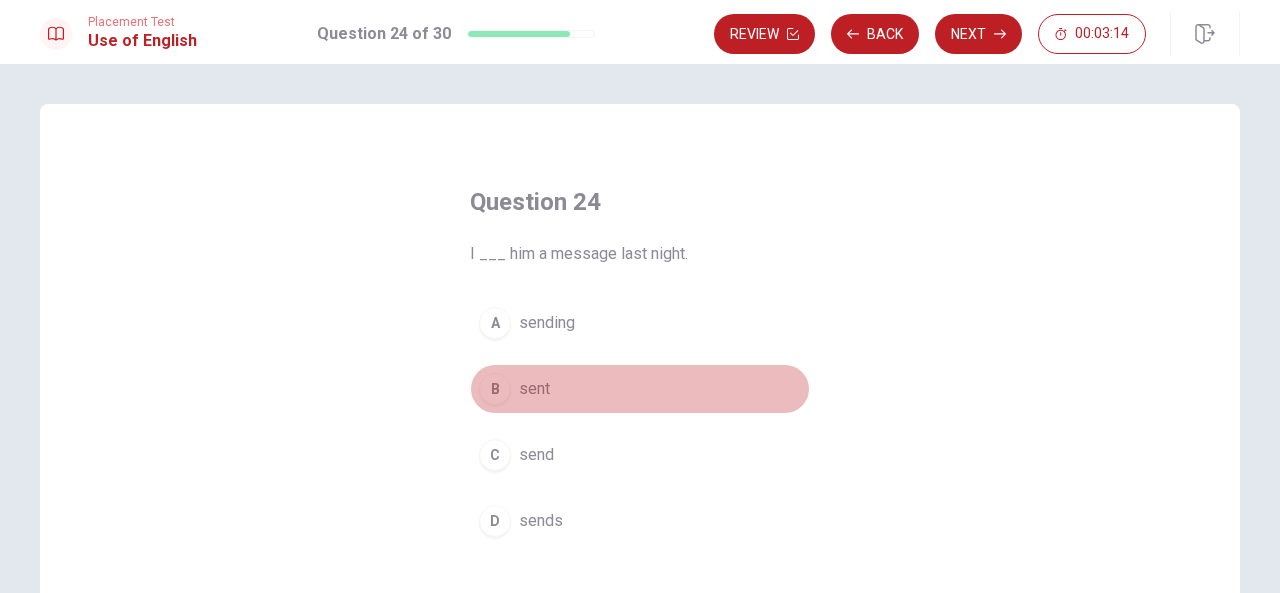 click on "sent" at bounding box center [534, 389] 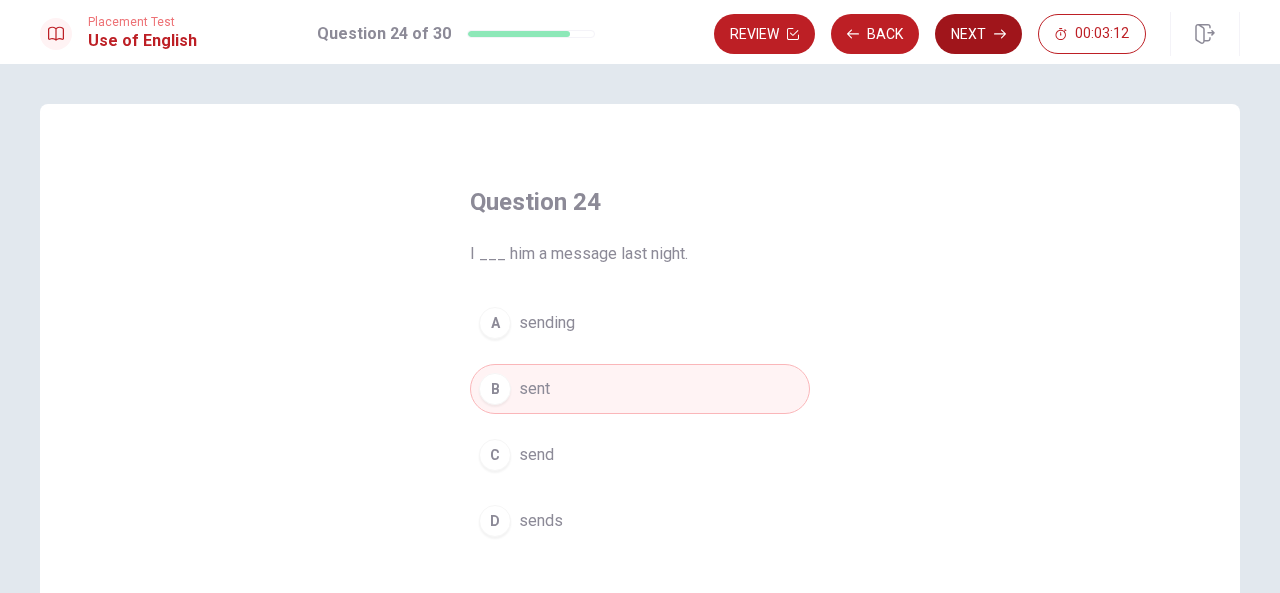 click on "Next" at bounding box center [978, 34] 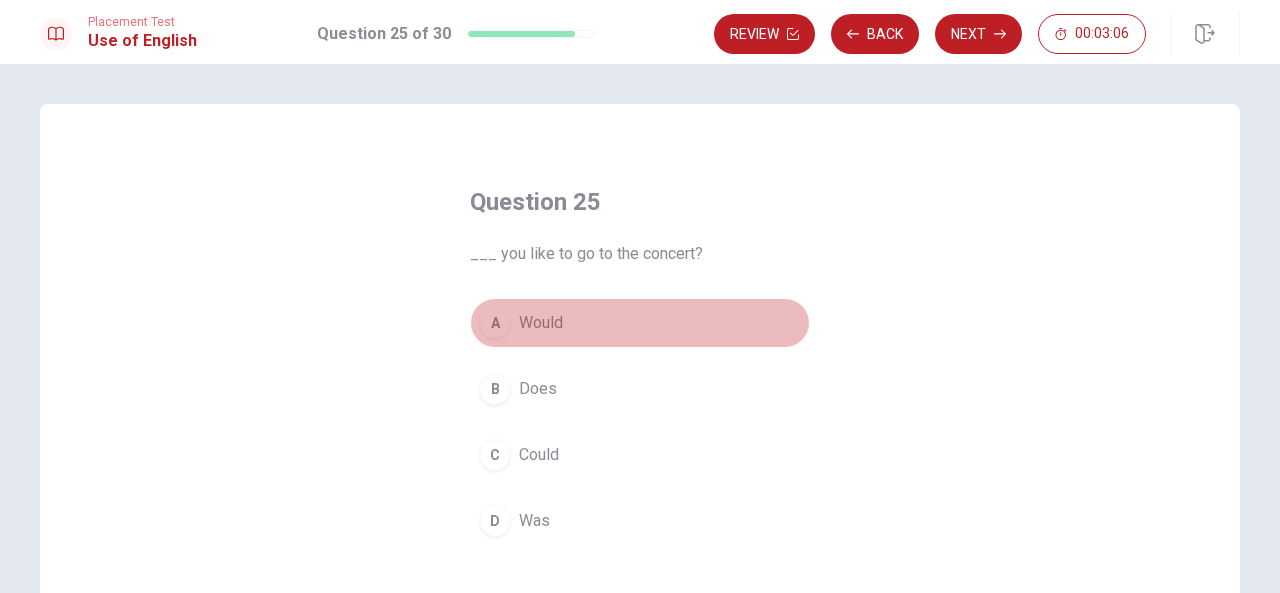 click on "Would" at bounding box center [541, 323] 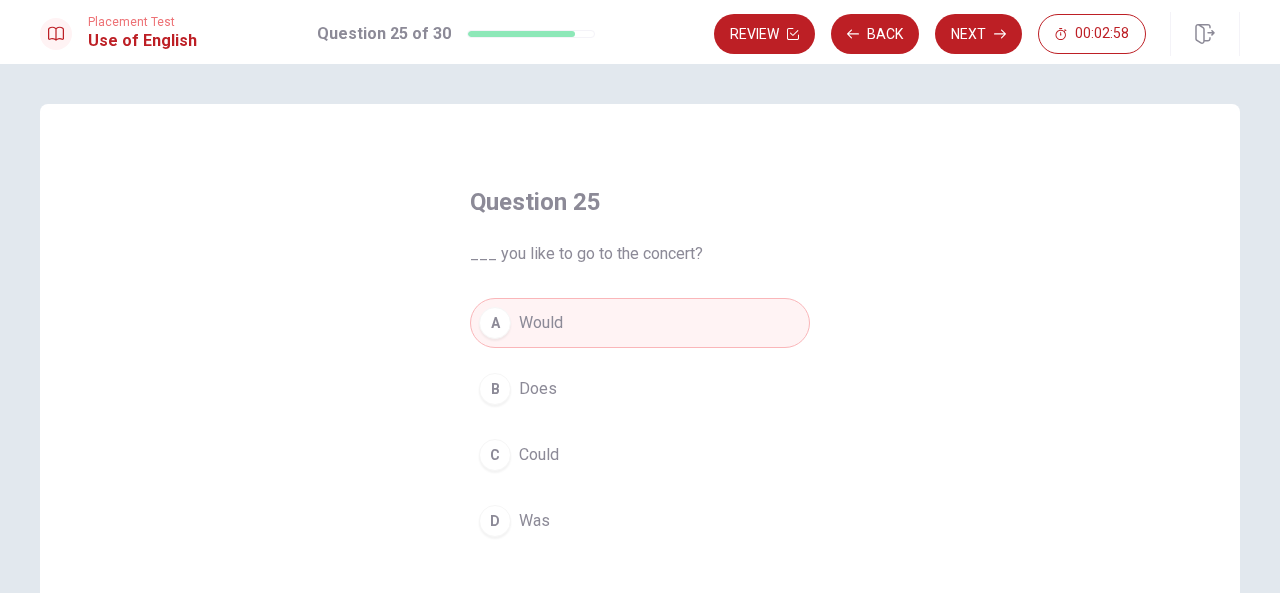 click on "Could" at bounding box center (539, 455) 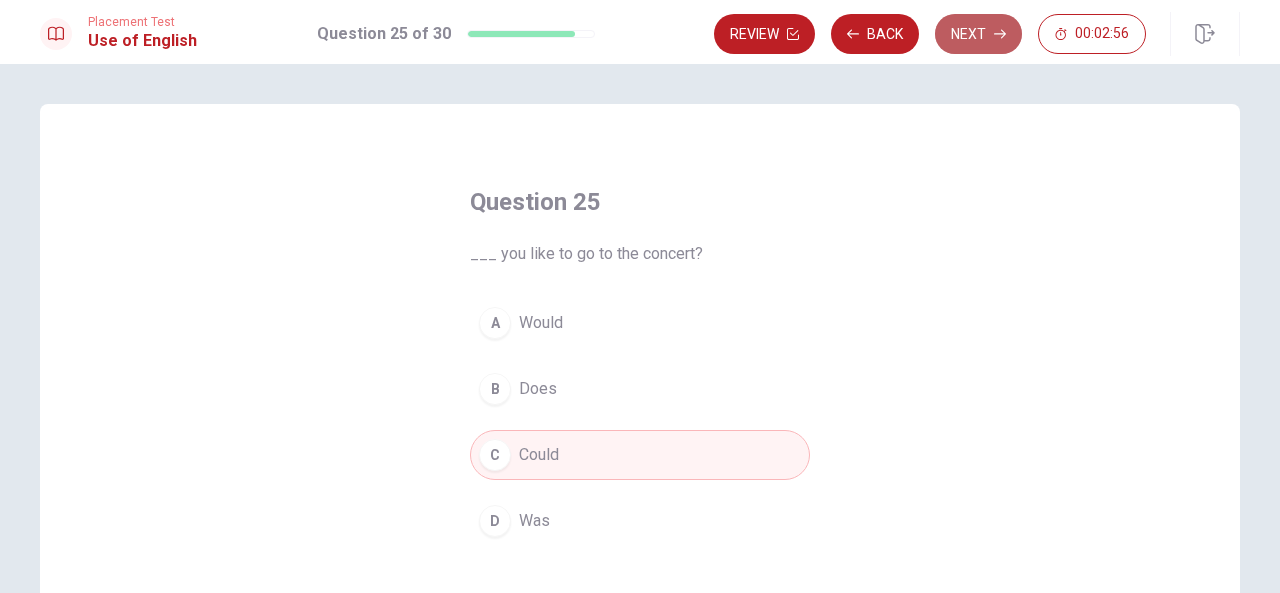 click on "Next" at bounding box center (978, 34) 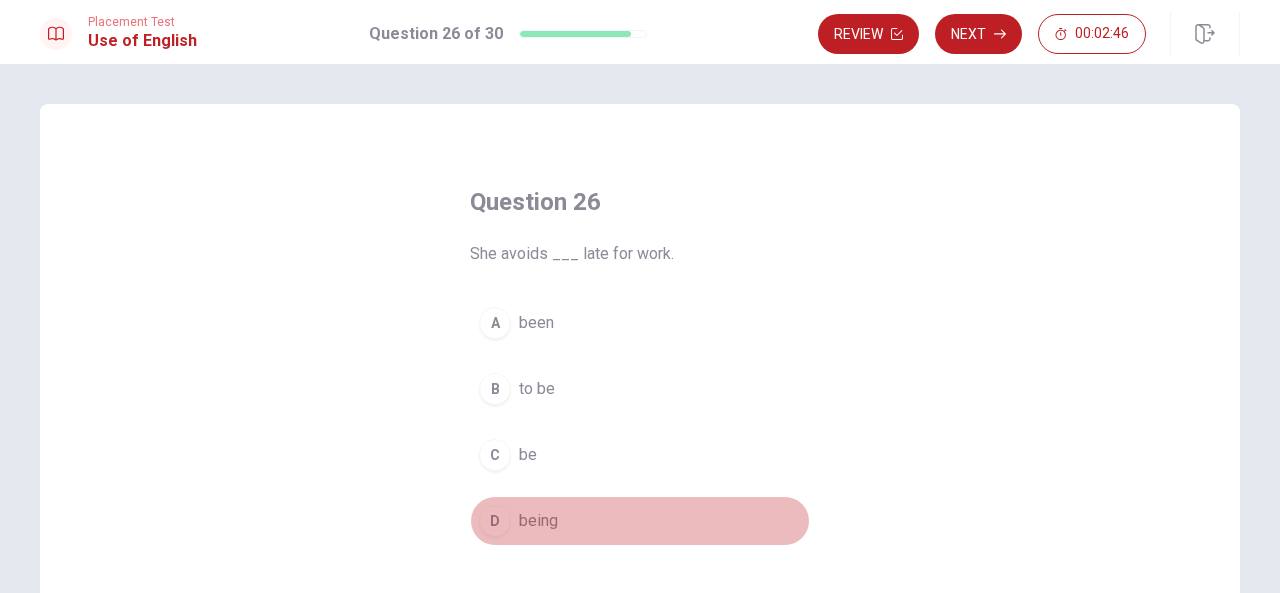 click on "being" at bounding box center (538, 521) 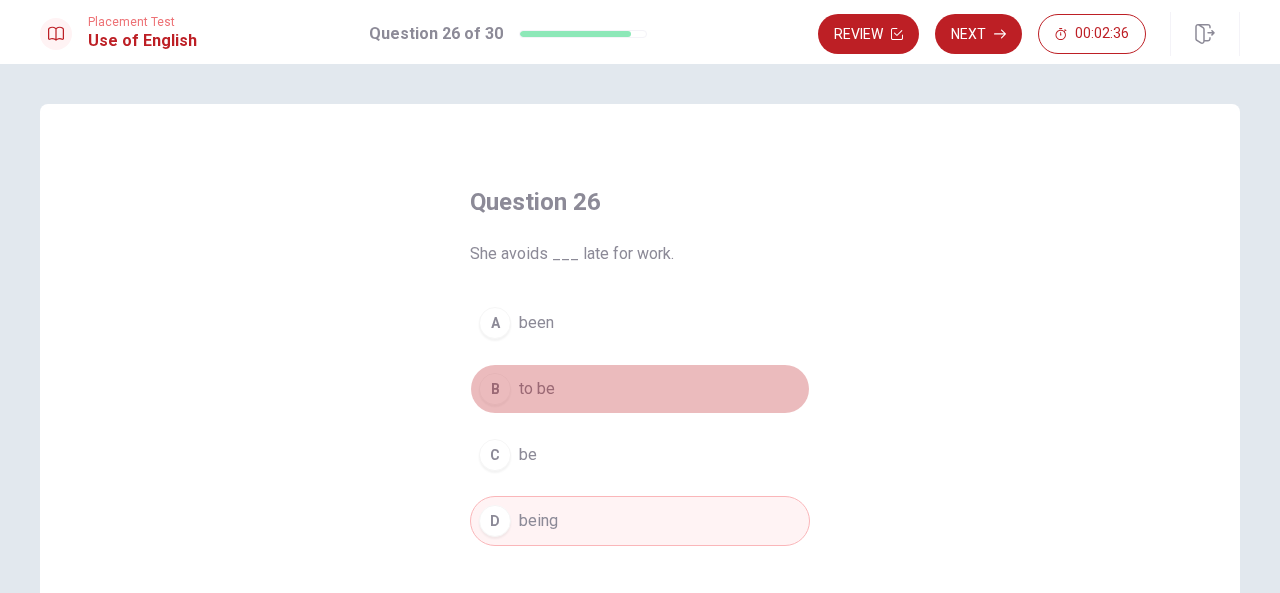 click on "to be" at bounding box center (537, 389) 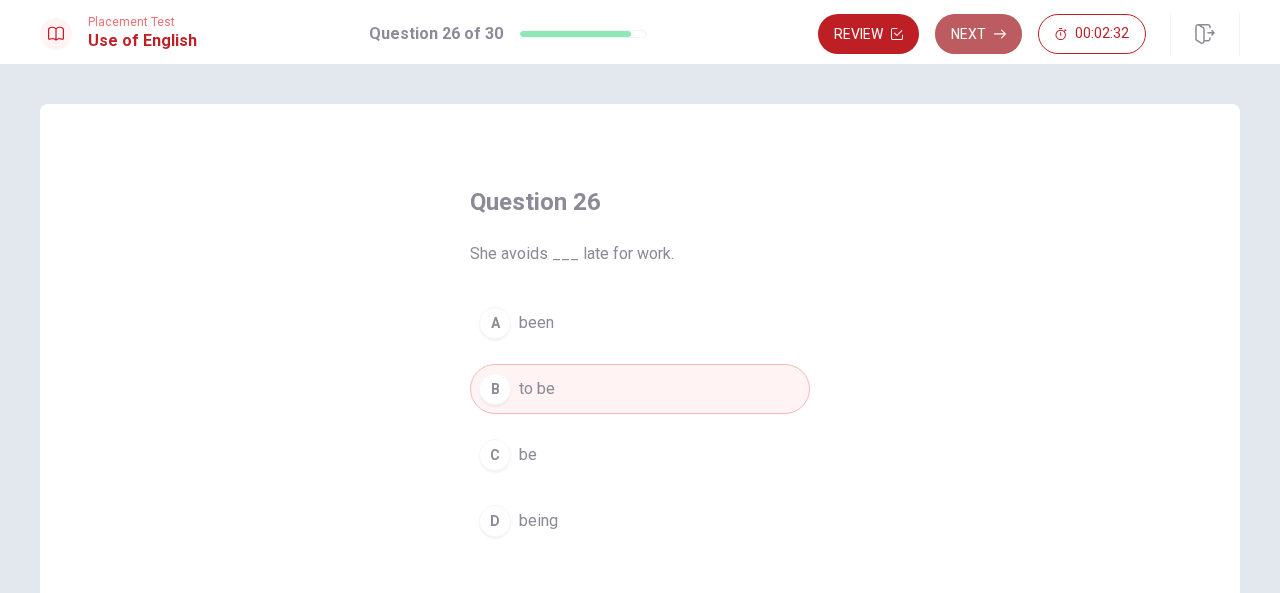 click on "Next" at bounding box center (978, 34) 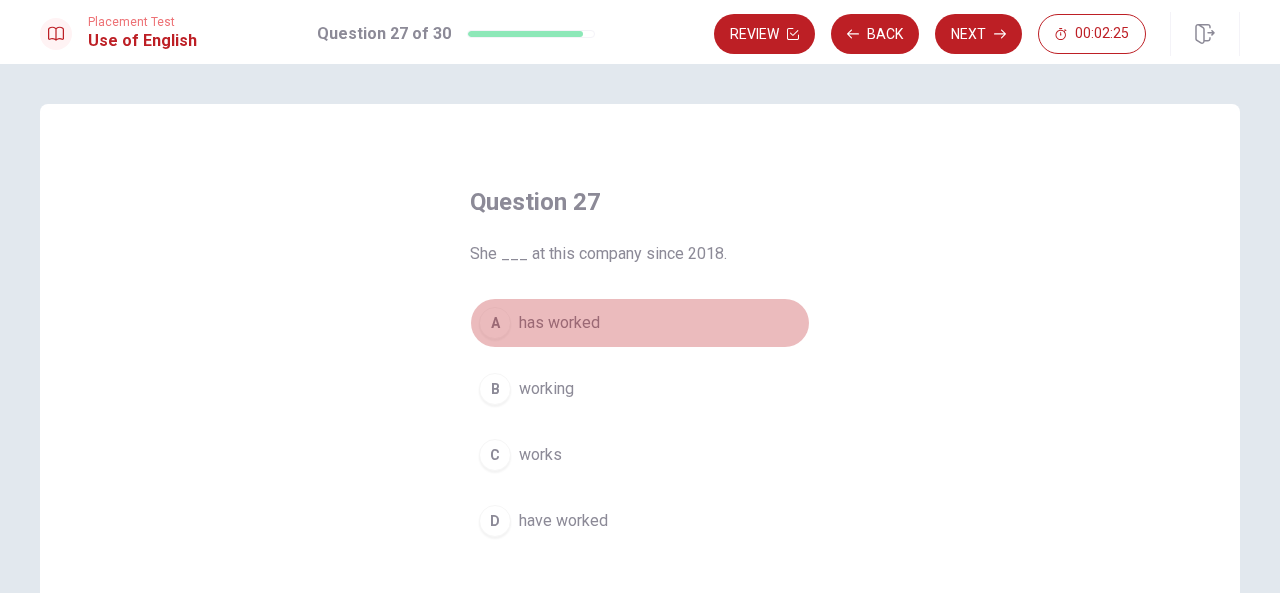 click on "has worked" at bounding box center [559, 323] 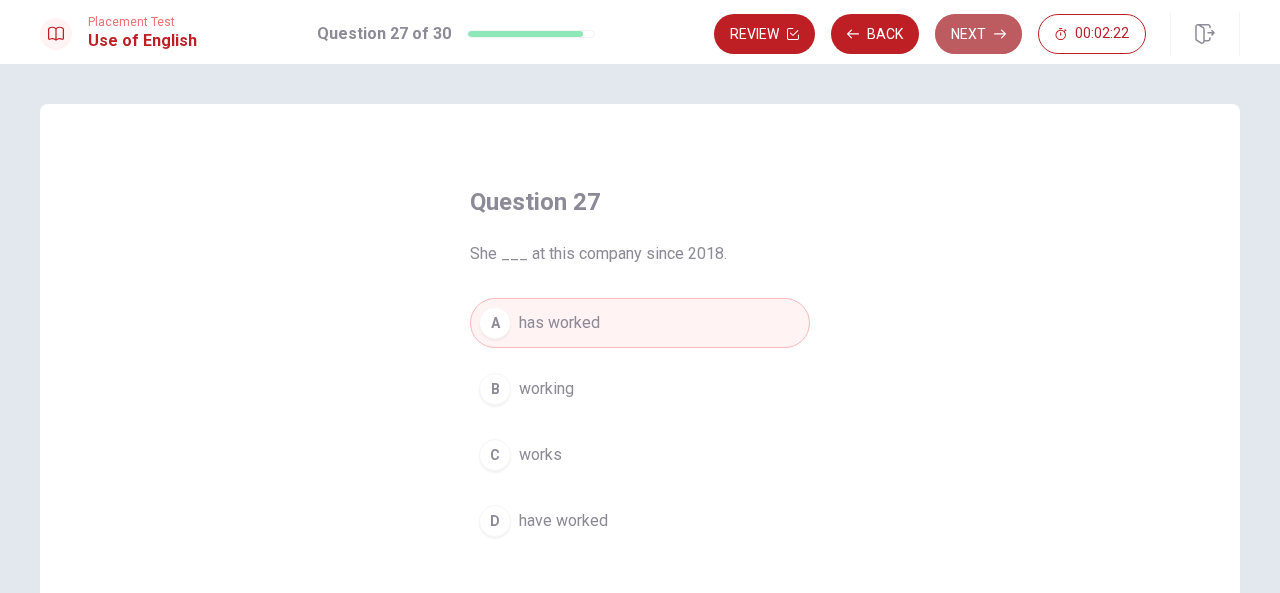click on "Next" at bounding box center (978, 34) 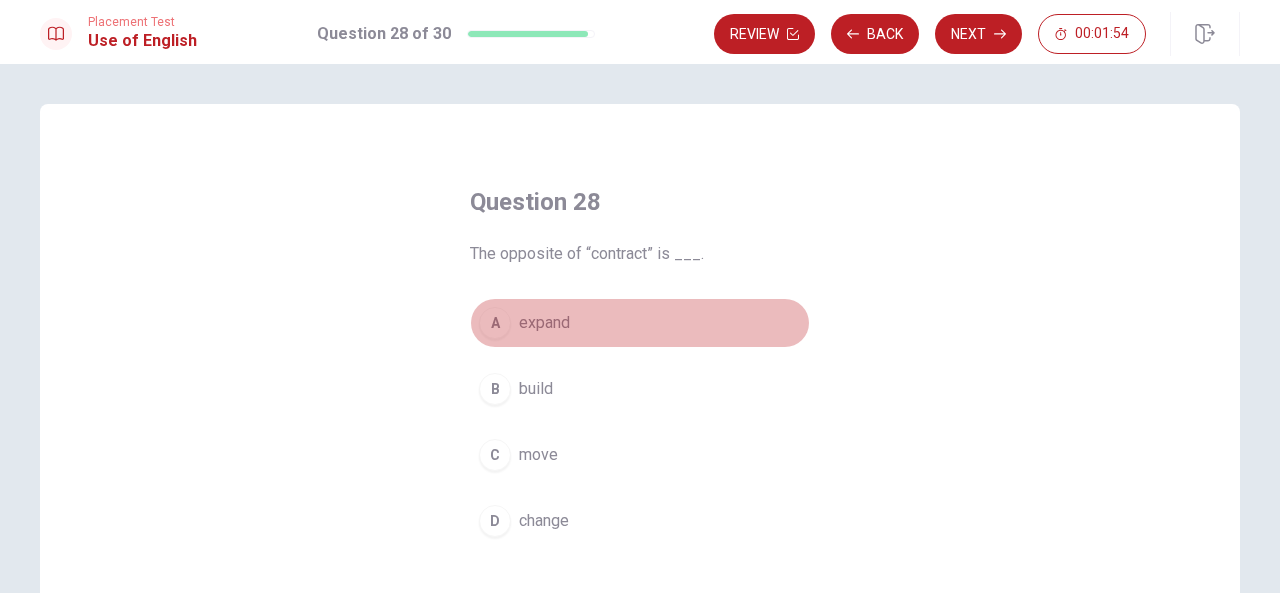 click on "expand" at bounding box center (544, 323) 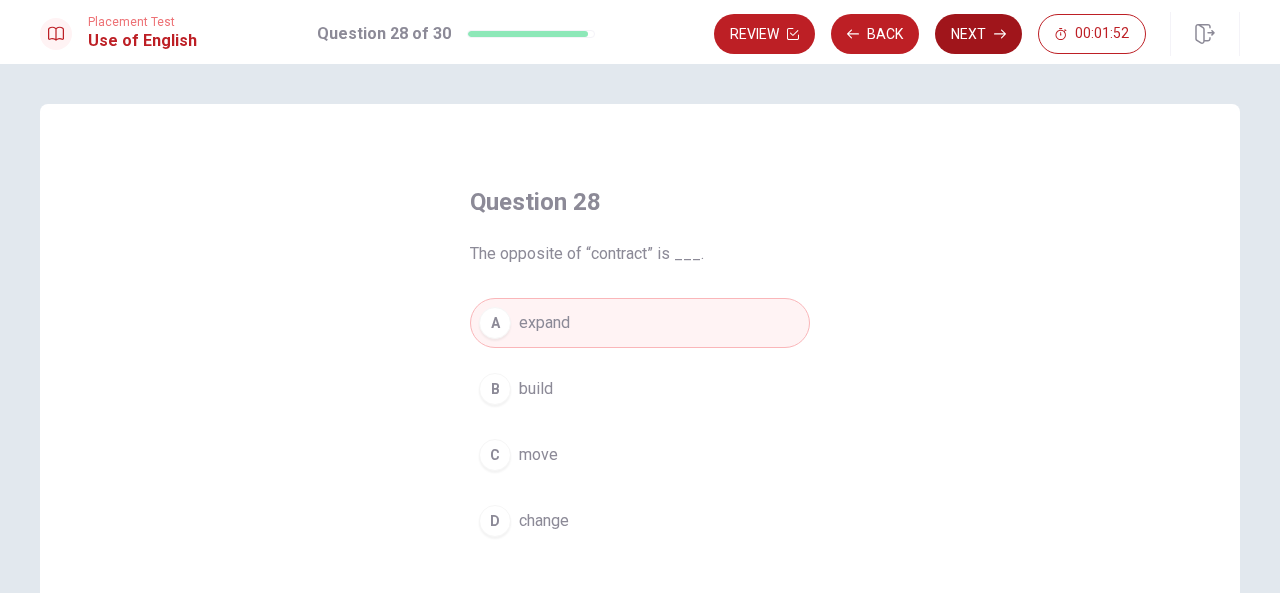 click on "Next" at bounding box center (978, 34) 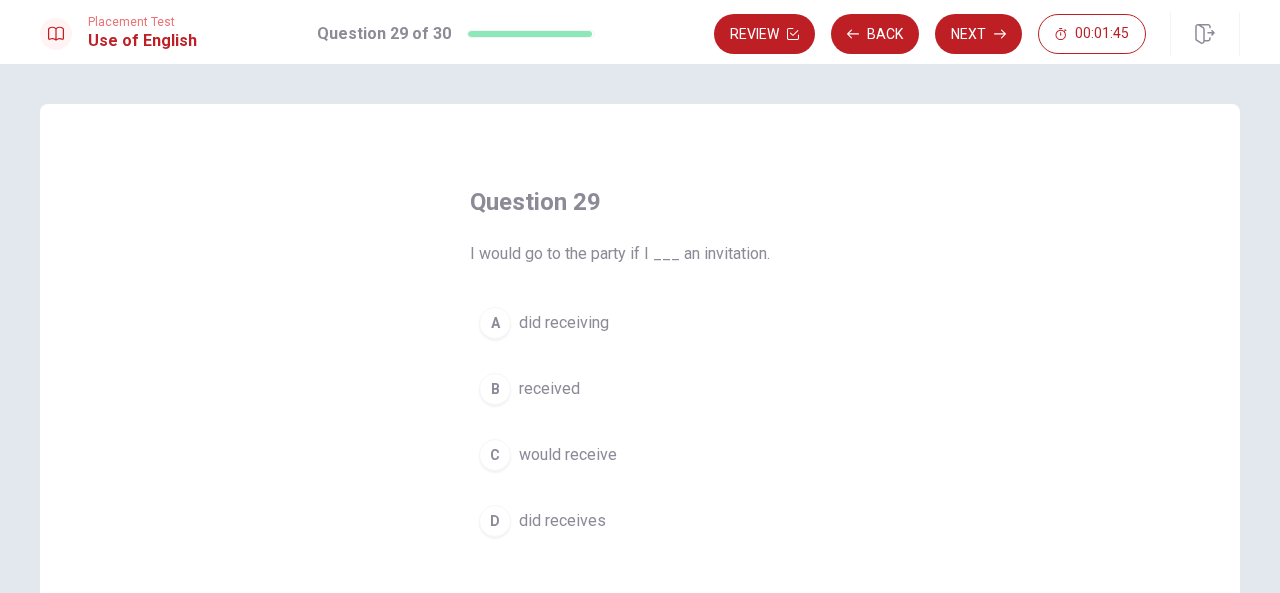 click on "received" at bounding box center [549, 389] 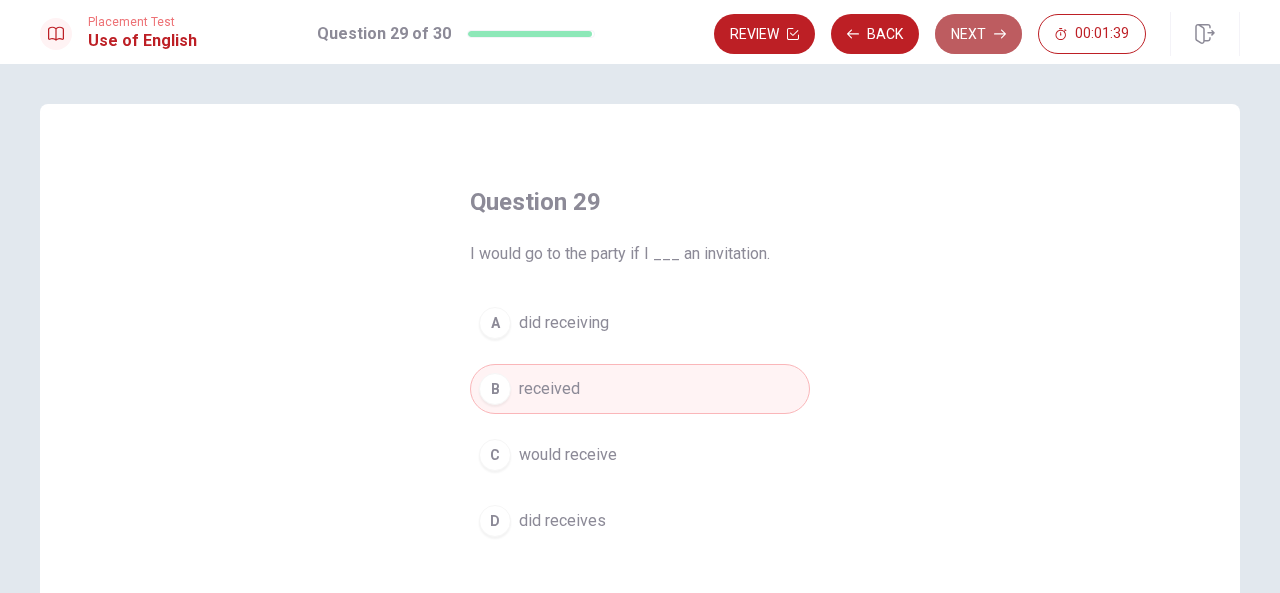 click on "Next" at bounding box center [978, 34] 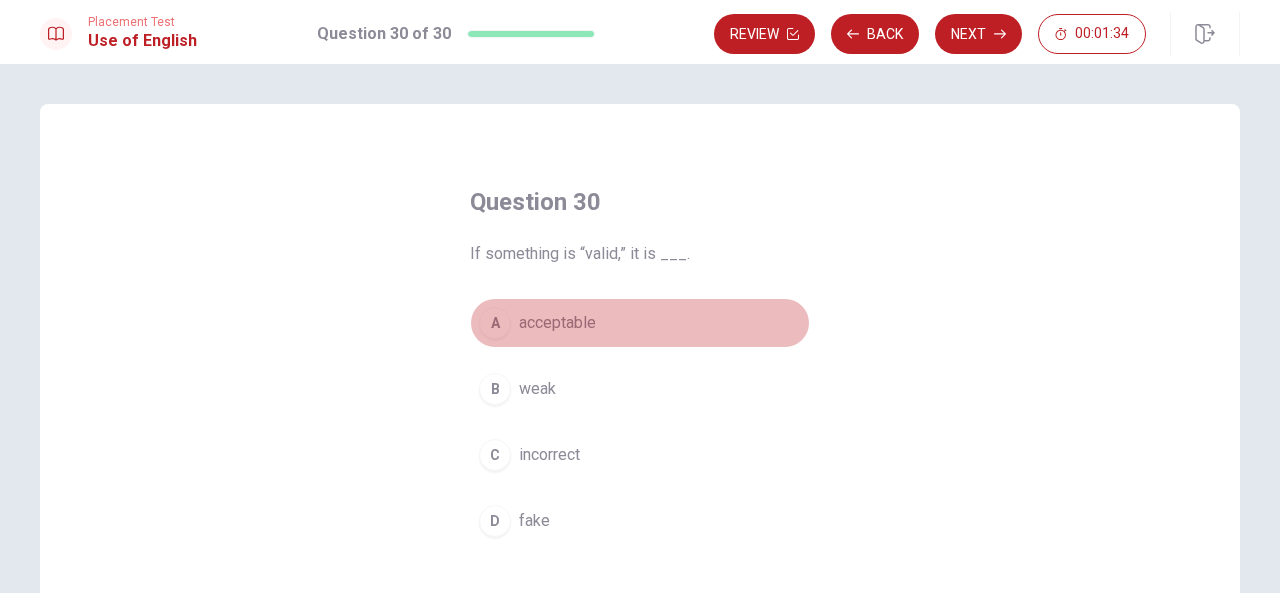 click on "acceptable" at bounding box center [557, 323] 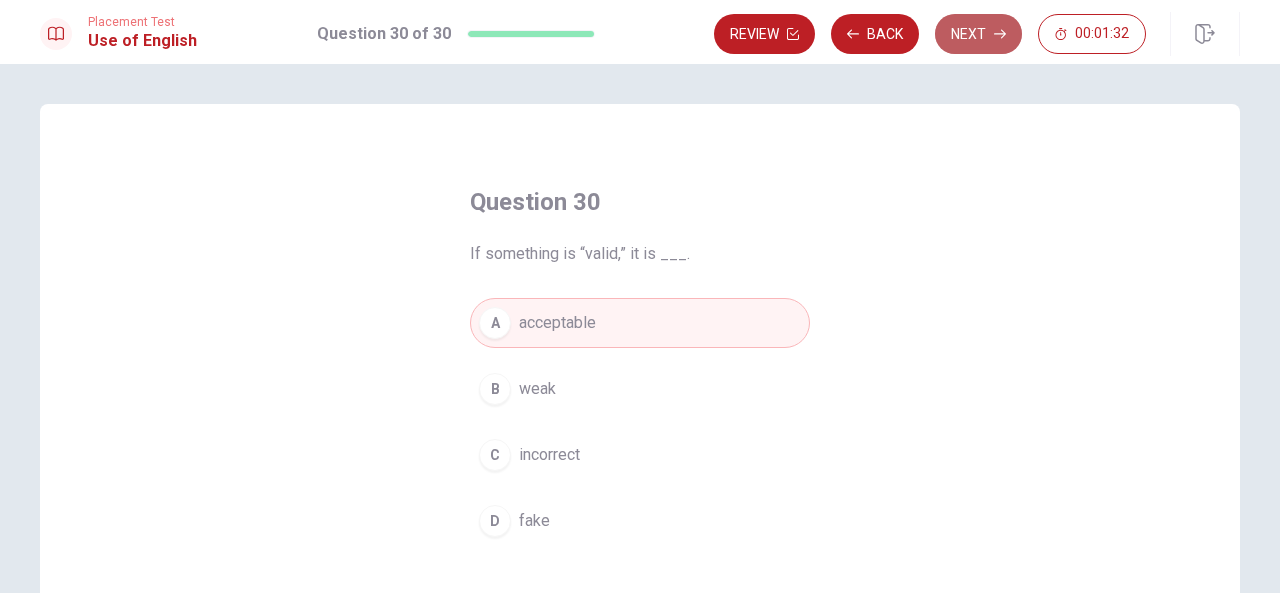 click on "Next" at bounding box center (978, 34) 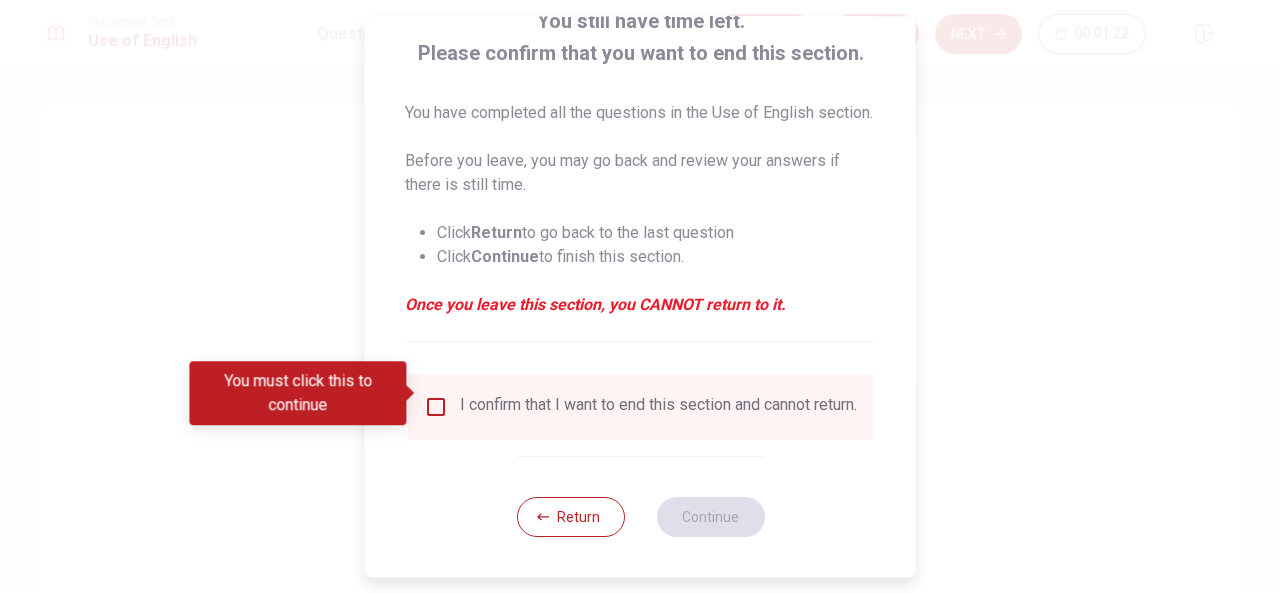 scroll, scrollTop: 176, scrollLeft: 0, axis: vertical 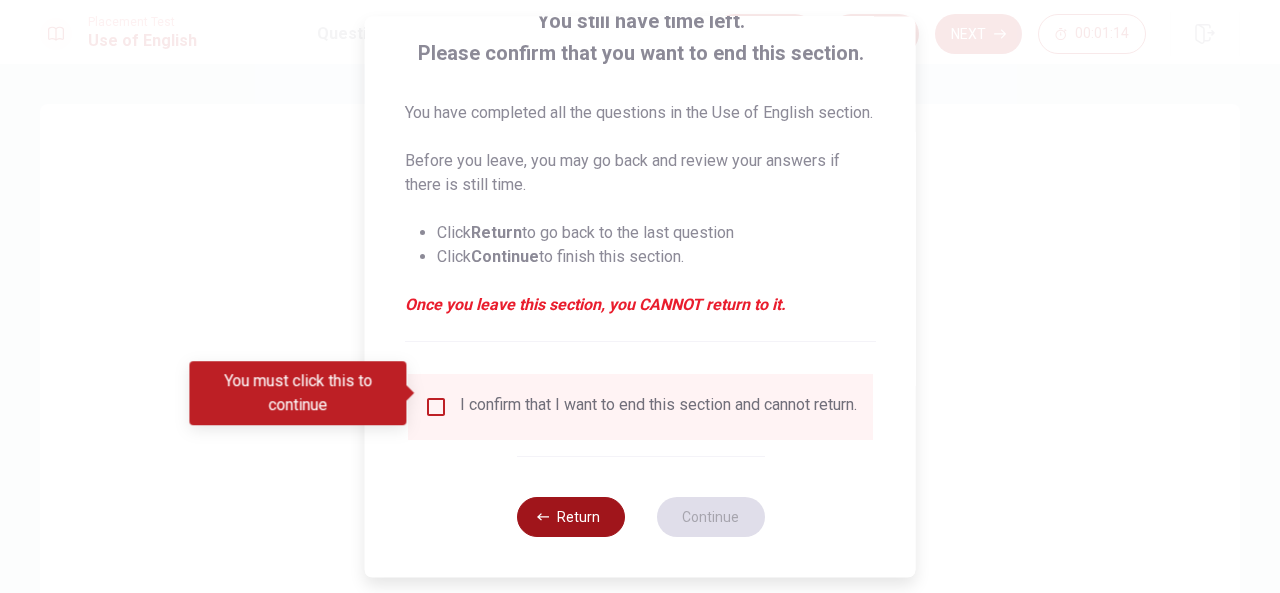 click on "Return" at bounding box center (570, 517) 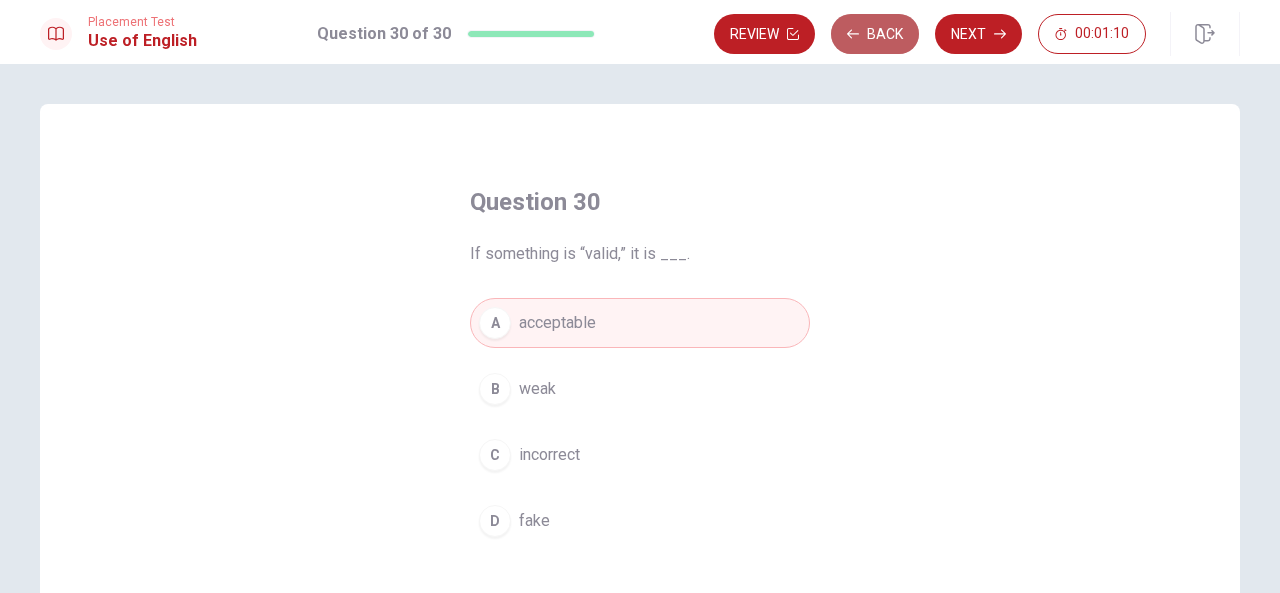 click on "Back" at bounding box center [875, 34] 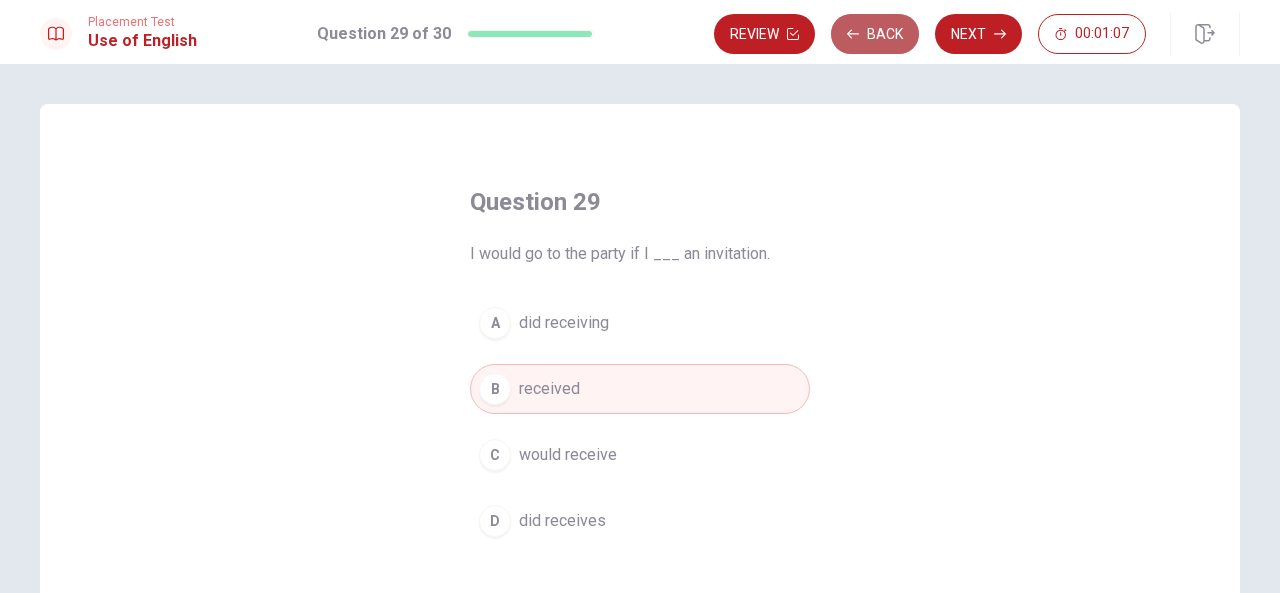 click on "Back" at bounding box center (875, 34) 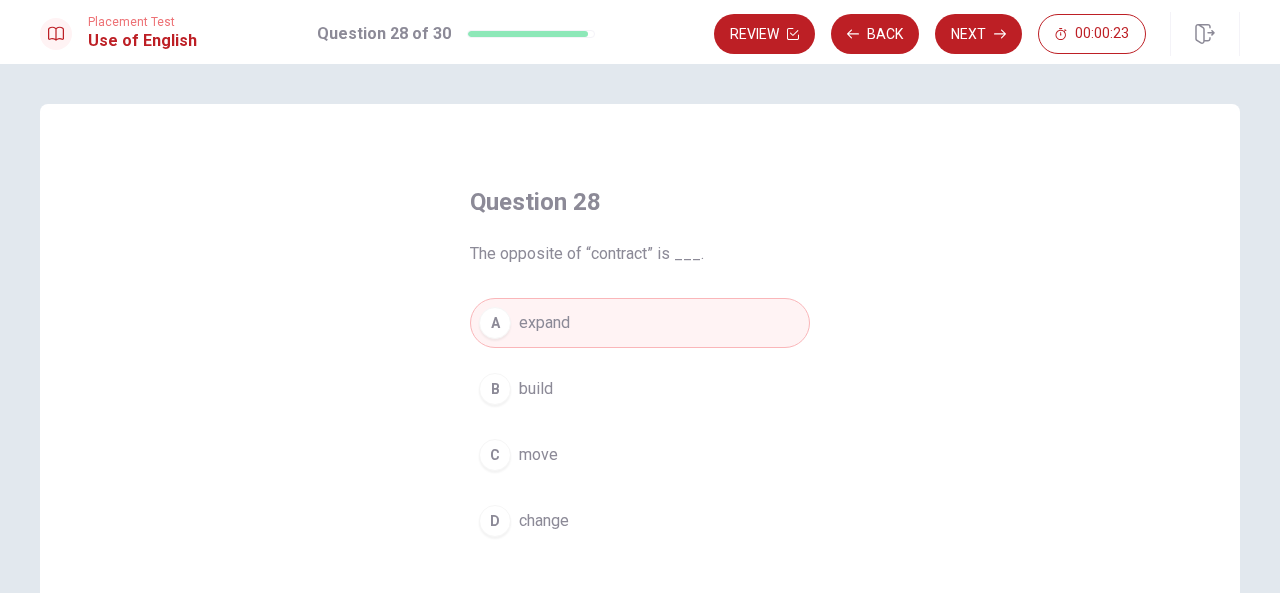 click on "change" at bounding box center [544, 521] 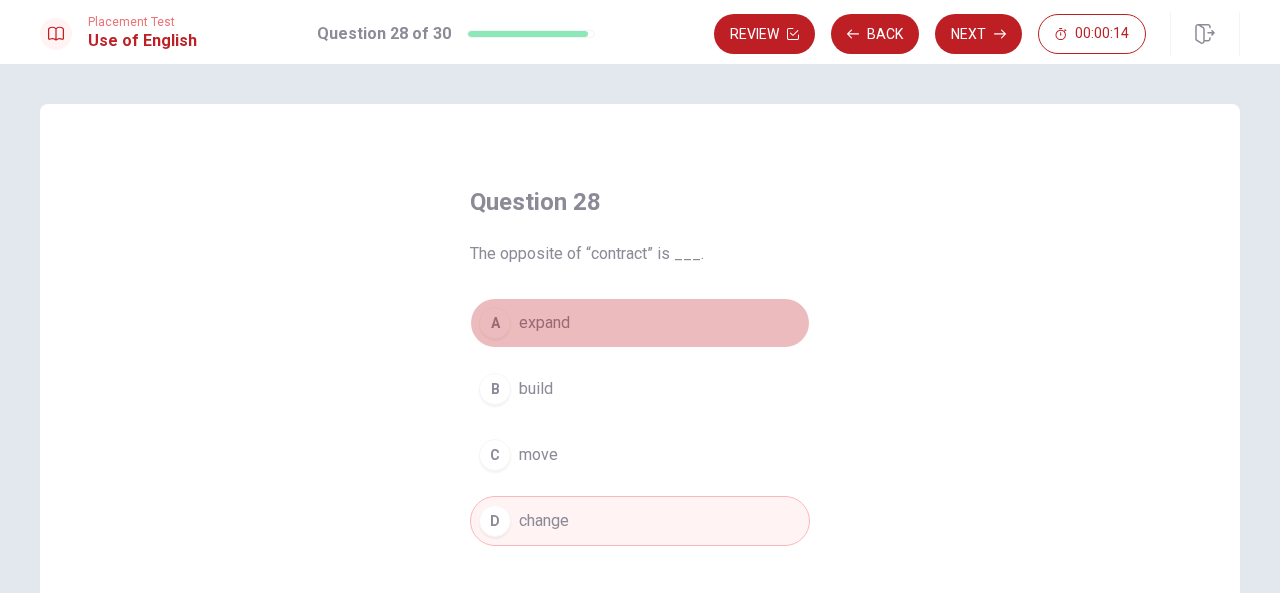 click on "expand" at bounding box center [544, 323] 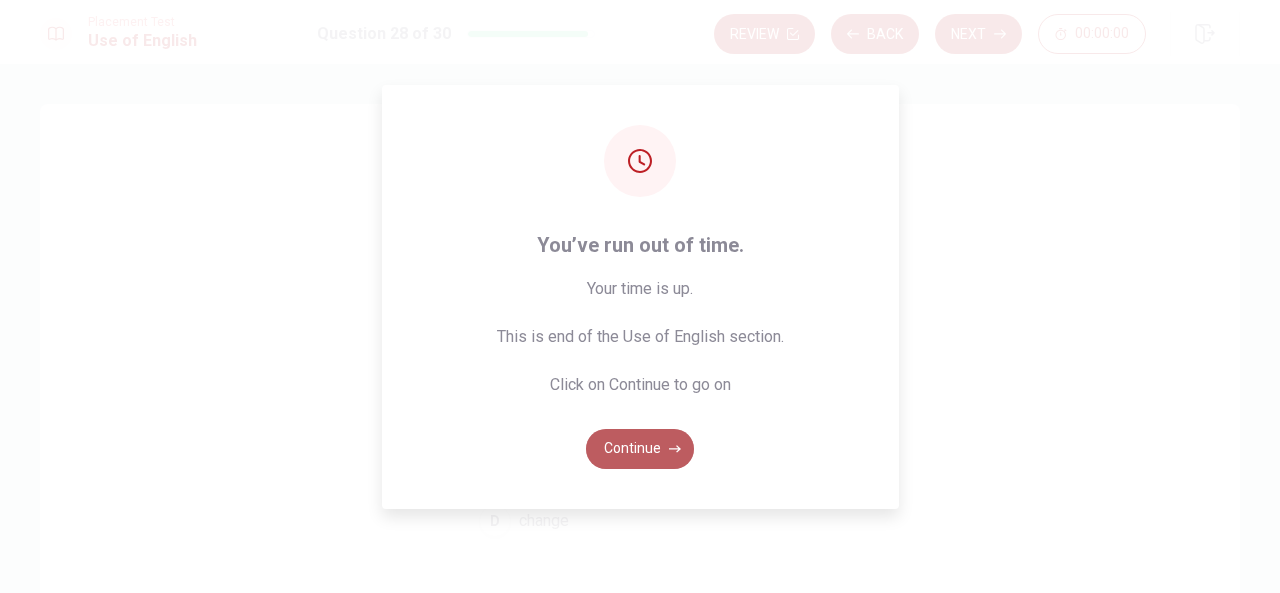 click on "Continue" at bounding box center (640, 449) 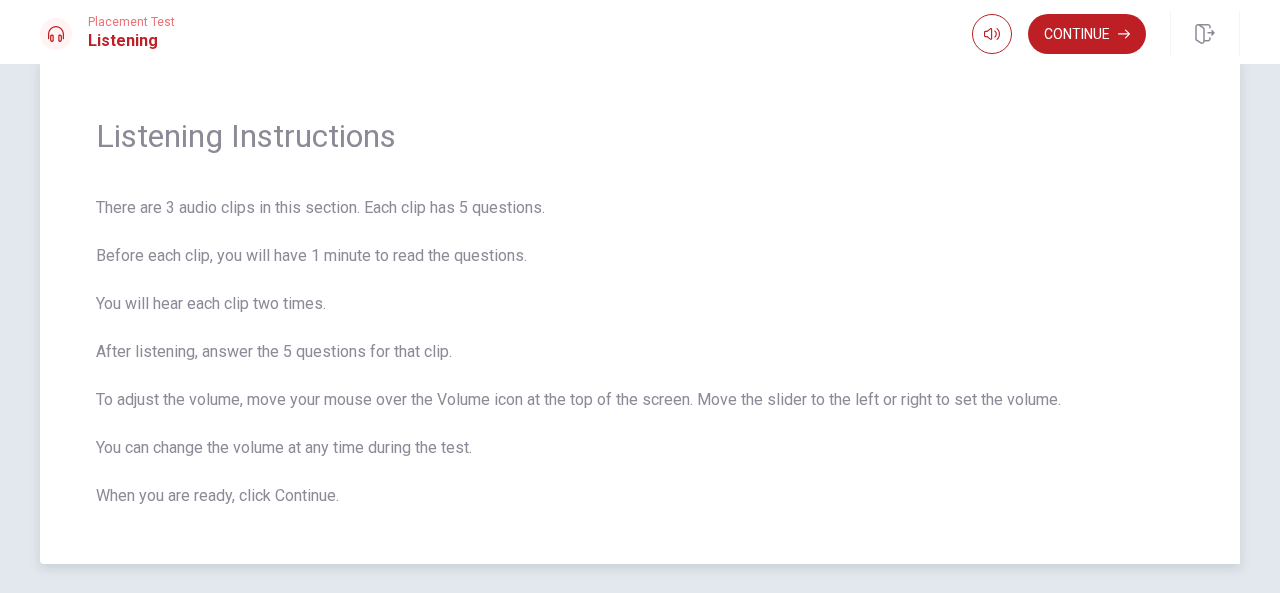 scroll, scrollTop: 18, scrollLeft: 0, axis: vertical 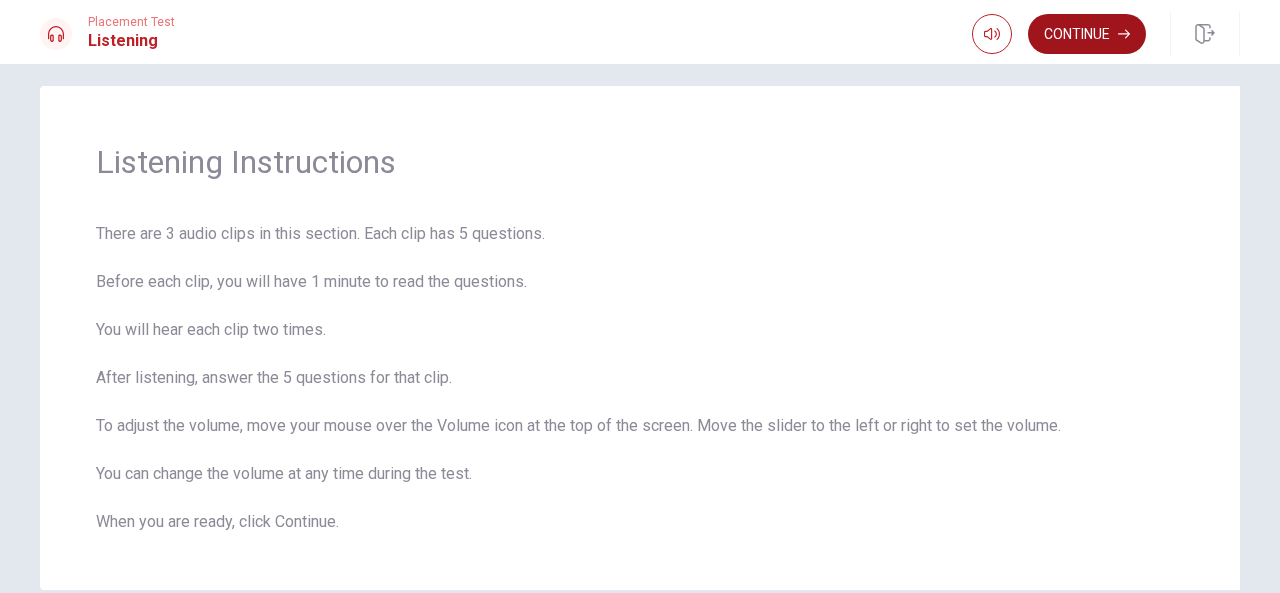 click on "Continue" at bounding box center (1087, 34) 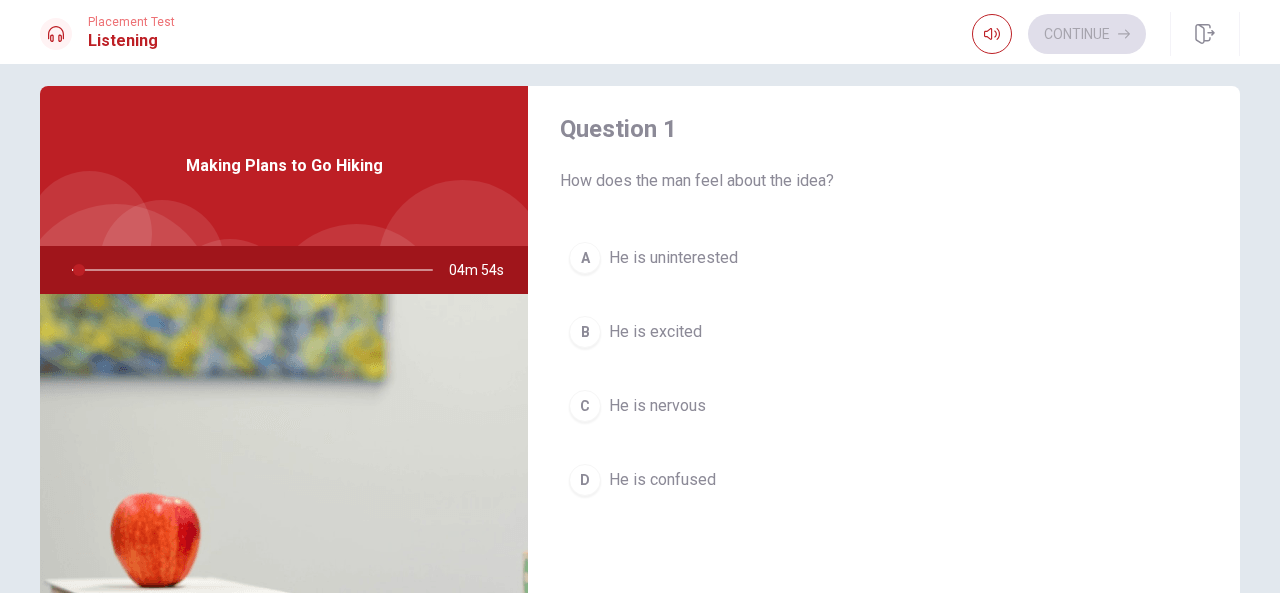 scroll, scrollTop: 0, scrollLeft: 0, axis: both 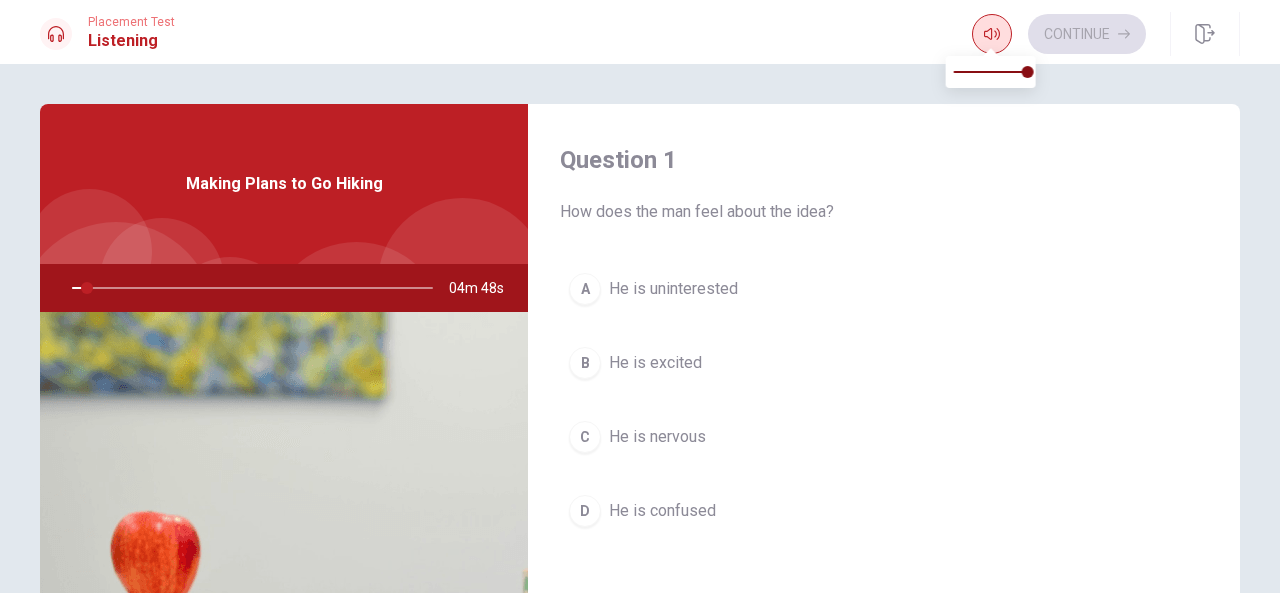 click at bounding box center (992, 34) 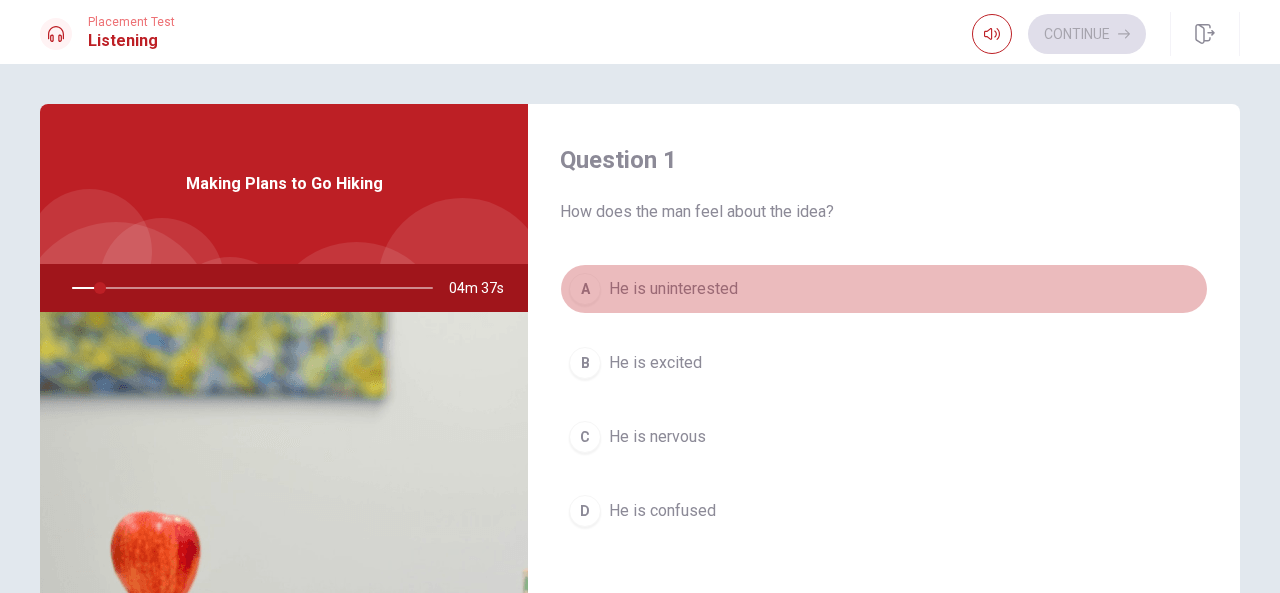 click on "A He is uninterested" at bounding box center [884, 289] 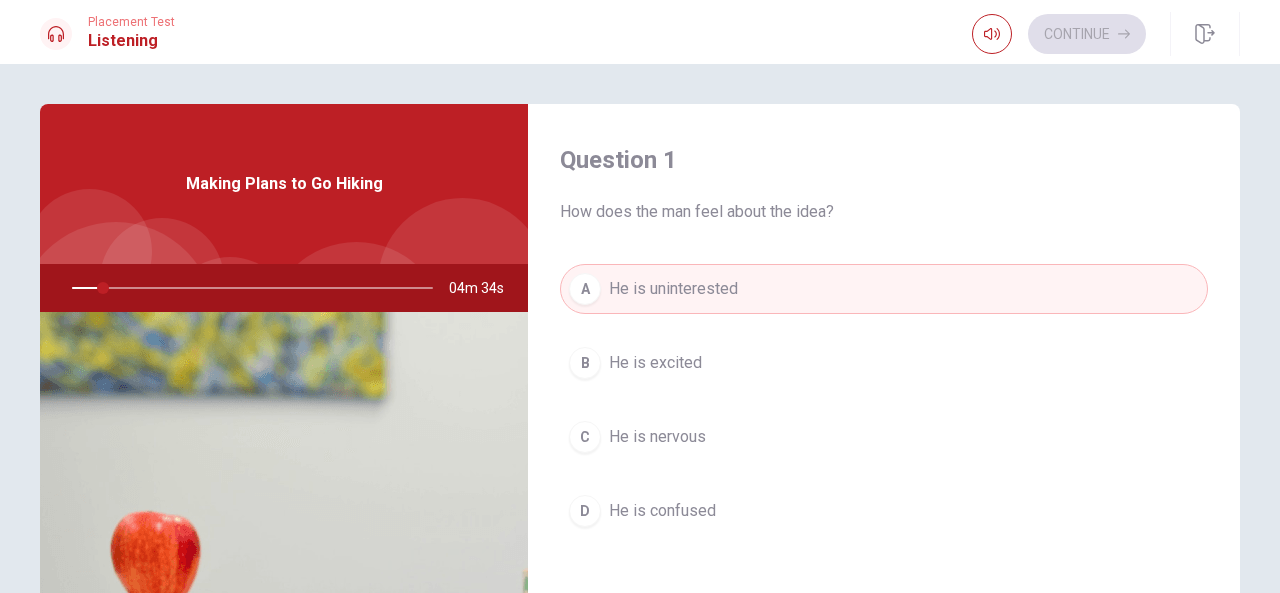 scroll, scrollTop: 100, scrollLeft: 0, axis: vertical 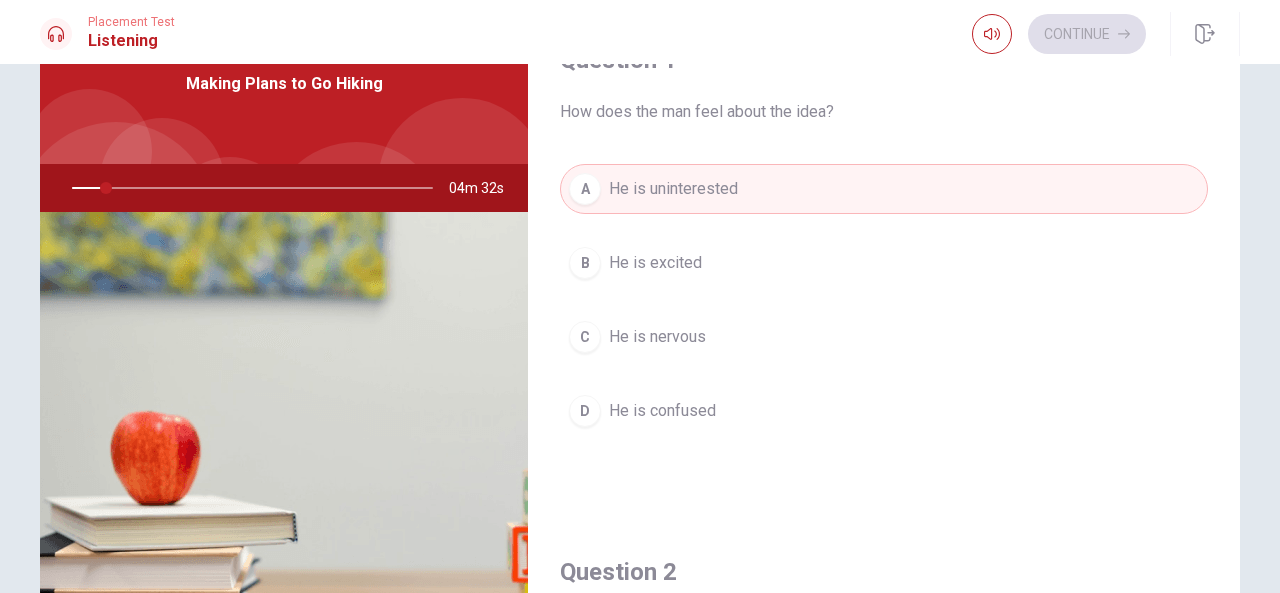 click 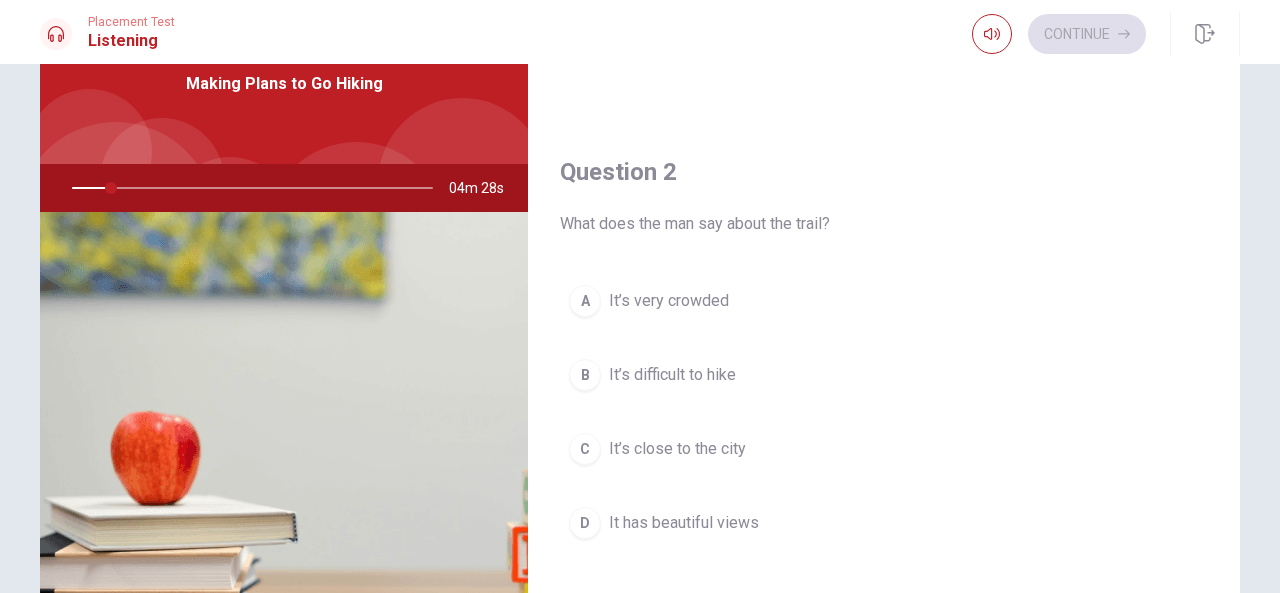 scroll, scrollTop: 0, scrollLeft: 0, axis: both 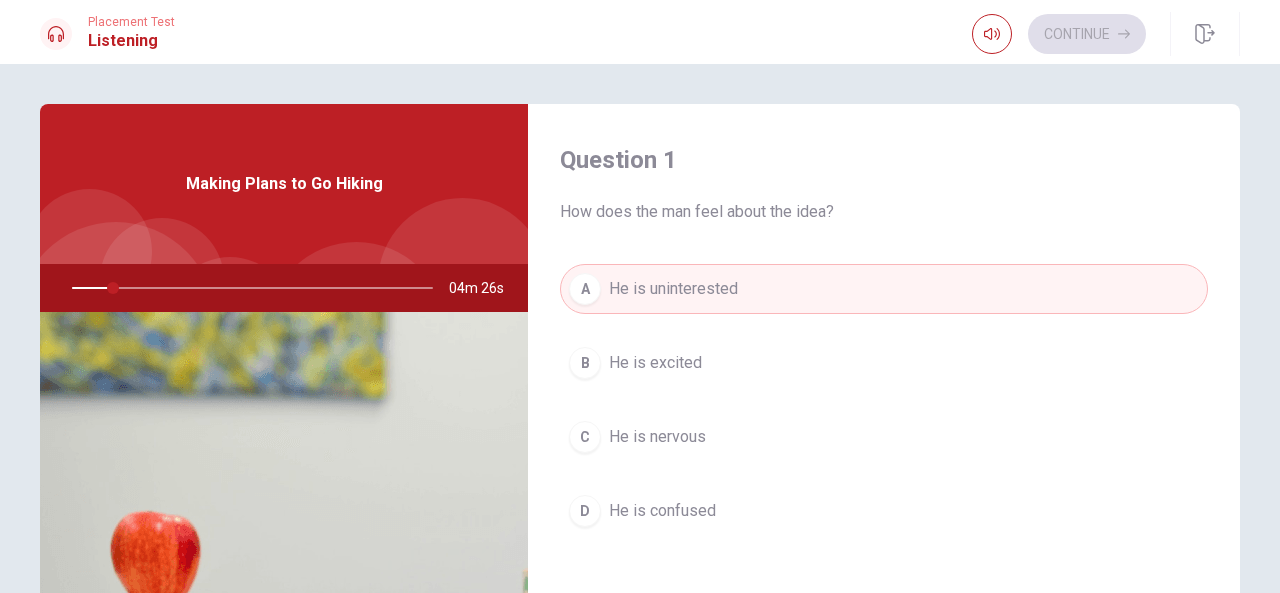 click on "B He is excited" at bounding box center [884, 363] 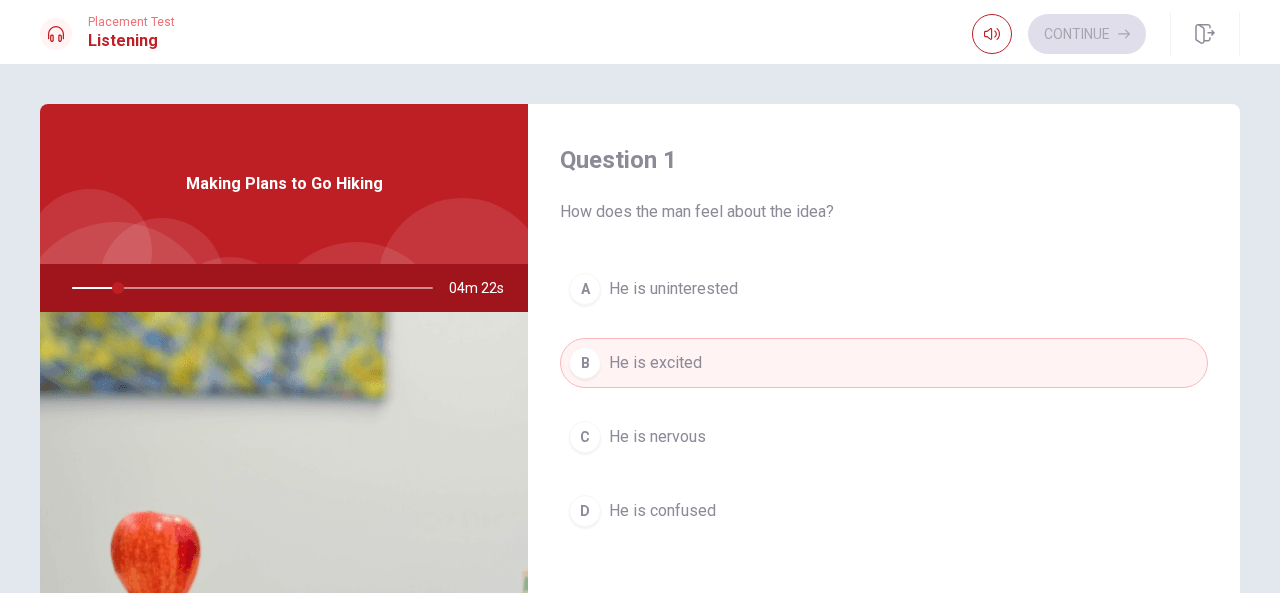 click at bounding box center (248, 288) 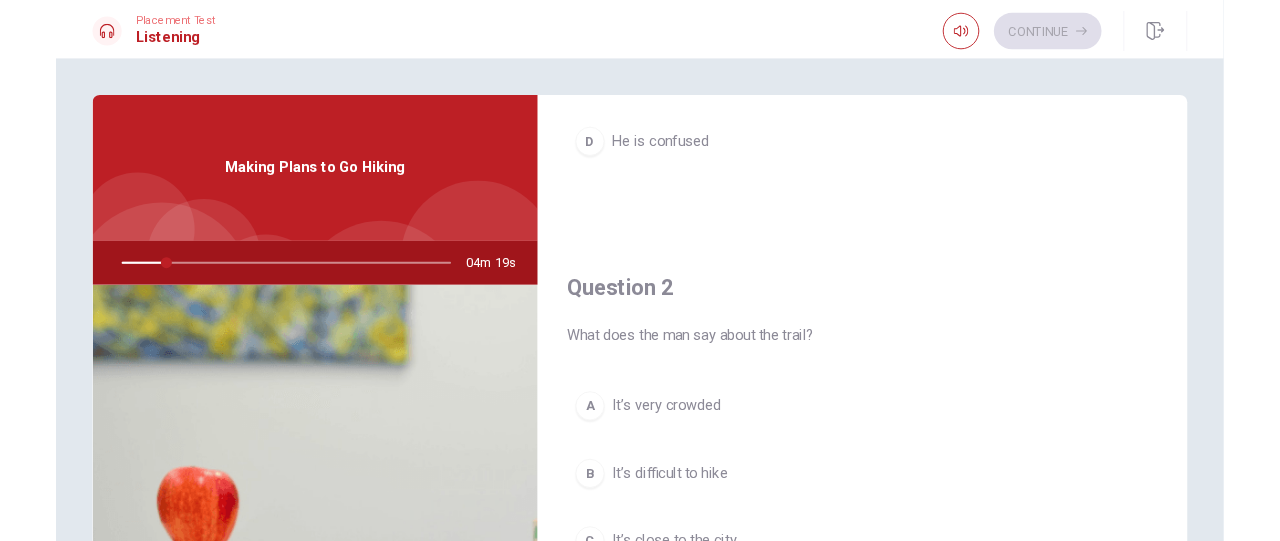 scroll, scrollTop: 0, scrollLeft: 0, axis: both 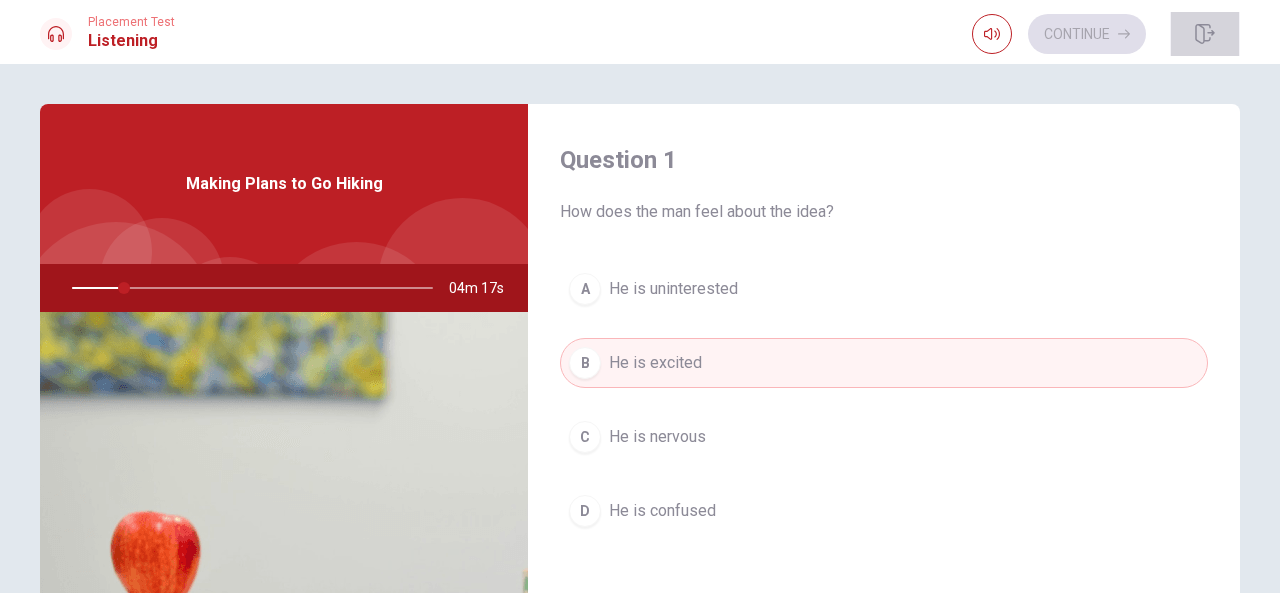 click at bounding box center (1205, 34) 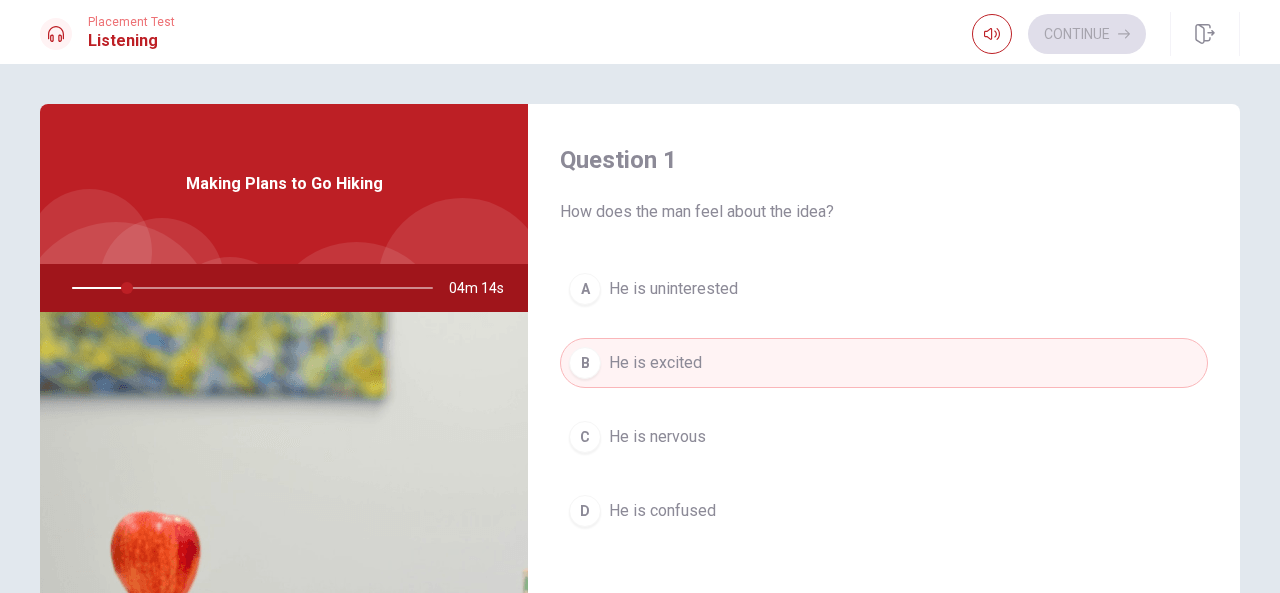 click on "Question 1 How does the man feel about the idea?" at bounding box center (884, 184) 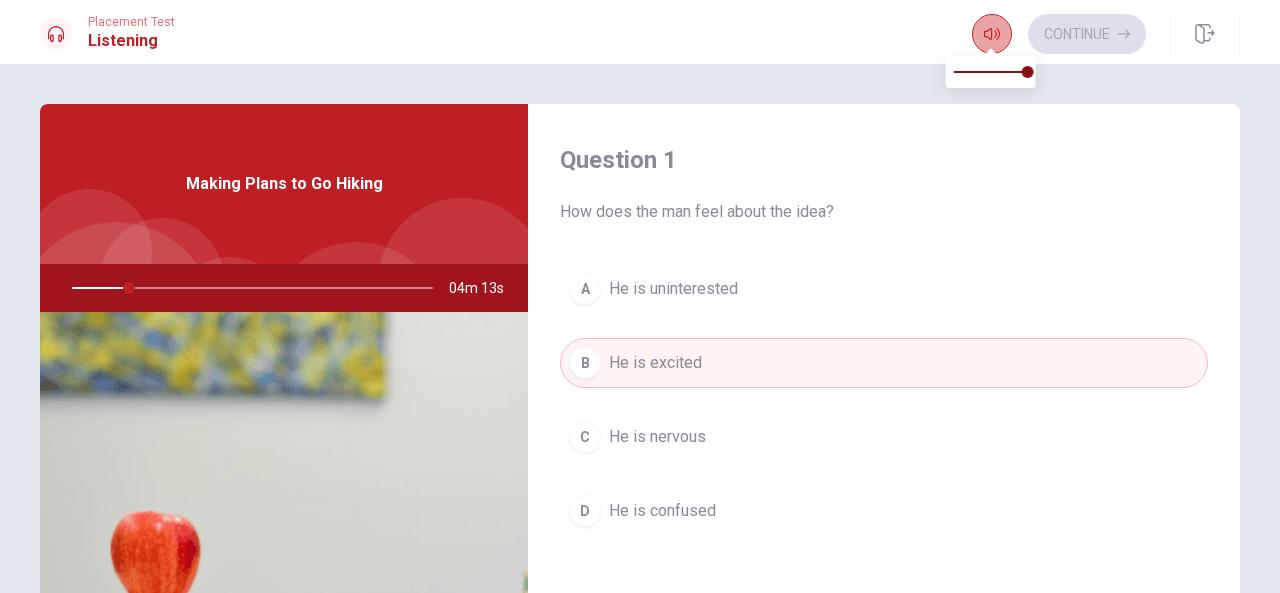 click at bounding box center (992, 34) 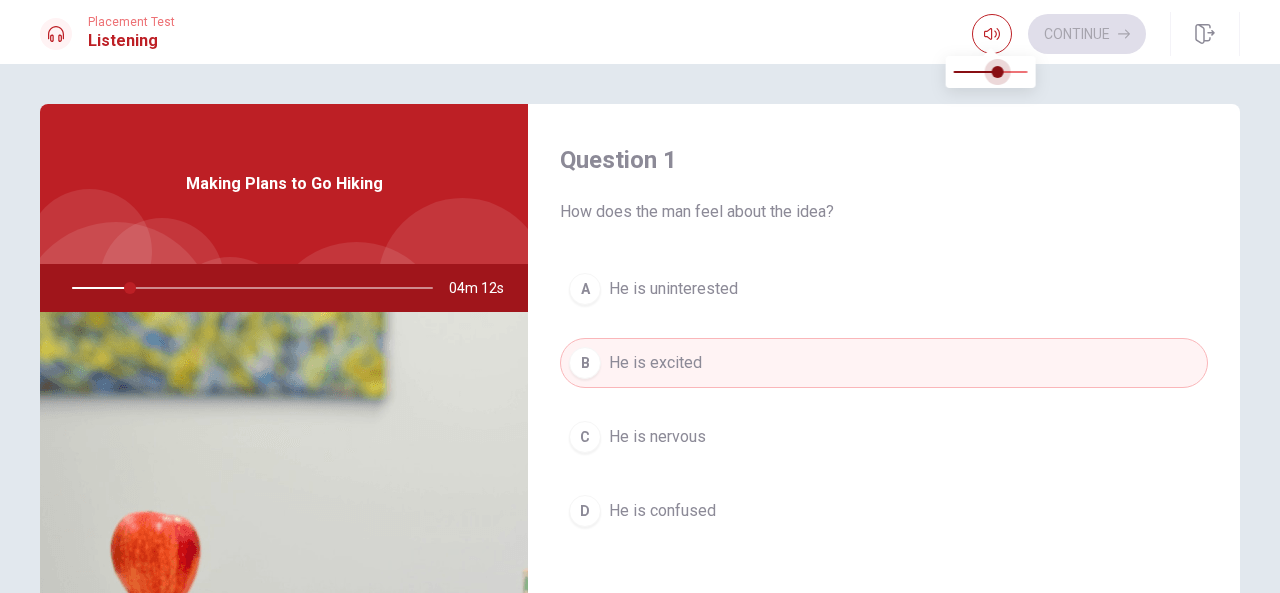 type on "16" 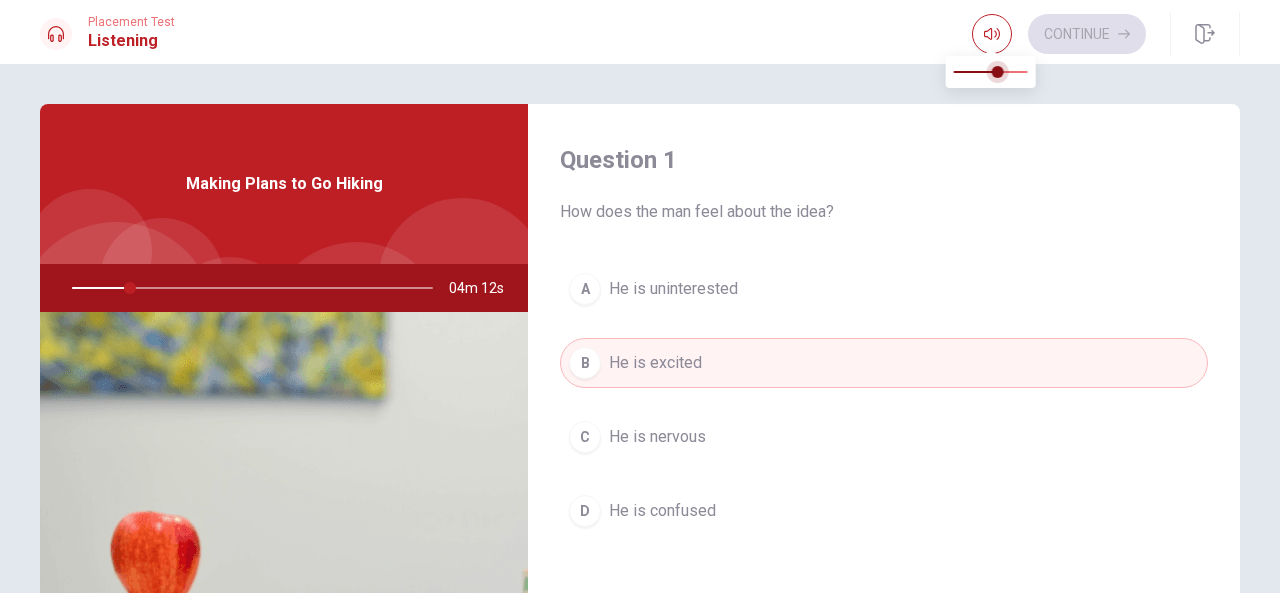 type on "16" 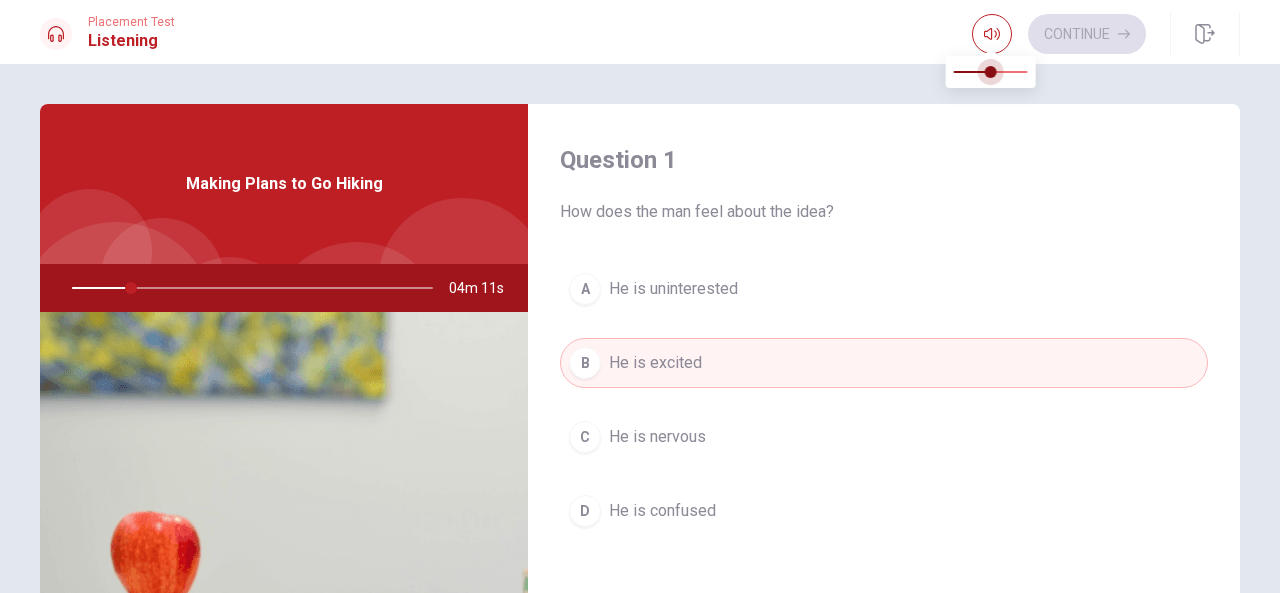 click at bounding box center (991, 72) 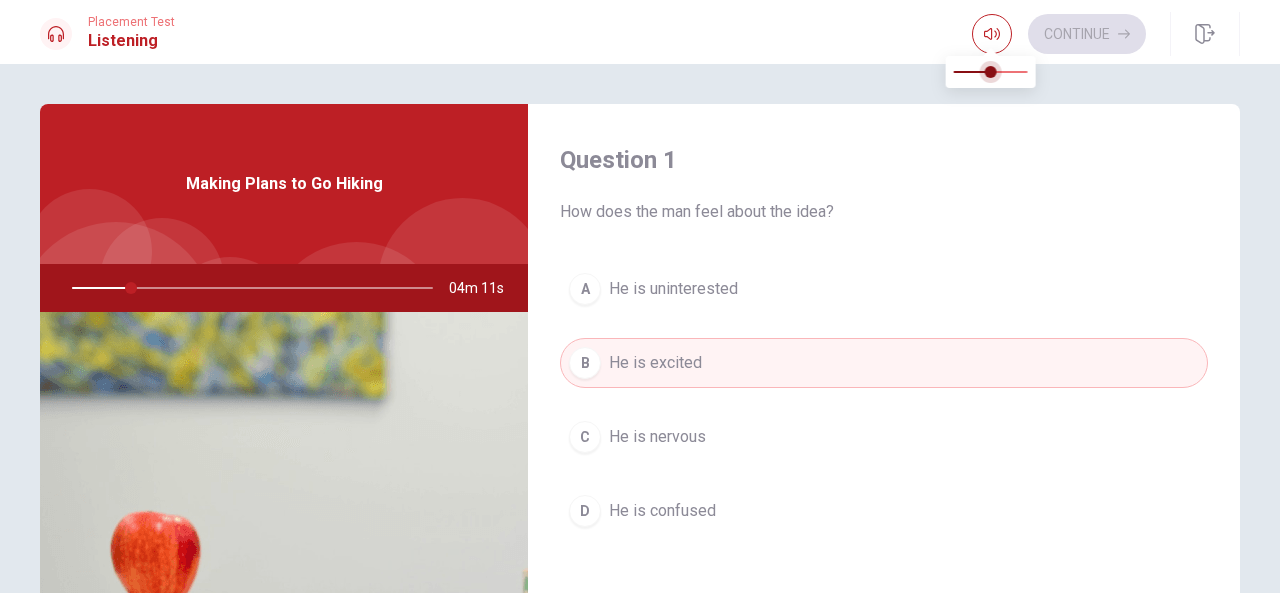 type on "16" 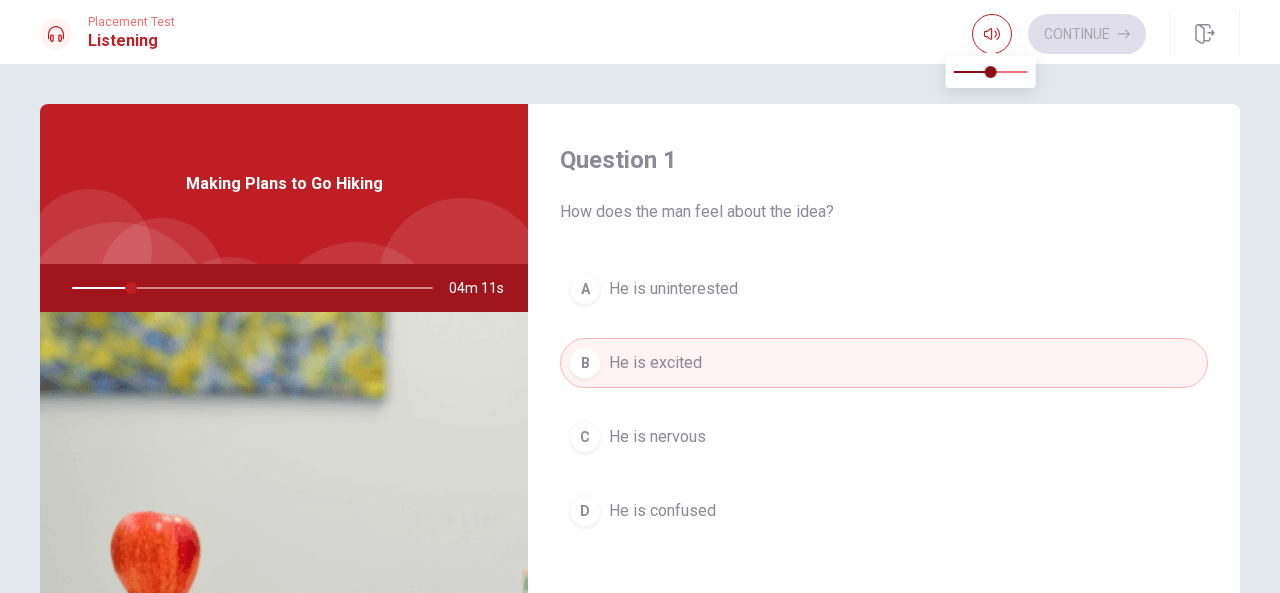 type on "16" 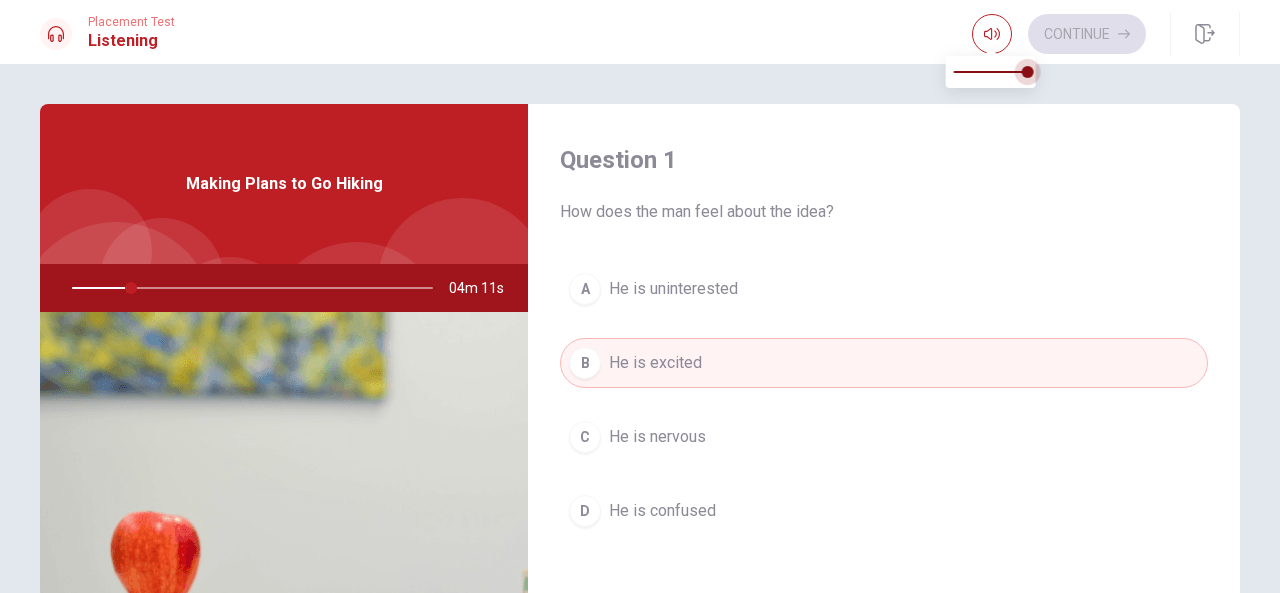 type on "16" 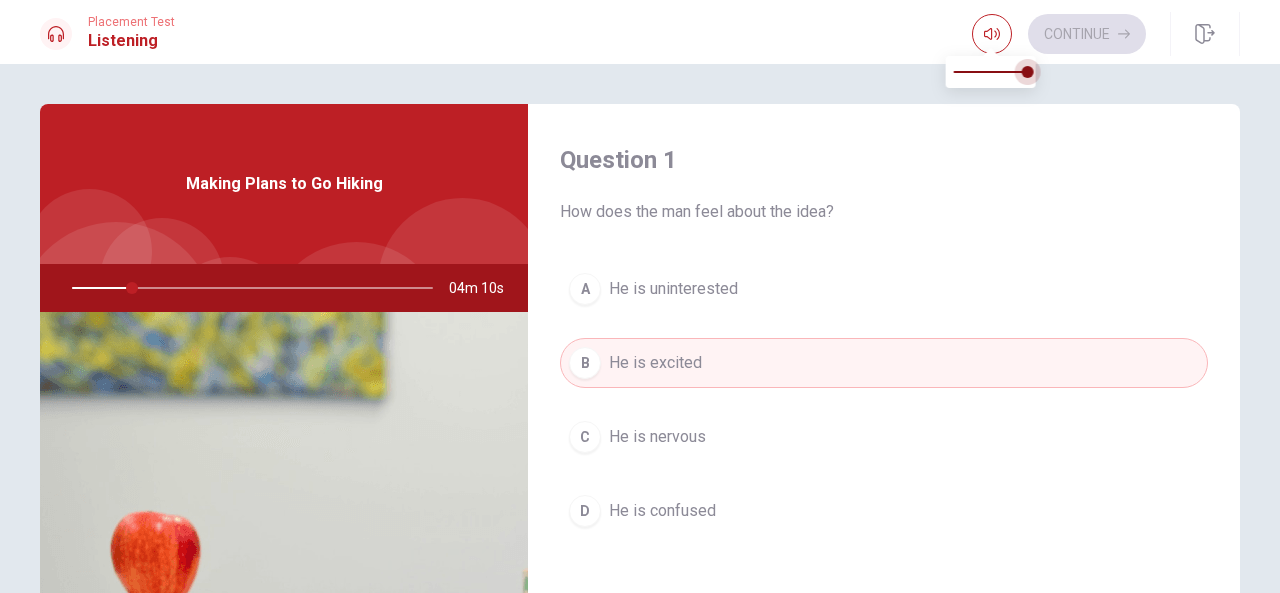 drag, startPoint x: 997, startPoint y: 72, endPoint x: 1098, endPoint y: 71, distance: 101.00495 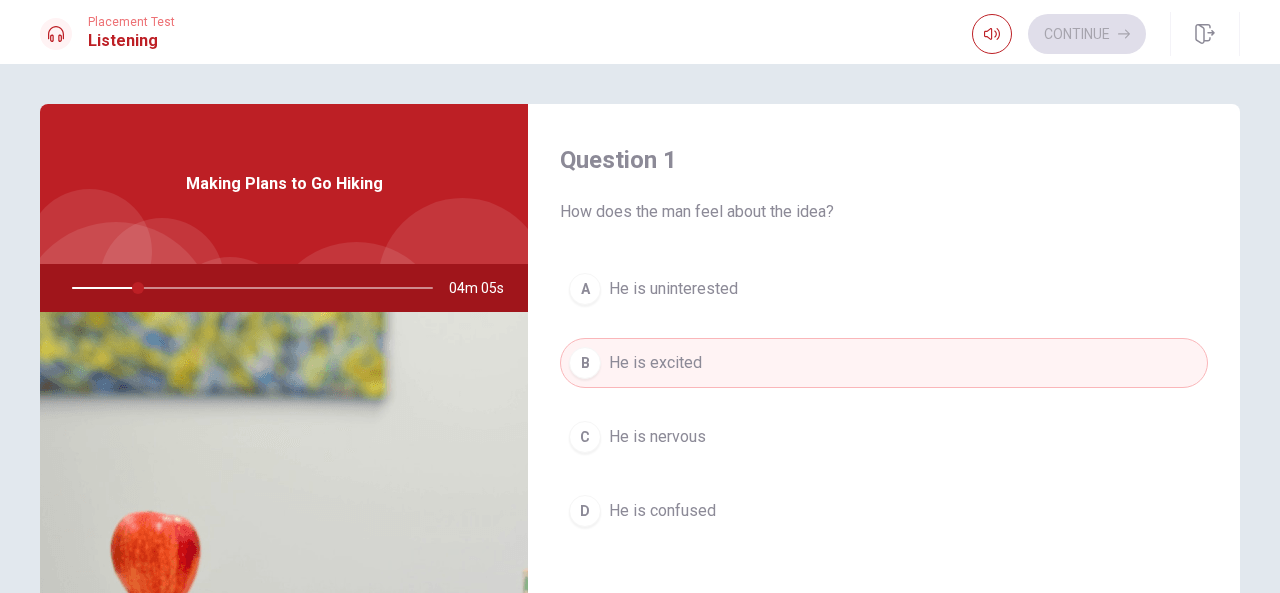 click at bounding box center (248, 288) 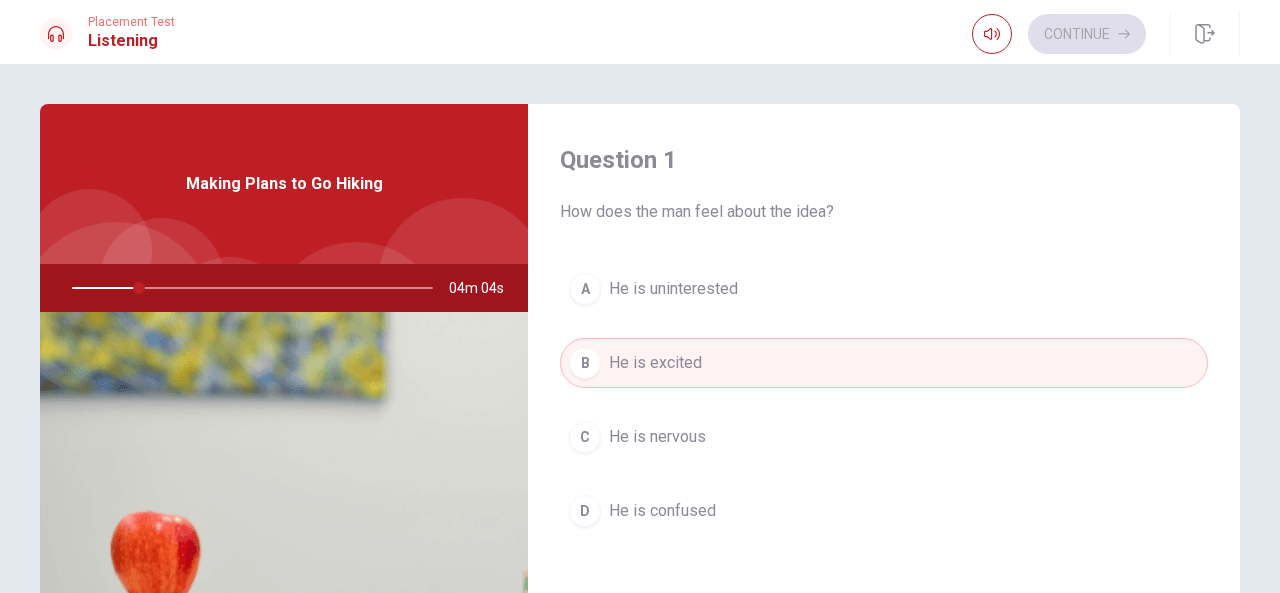 drag, startPoint x: 132, startPoint y: 285, endPoint x: 90, endPoint y: 284, distance: 42.0119 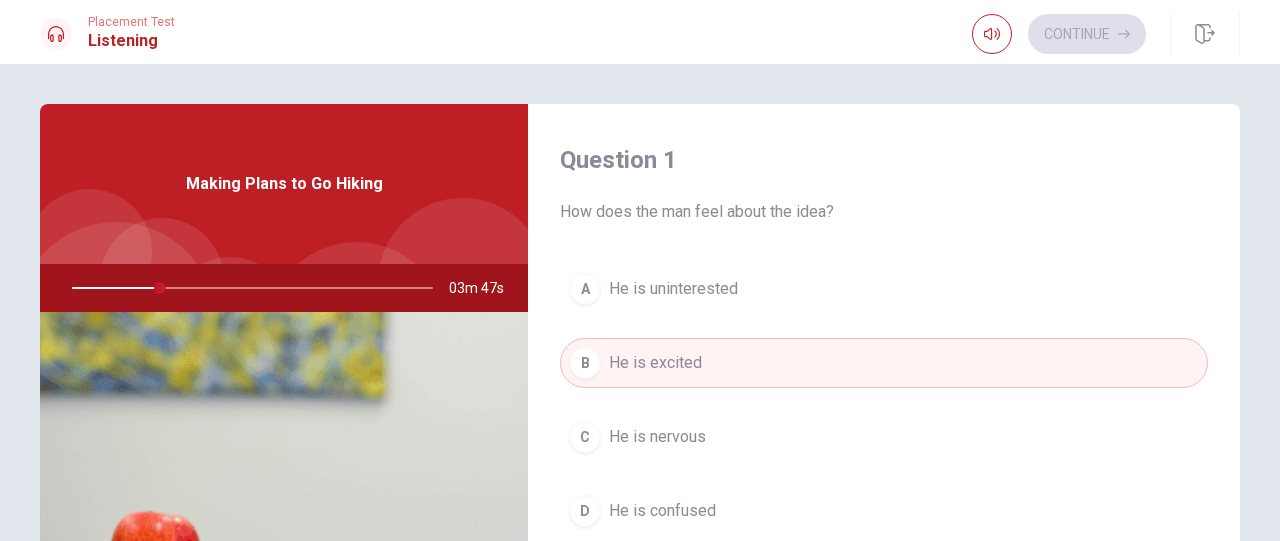 click at bounding box center (248, 288) 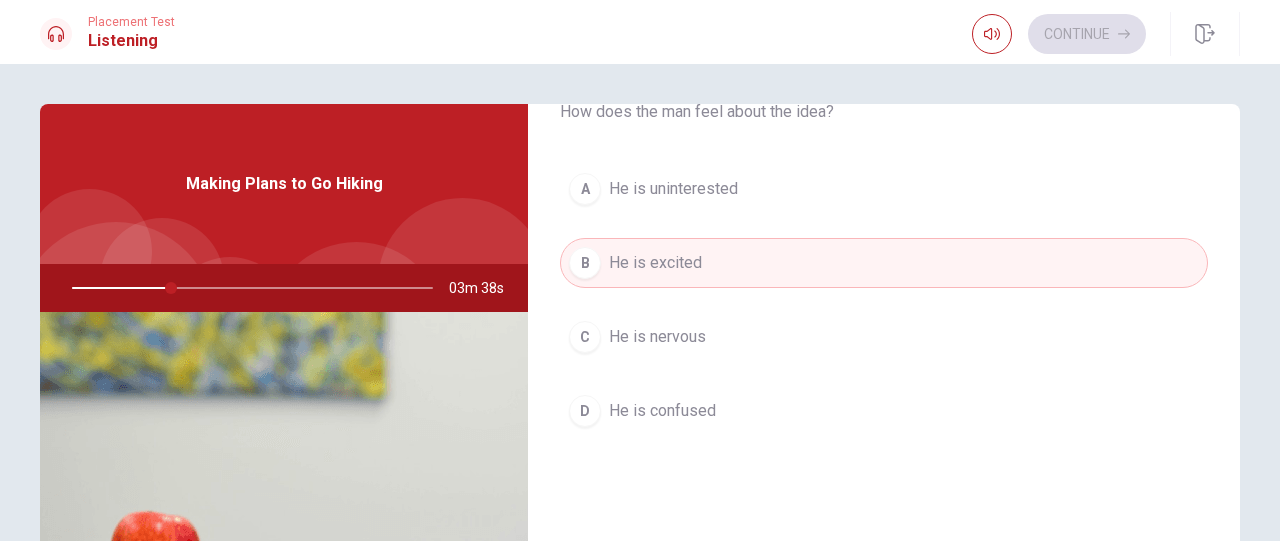 scroll, scrollTop: 0, scrollLeft: 0, axis: both 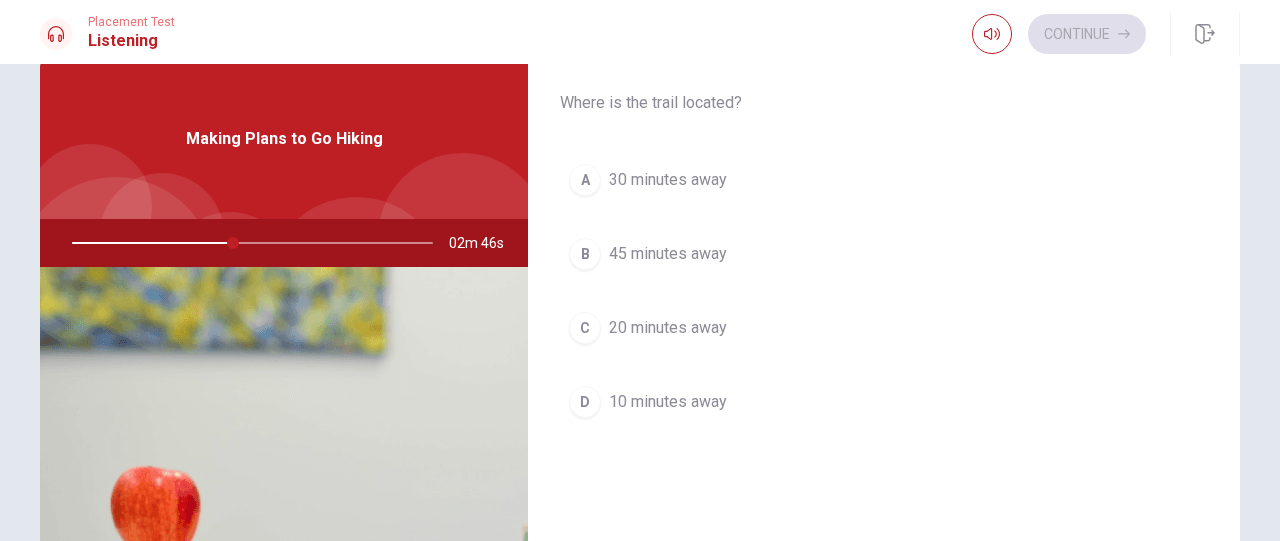 click on "30 minutes away" at bounding box center [668, 180] 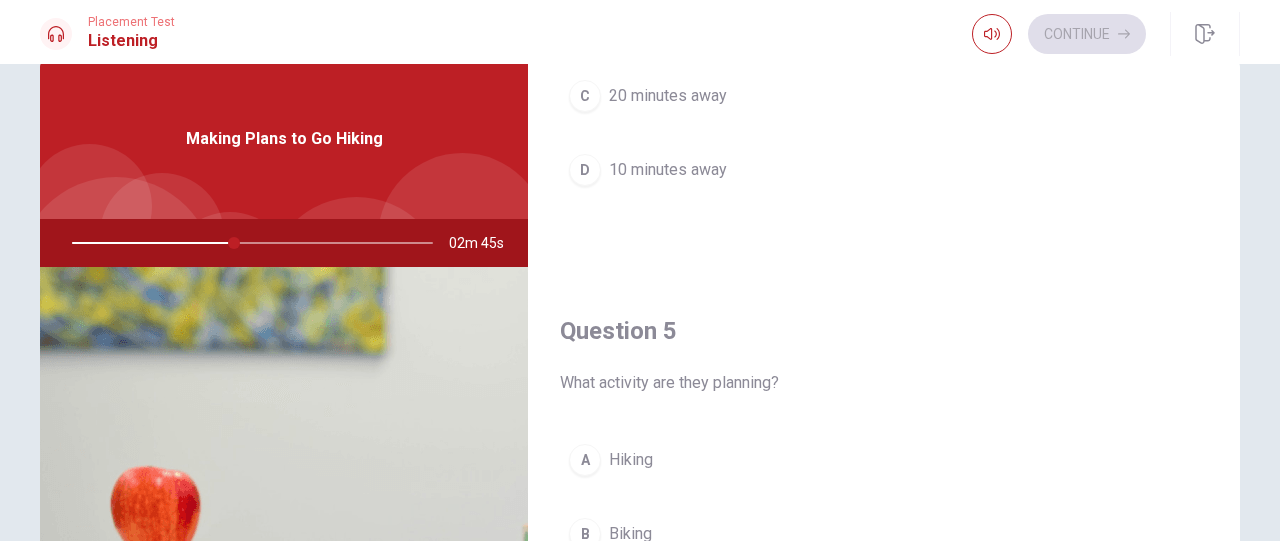 scroll, scrollTop: 1856, scrollLeft: 0, axis: vertical 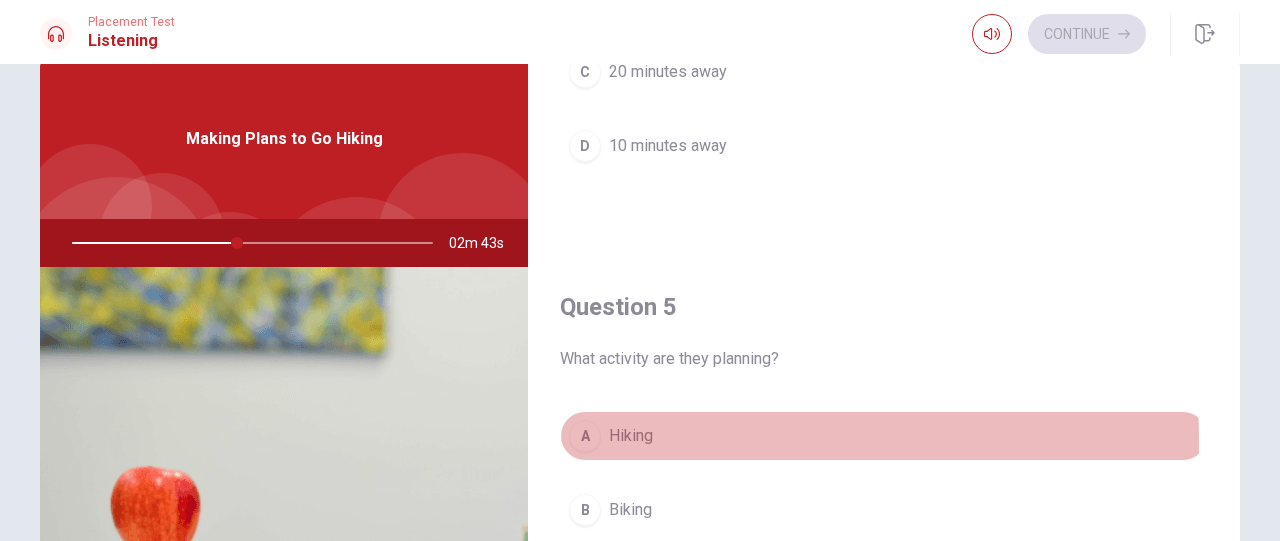 click on "Hiking" at bounding box center (631, 436) 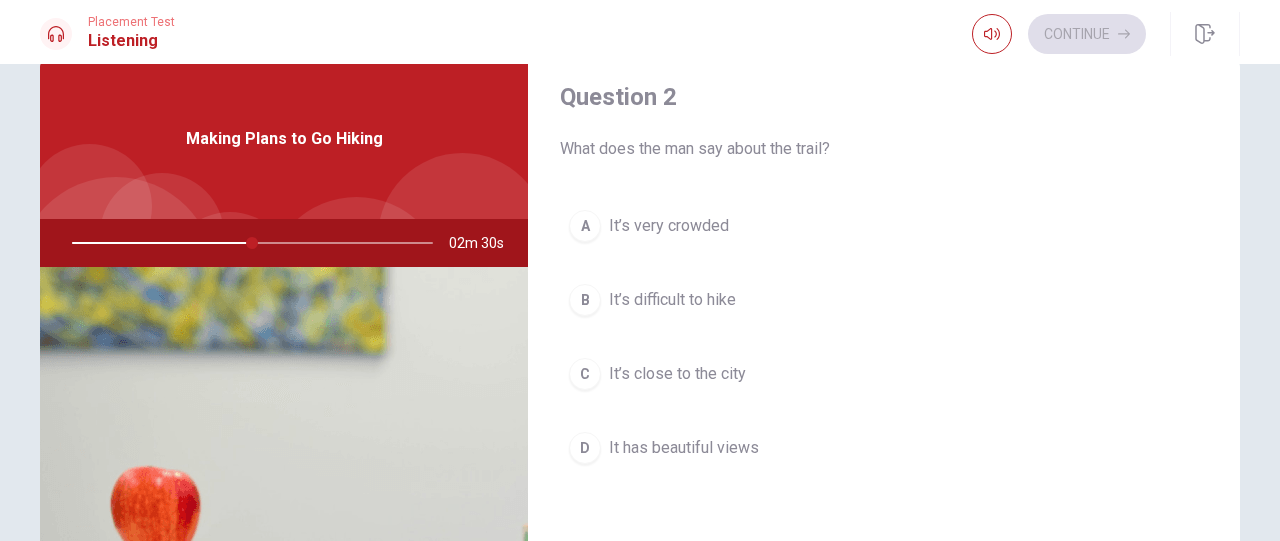 scroll, scrollTop: 556, scrollLeft: 0, axis: vertical 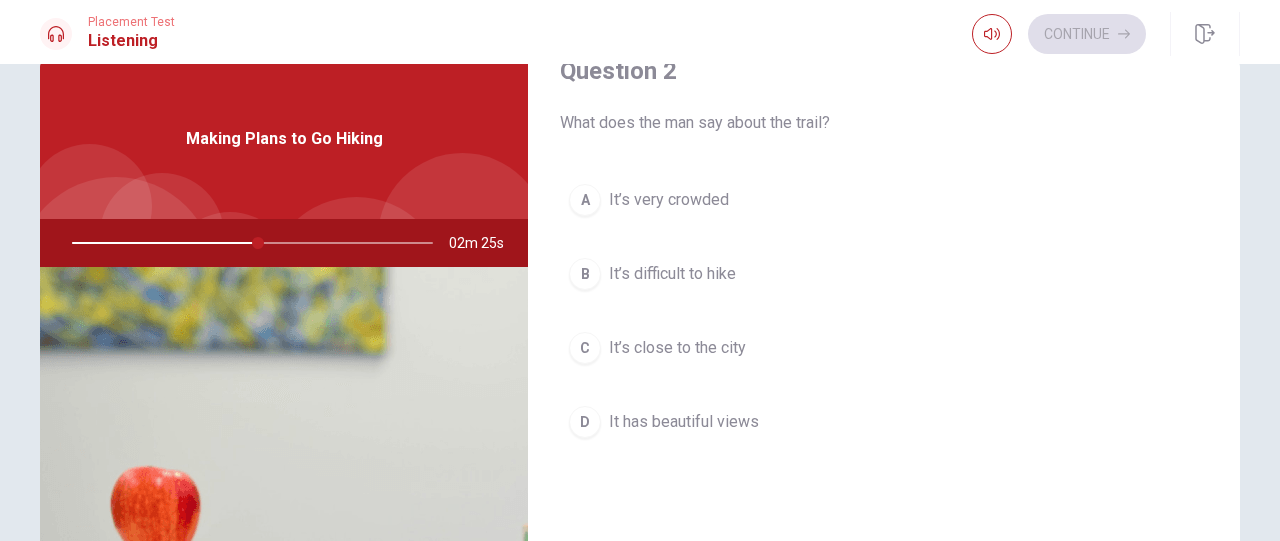 click on "It has beautiful views" at bounding box center (684, 422) 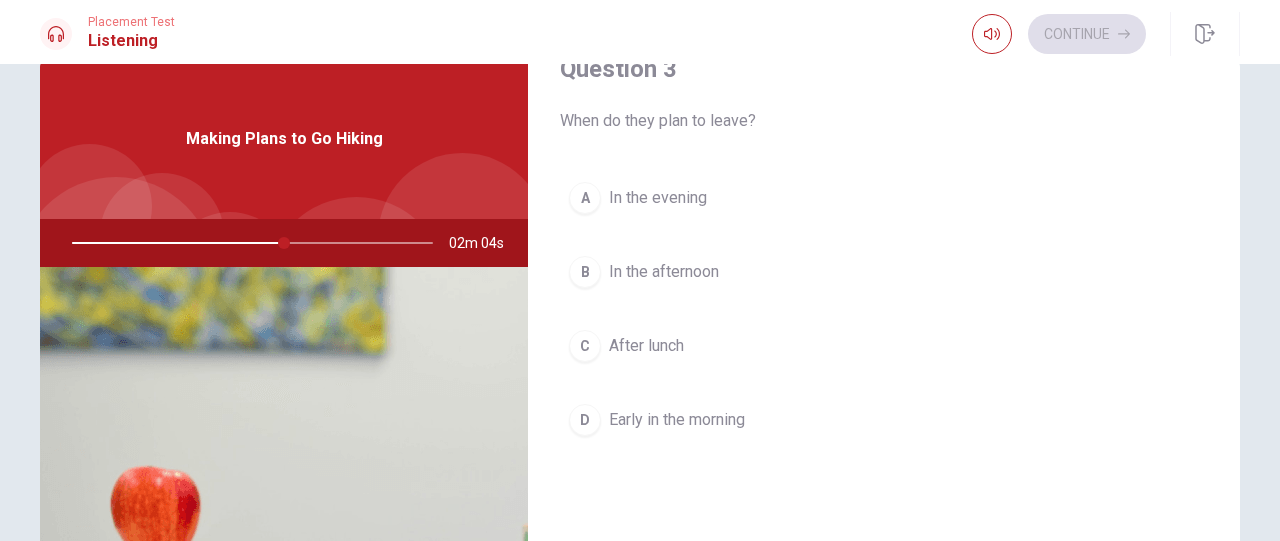 scroll, scrollTop: 1100, scrollLeft: 0, axis: vertical 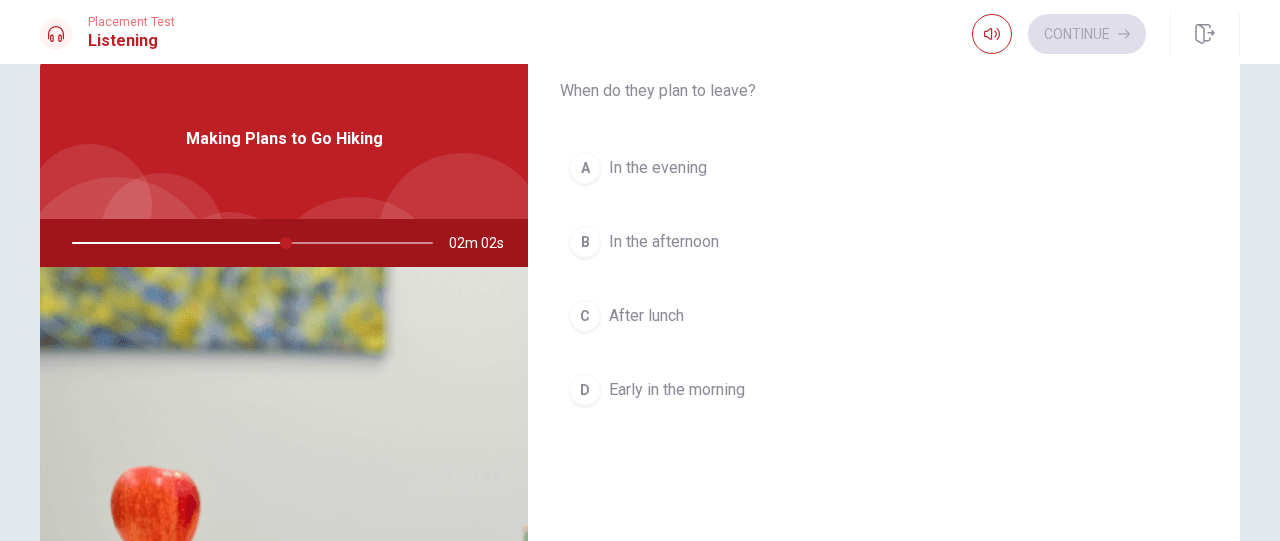 click on "Early in the morning" at bounding box center (677, 390) 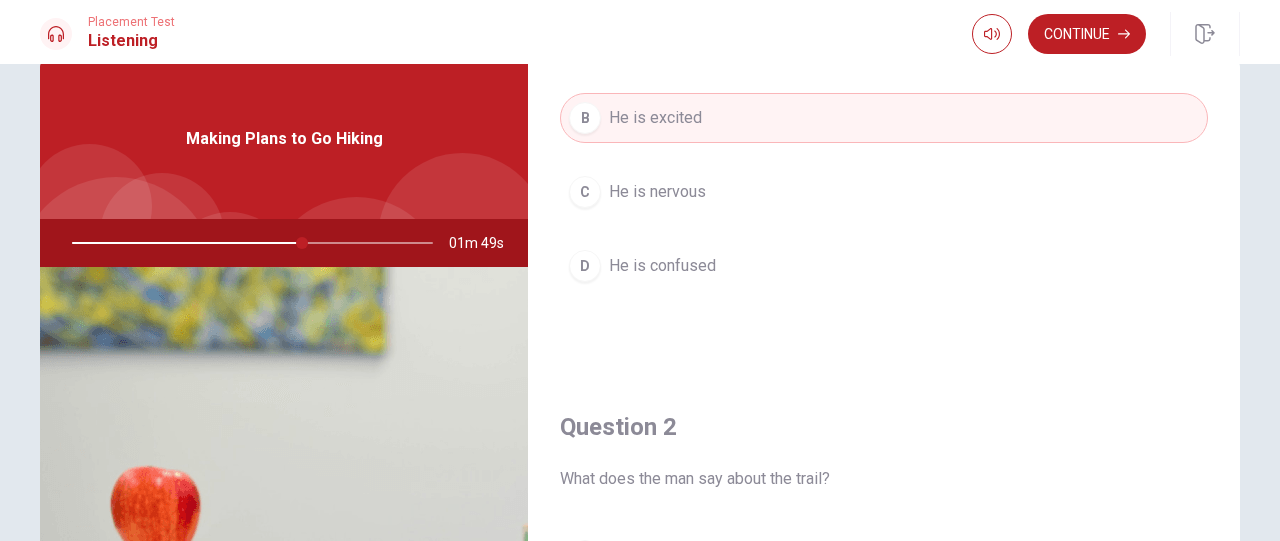 scroll, scrollTop: 0, scrollLeft: 0, axis: both 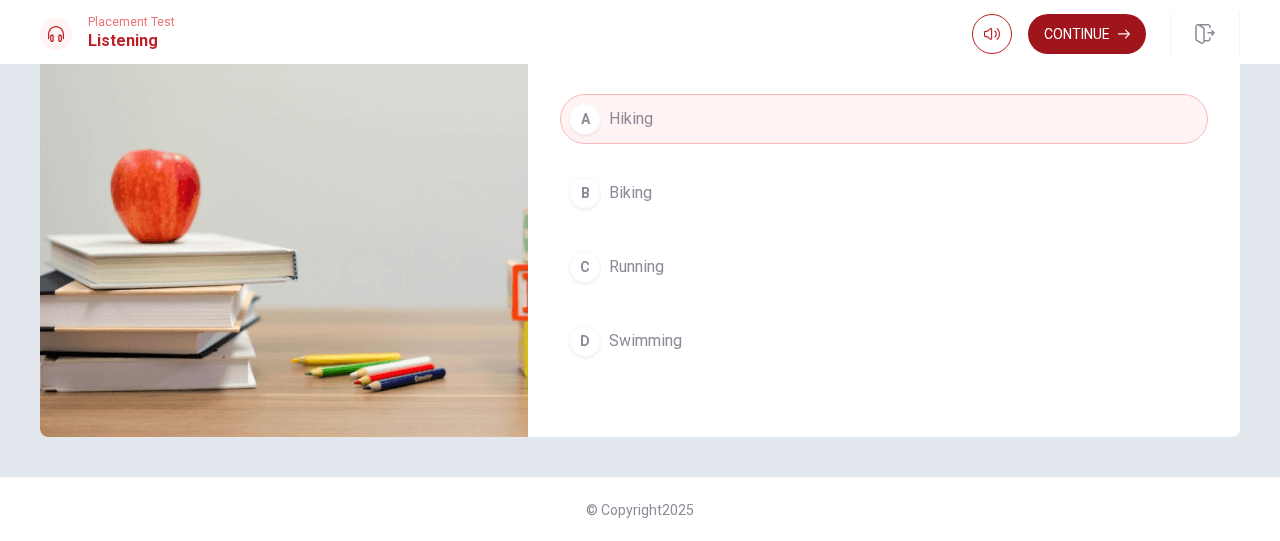 click on "Continue" at bounding box center (1087, 34) 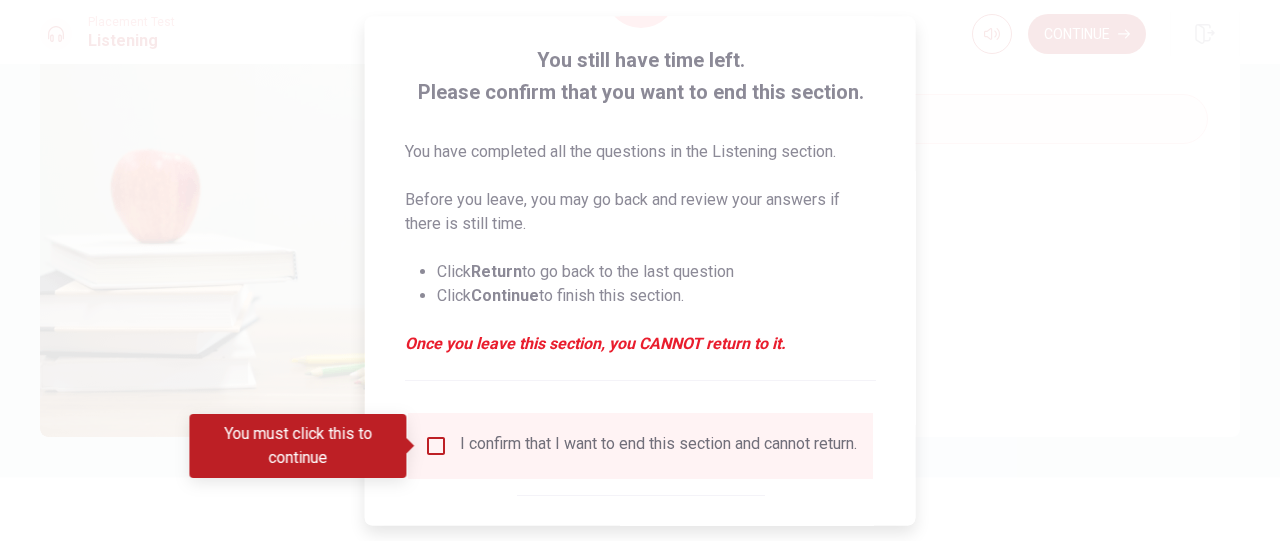 click at bounding box center [640, 270] 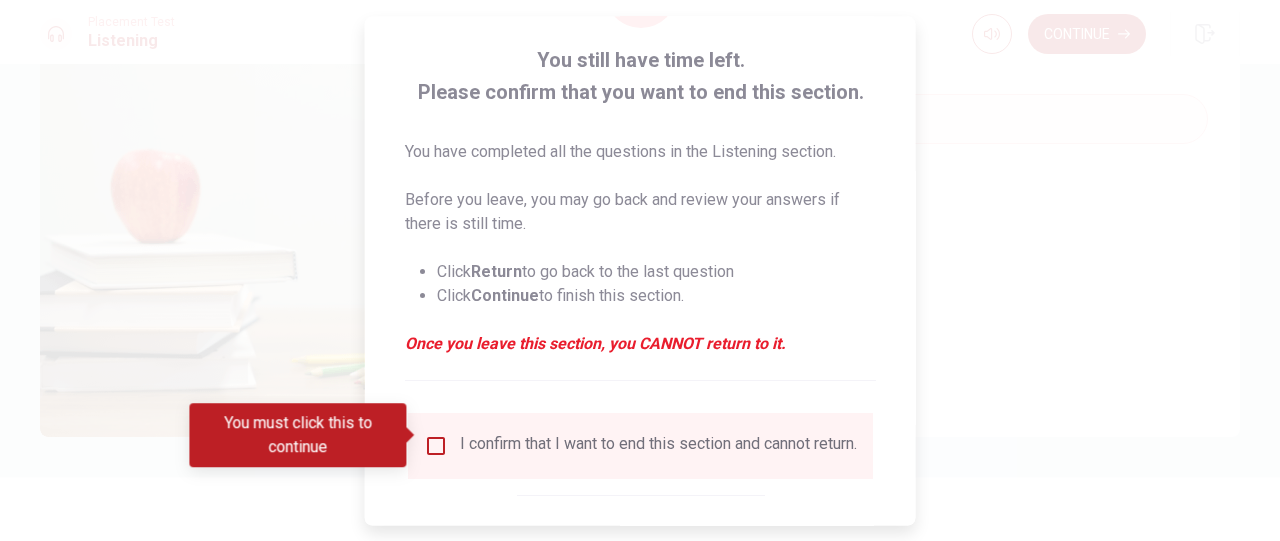 scroll, scrollTop: 204, scrollLeft: 0, axis: vertical 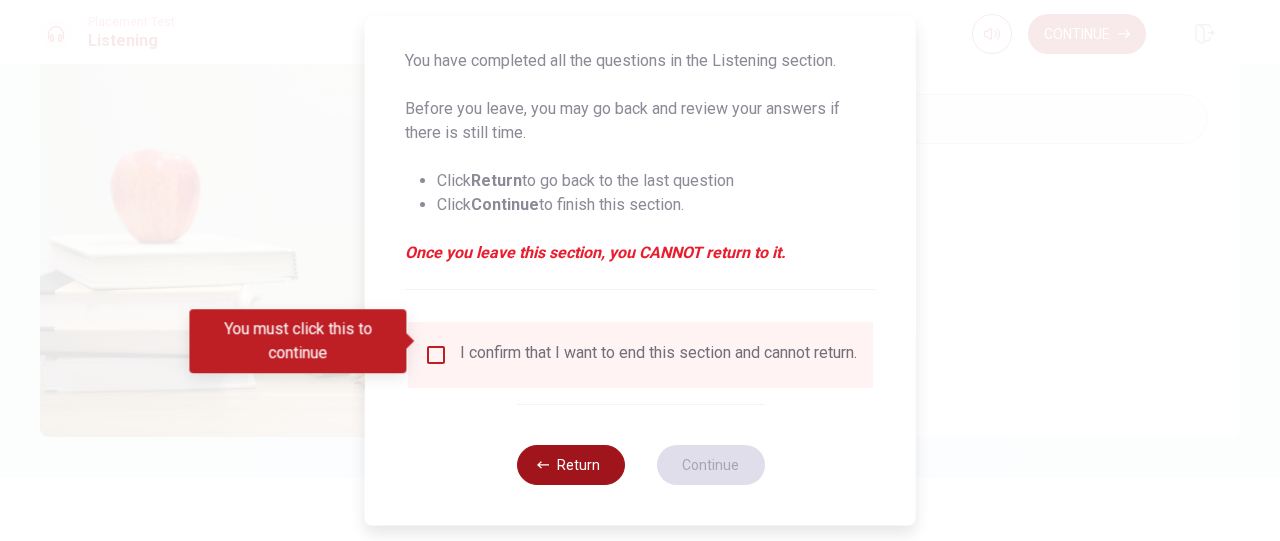 click on "Return" at bounding box center (570, 465) 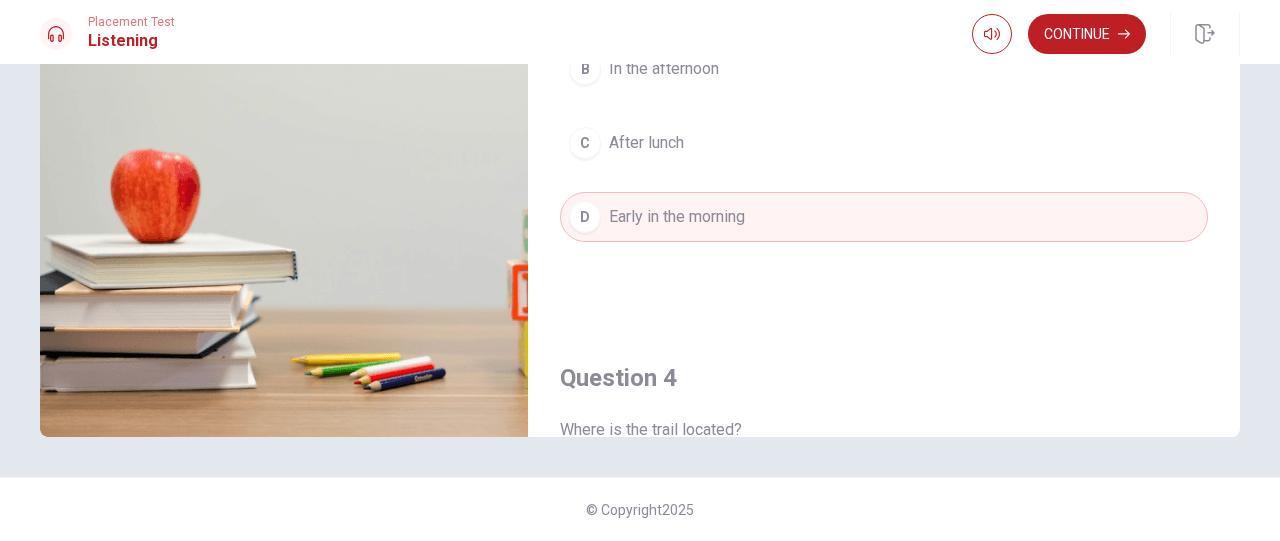 scroll, scrollTop: 756, scrollLeft: 0, axis: vertical 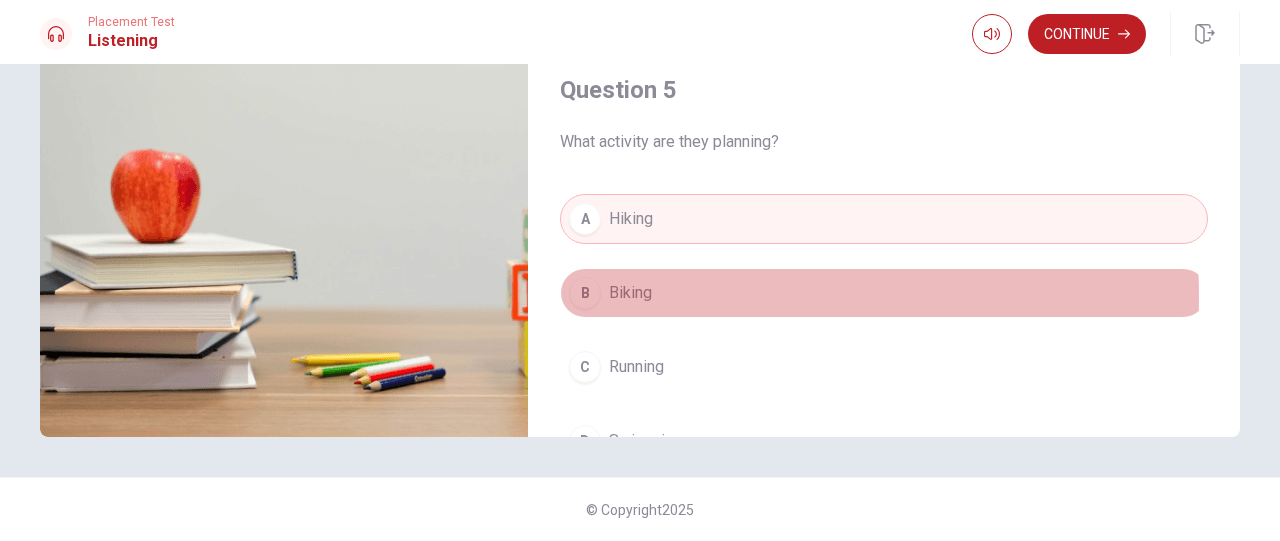 click on "Biking" at bounding box center [630, 293] 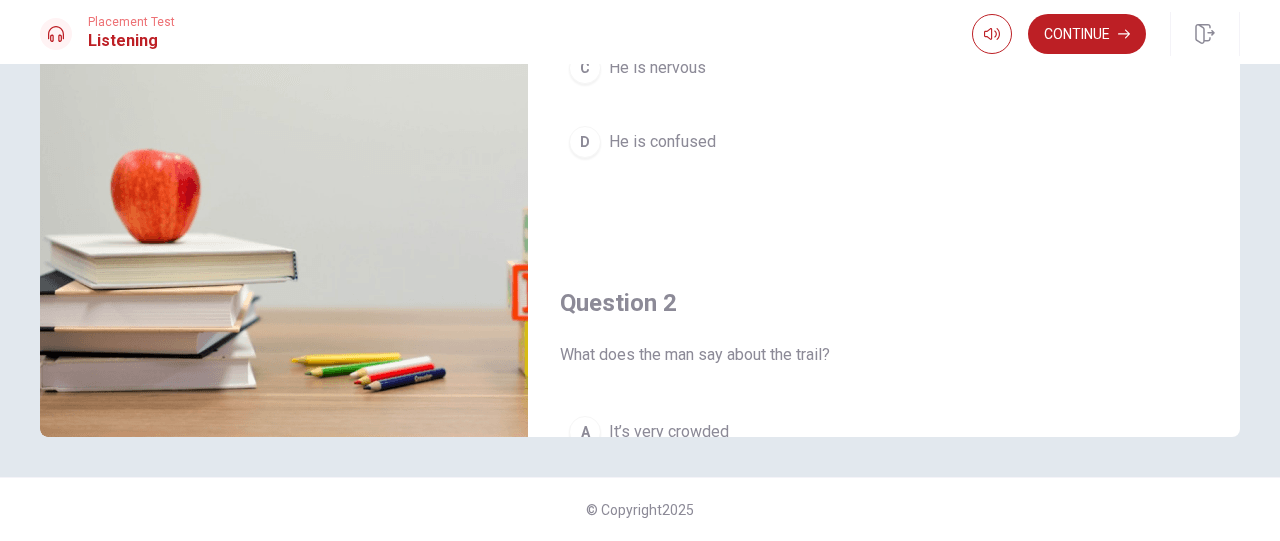 scroll, scrollTop: 0, scrollLeft: 0, axis: both 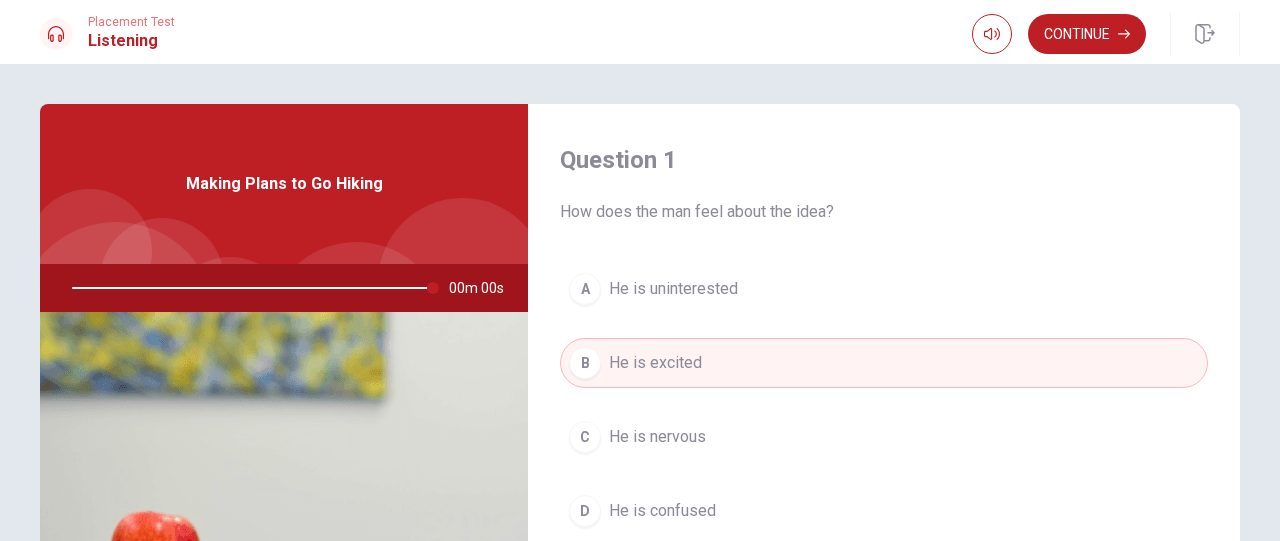 type on "0" 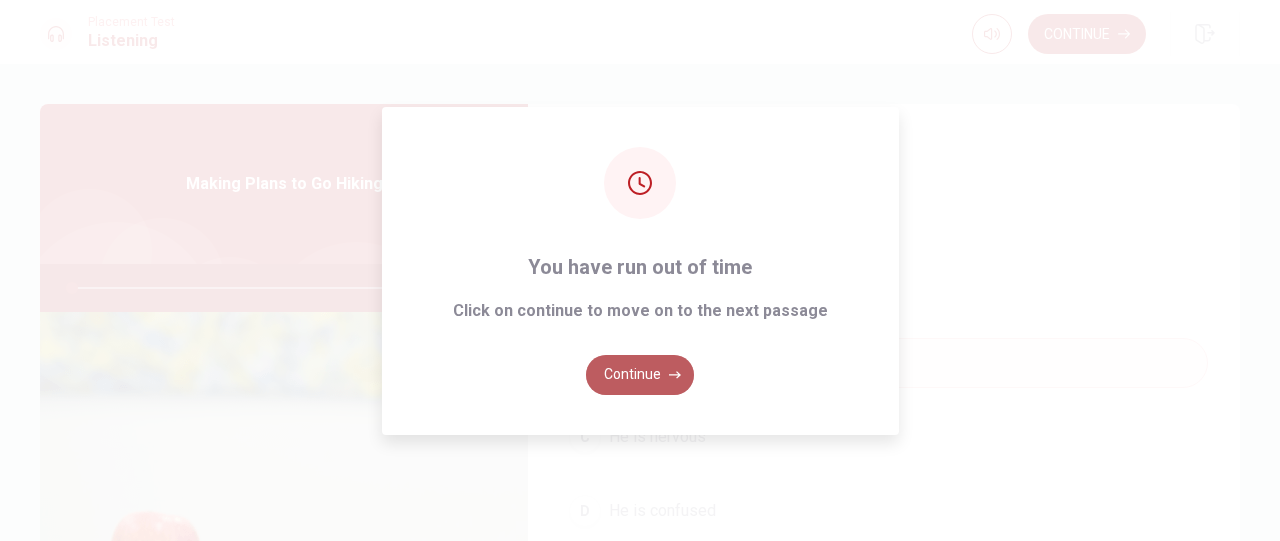 click on "Continue" at bounding box center [640, 375] 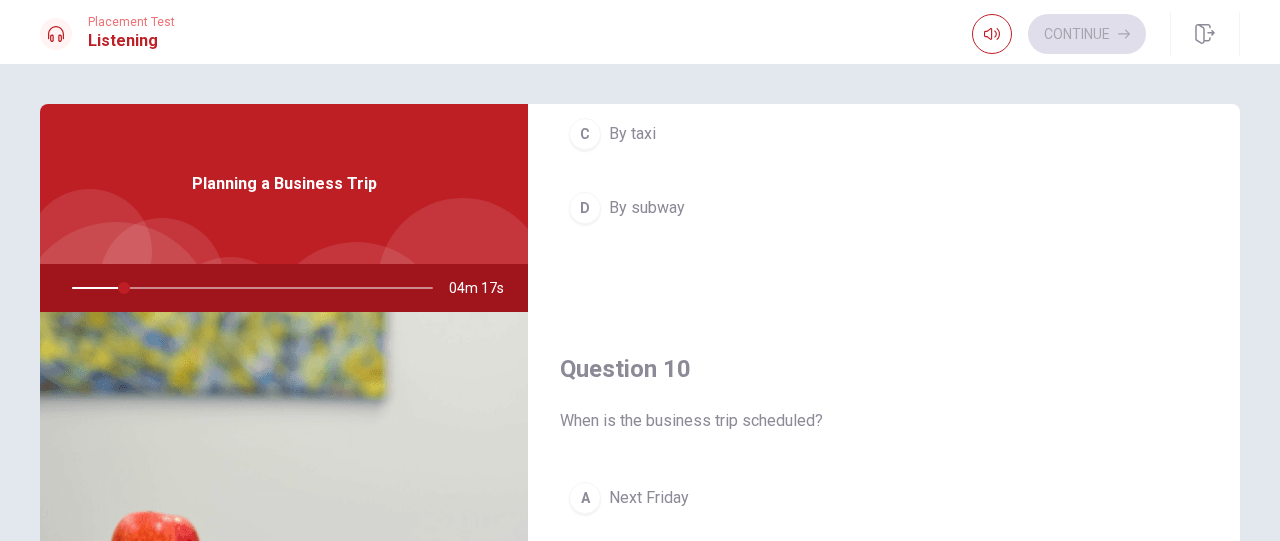 scroll, scrollTop: 1856, scrollLeft: 0, axis: vertical 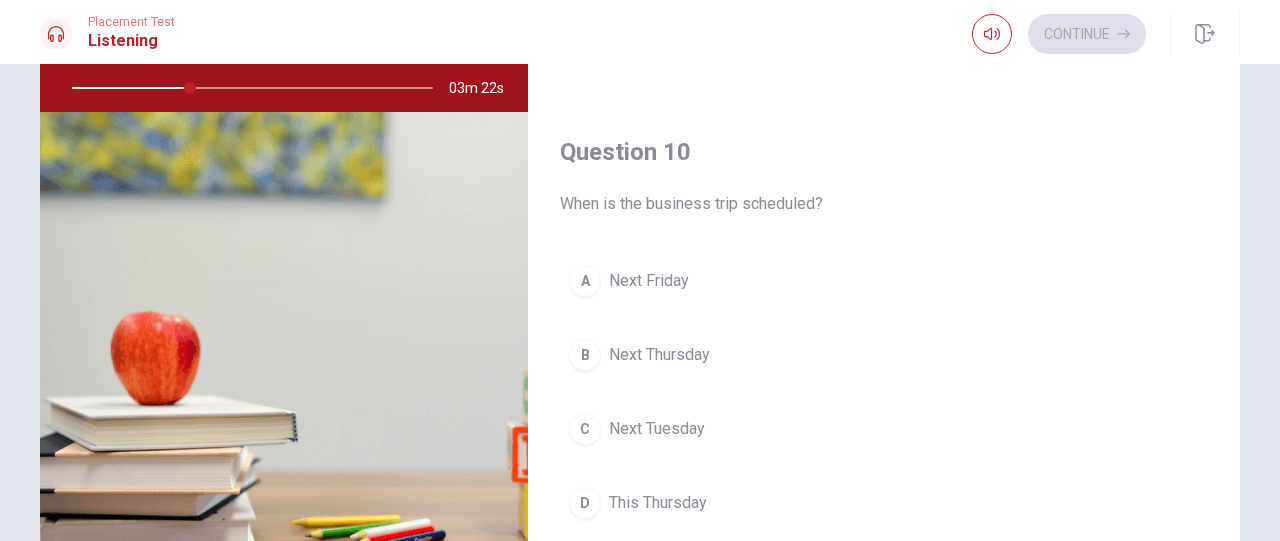 click on "Next Thursday" at bounding box center [659, 355] 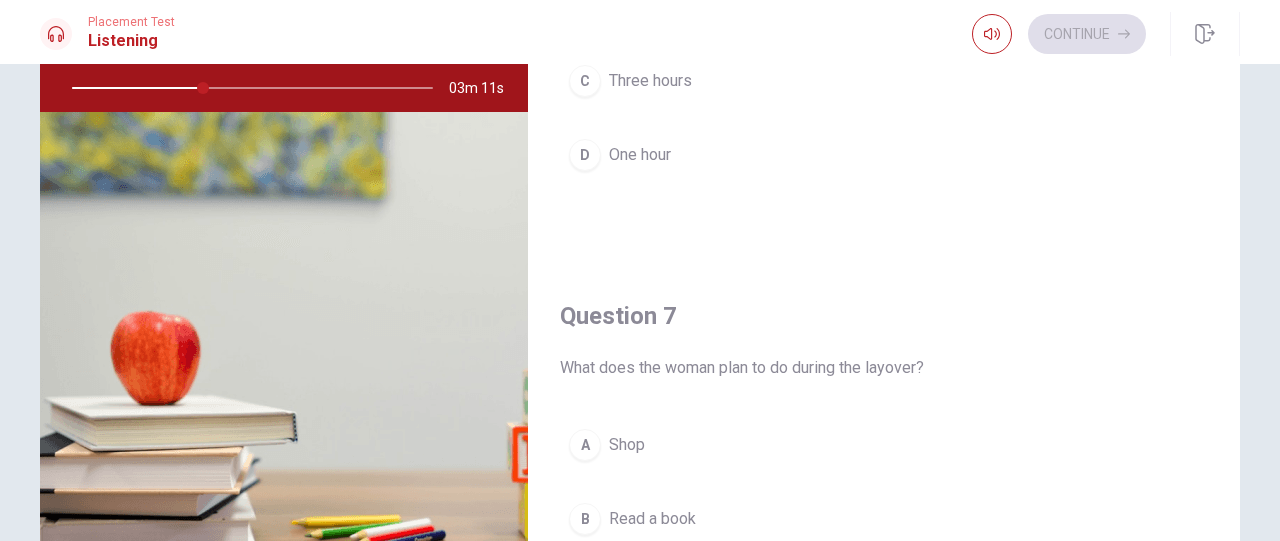 scroll, scrollTop: 0, scrollLeft: 0, axis: both 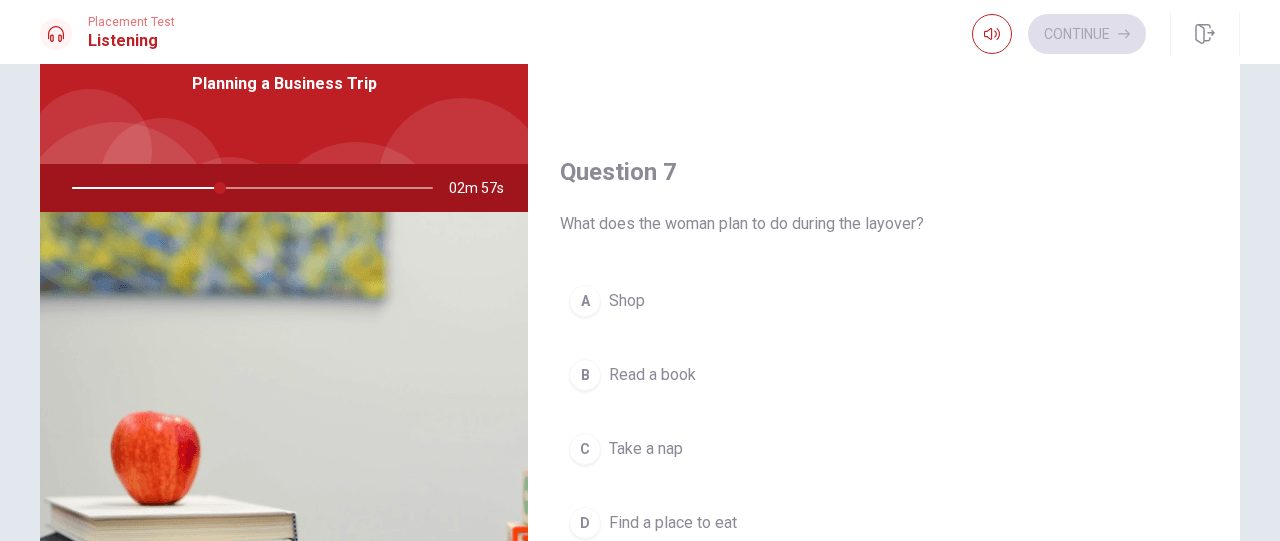 click on "Take a nap" at bounding box center (646, 449) 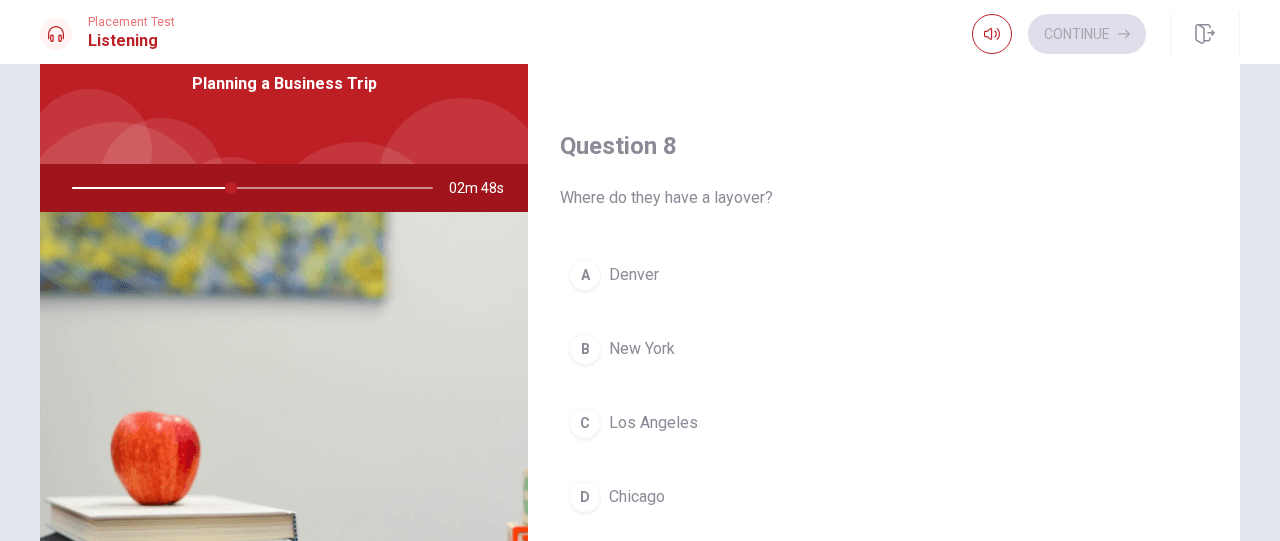 scroll, scrollTop: 1000, scrollLeft: 0, axis: vertical 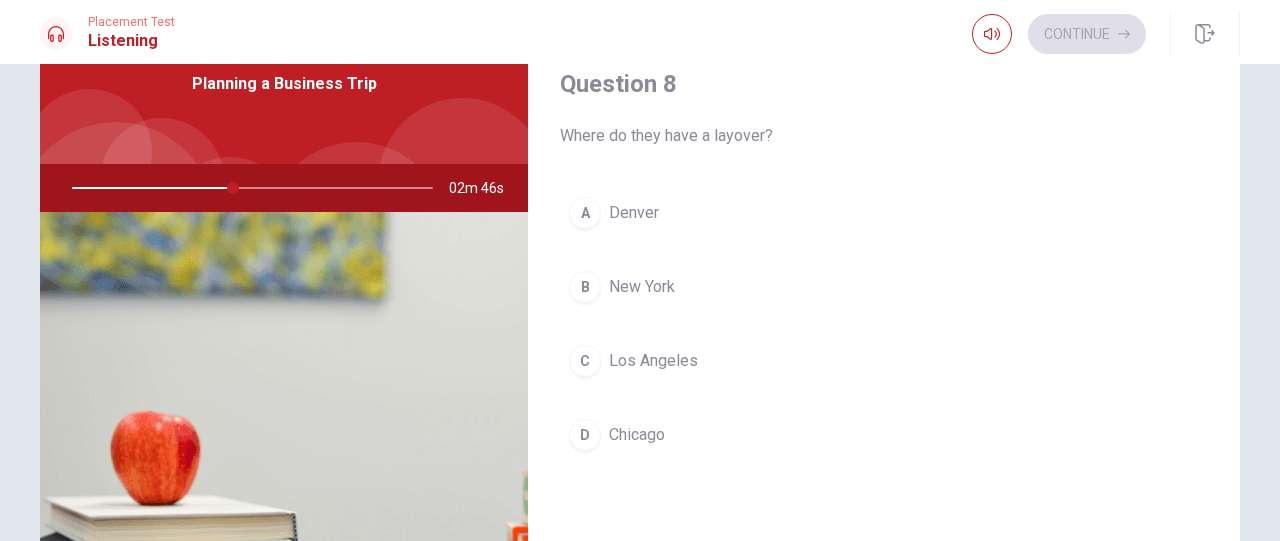 click on "Chicago" at bounding box center [637, 435] 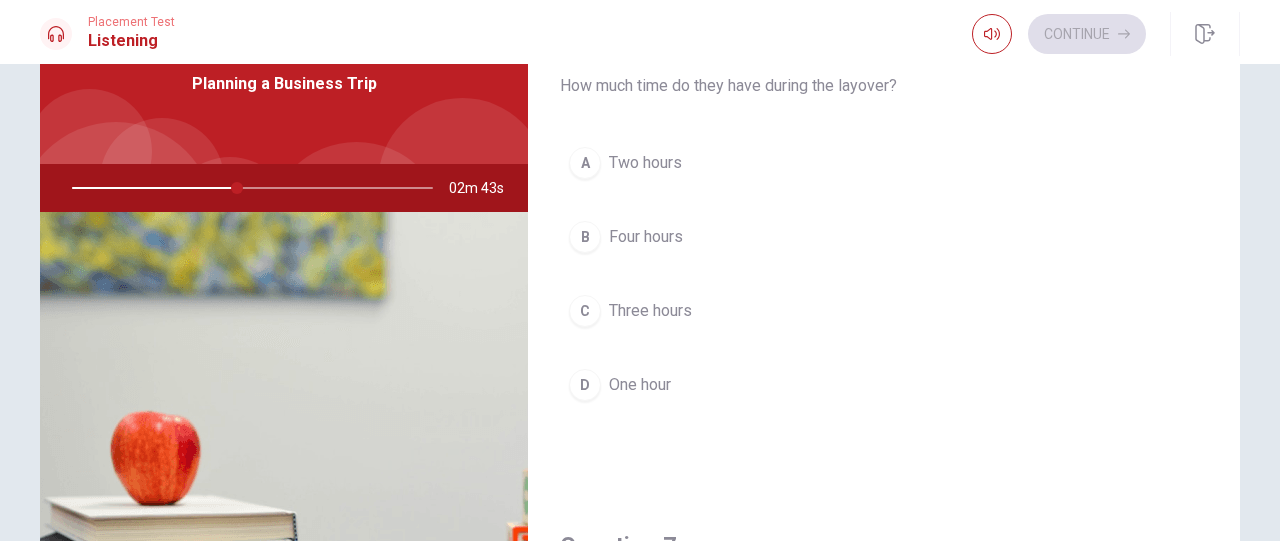 scroll, scrollTop: 0, scrollLeft: 0, axis: both 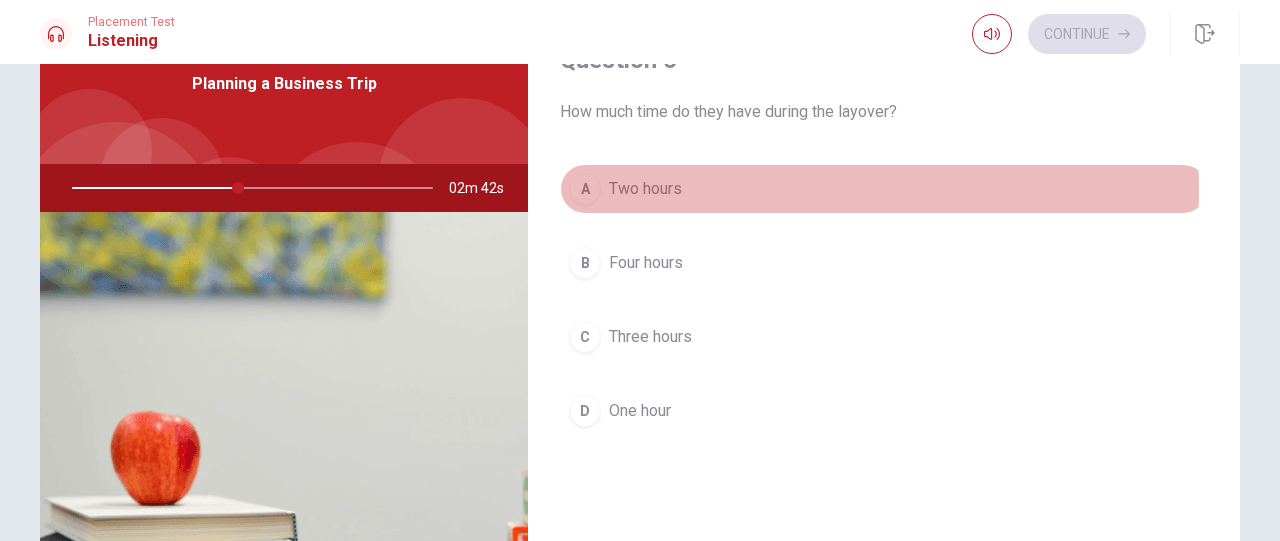 click on "Two hours" at bounding box center (645, 189) 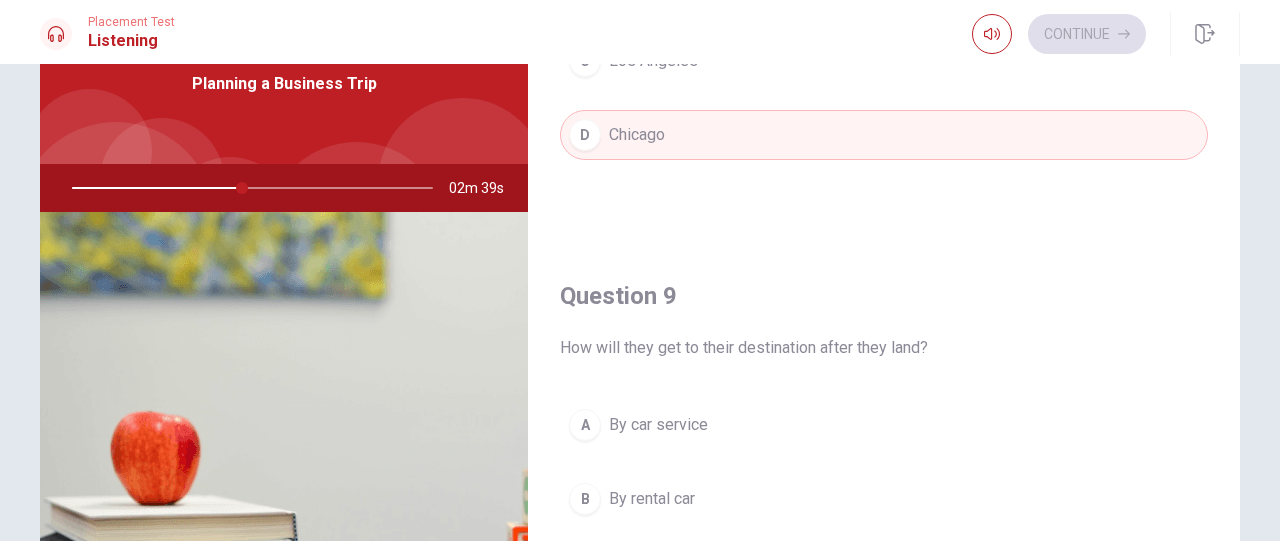 scroll, scrollTop: 1500, scrollLeft: 0, axis: vertical 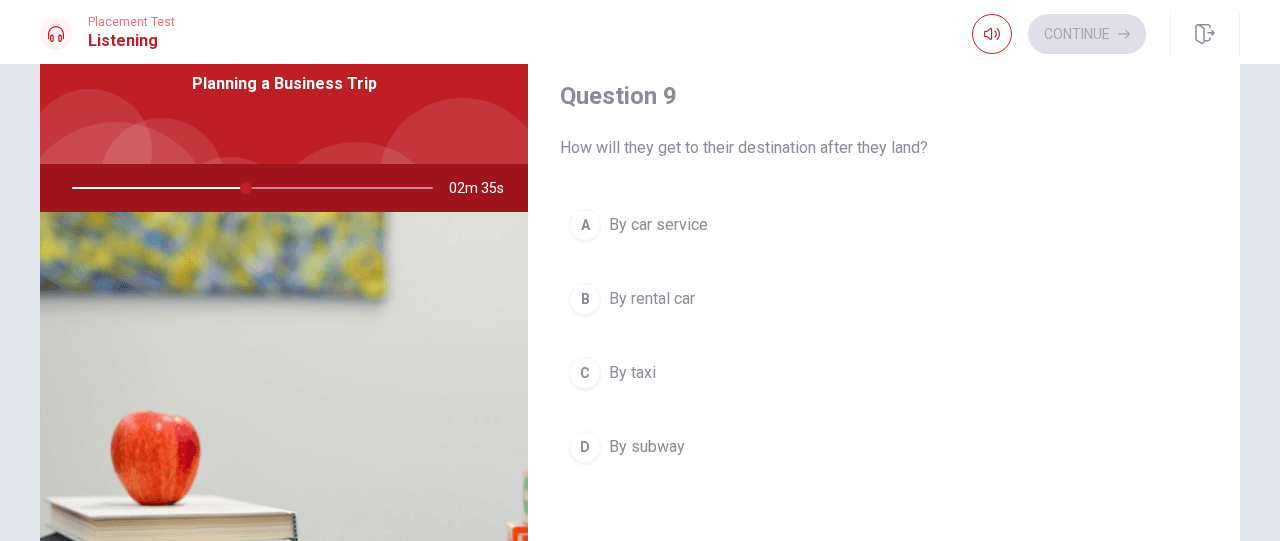 click on "By car service" at bounding box center [658, 225] 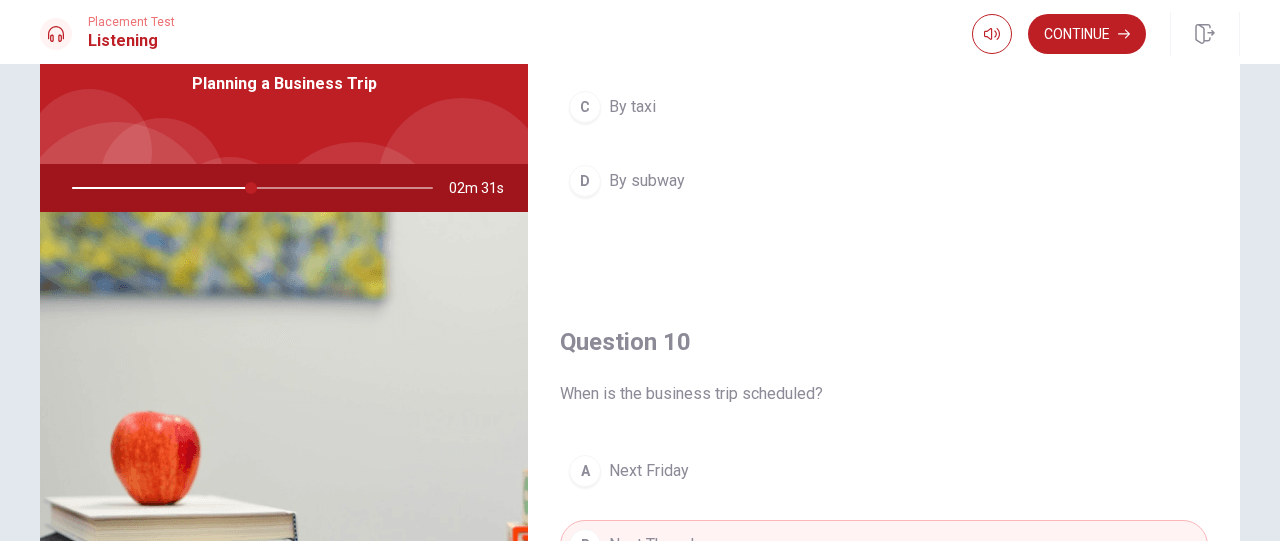 scroll, scrollTop: 1856, scrollLeft: 0, axis: vertical 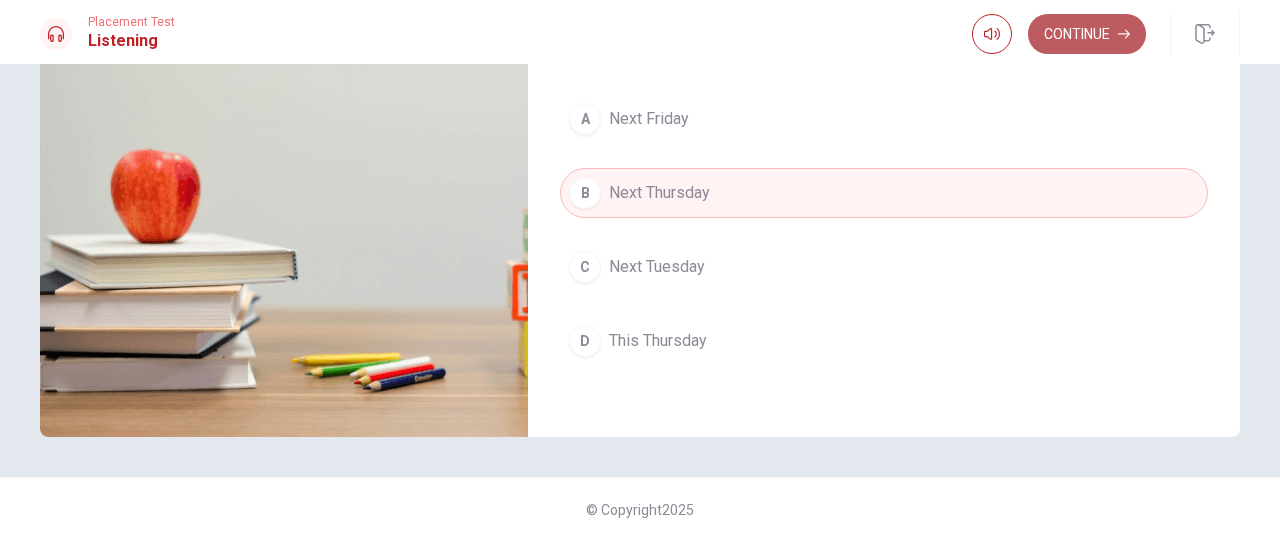 click on "Continue" at bounding box center (1087, 34) 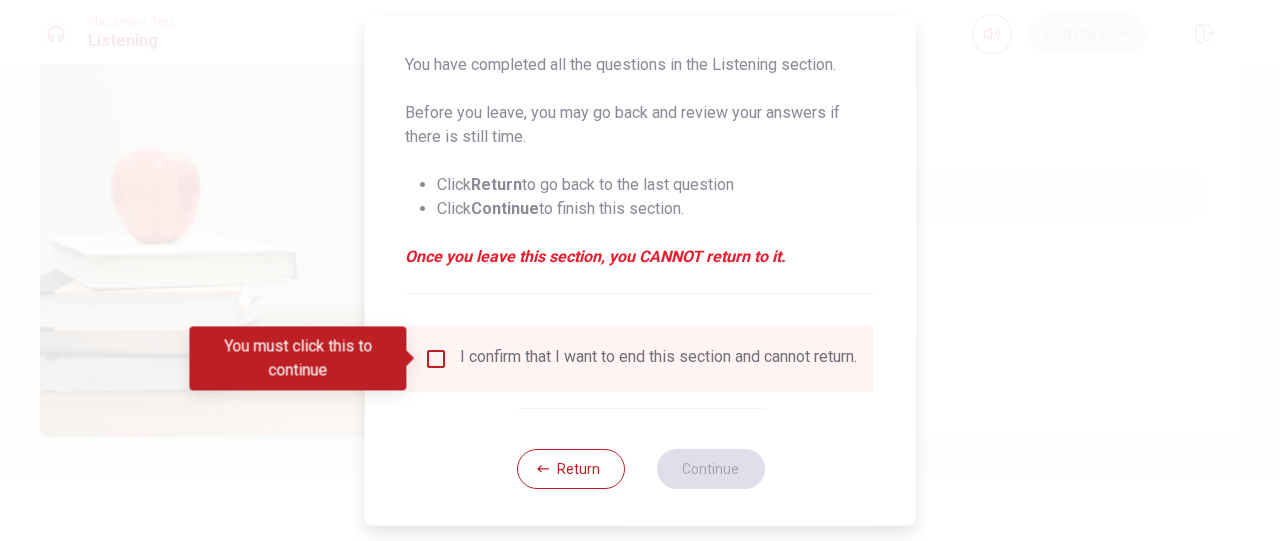 scroll, scrollTop: 200, scrollLeft: 0, axis: vertical 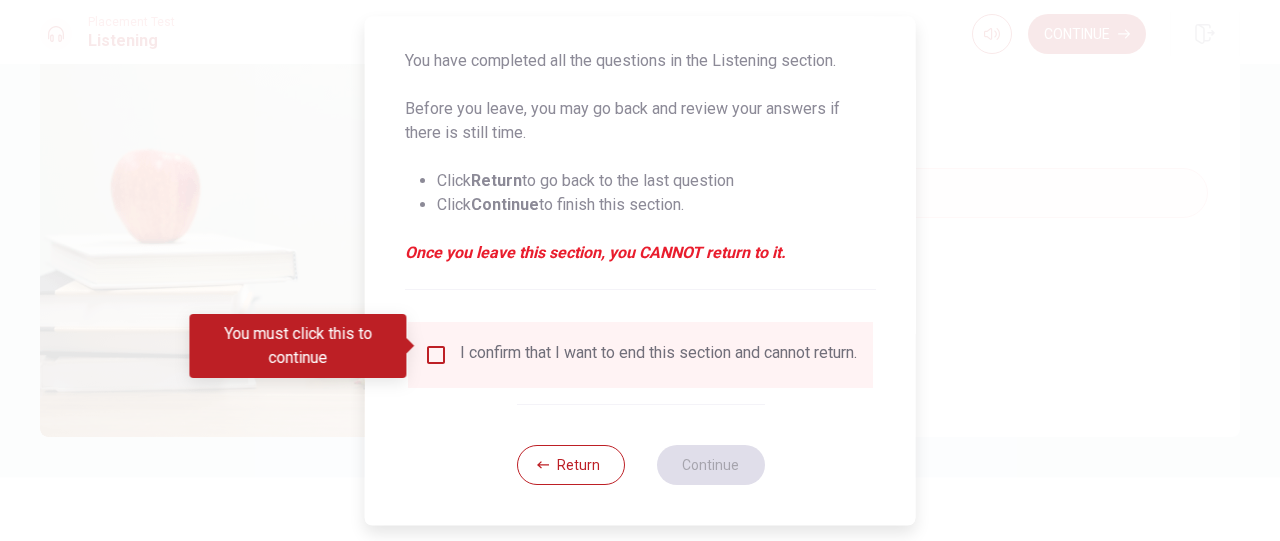 click at bounding box center (436, 355) 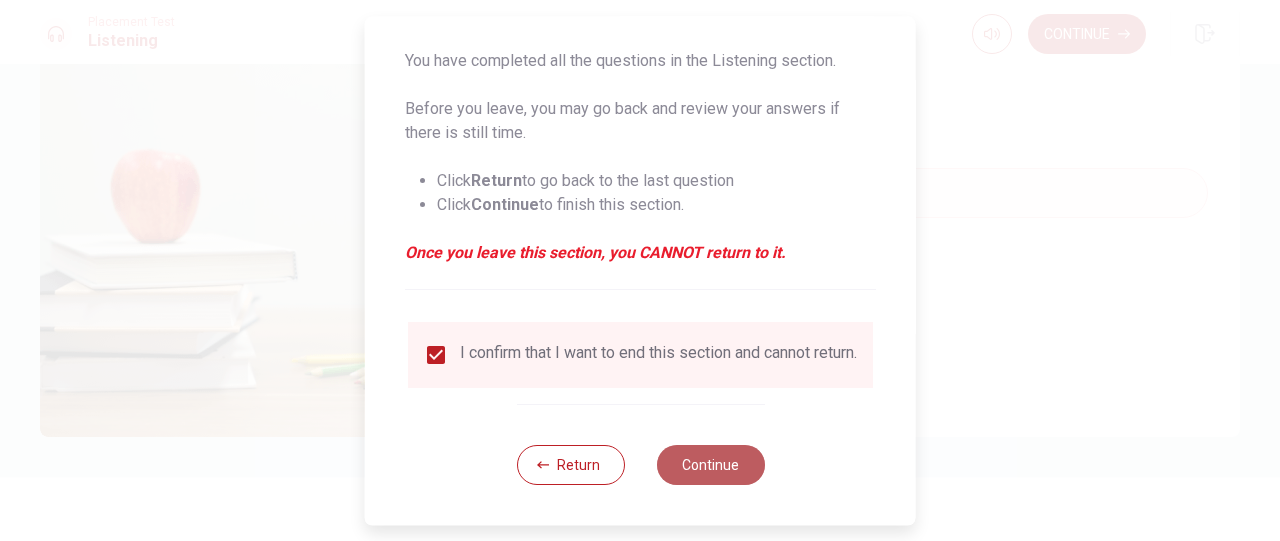 click on "Continue" at bounding box center [710, 465] 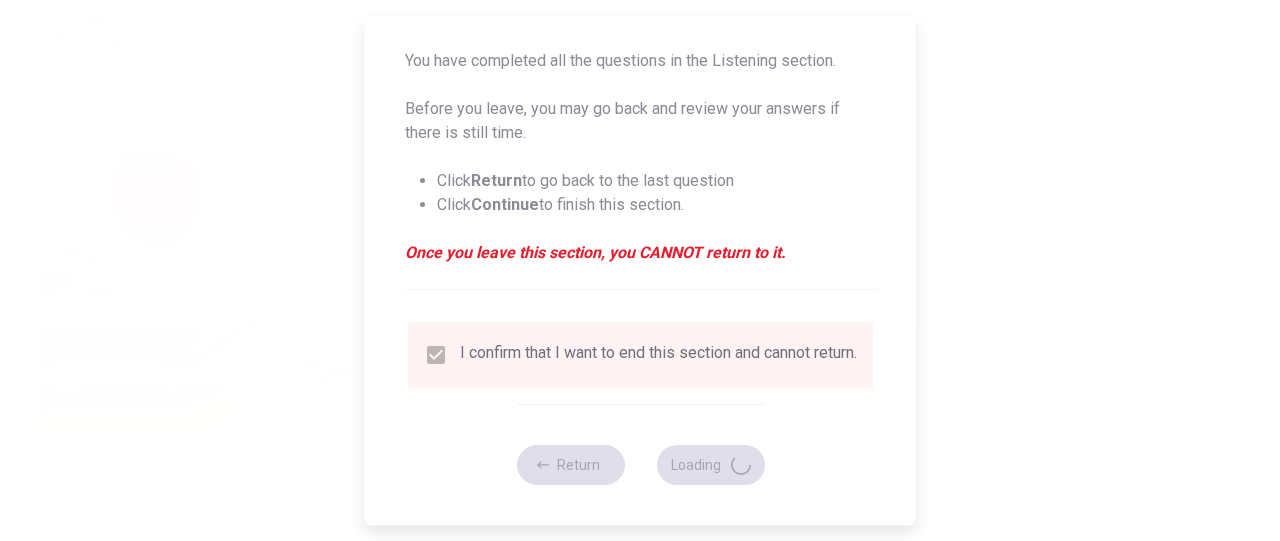 type on "65" 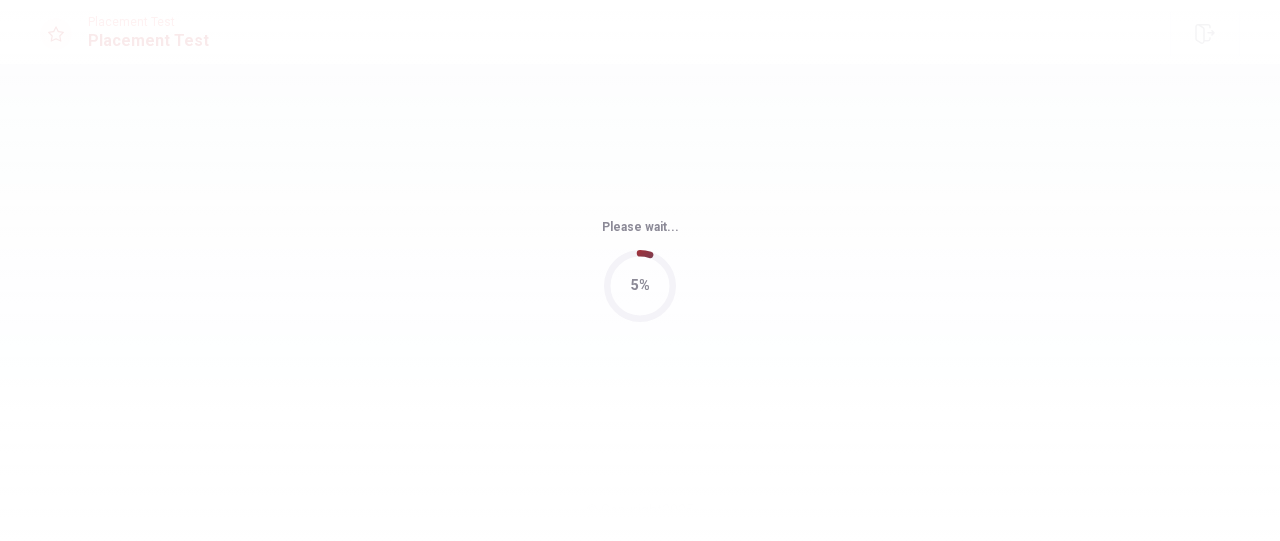 scroll, scrollTop: 0, scrollLeft: 0, axis: both 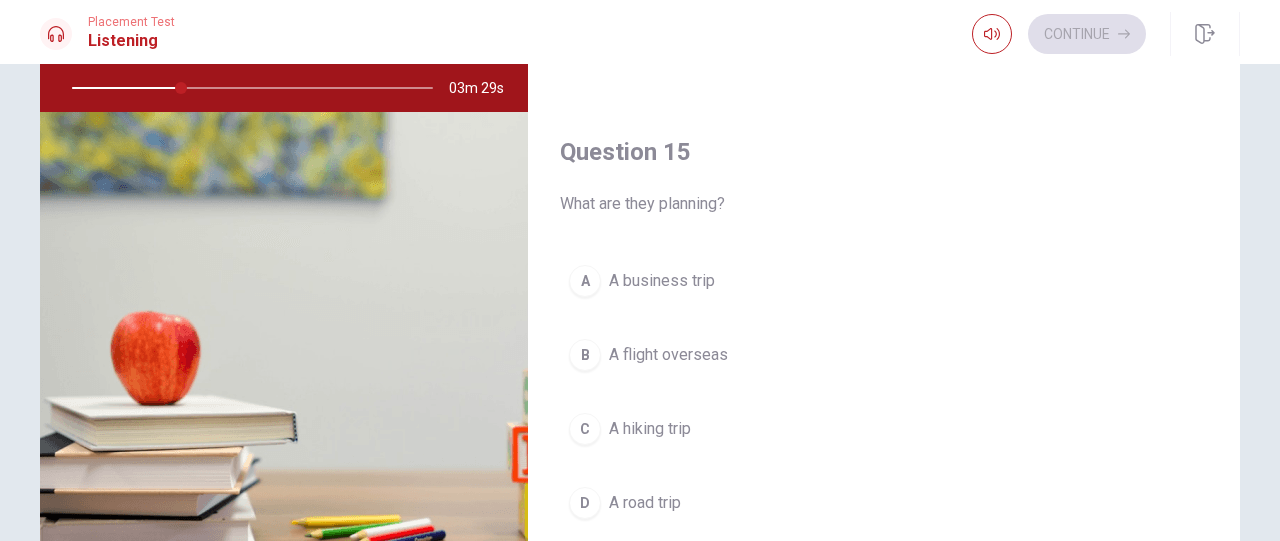 click on "A road trip" at bounding box center [645, 503] 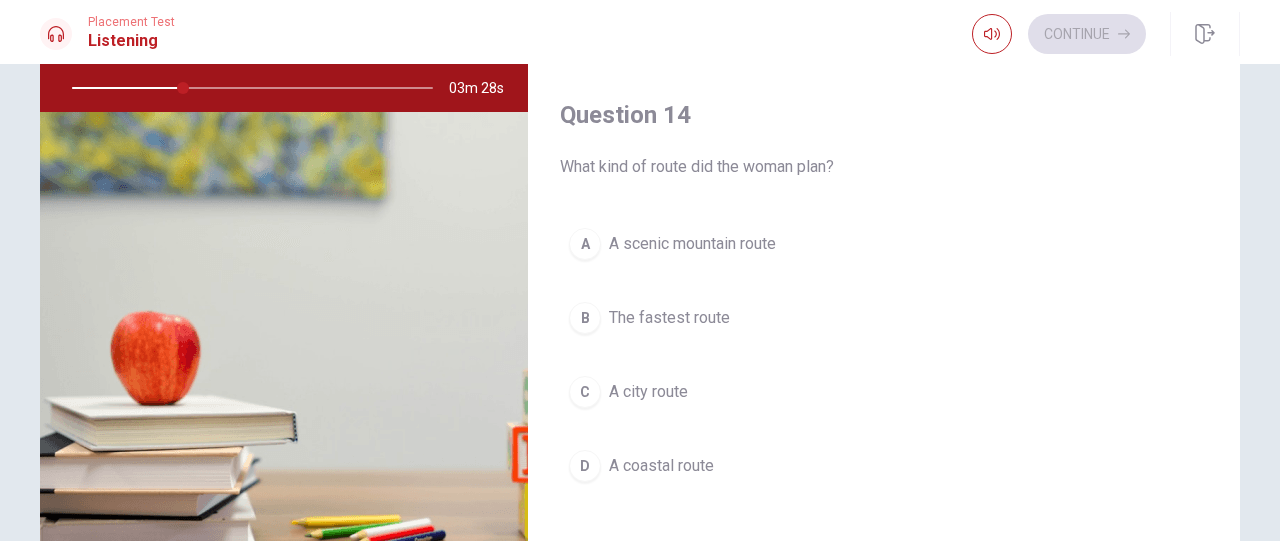 scroll, scrollTop: 1356, scrollLeft: 0, axis: vertical 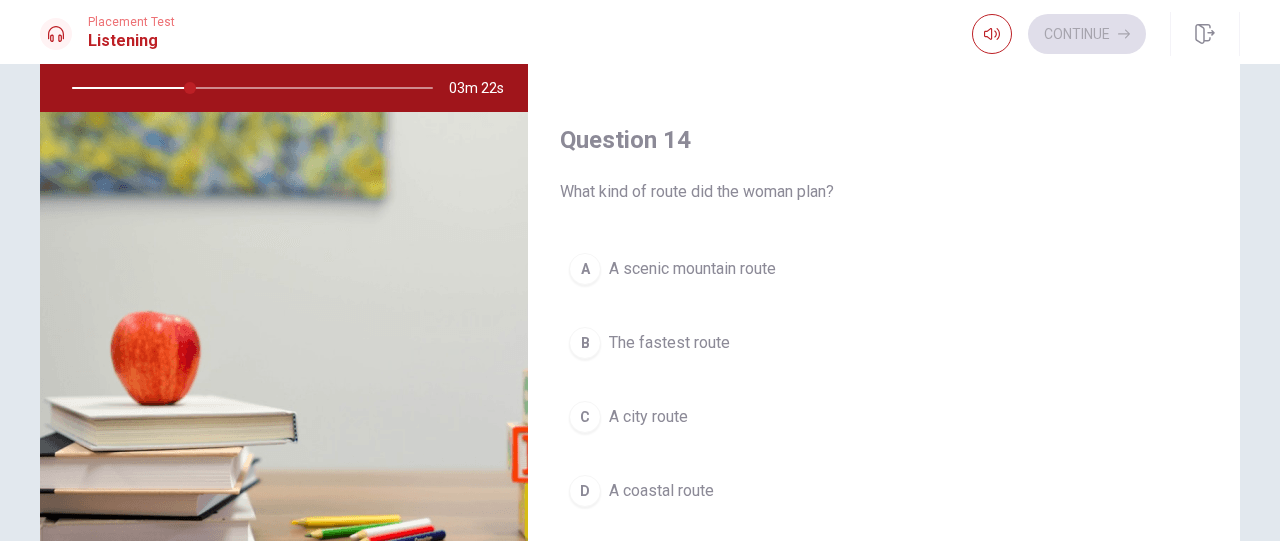 click on "A A scenic mountain route" at bounding box center (884, 269) 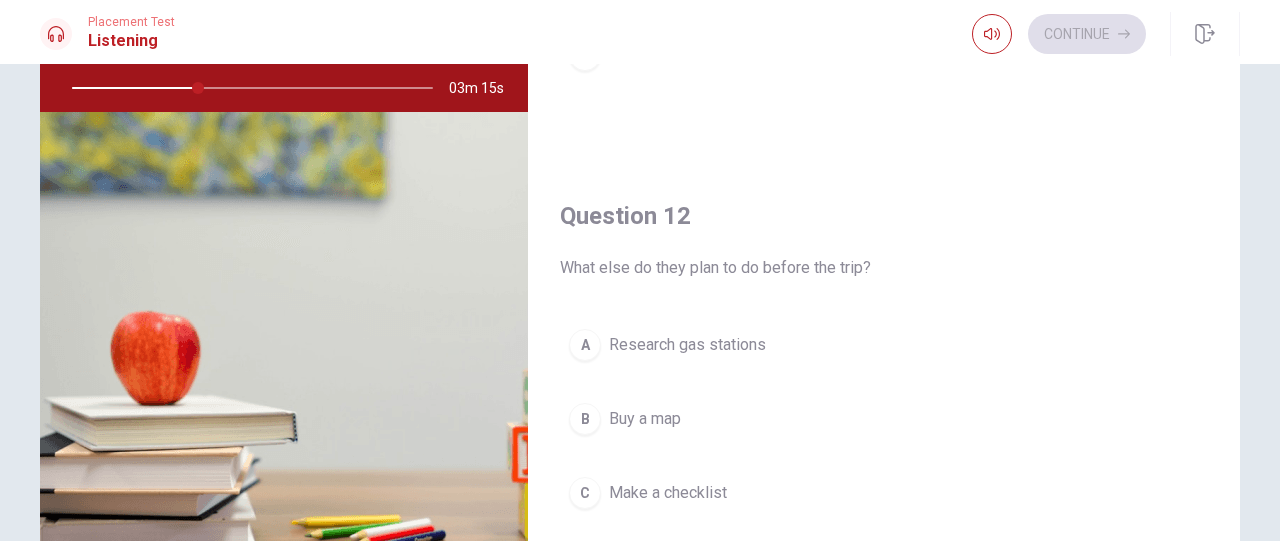 scroll, scrollTop: 0, scrollLeft: 0, axis: both 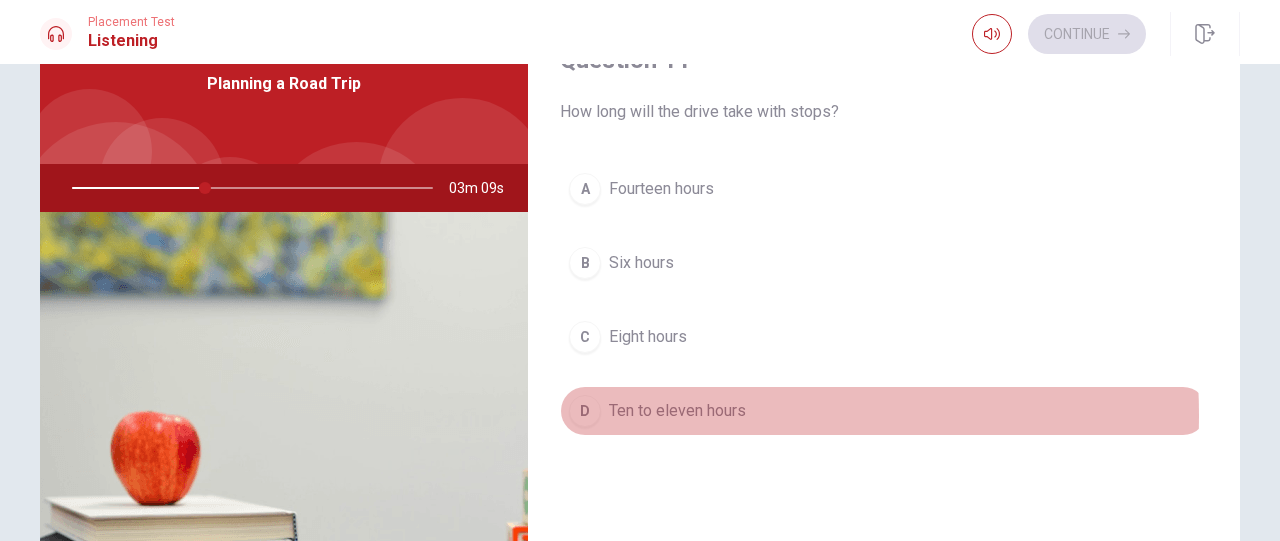 click on "Ten to eleven hours" at bounding box center [677, 411] 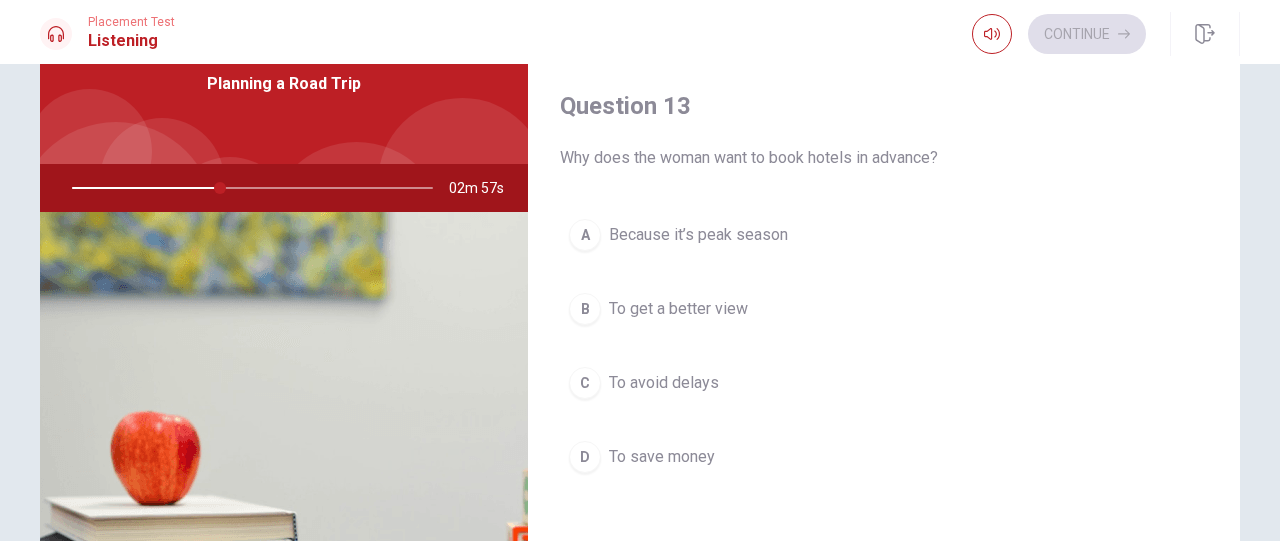 scroll, scrollTop: 1000, scrollLeft: 0, axis: vertical 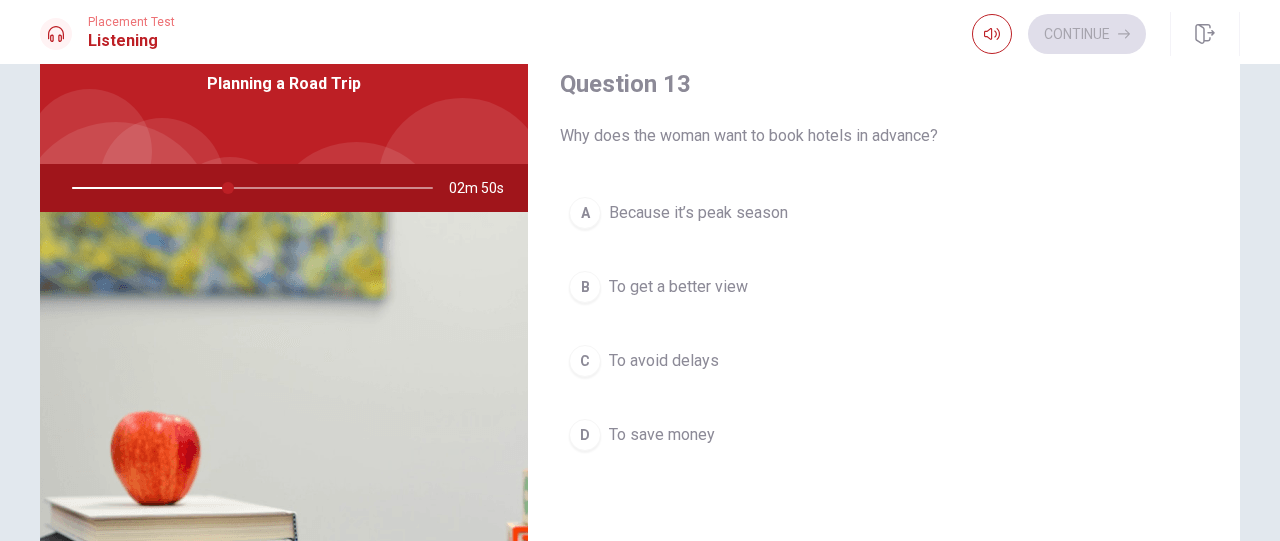 click on "To get a better view" at bounding box center (678, 287) 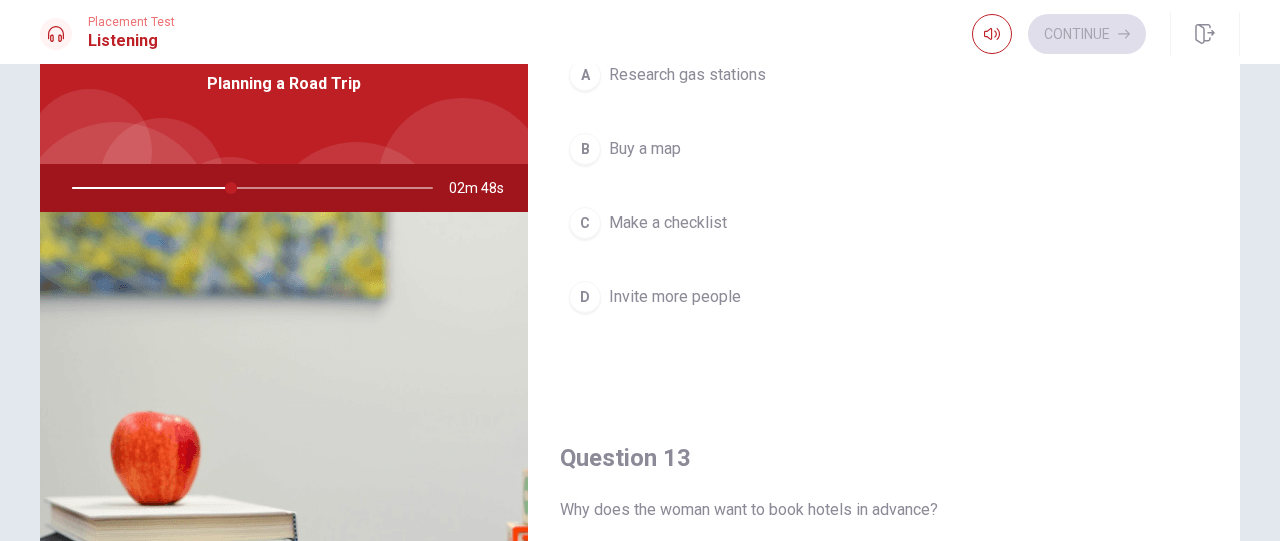 scroll, scrollTop: 600, scrollLeft: 0, axis: vertical 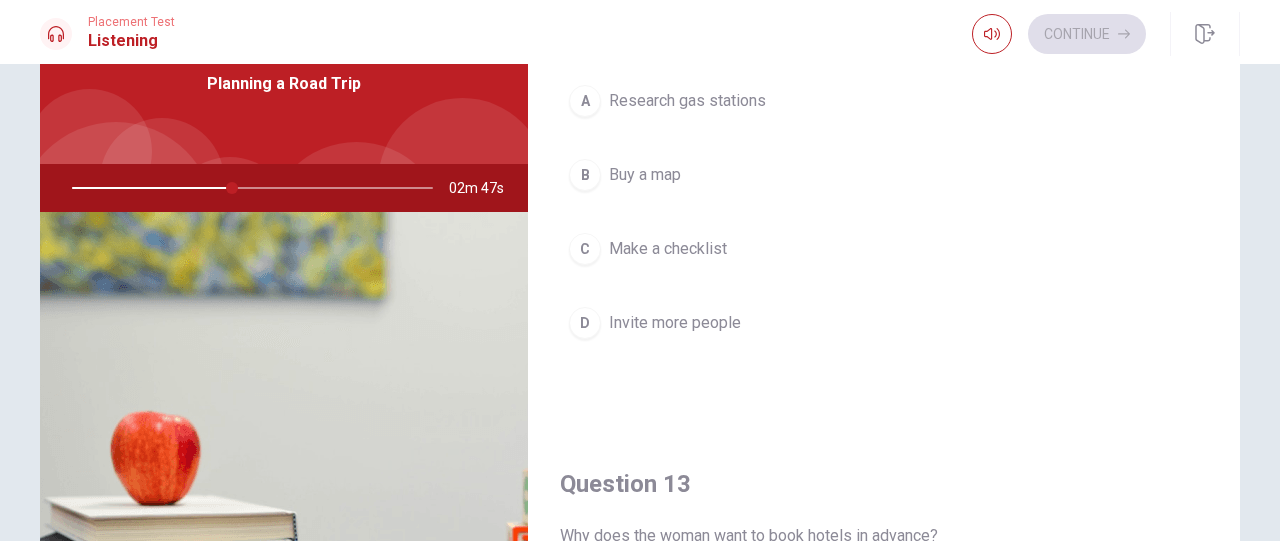 click on "C Make a checklist" at bounding box center (884, 249) 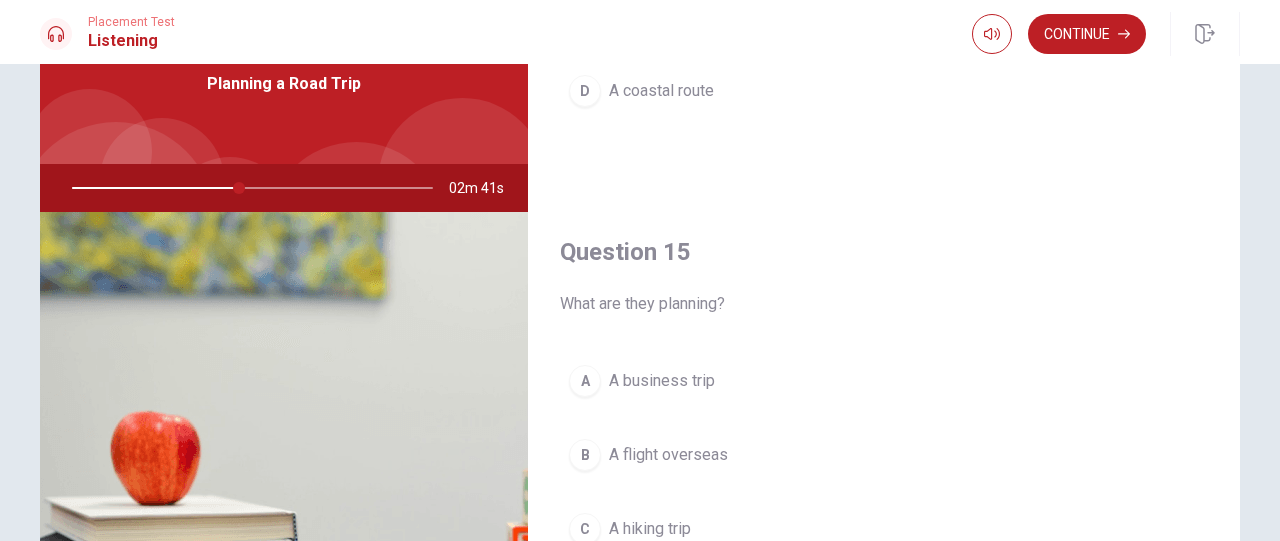 scroll, scrollTop: 1856, scrollLeft: 0, axis: vertical 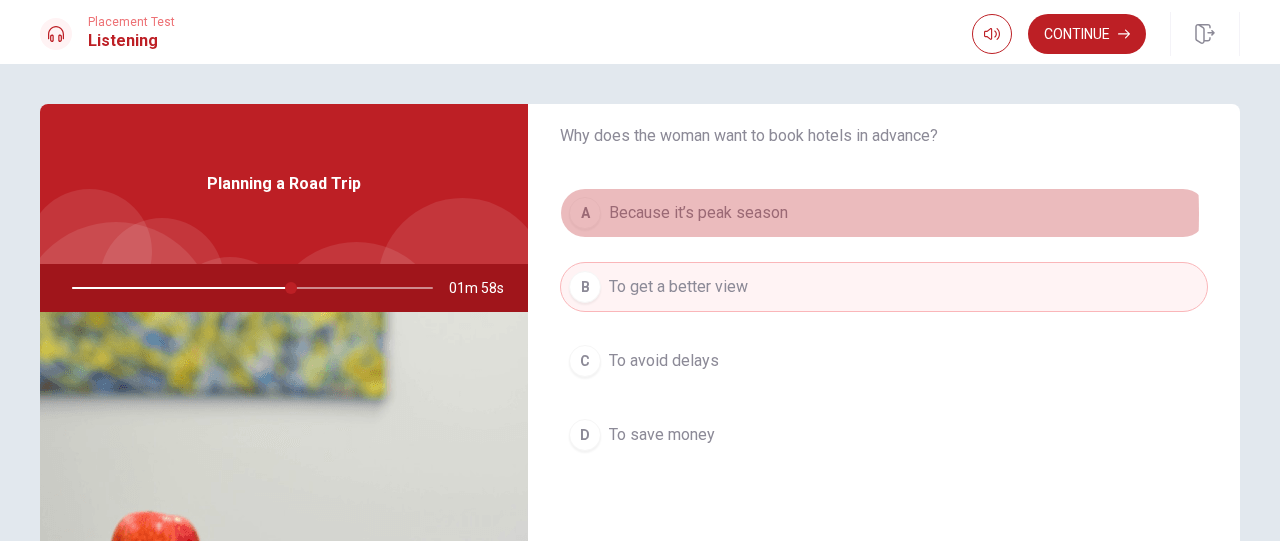 click on "Because it’s peak season" at bounding box center (698, 213) 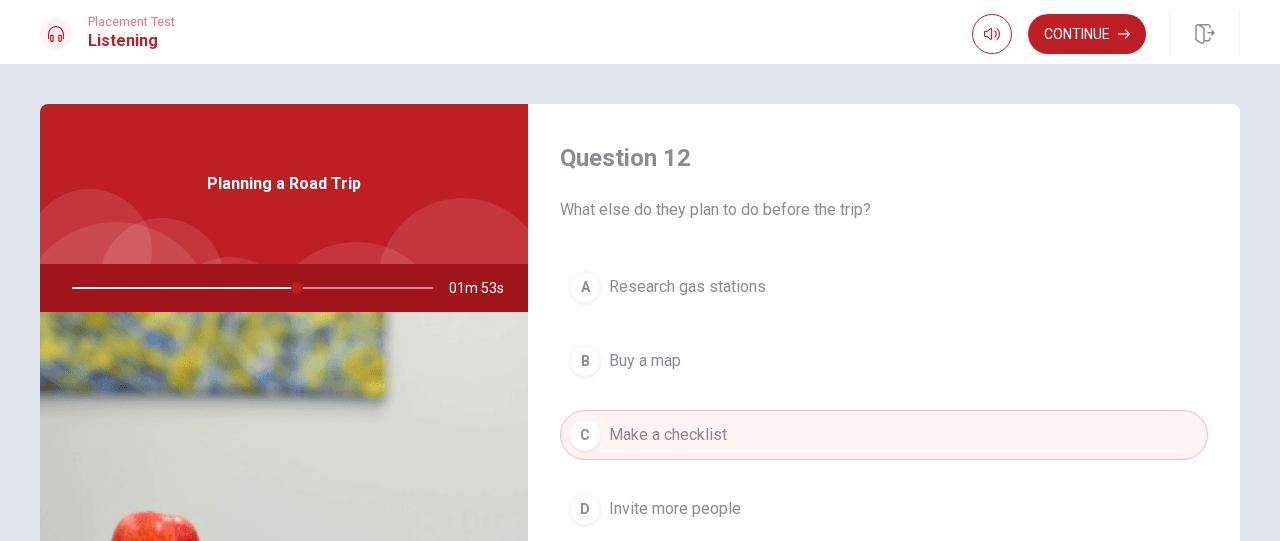 scroll, scrollTop: 500, scrollLeft: 0, axis: vertical 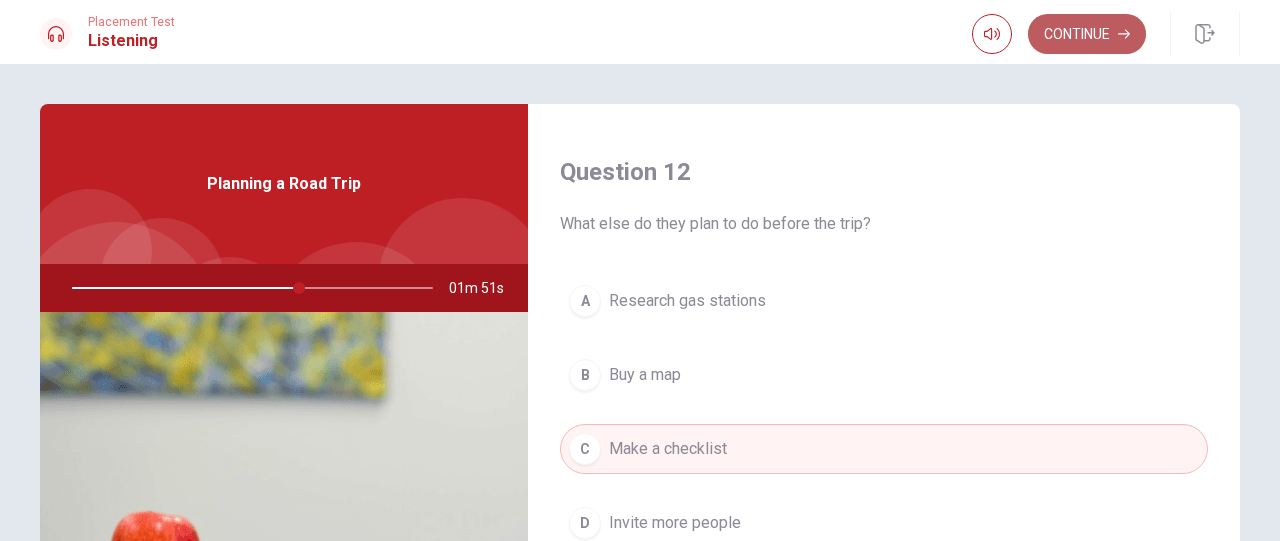 click on "Continue" at bounding box center [1087, 34] 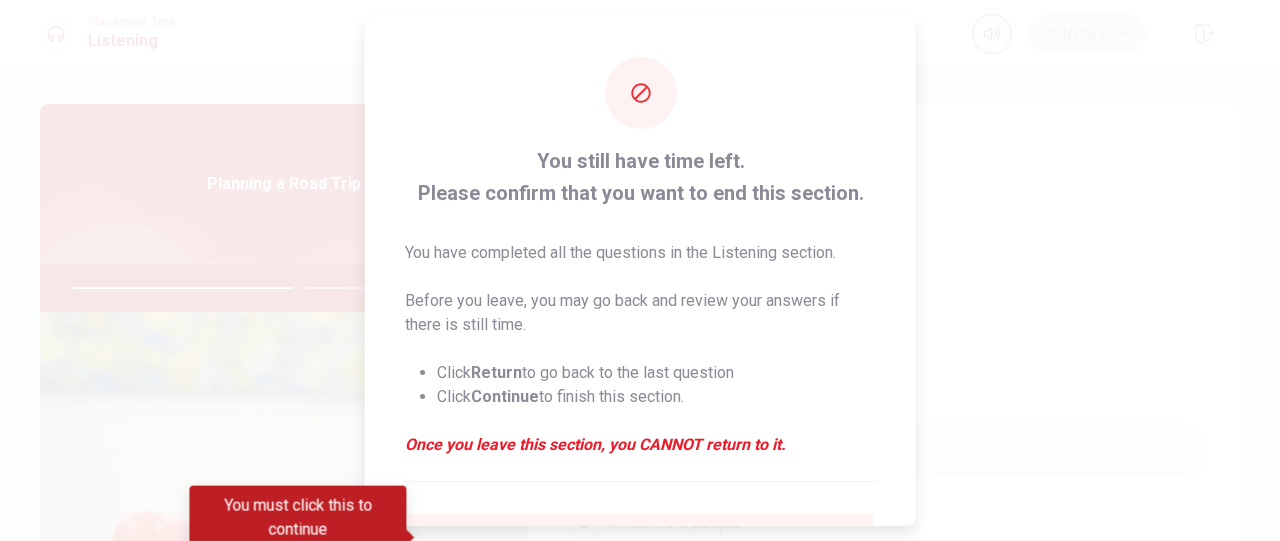 scroll, scrollTop: 200, scrollLeft: 0, axis: vertical 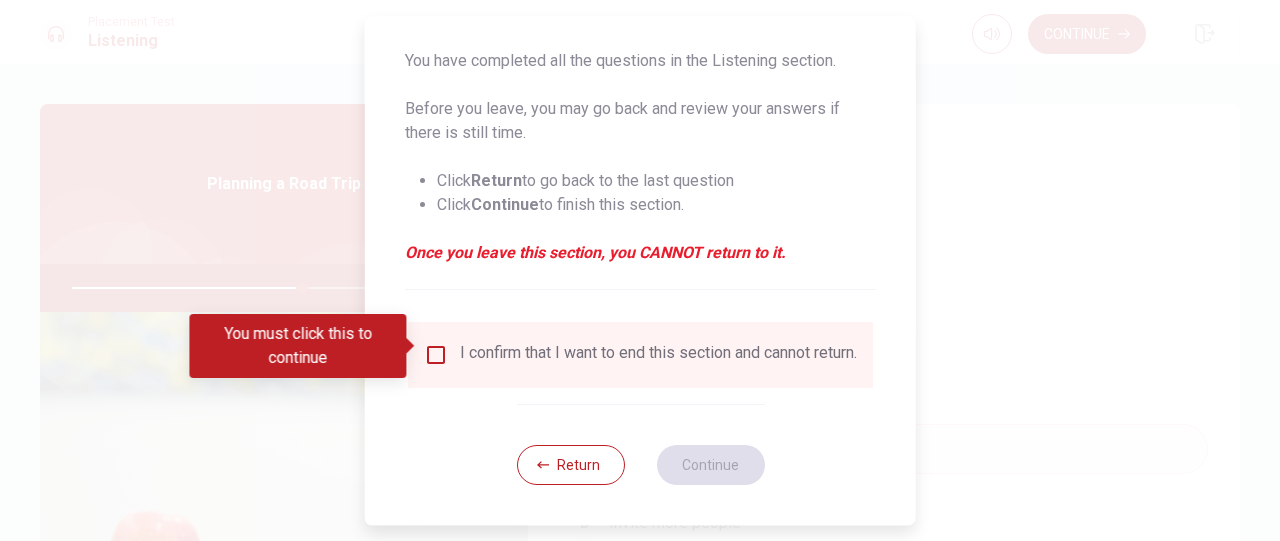 click at bounding box center (436, 355) 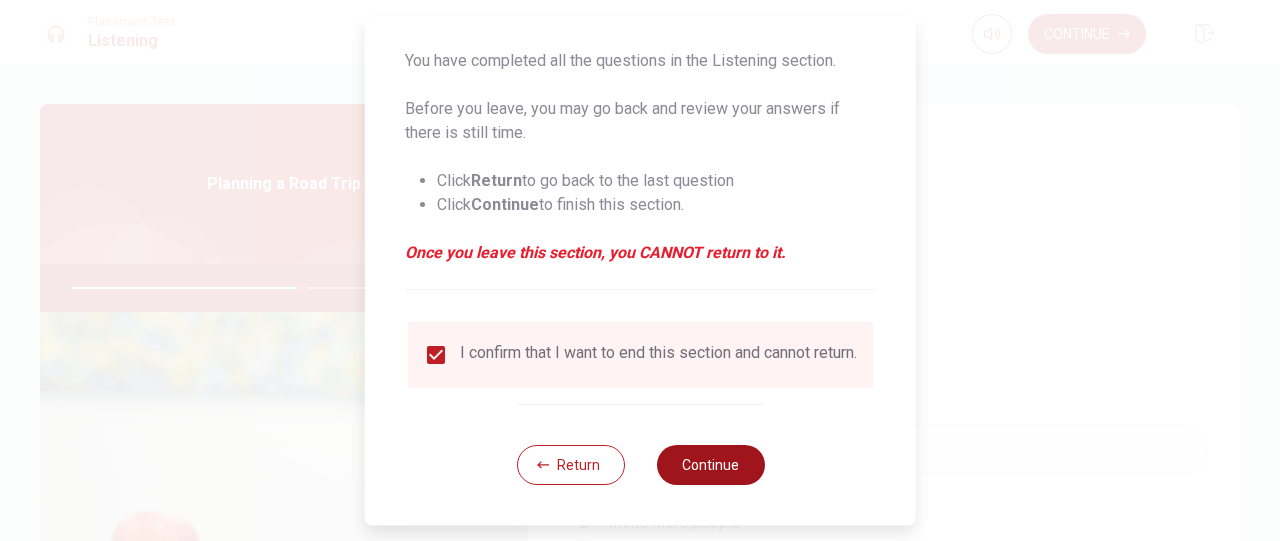 click on "Continue" at bounding box center (710, 465) 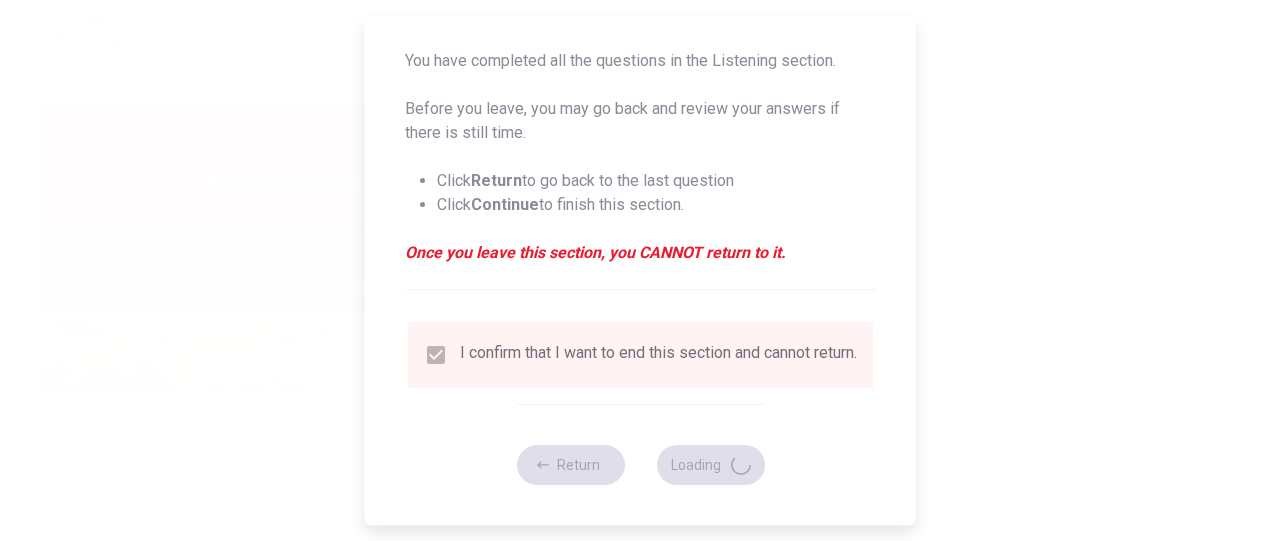 type on "65" 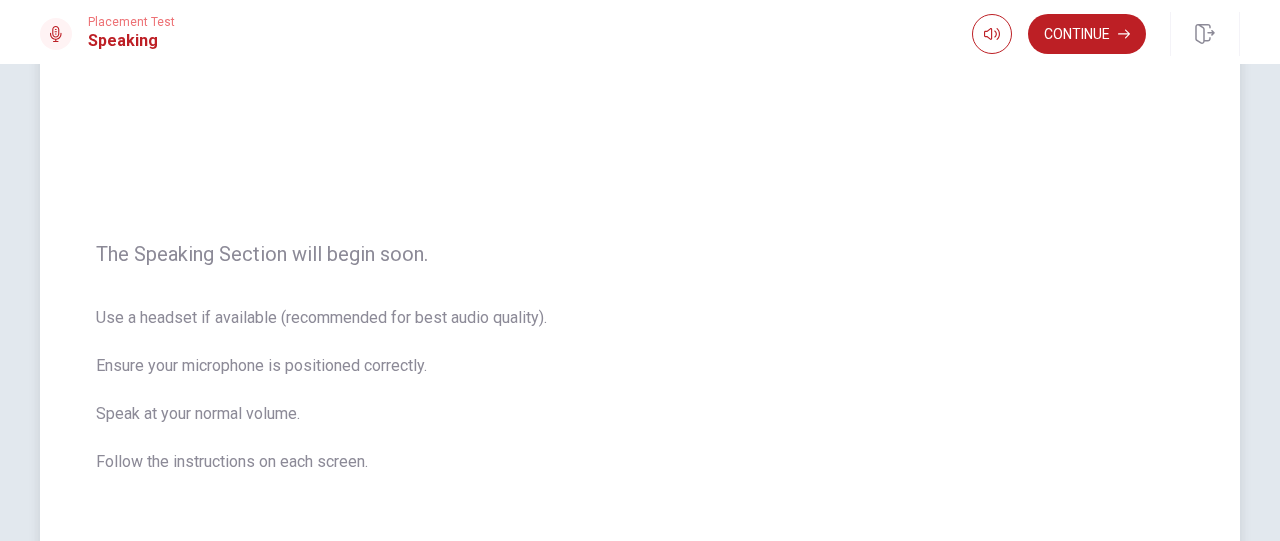 scroll, scrollTop: 200, scrollLeft: 0, axis: vertical 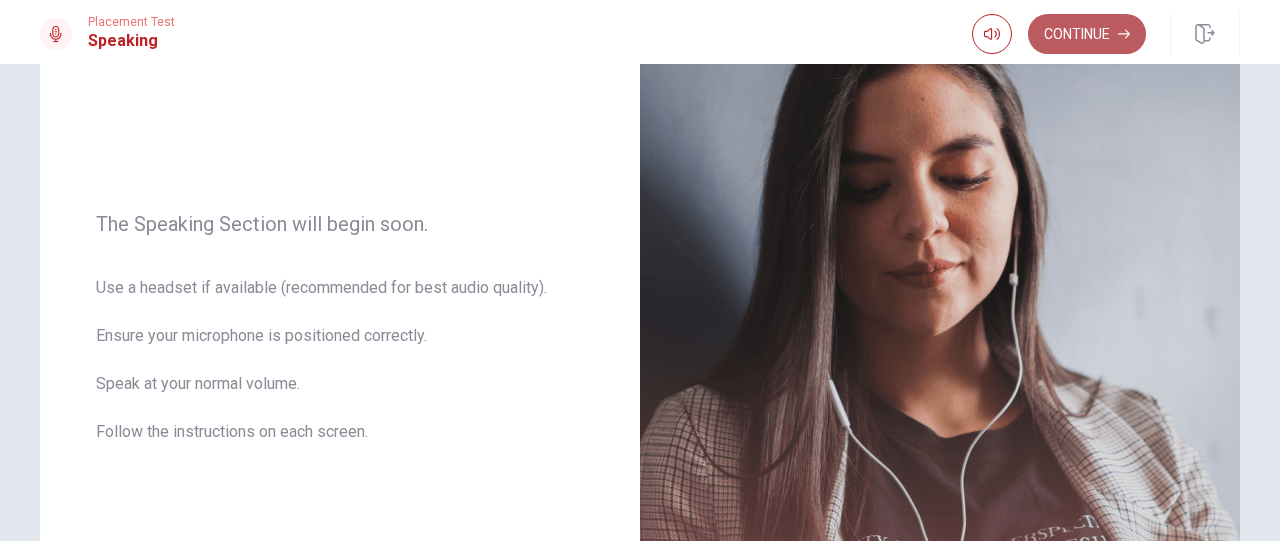 click on "Continue" at bounding box center (1087, 34) 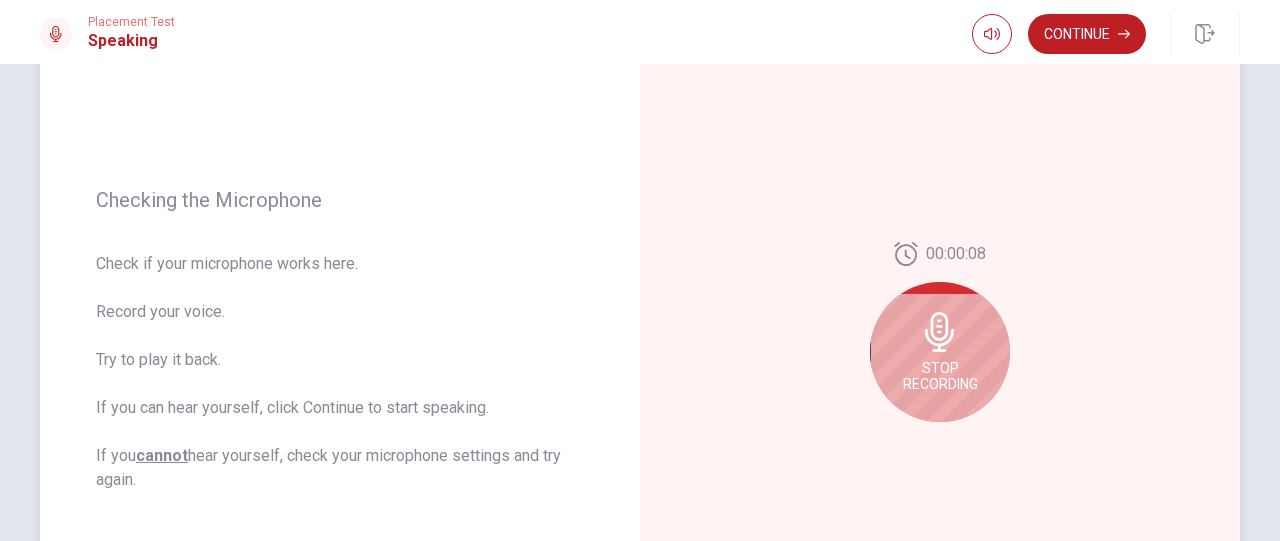 scroll, scrollTop: 300, scrollLeft: 0, axis: vertical 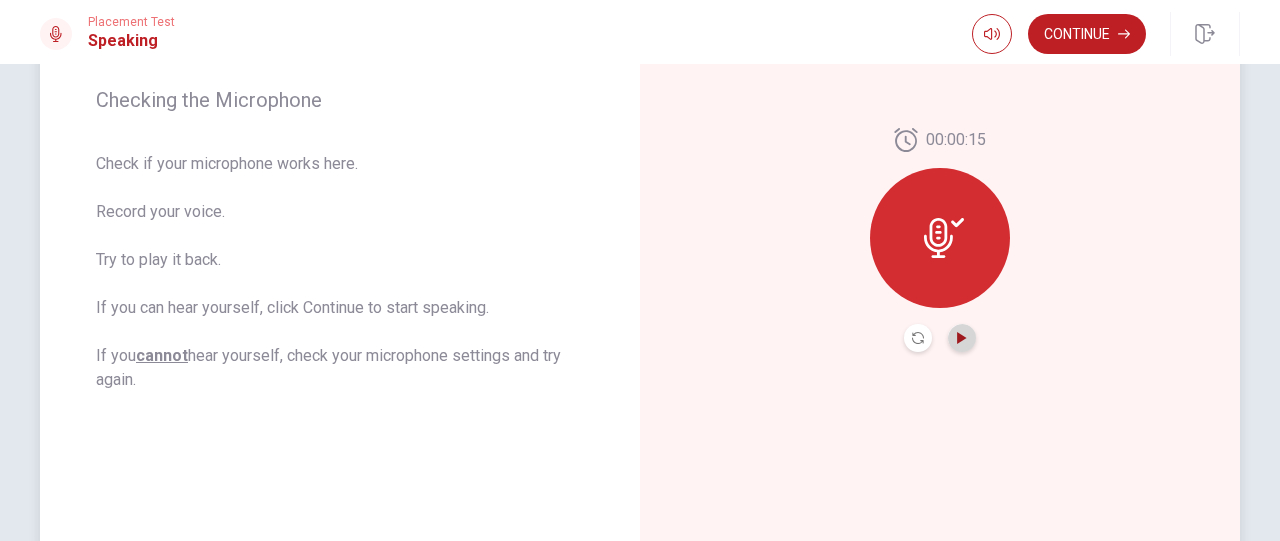 click 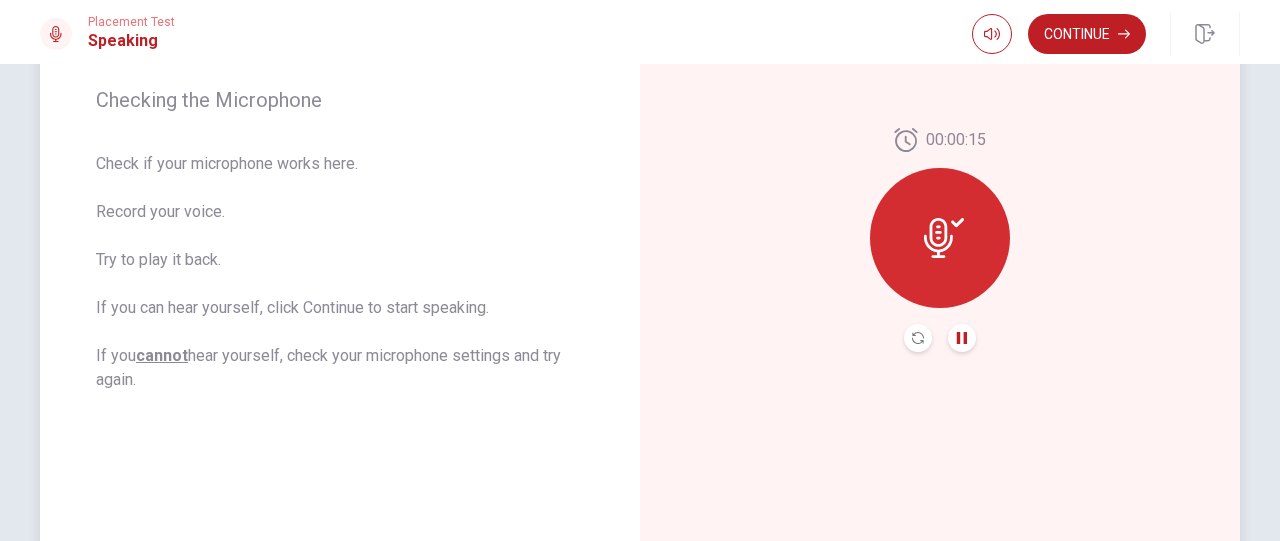 click 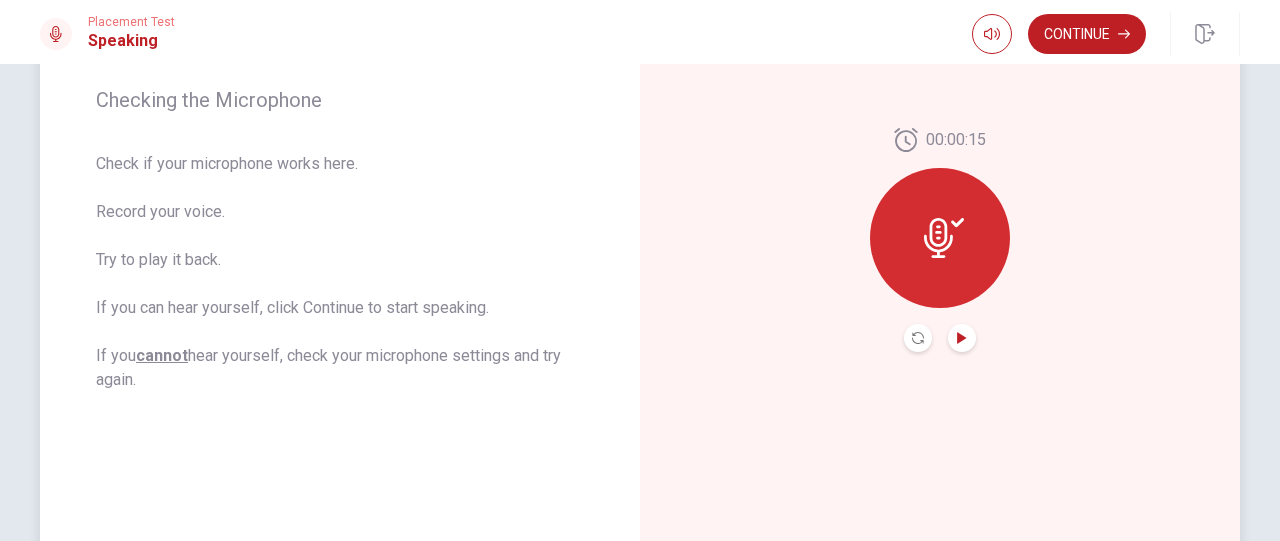 click 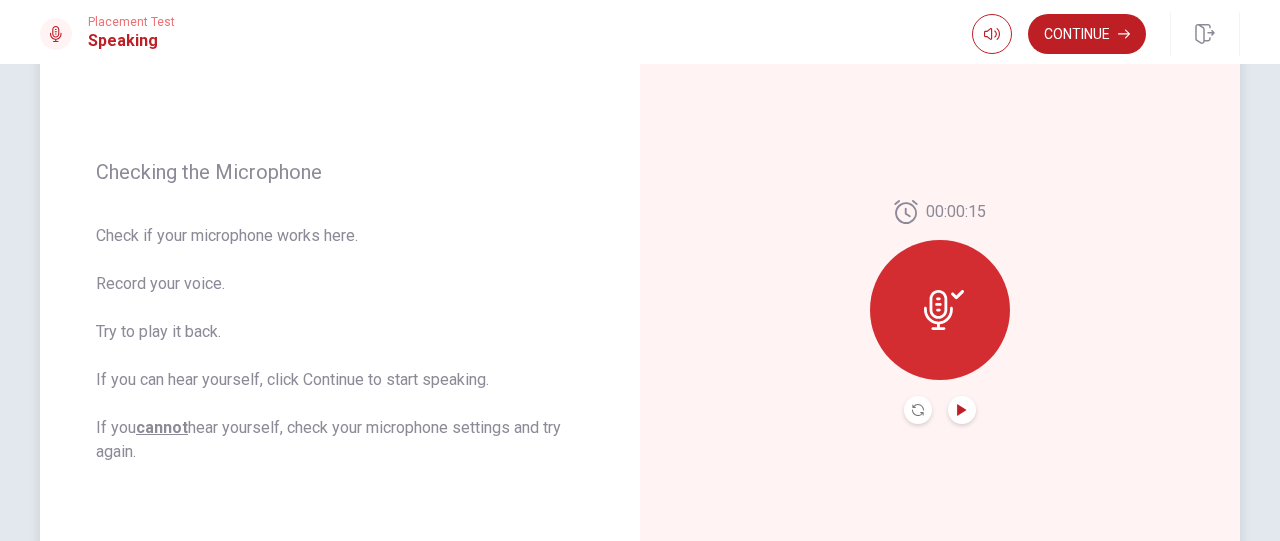 scroll, scrollTop: 200, scrollLeft: 0, axis: vertical 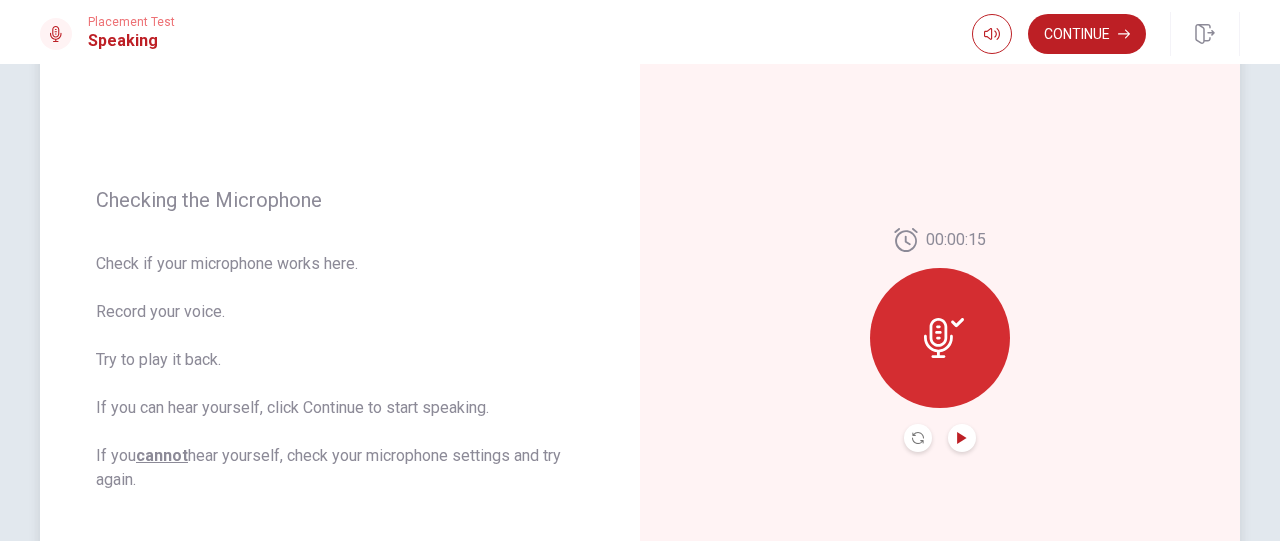 click 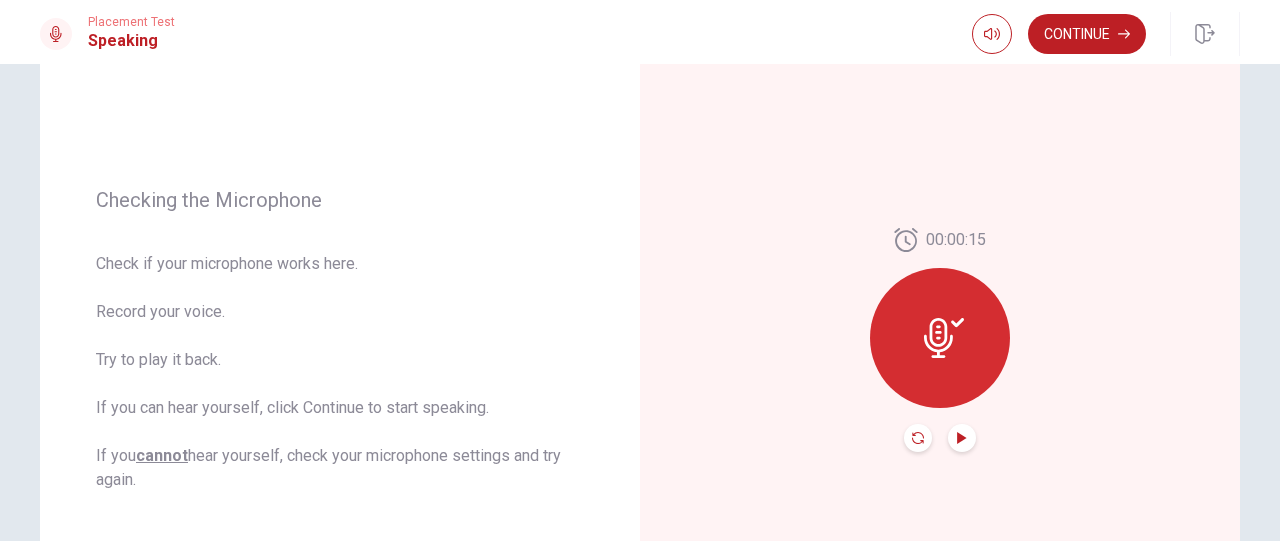 click 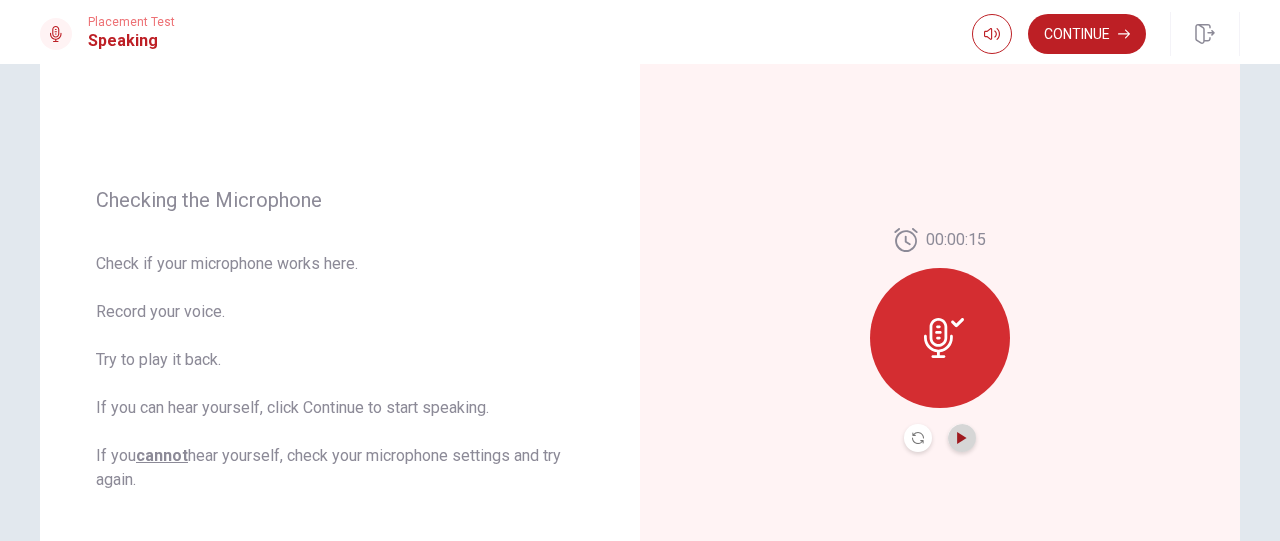 click 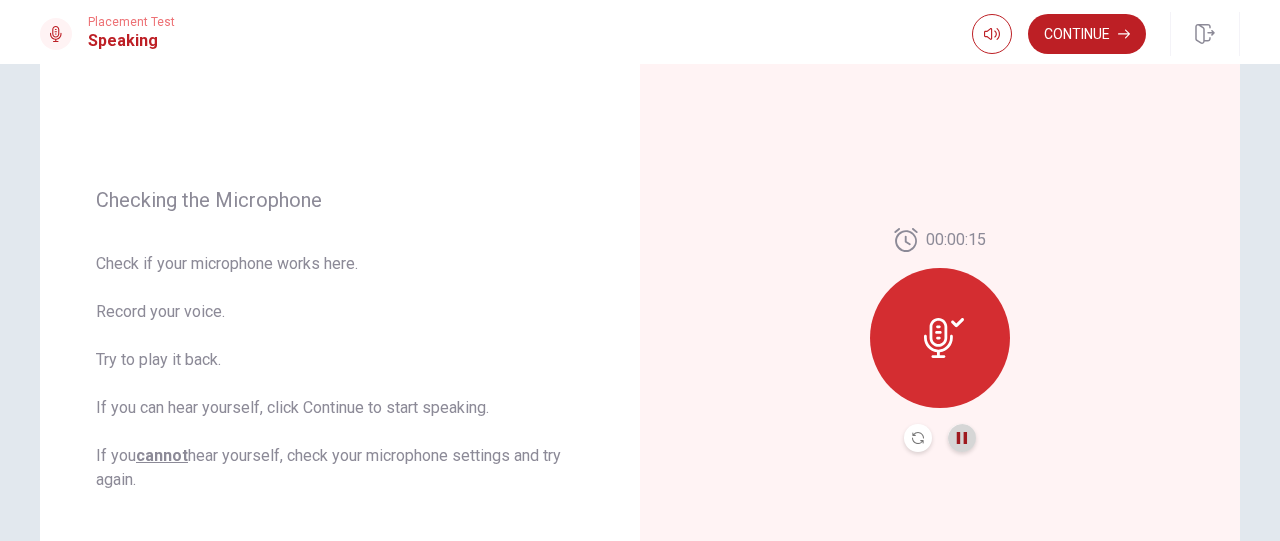 click 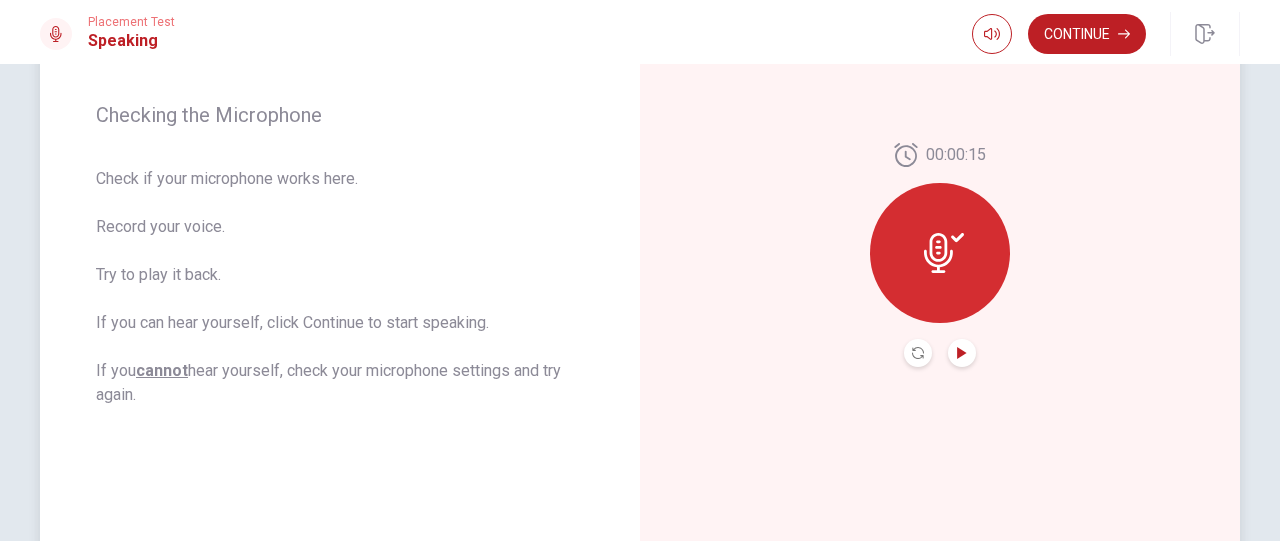 scroll, scrollTop: 200, scrollLeft: 0, axis: vertical 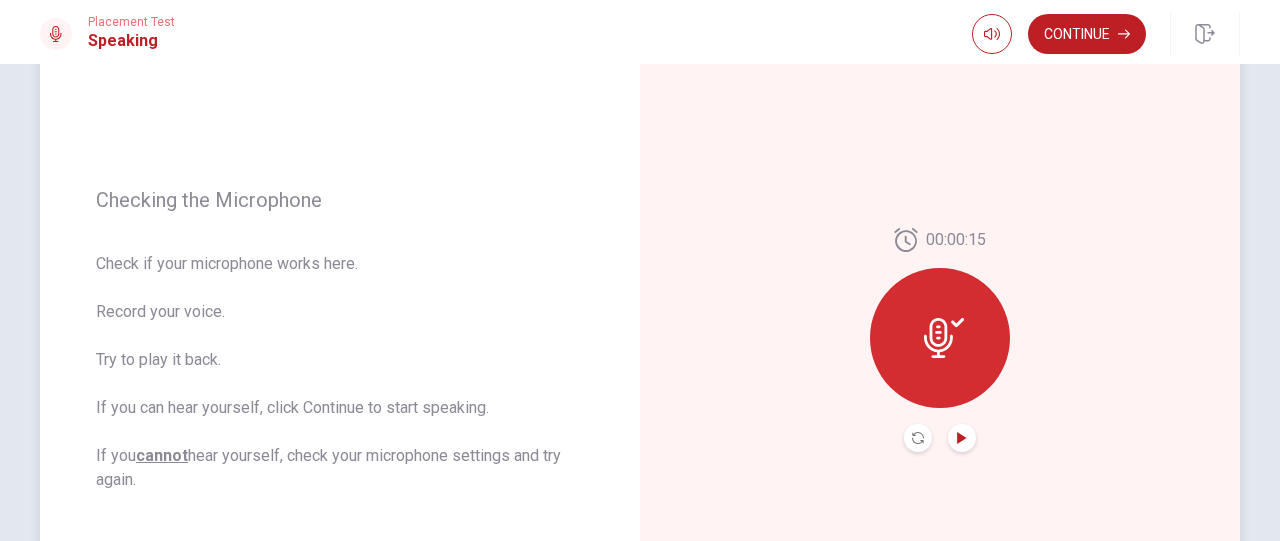click 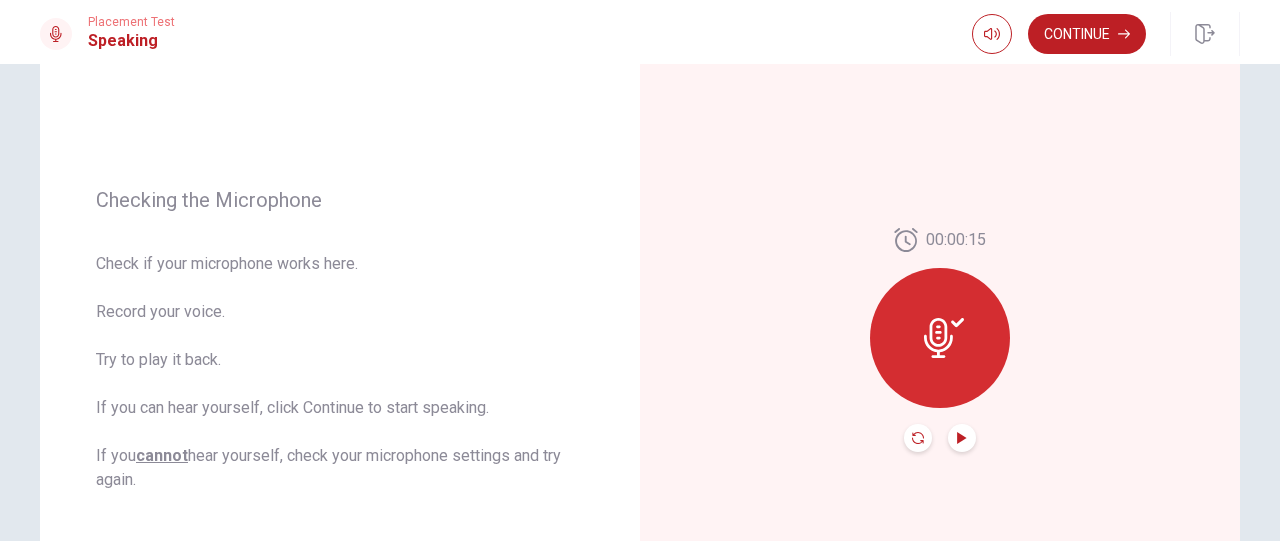 click 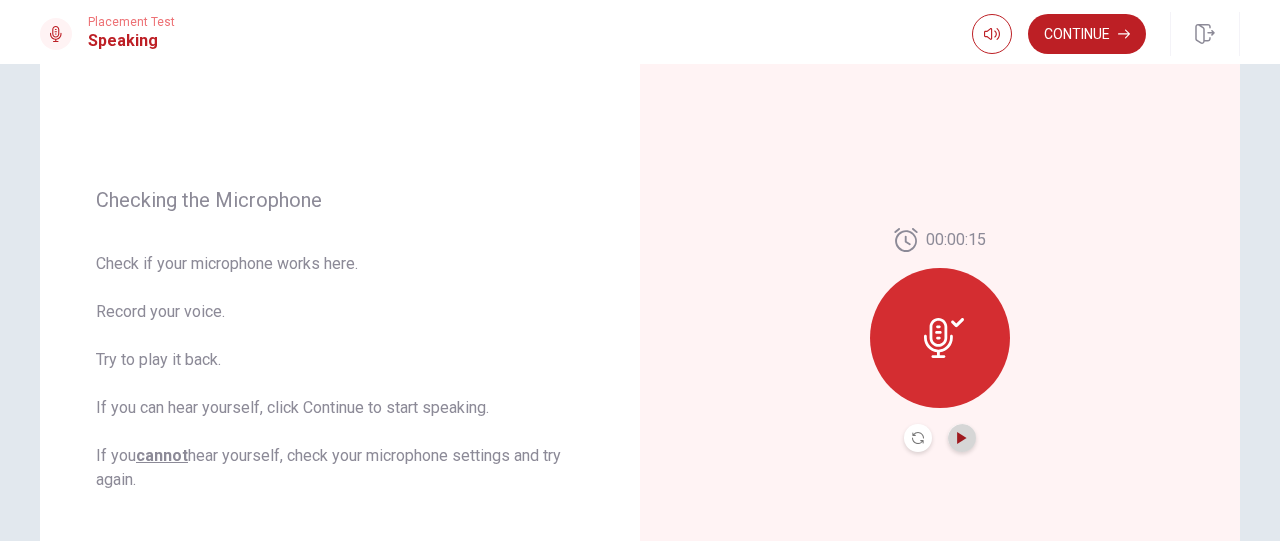 click 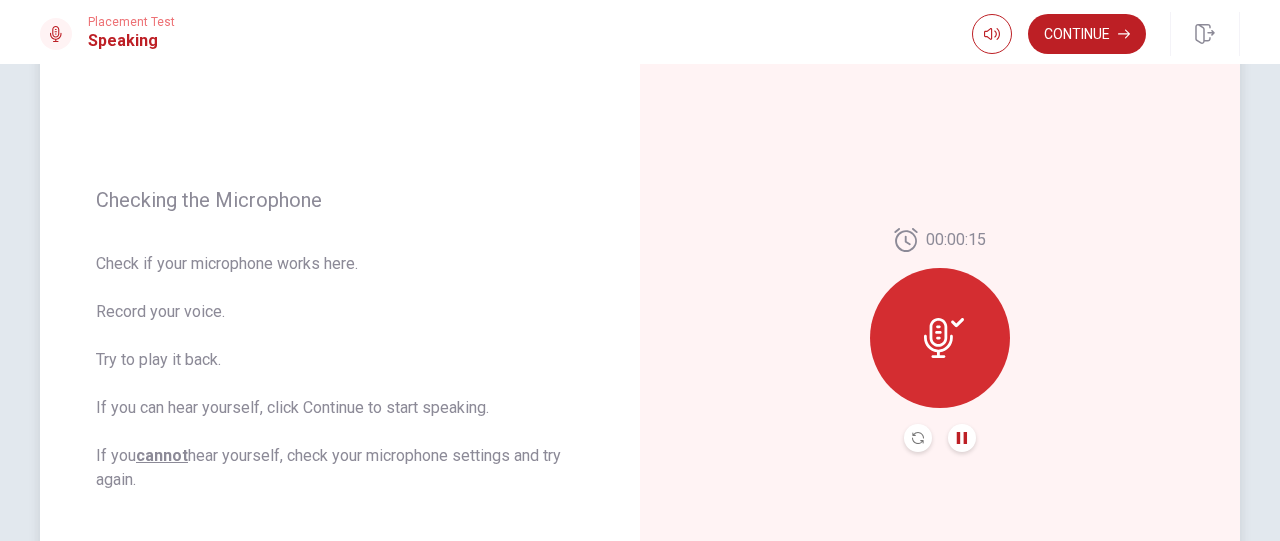click on "00:00:15" at bounding box center (940, 340) 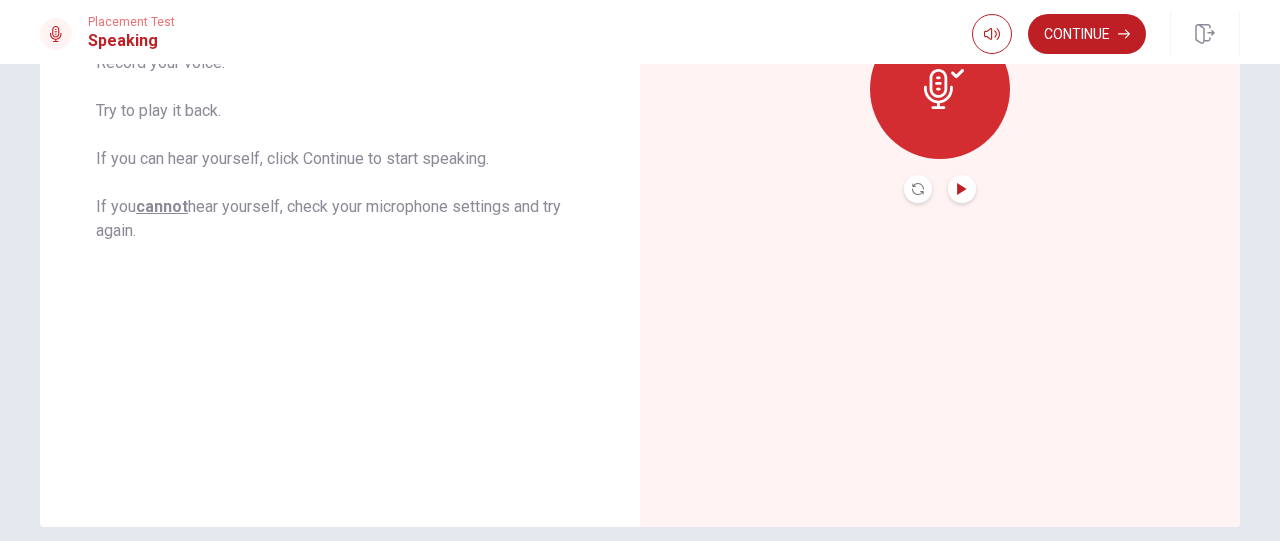 scroll, scrollTop: 538, scrollLeft: 0, axis: vertical 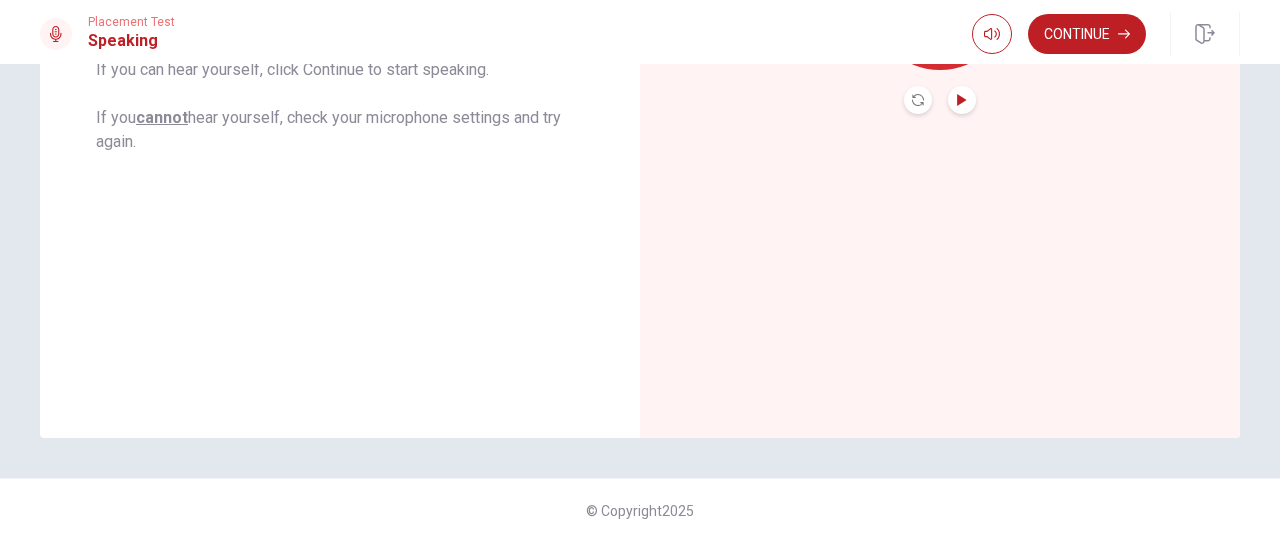 click 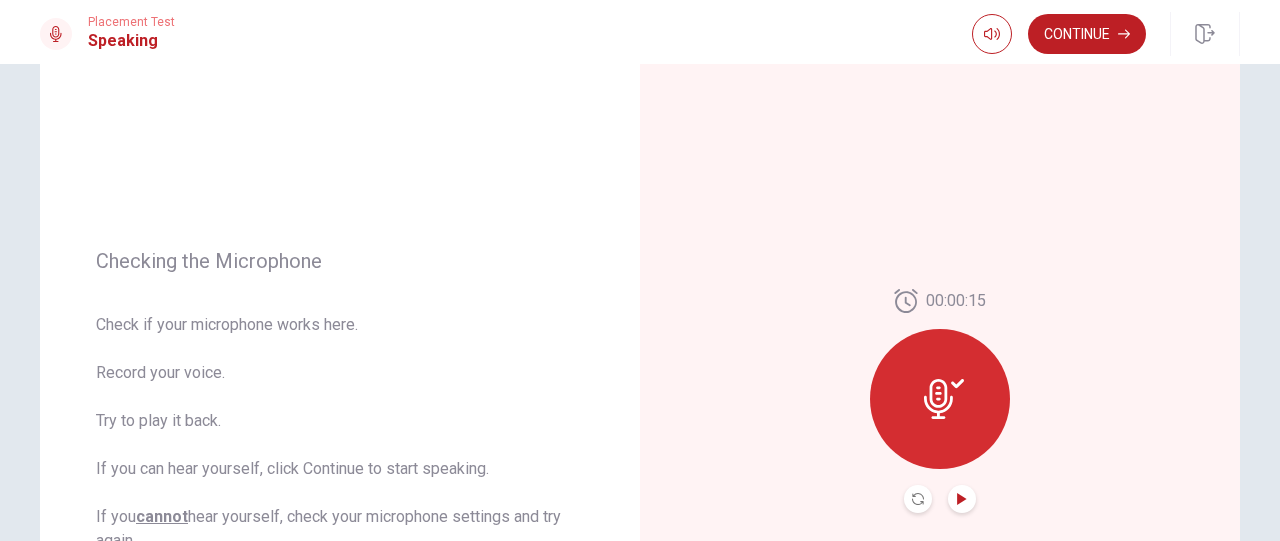 scroll, scrollTop: 138, scrollLeft: 0, axis: vertical 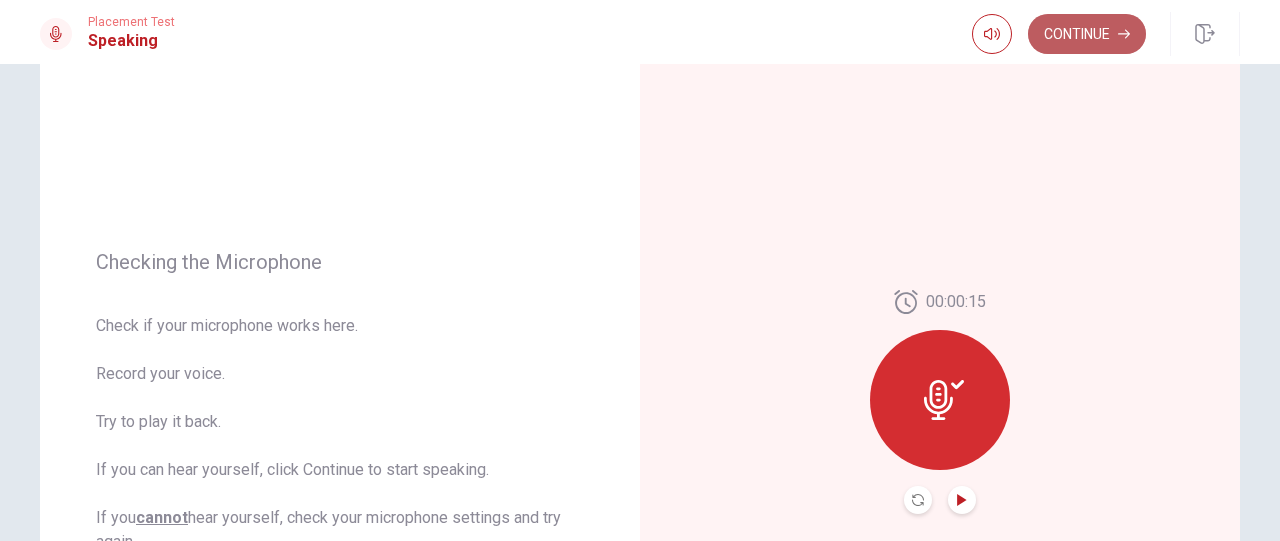 click on "Continue" at bounding box center [1087, 34] 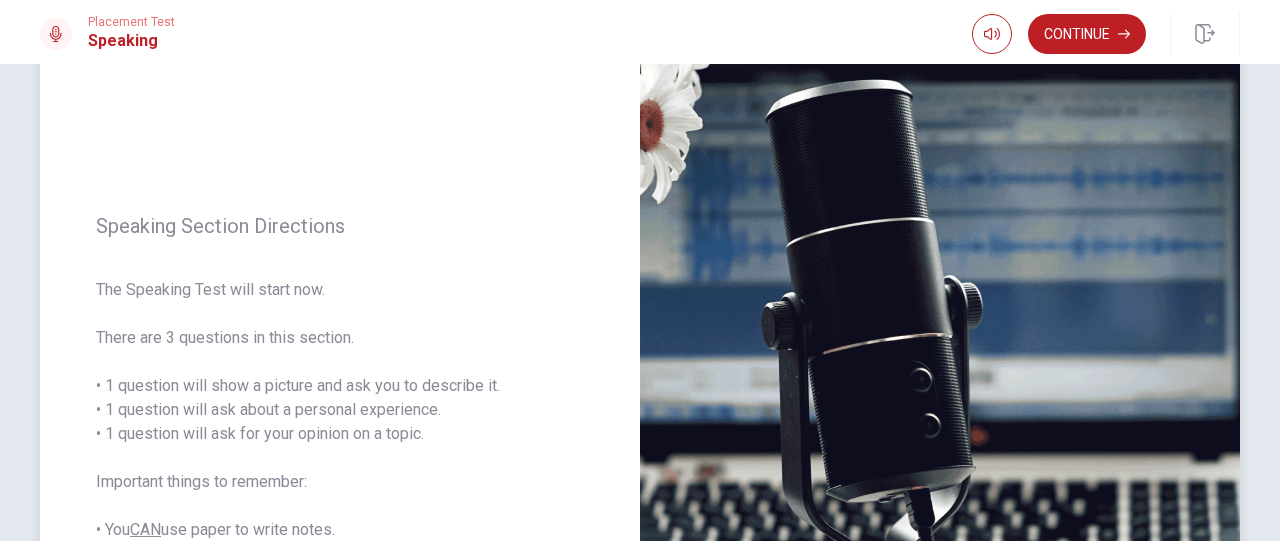 scroll, scrollTop: 238, scrollLeft: 0, axis: vertical 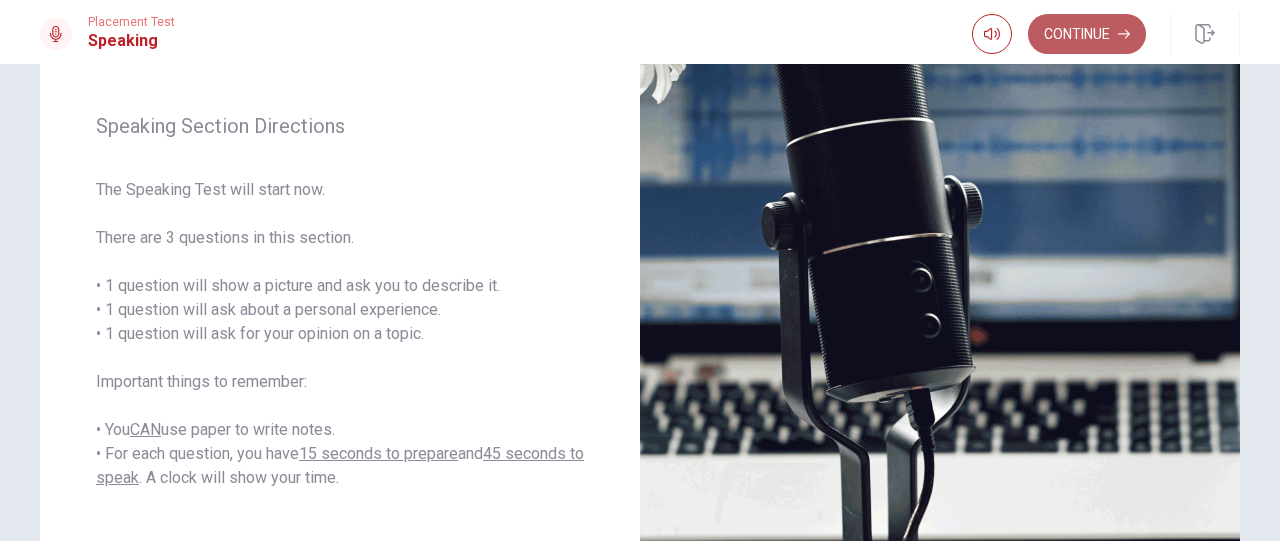 click on "Continue" at bounding box center (1087, 34) 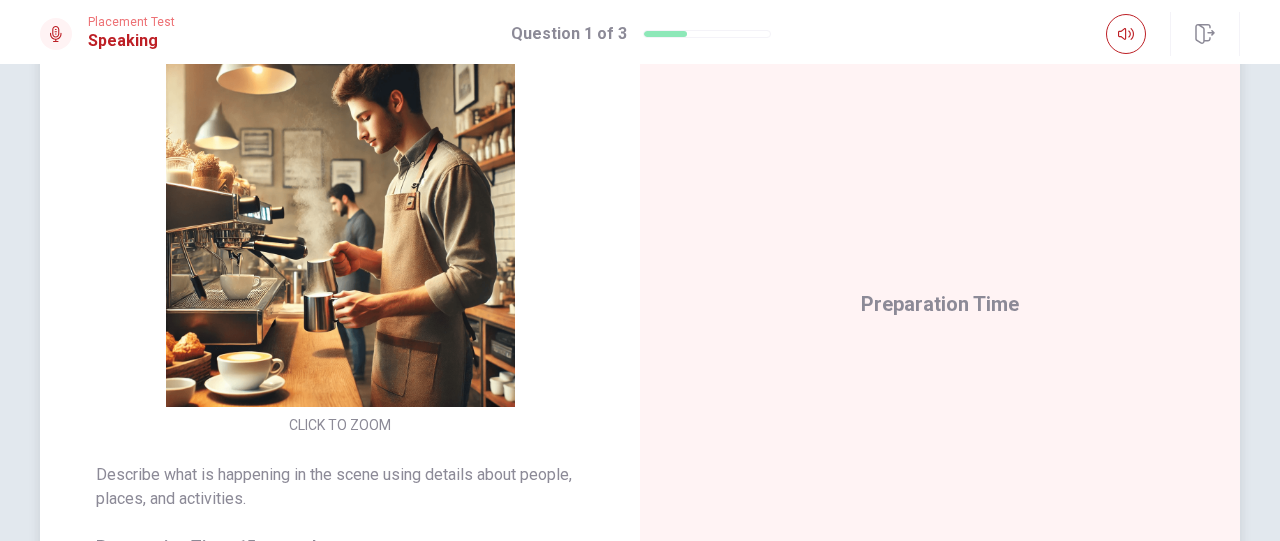 scroll, scrollTop: 336, scrollLeft: 0, axis: vertical 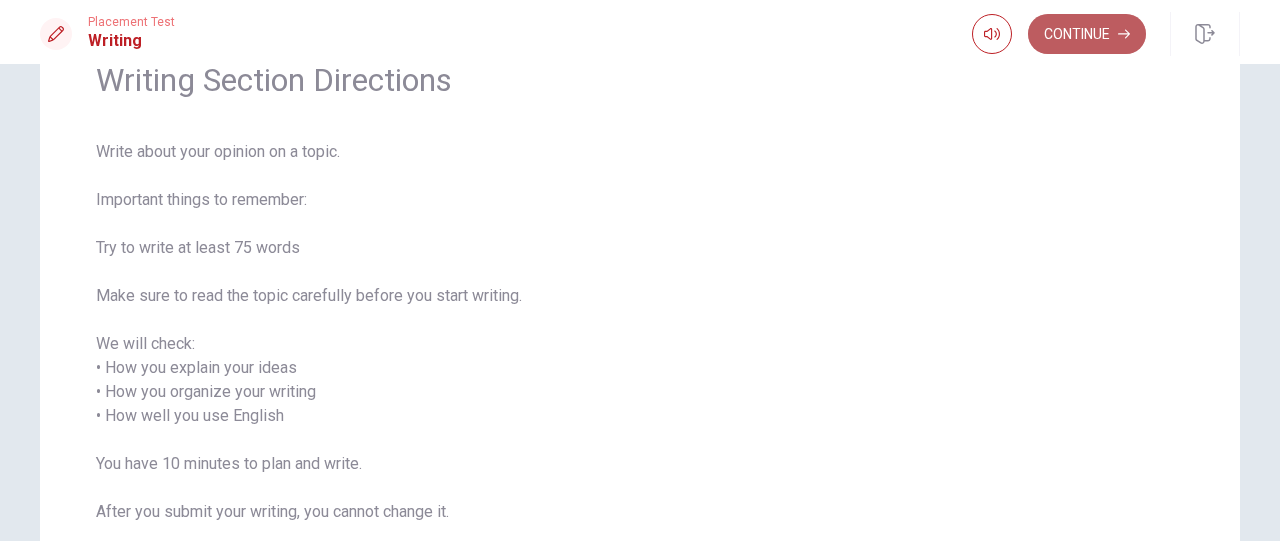 click on "Continue" at bounding box center (1087, 34) 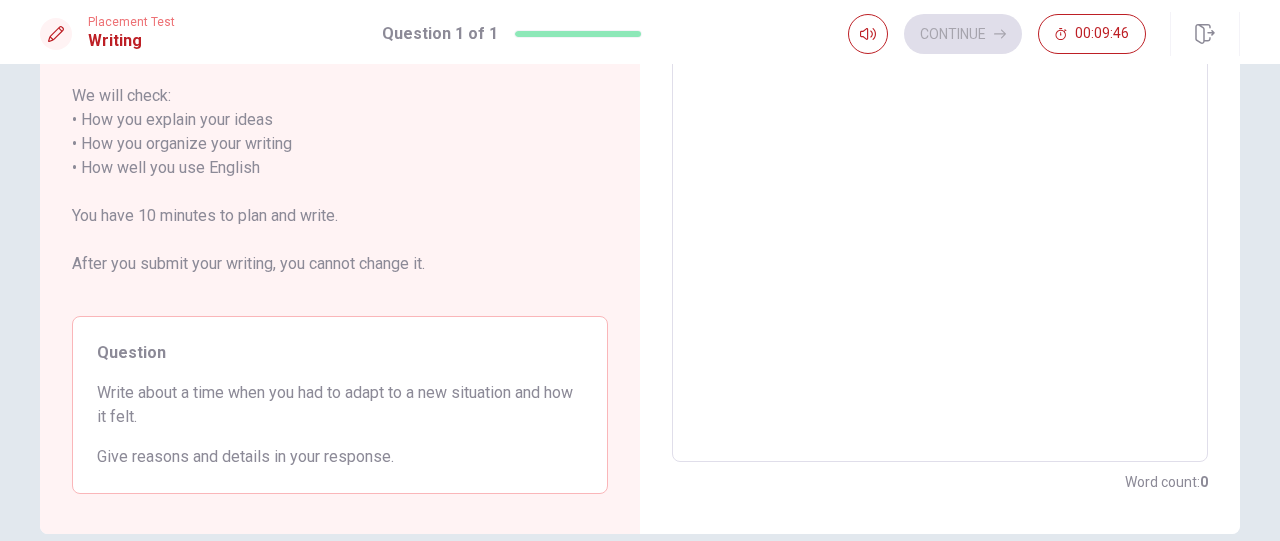 scroll, scrollTop: 396, scrollLeft: 0, axis: vertical 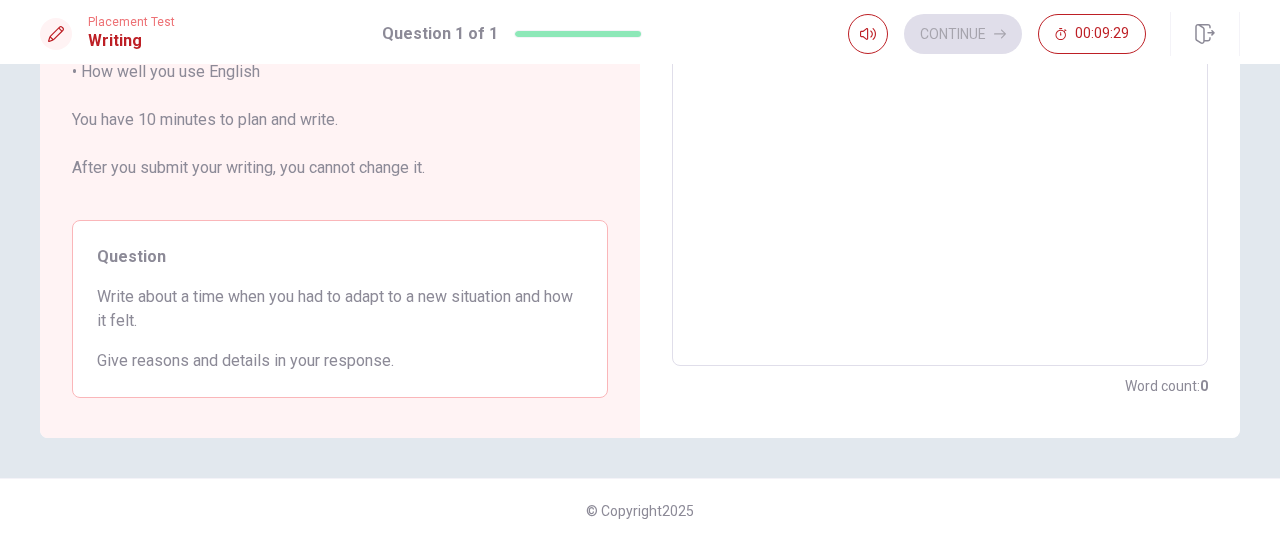 click at bounding box center [940, 72] 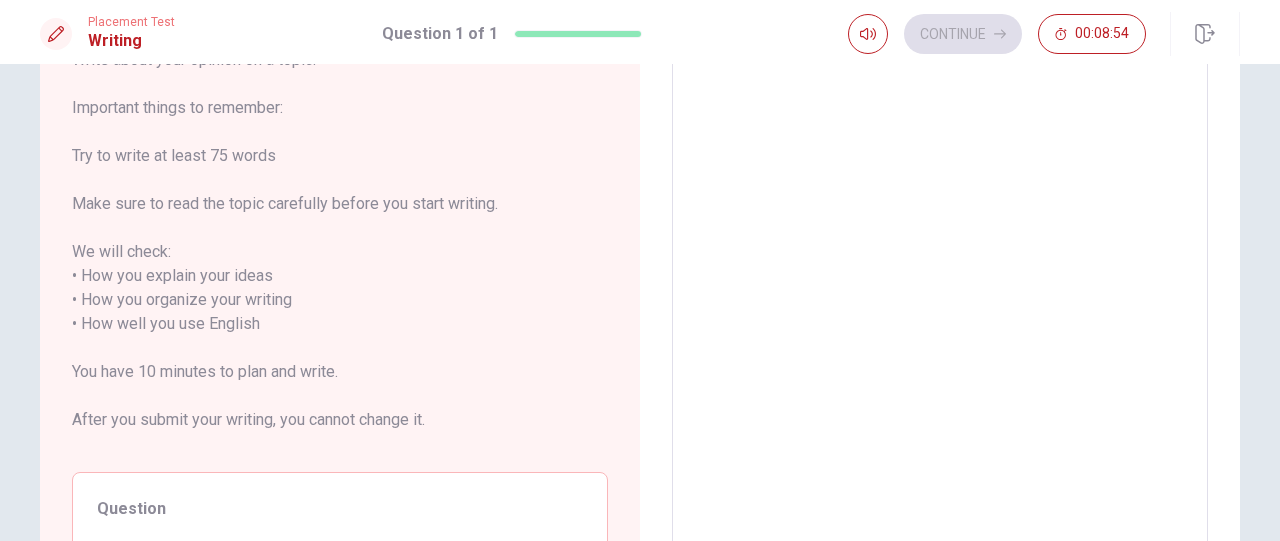 scroll, scrollTop: 96, scrollLeft: 0, axis: vertical 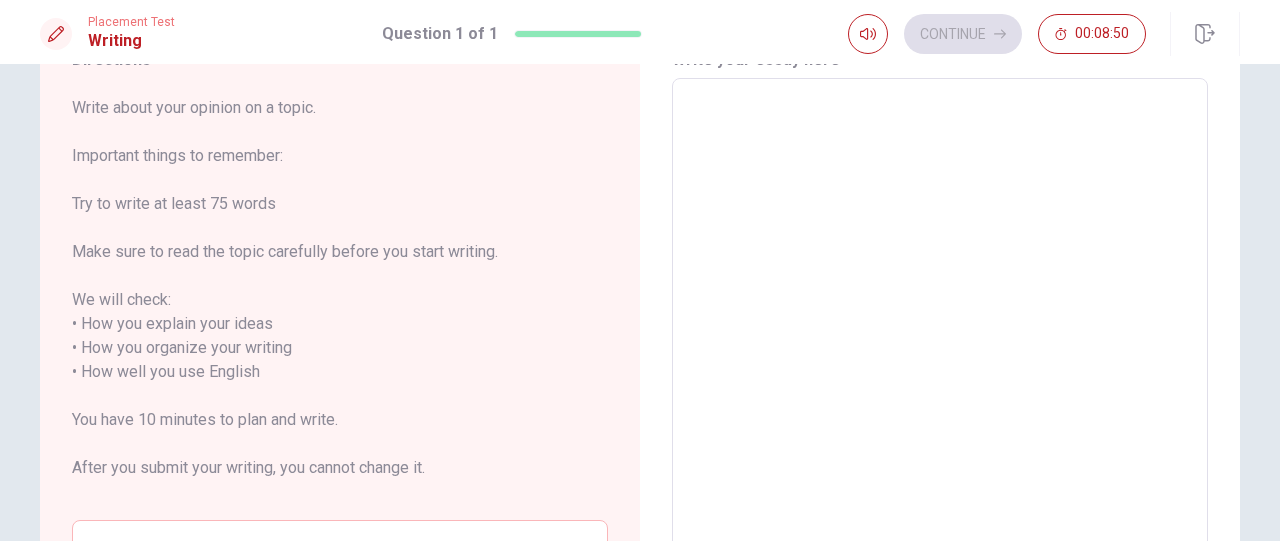 type on "A" 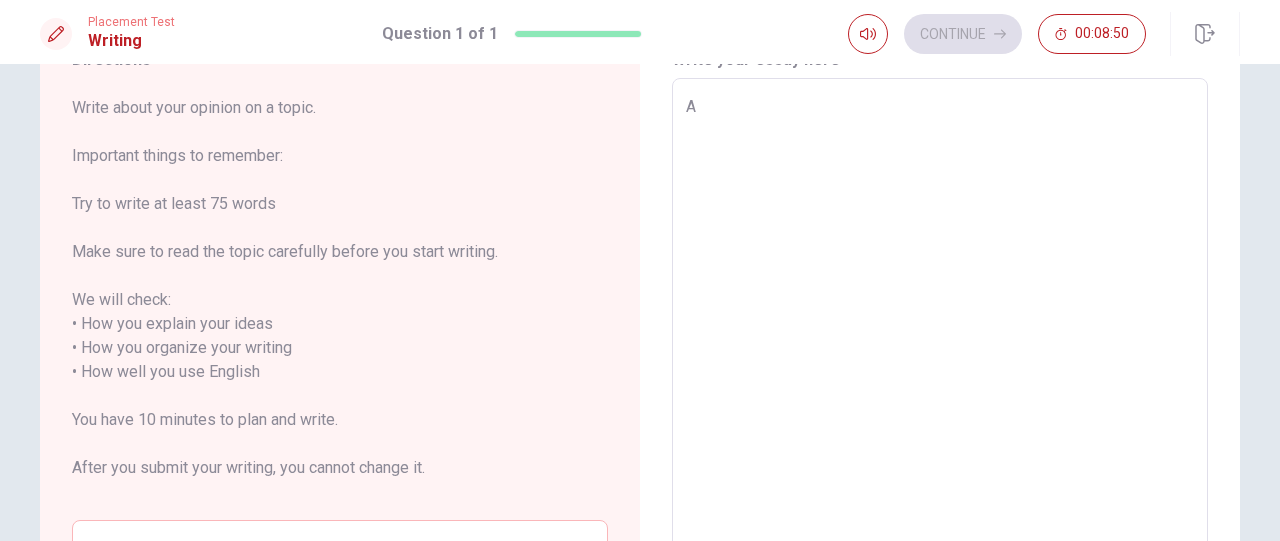 type on "x" 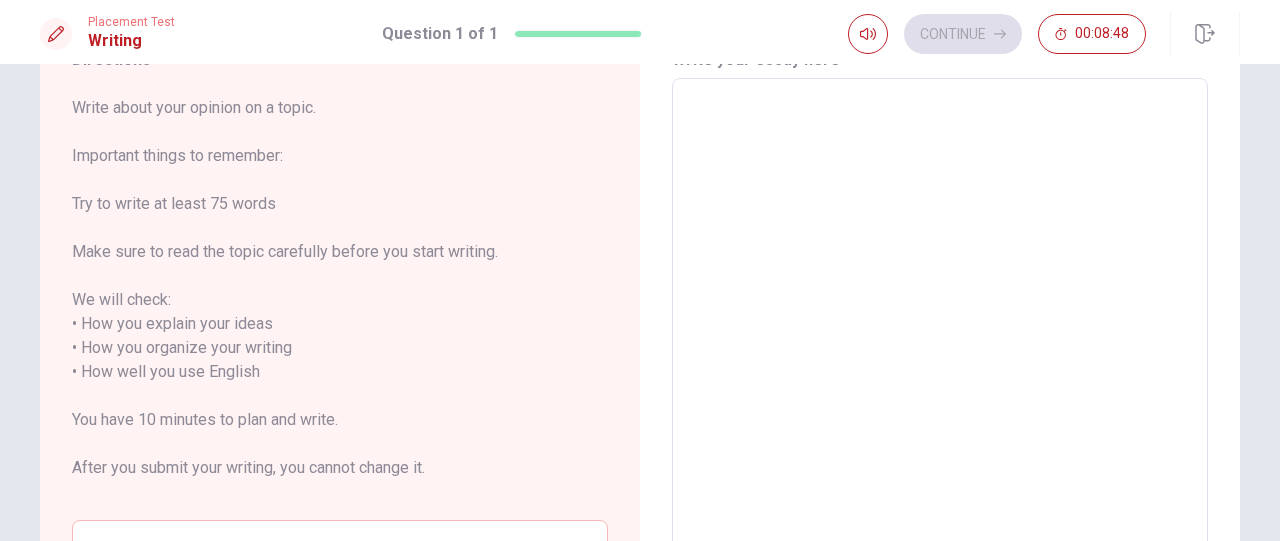 type on "W" 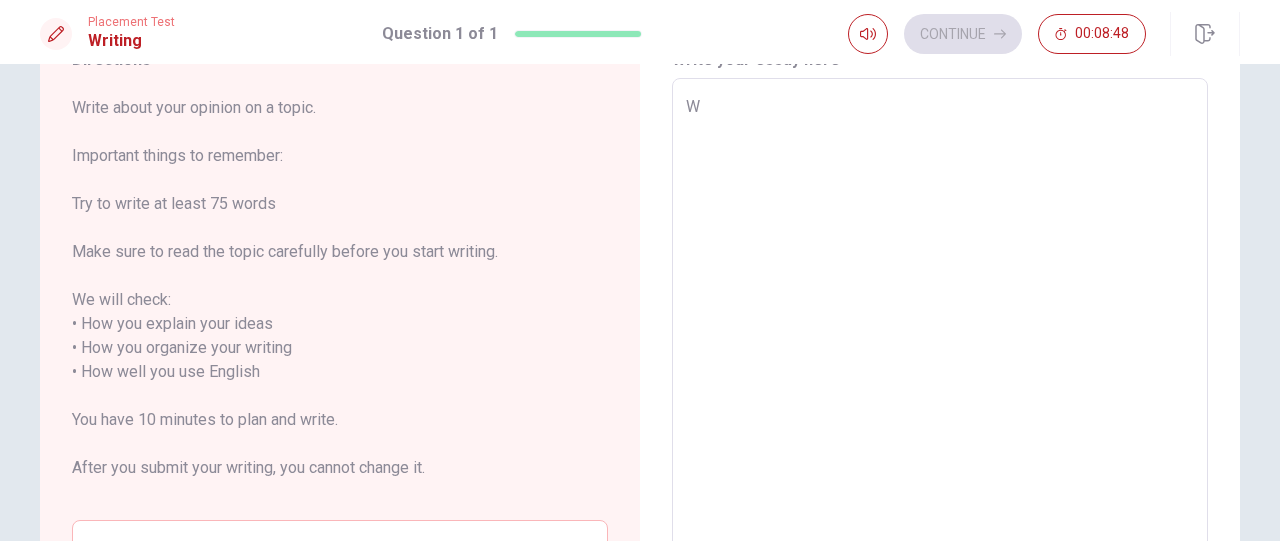type on "x" 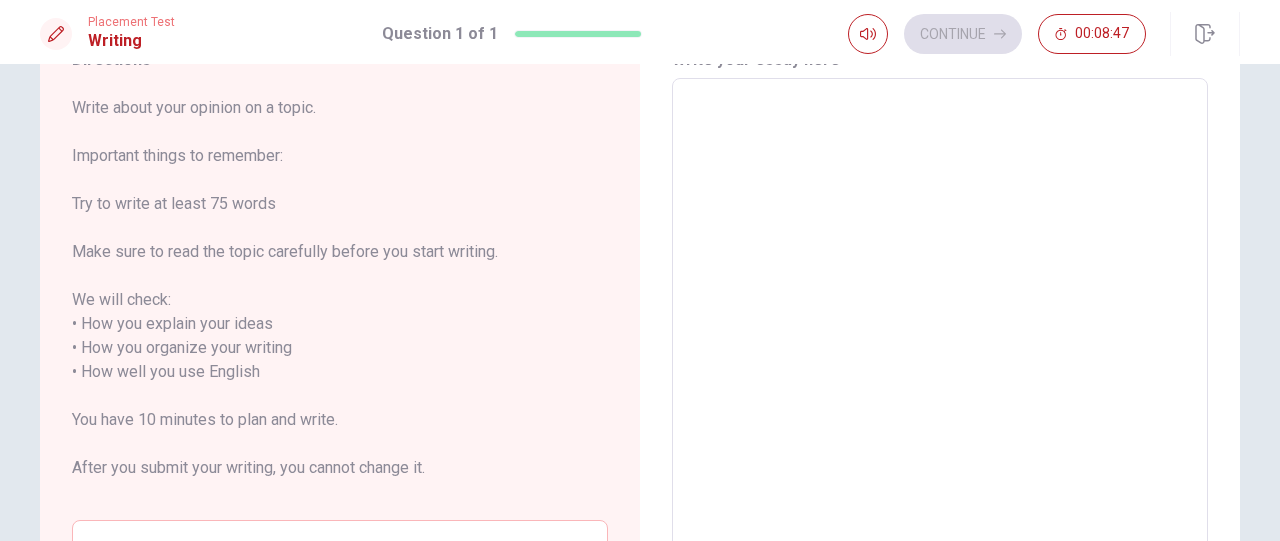 type on "F" 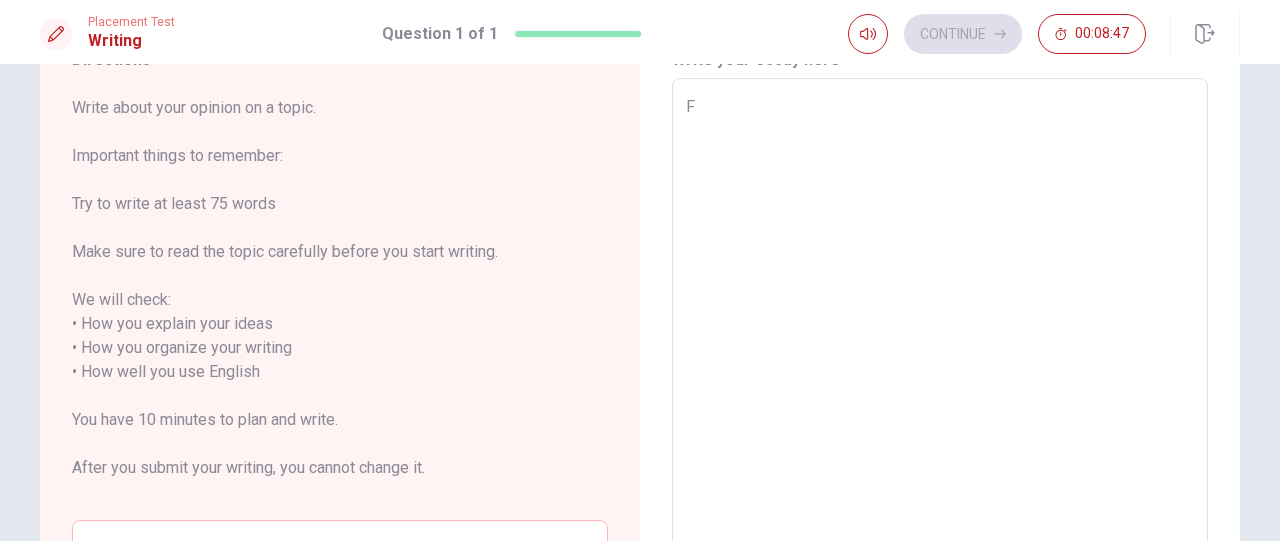 type on "x" 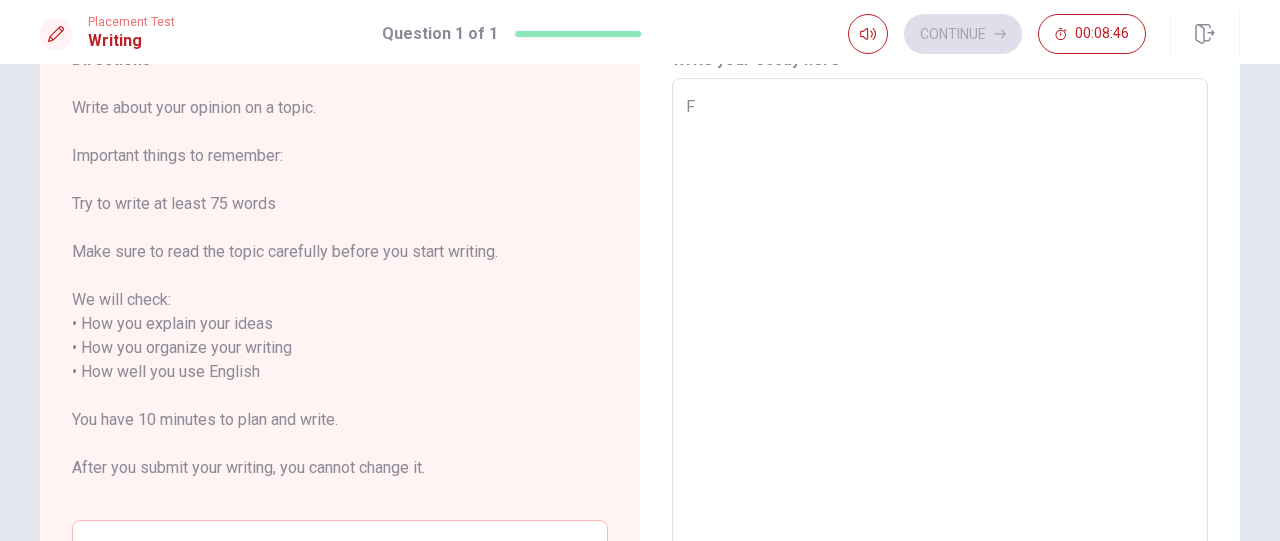type on "Fo" 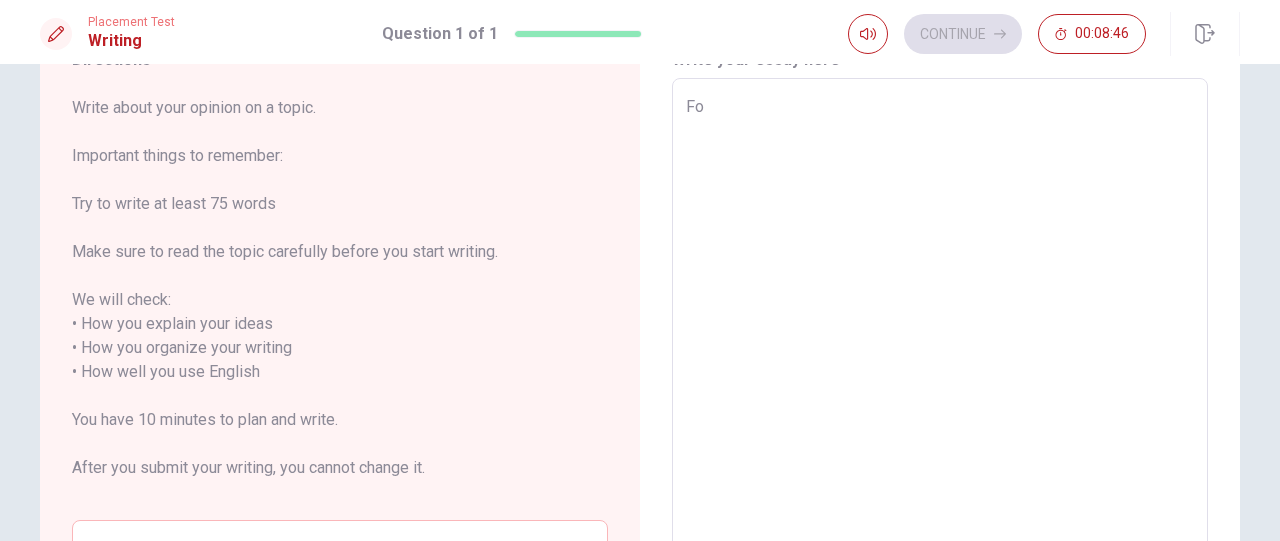 type on "x" 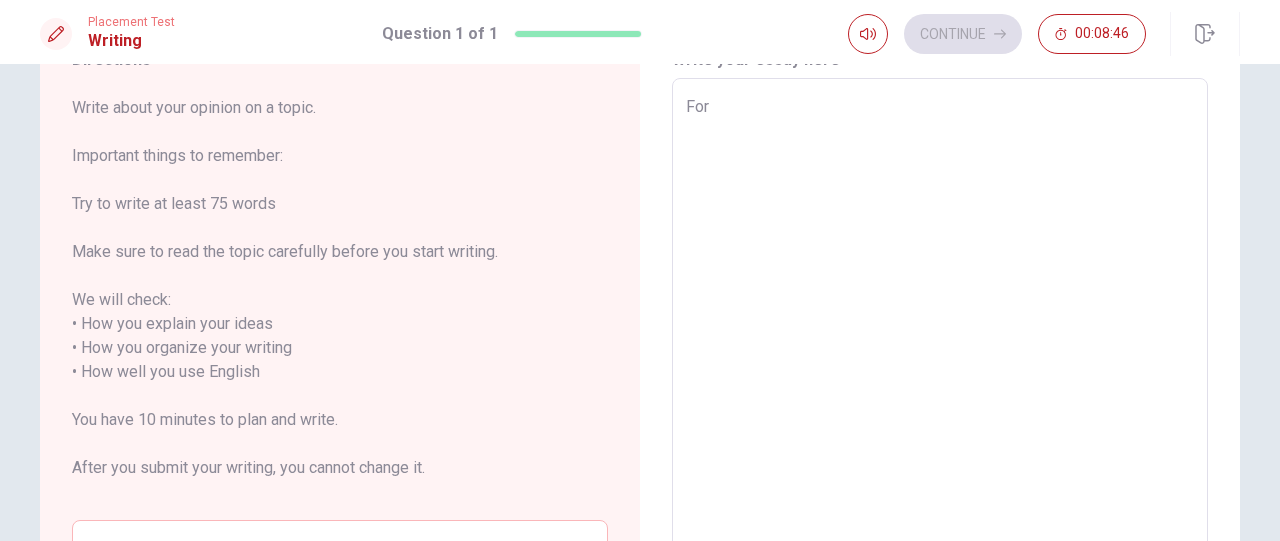 type on "x" 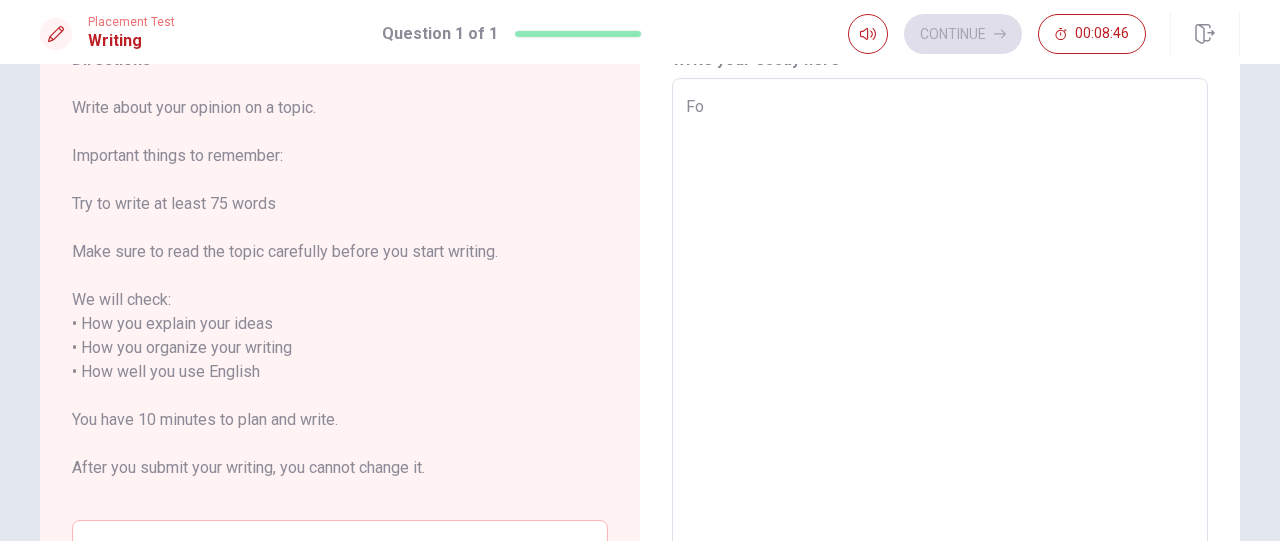 type on "x" 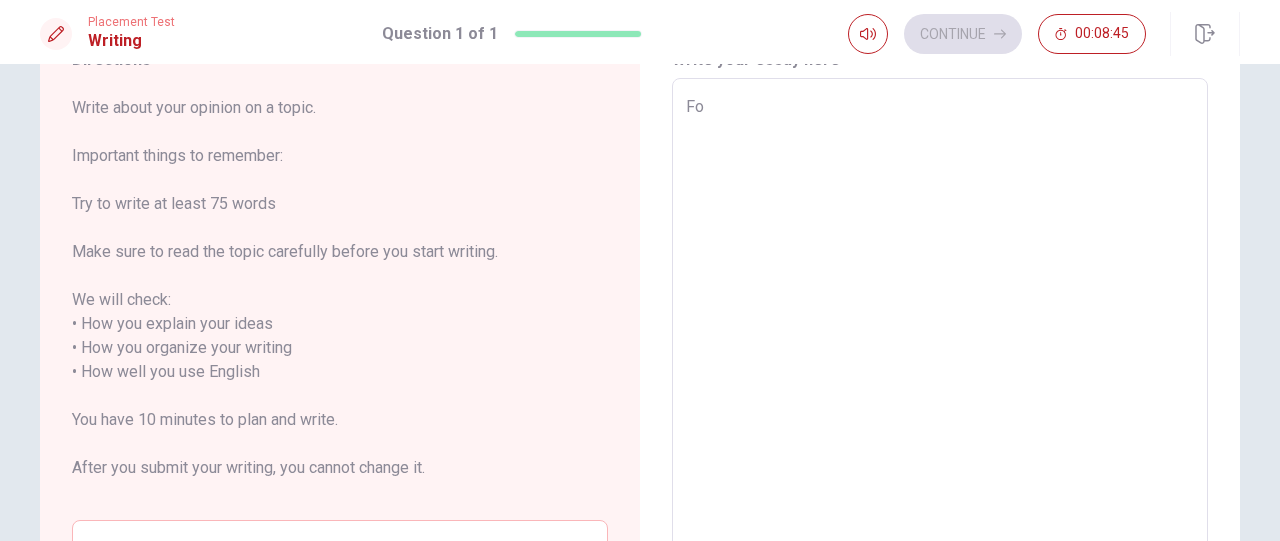 type on "F" 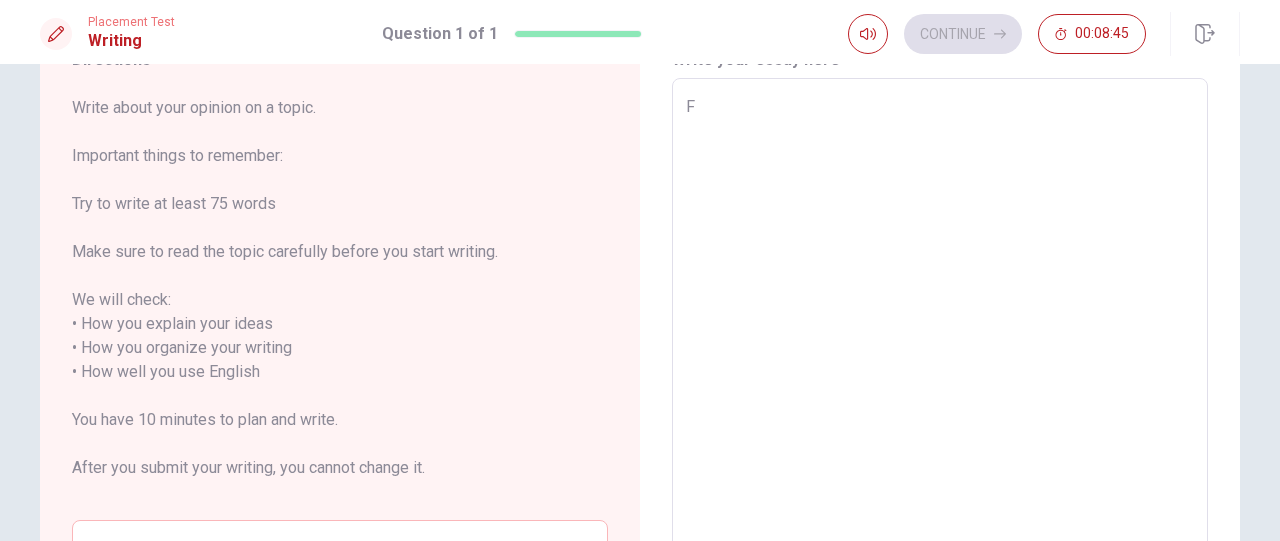 type on "x" 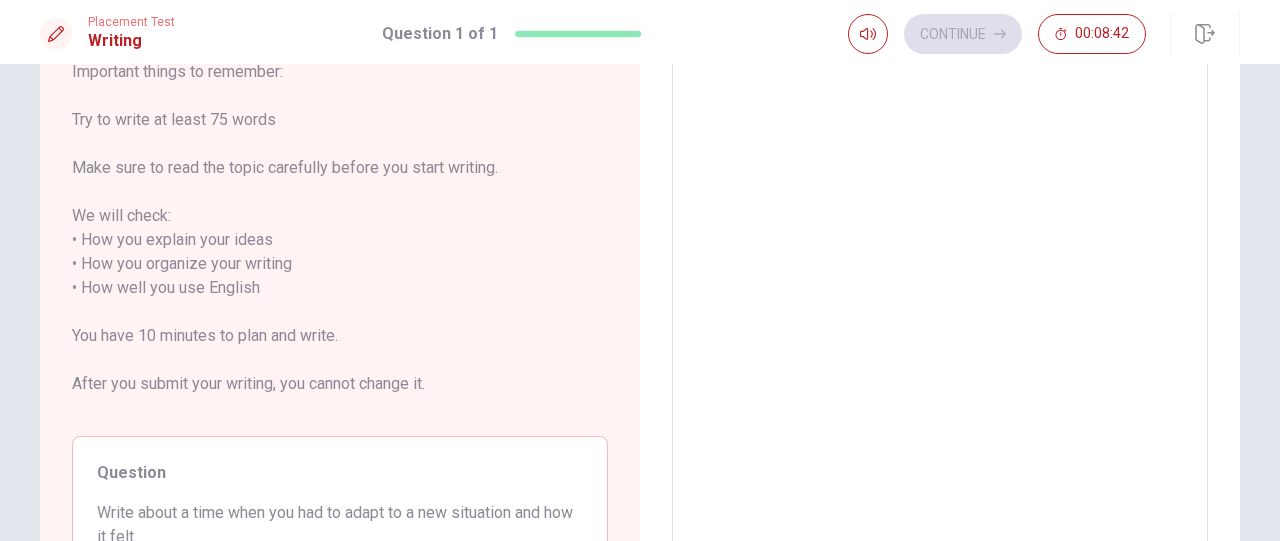 scroll, scrollTop: 96, scrollLeft: 0, axis: vertical 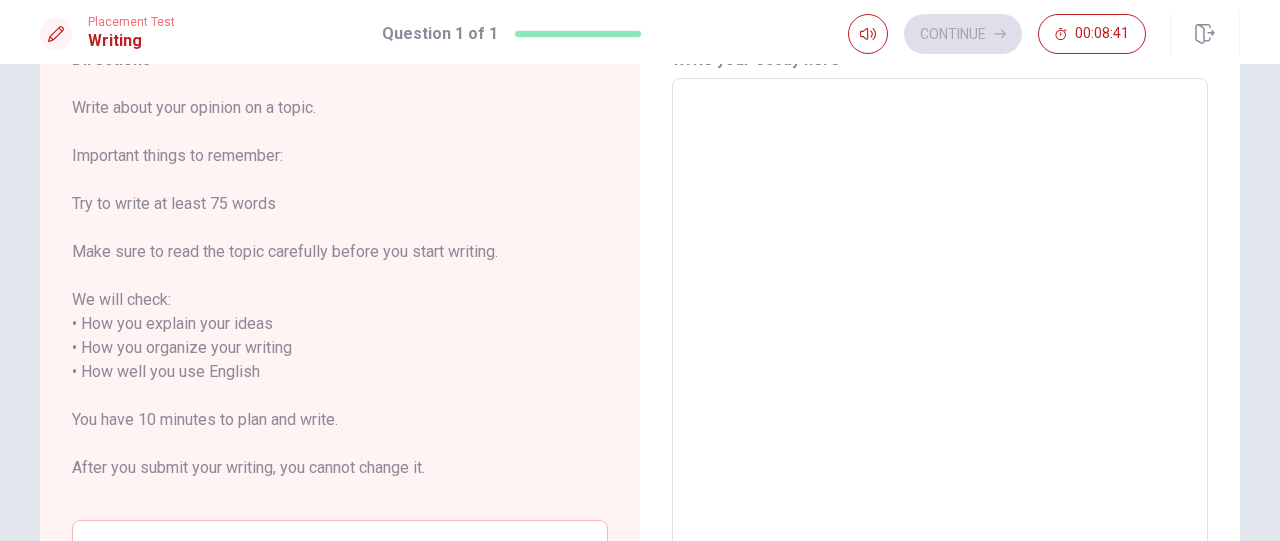 type on "I" 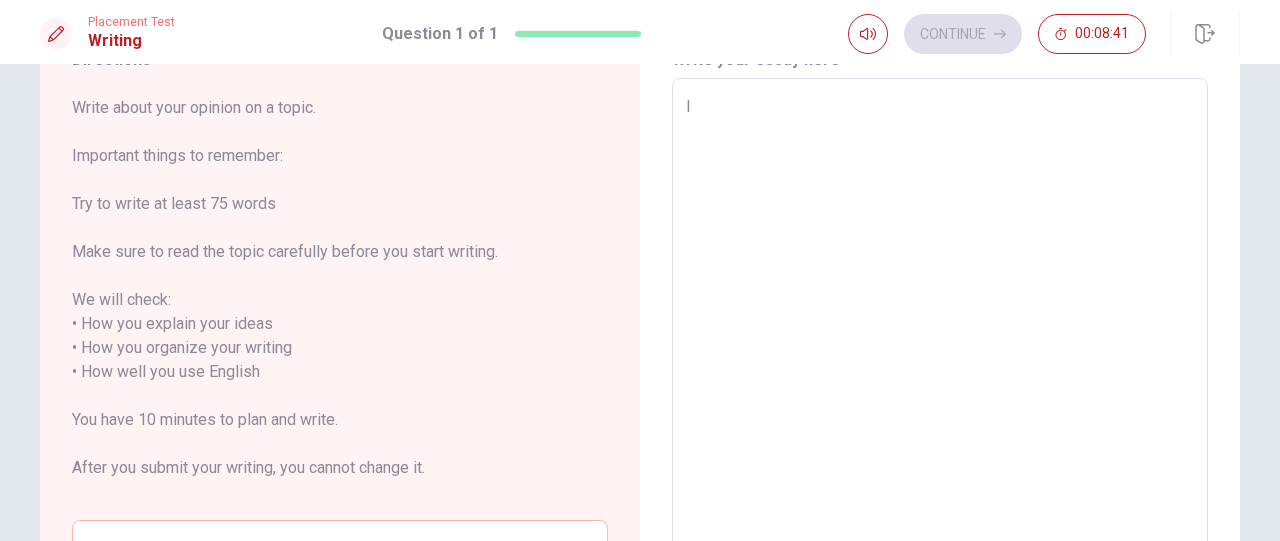 type on "x" 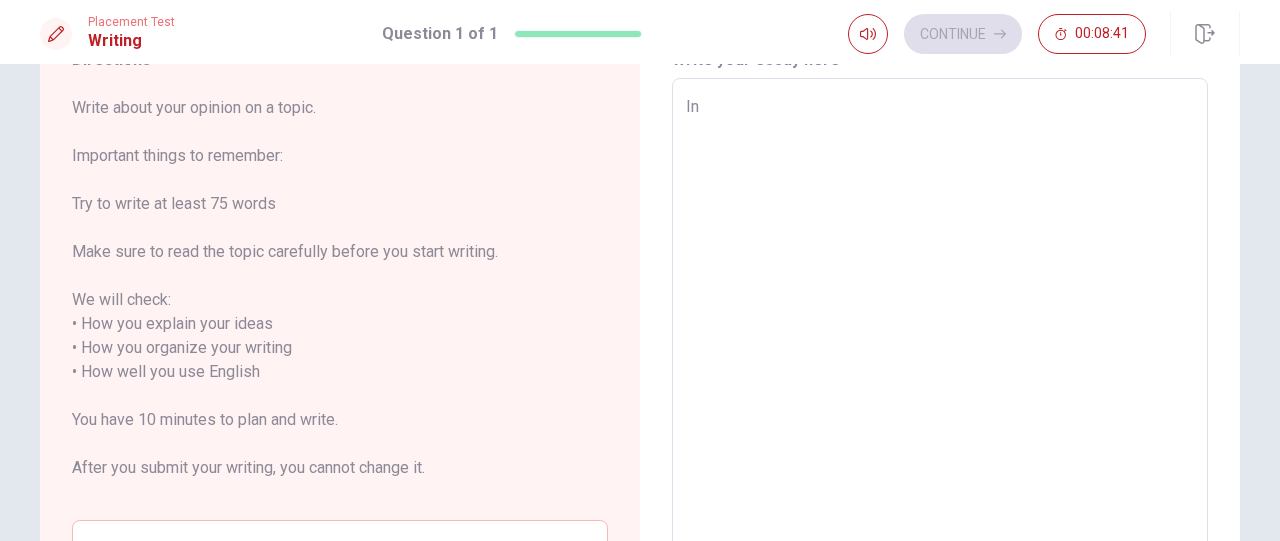 type on "x" 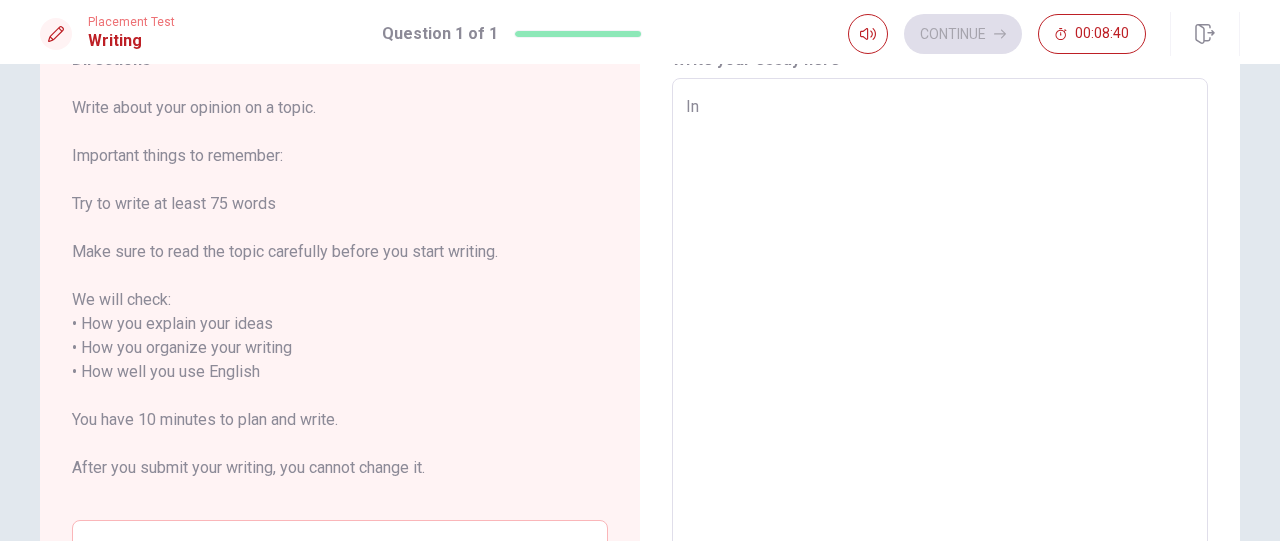 type on "I" 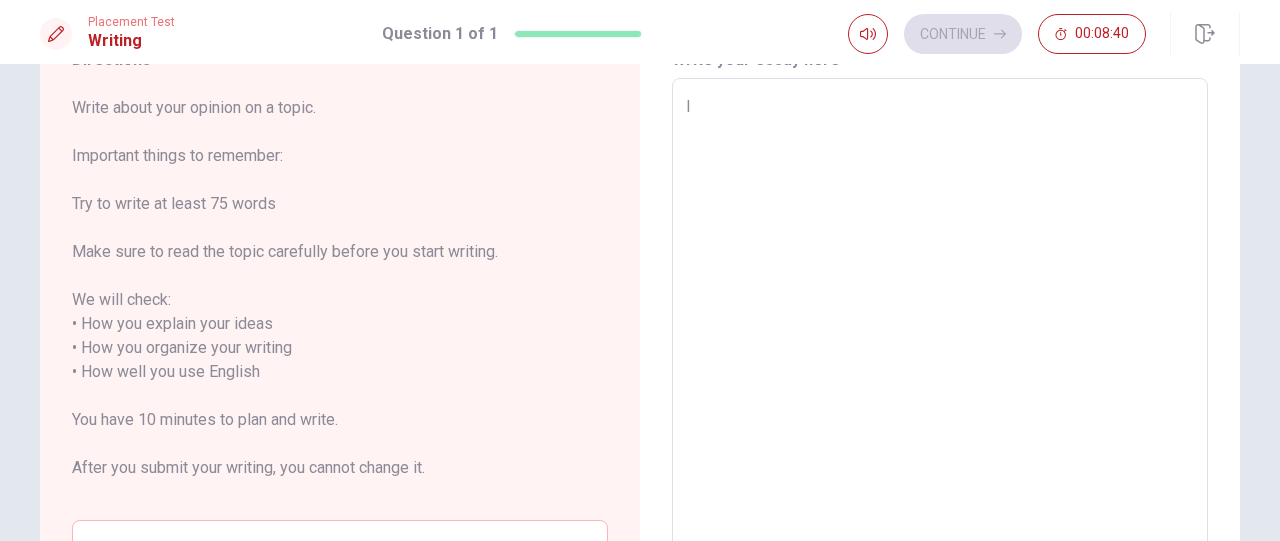 type on "x" 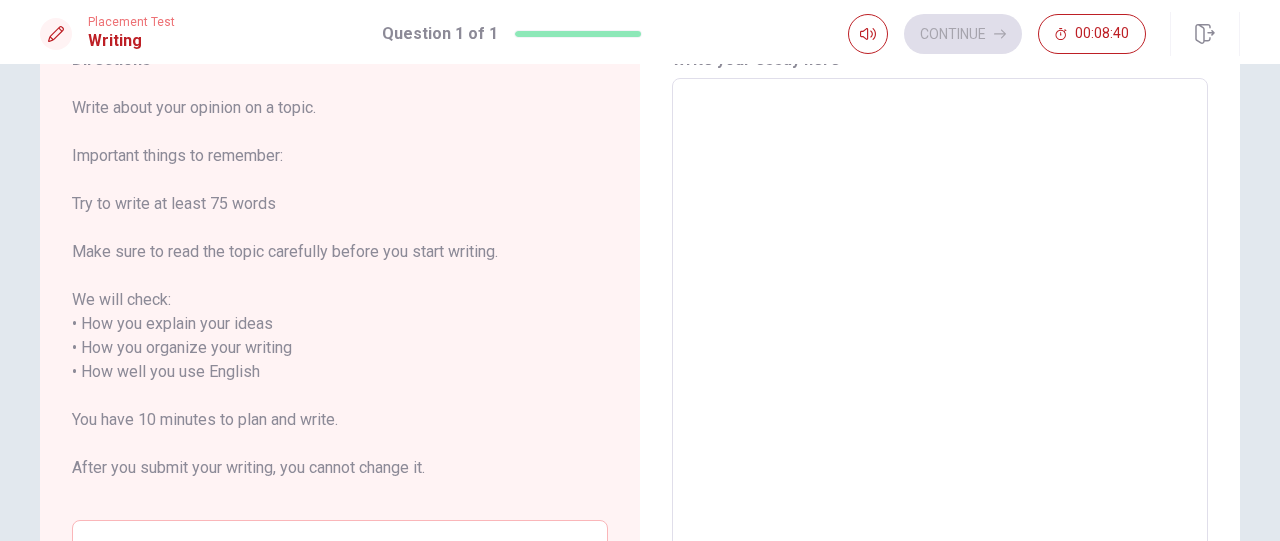 type on "L" 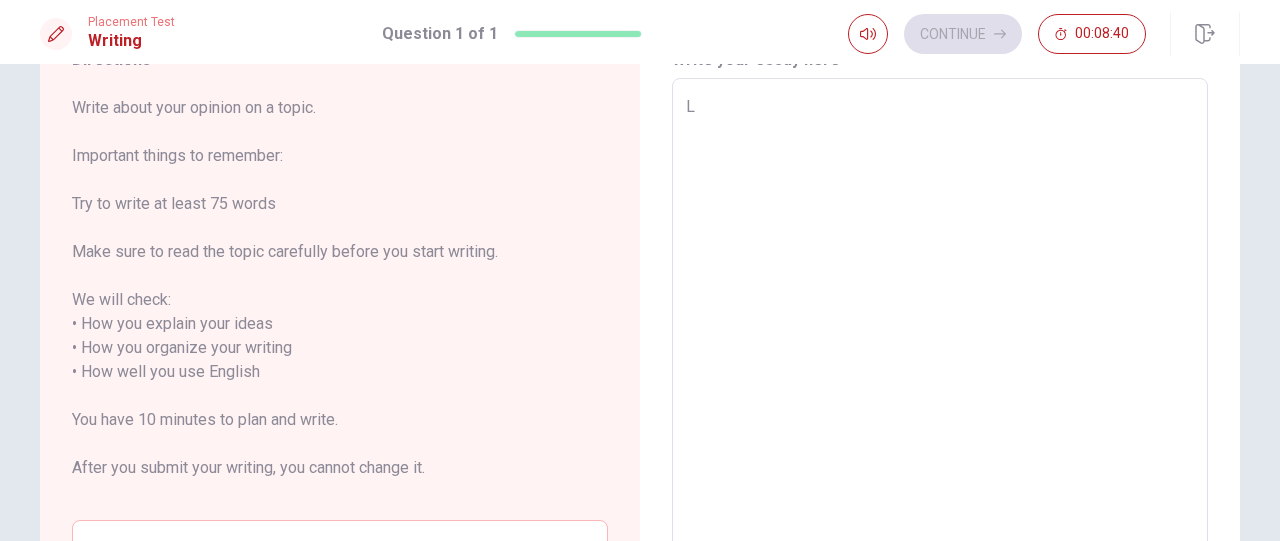 type on "x" 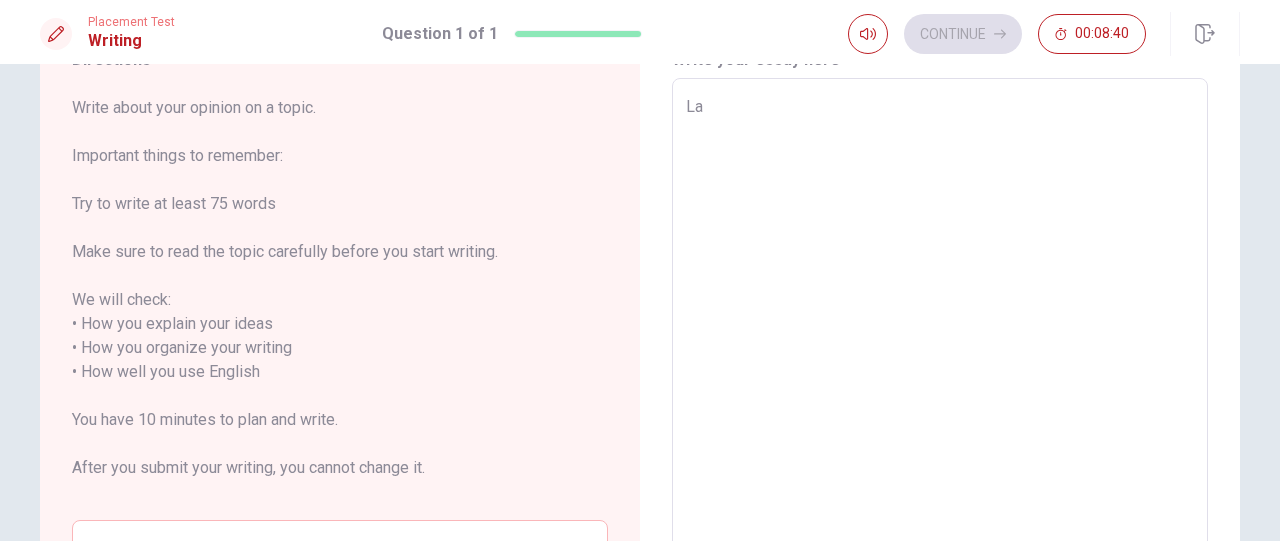 type on "x" 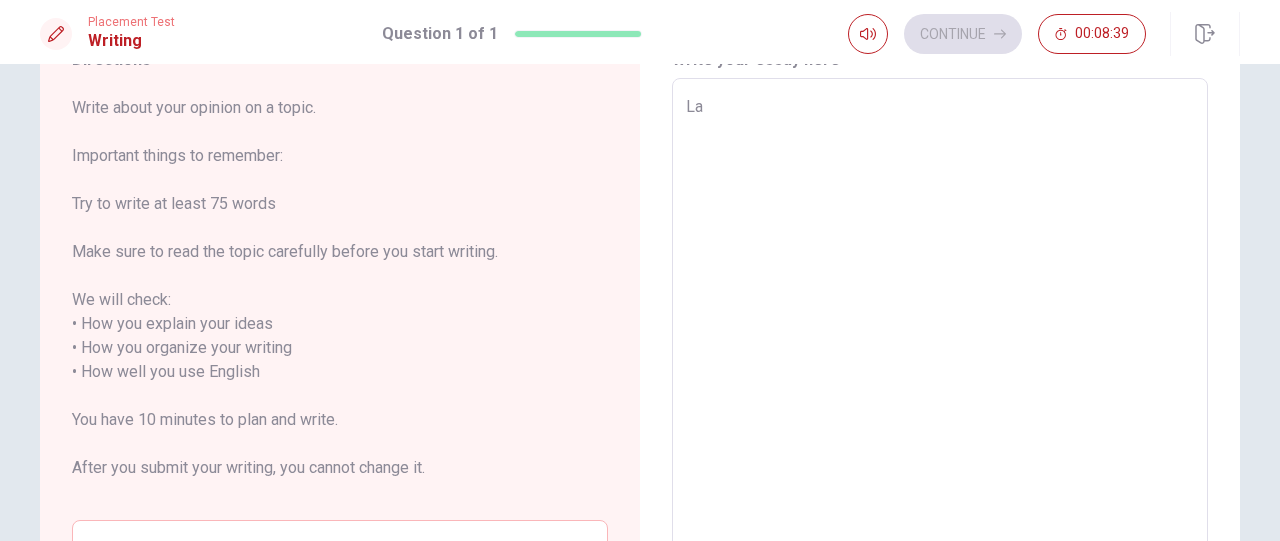 type on "Las" 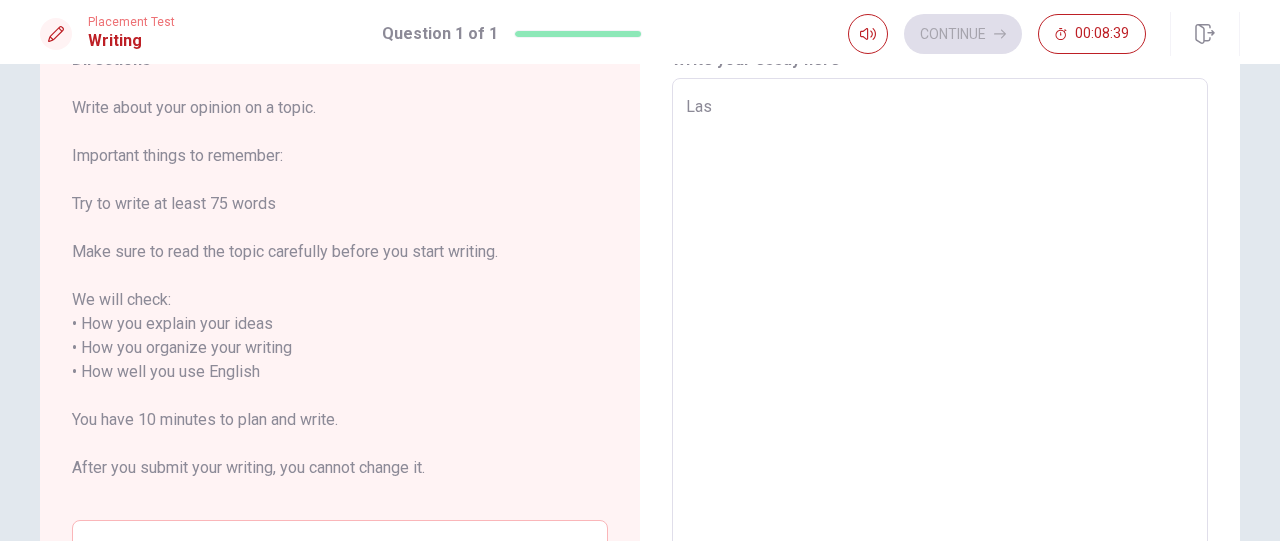 type on "x" 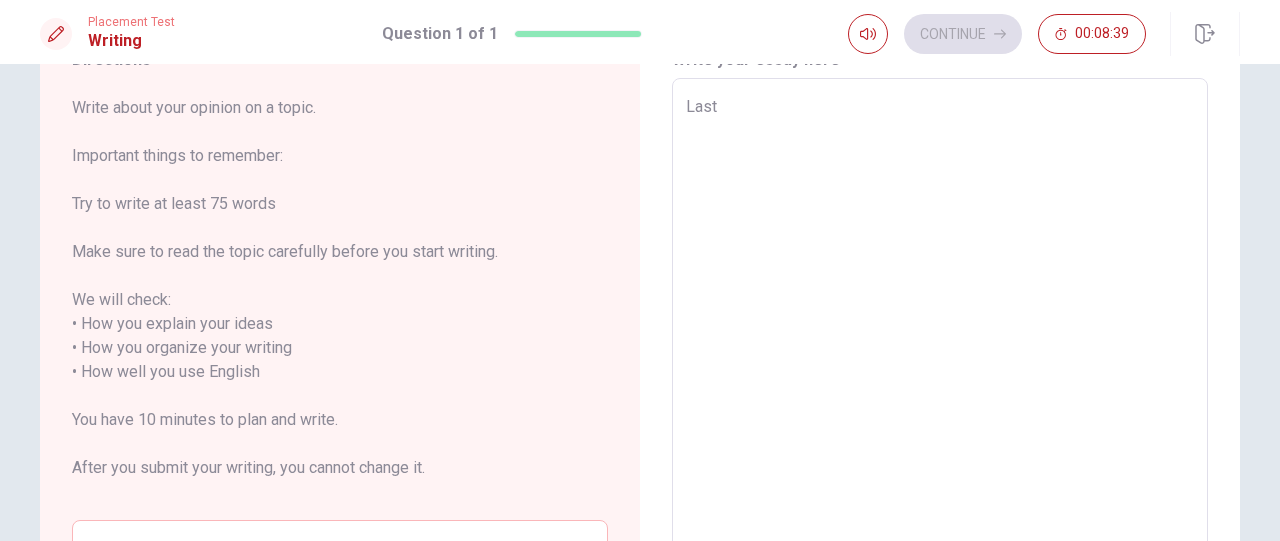 type on "x" 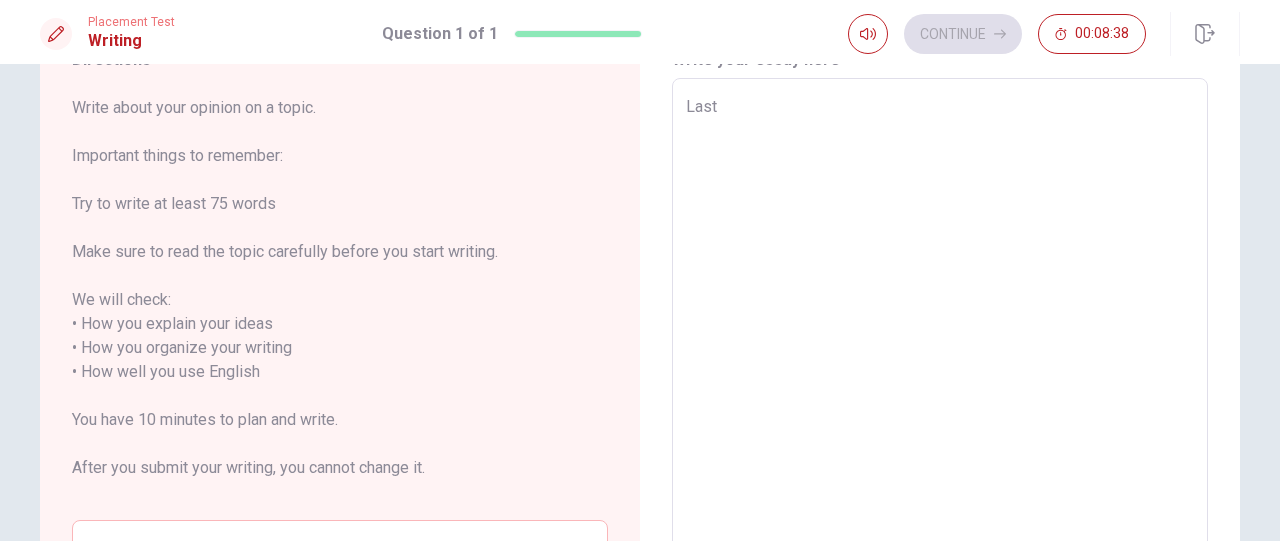 type on "Last y" 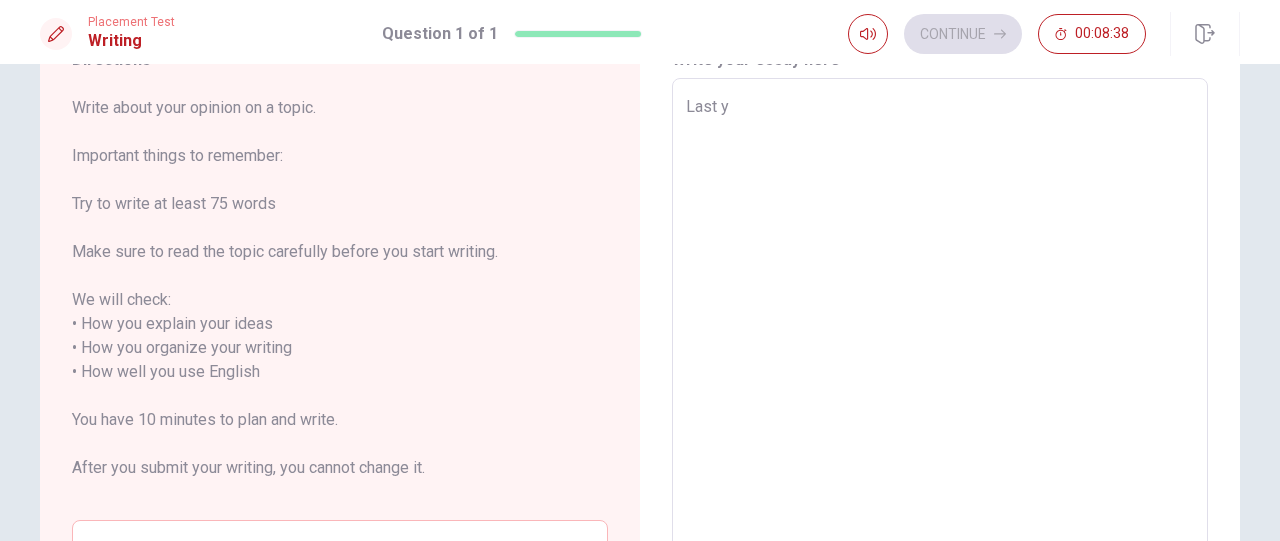 type on "x" 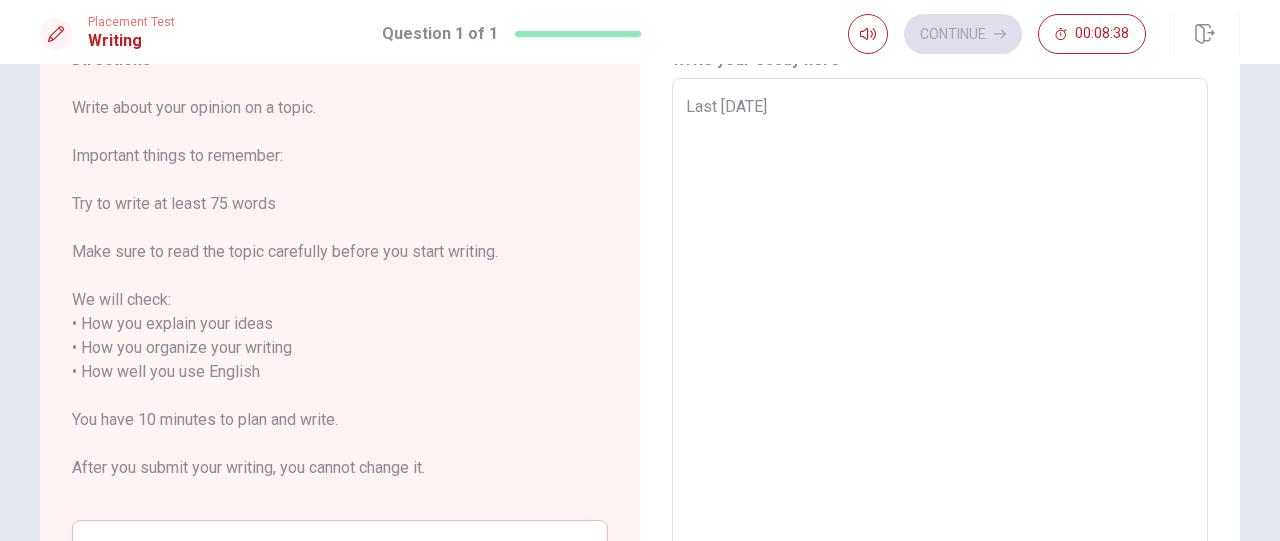 type on "Last [DATE]" 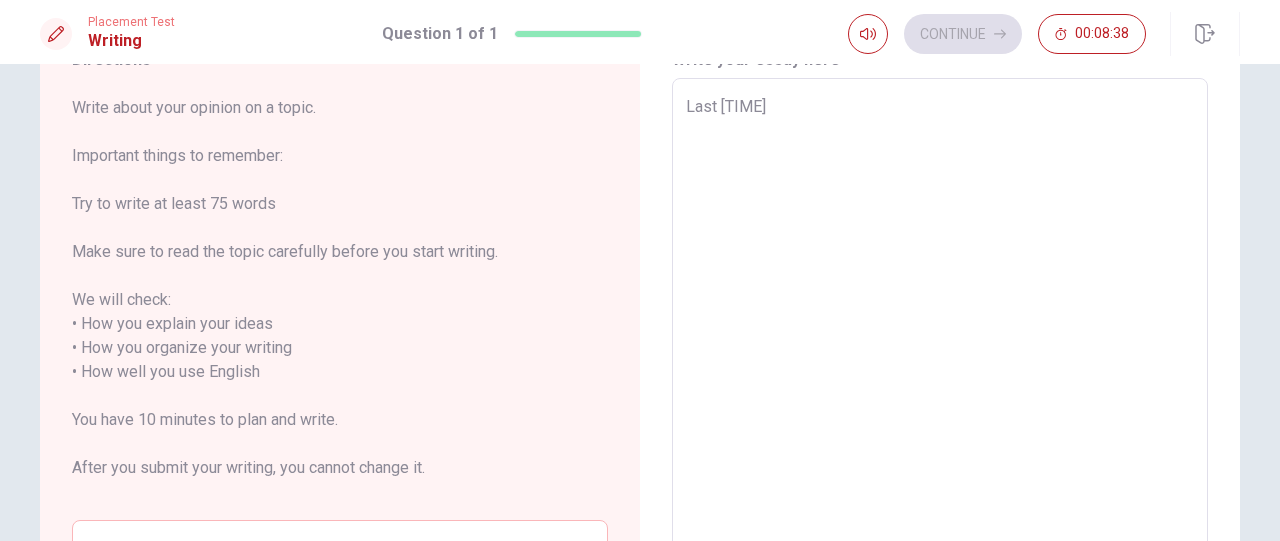 type on "x" 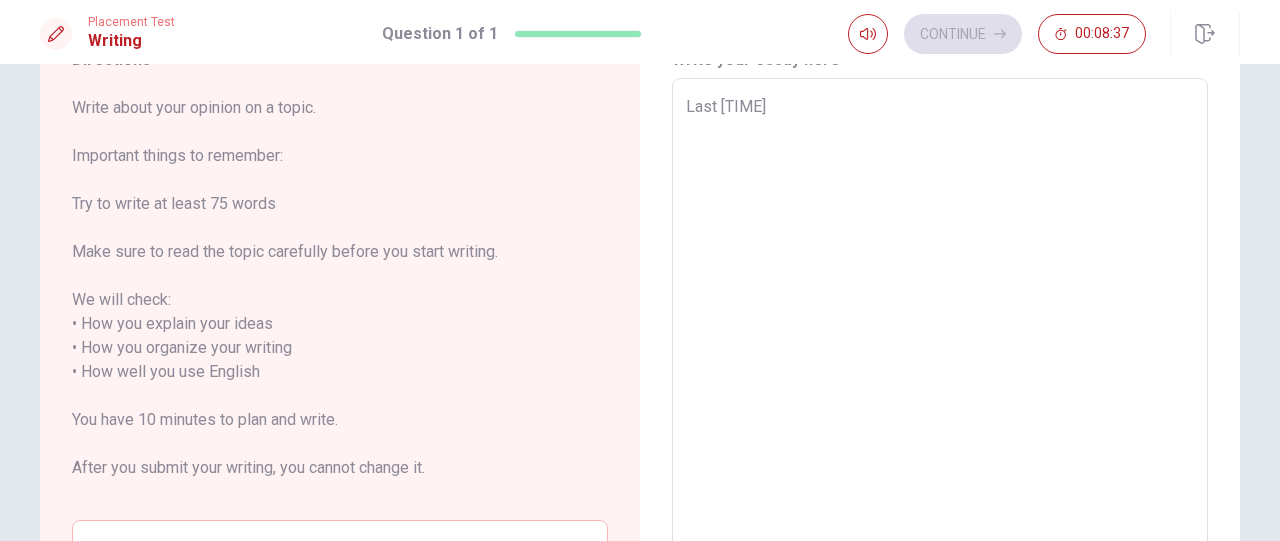 type on "Last year," 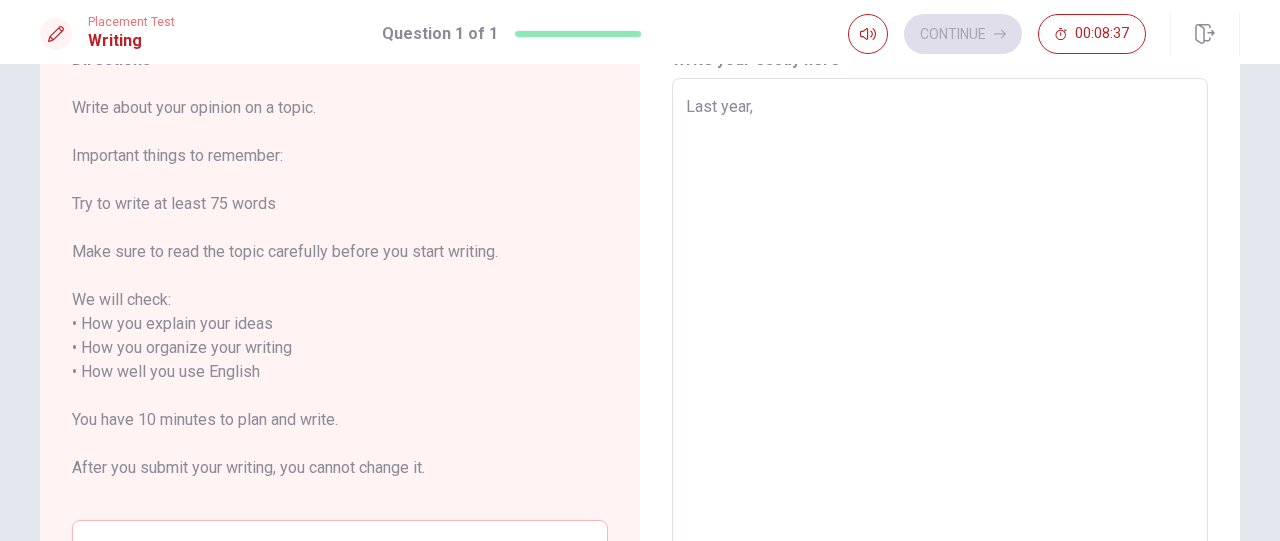 type on "x" 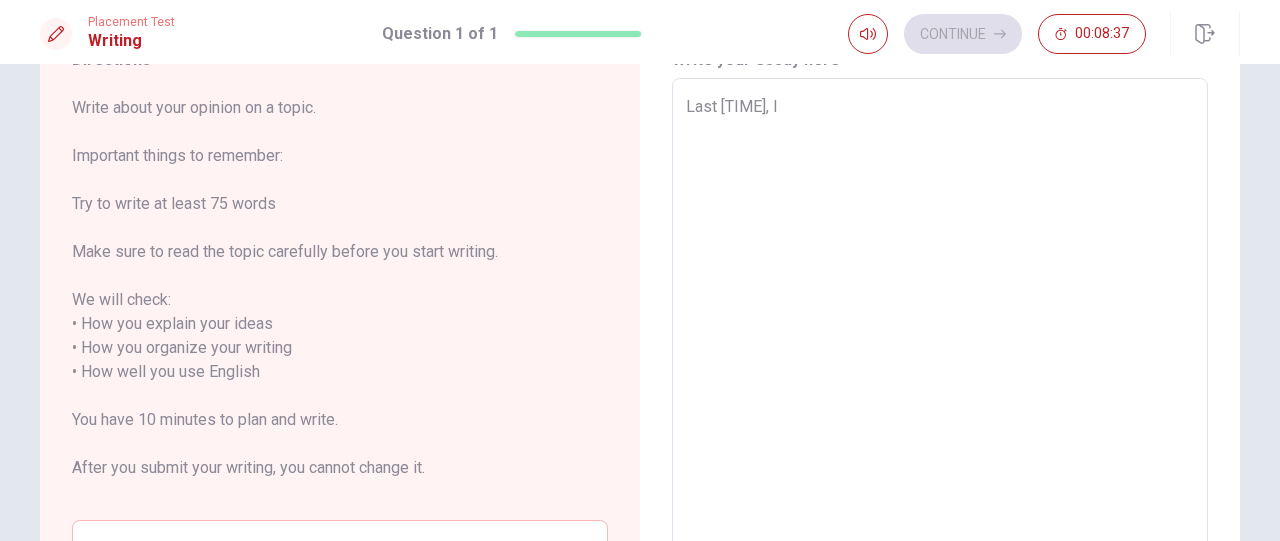 type on "x" 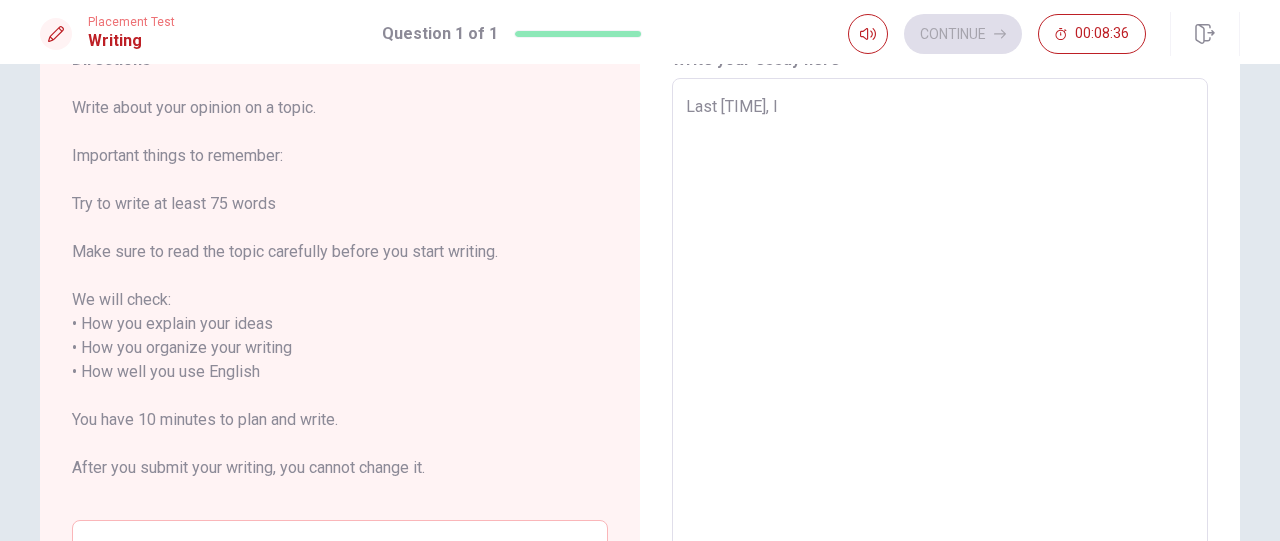 type on "Last [TIME], I" 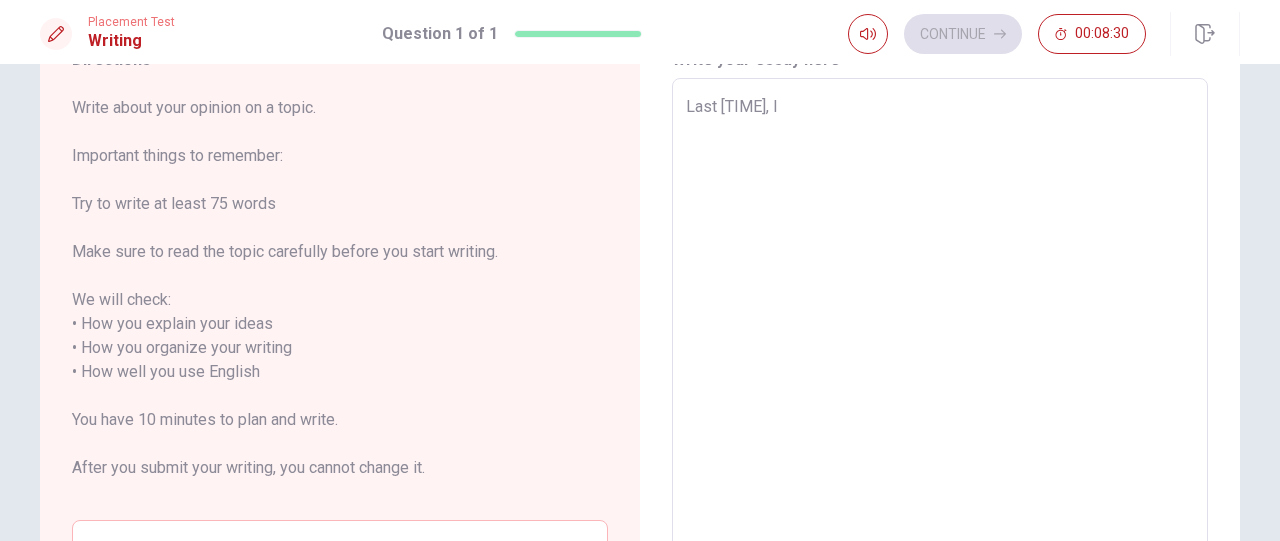 type on "x" 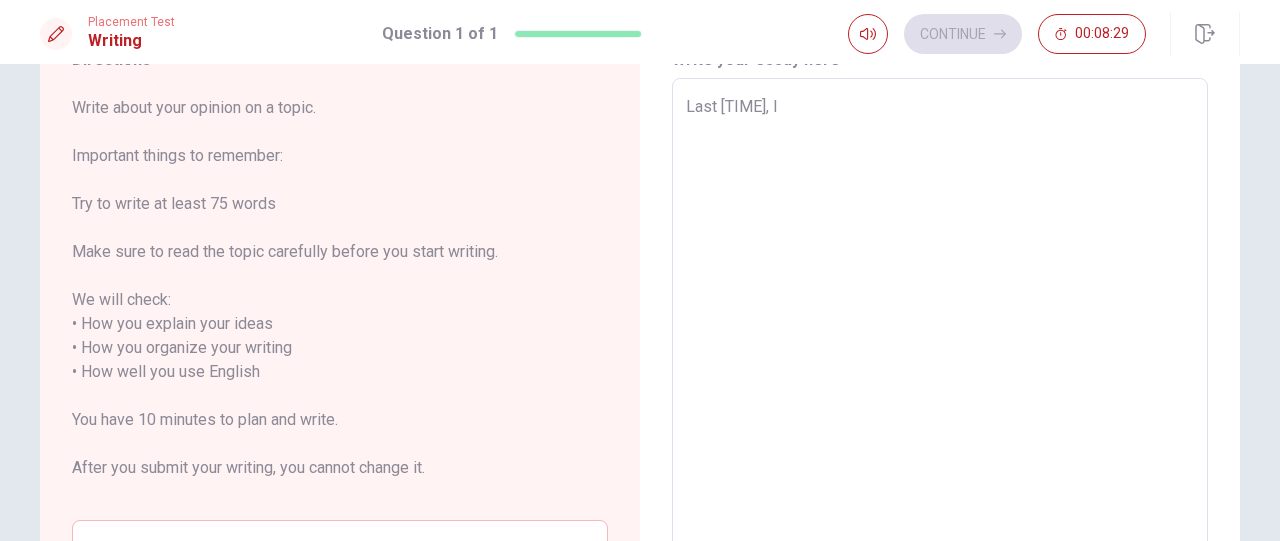 type on "Last [TIME], I" 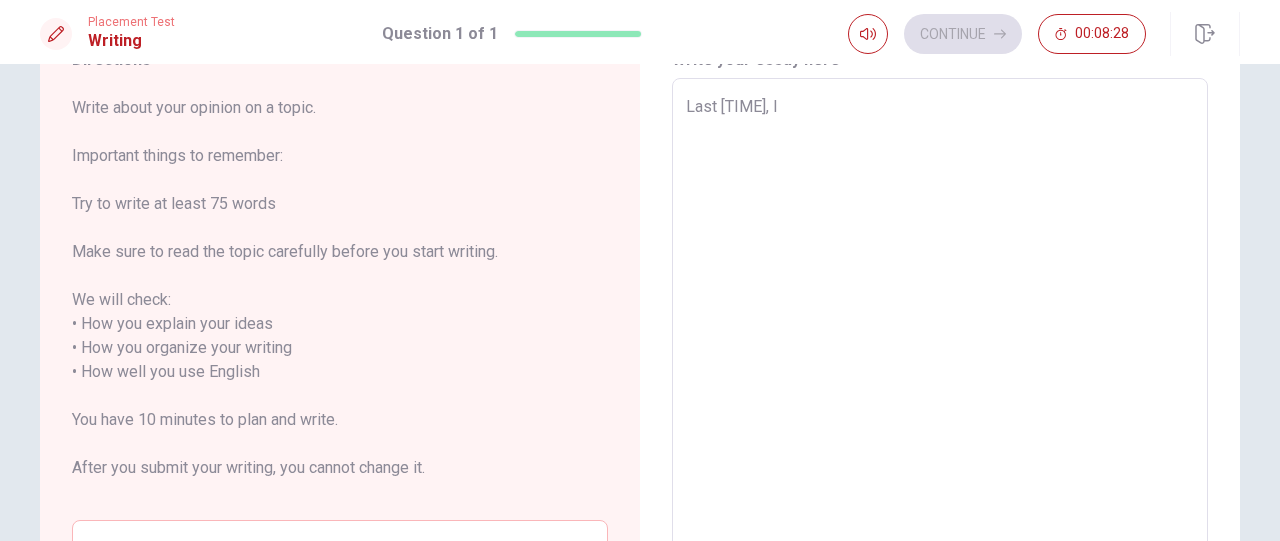 type on "Last year," 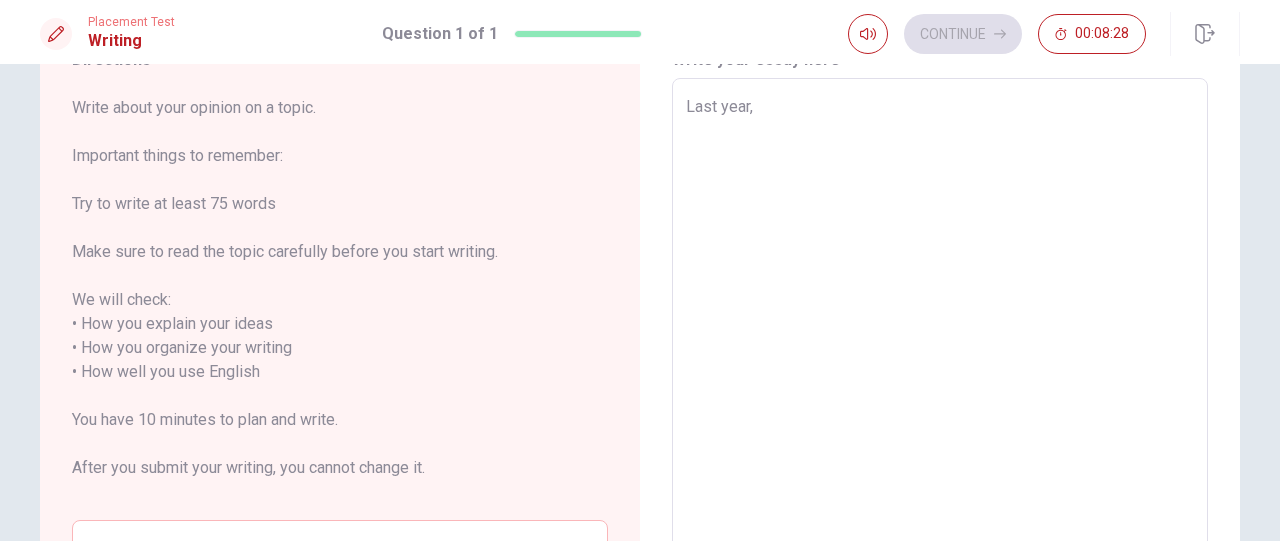 type on "x" 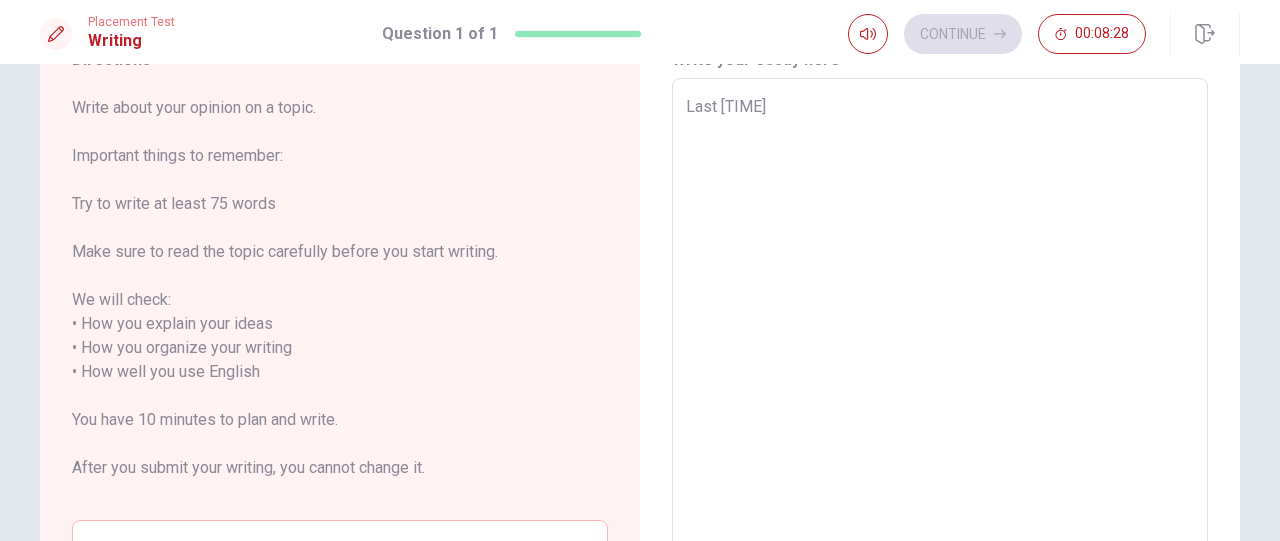 type on "x" 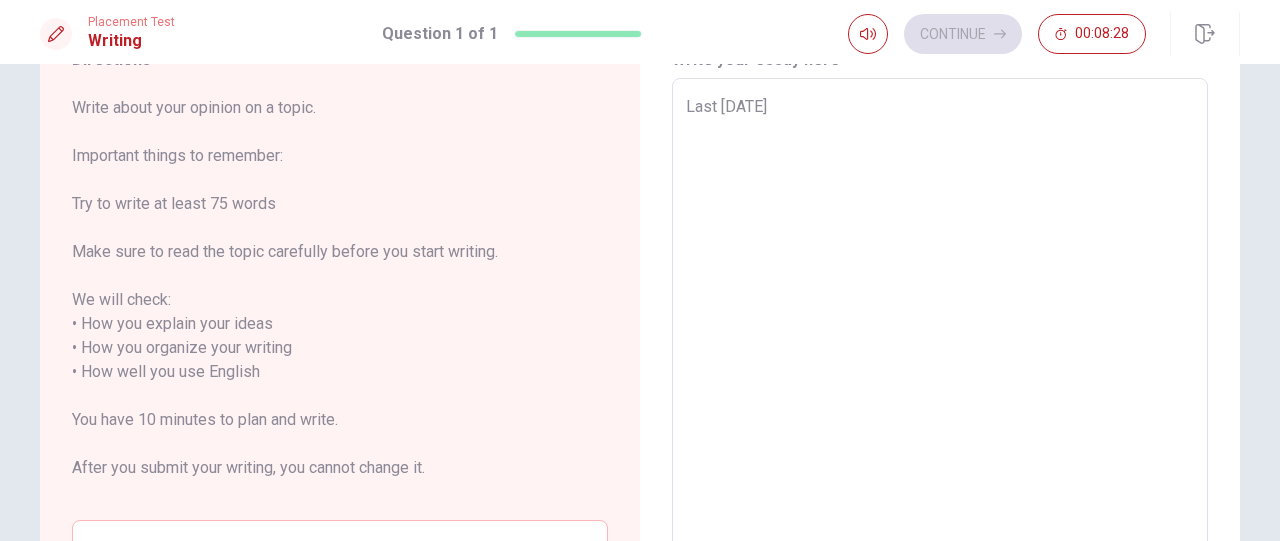 type on "Last [DATE]" 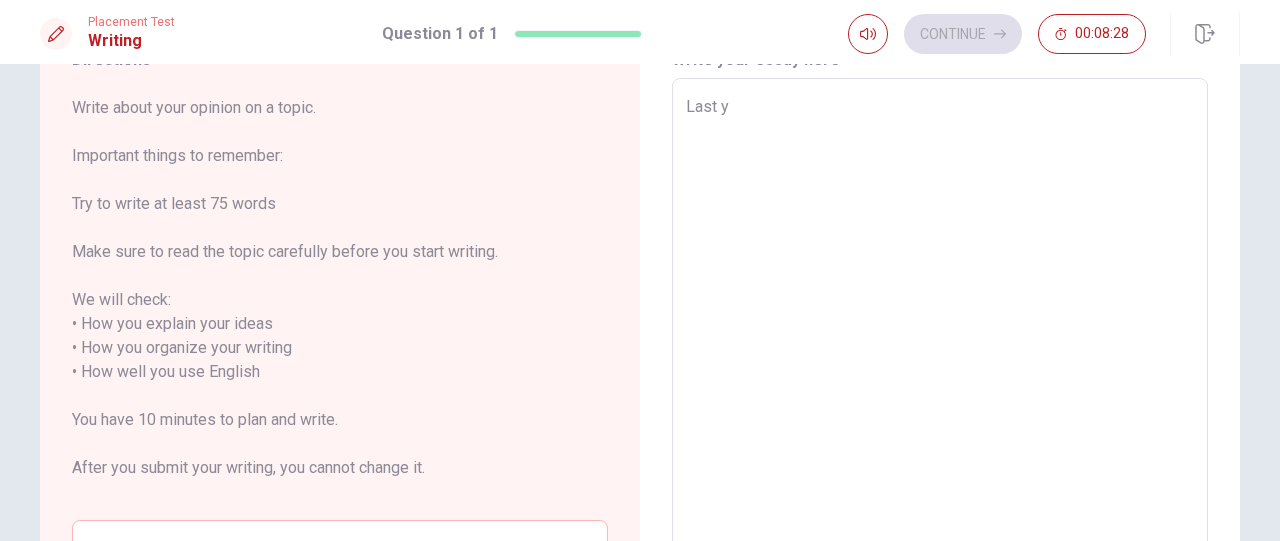 type on "Last" 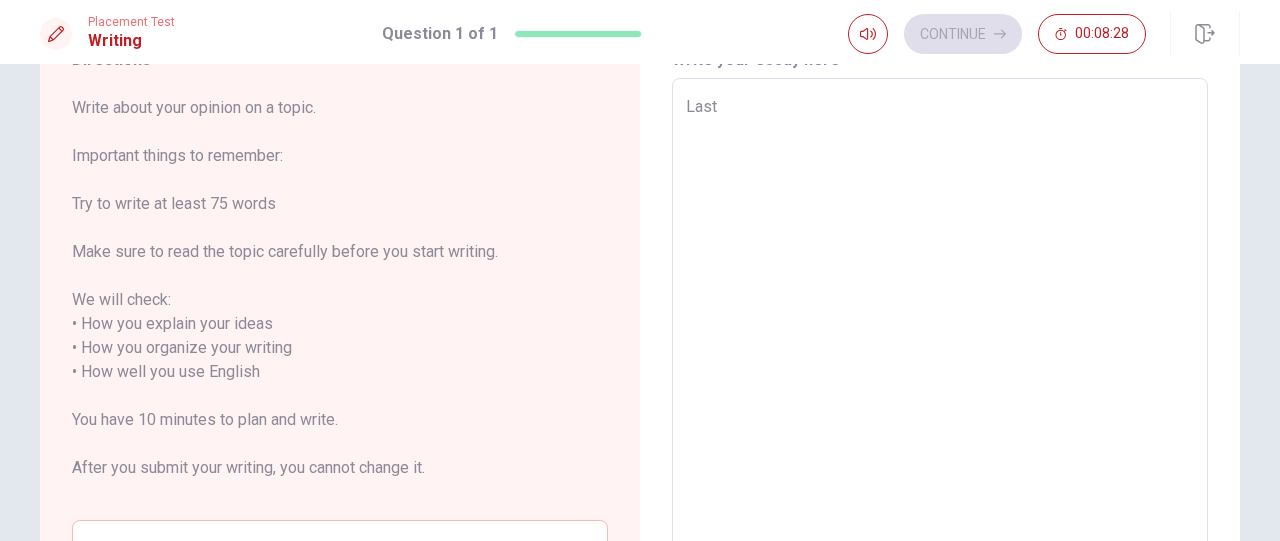 type on "Last" 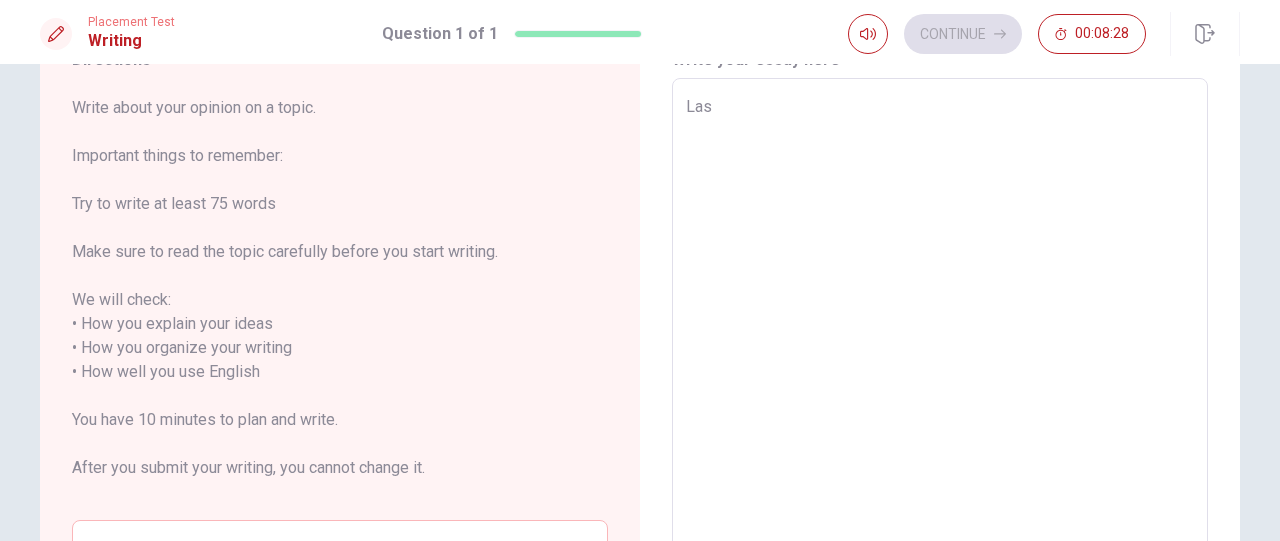 type on "La" 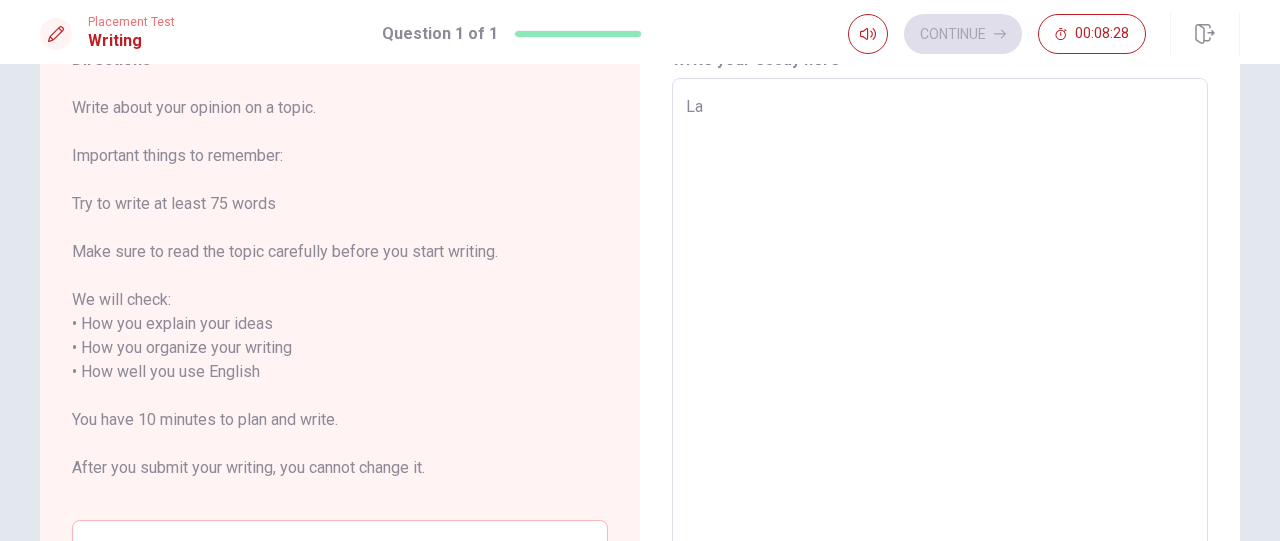 type on "L" 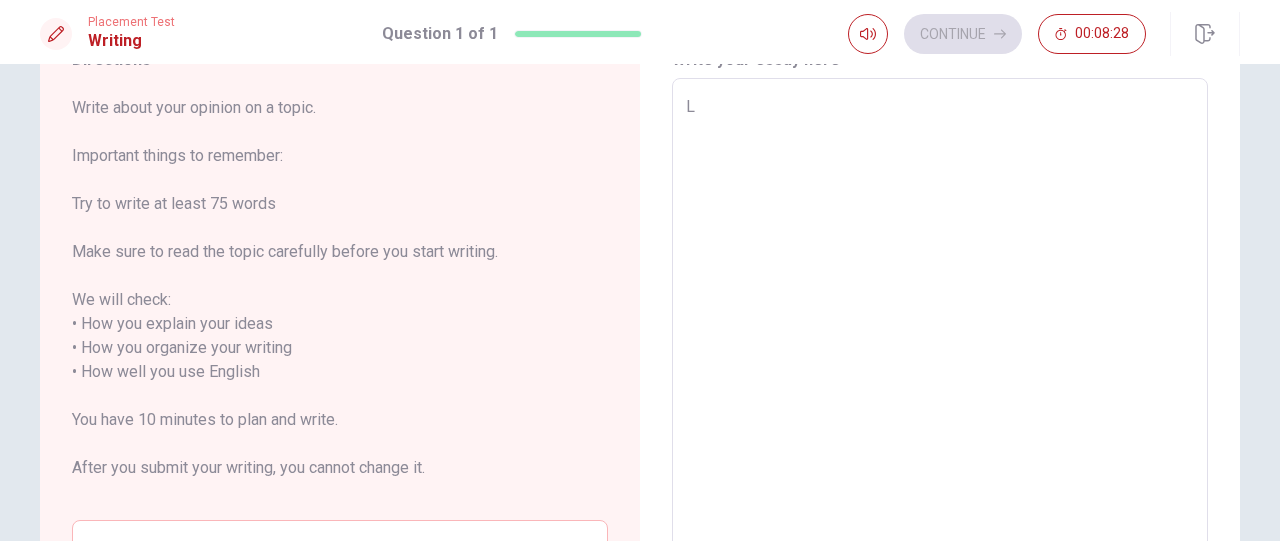 type on "x" 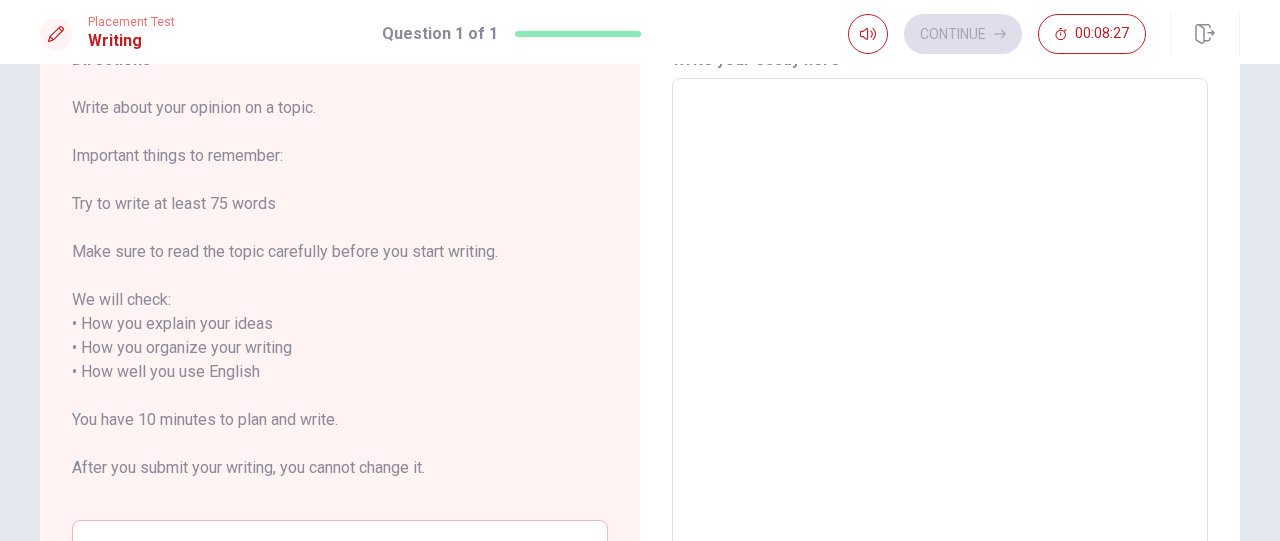 type on "I" 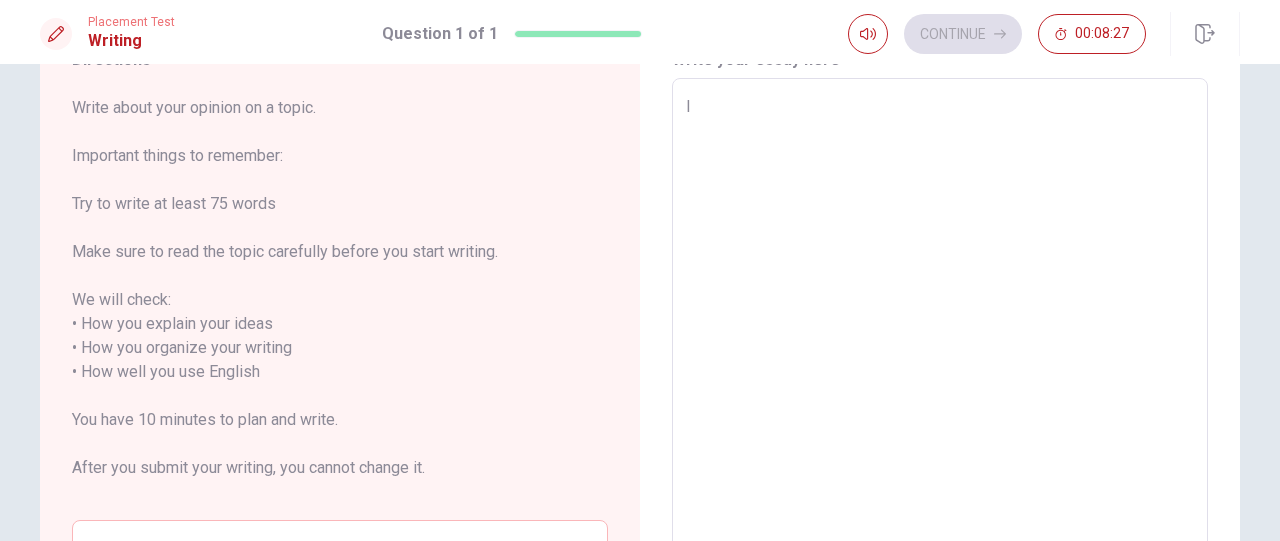 type on "x" 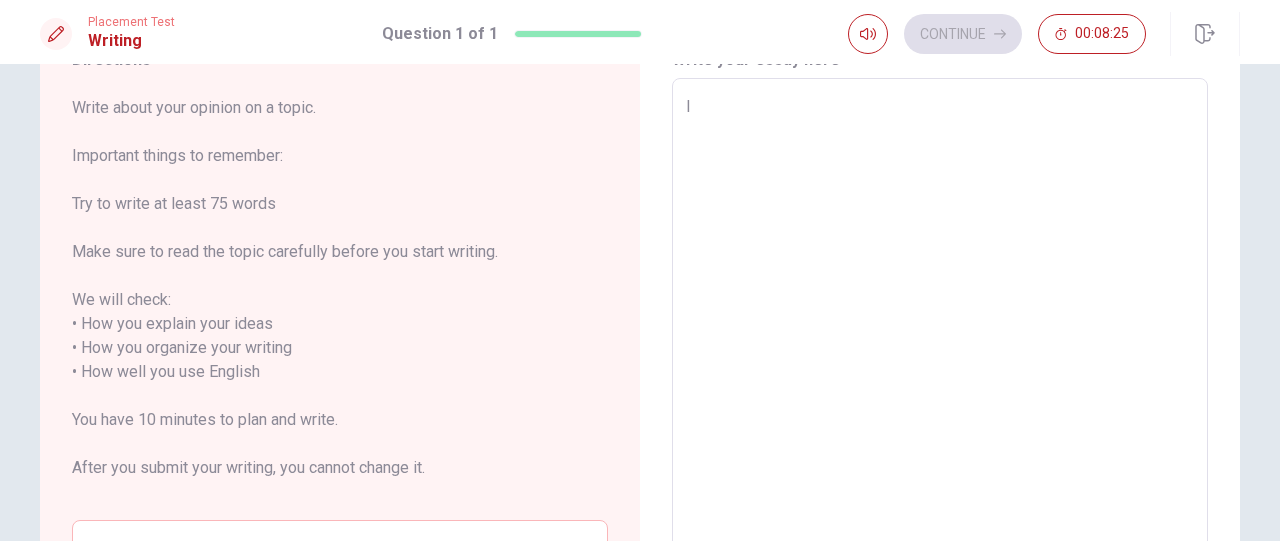 type on "x" 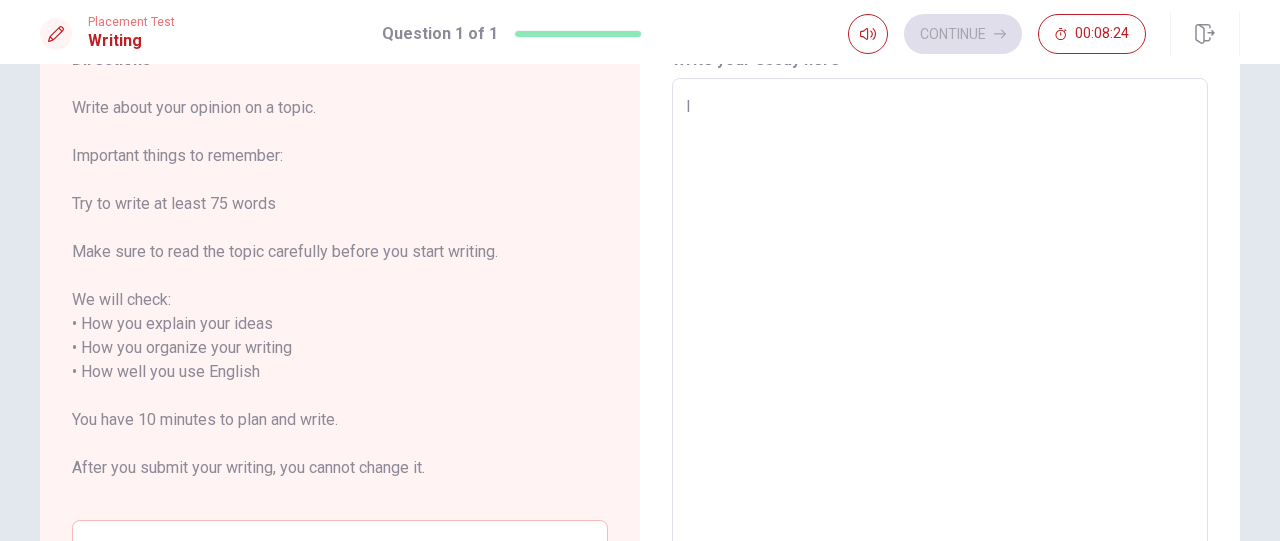 type on "I h" 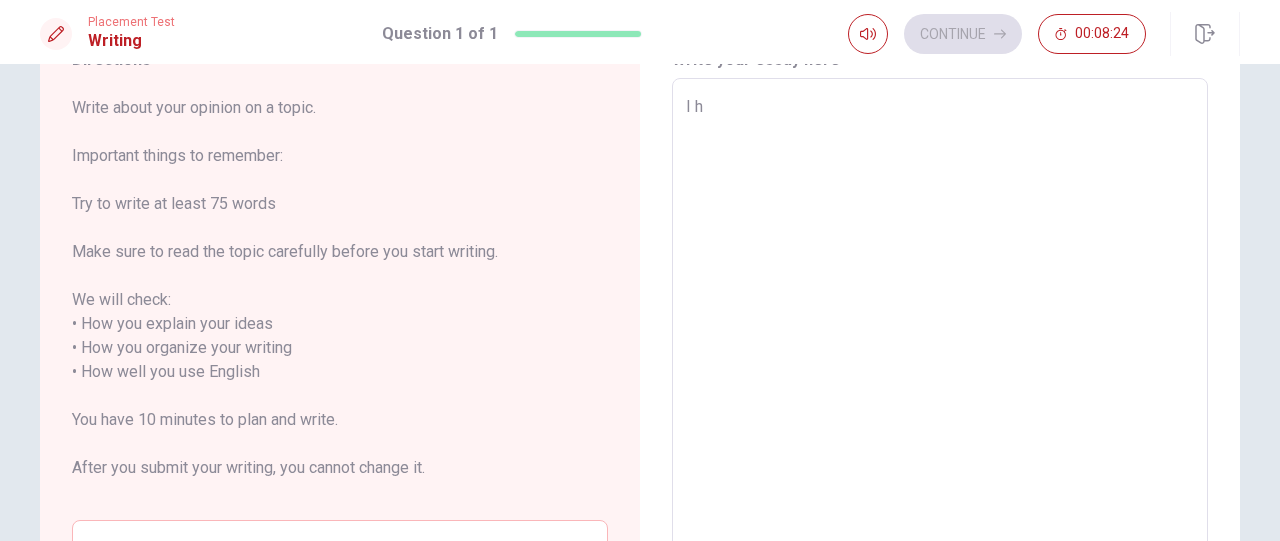 type on "x" 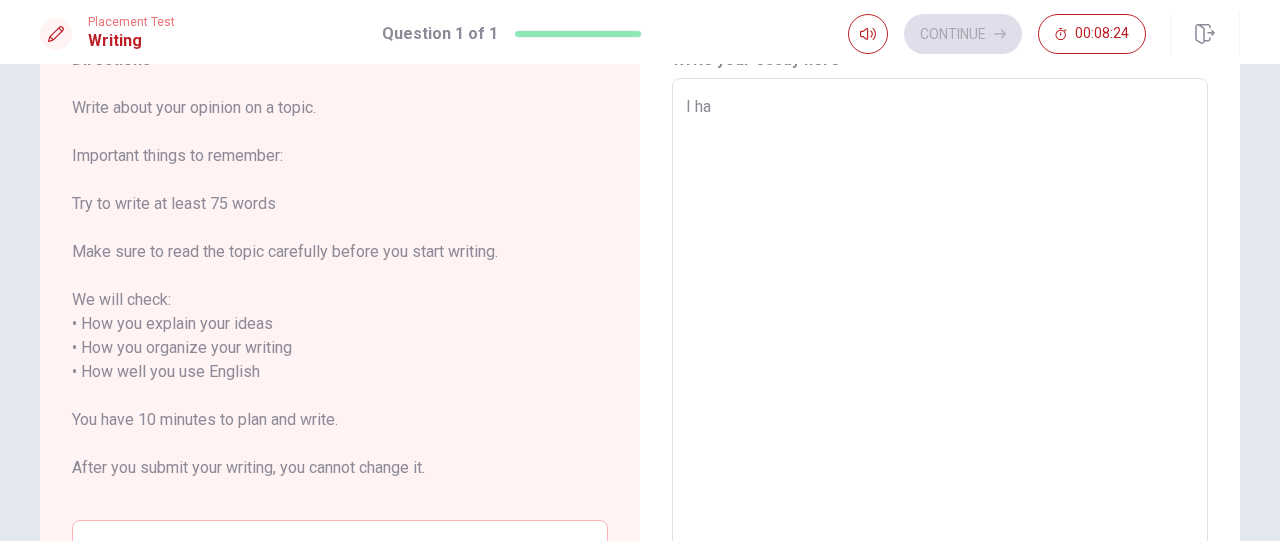 type on "x" 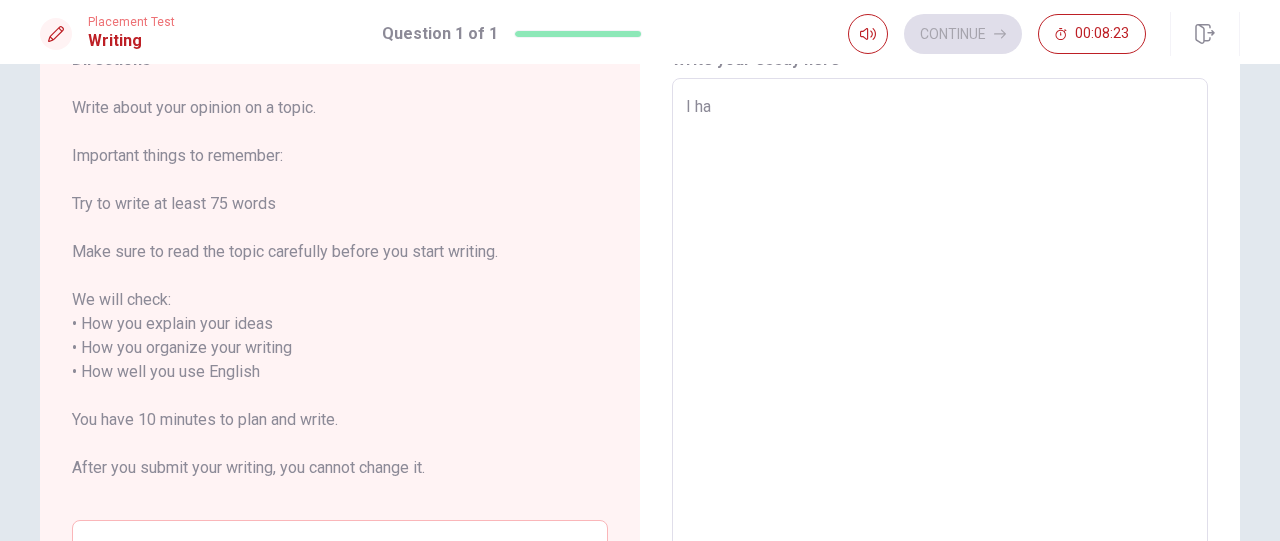 type on "I hav" 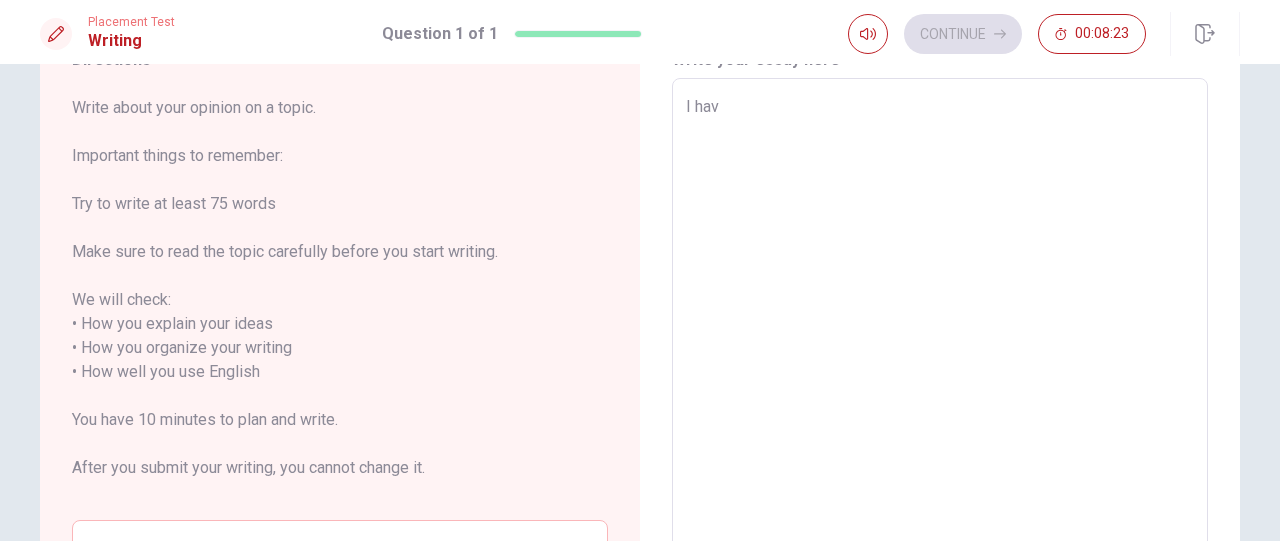 type on "x" 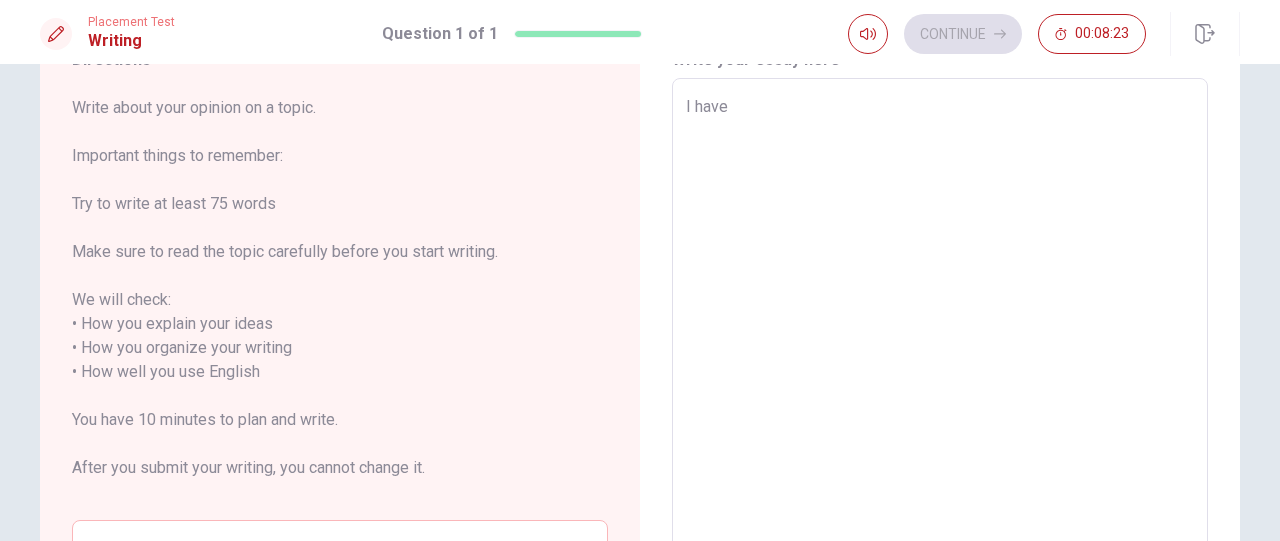 type on "x" 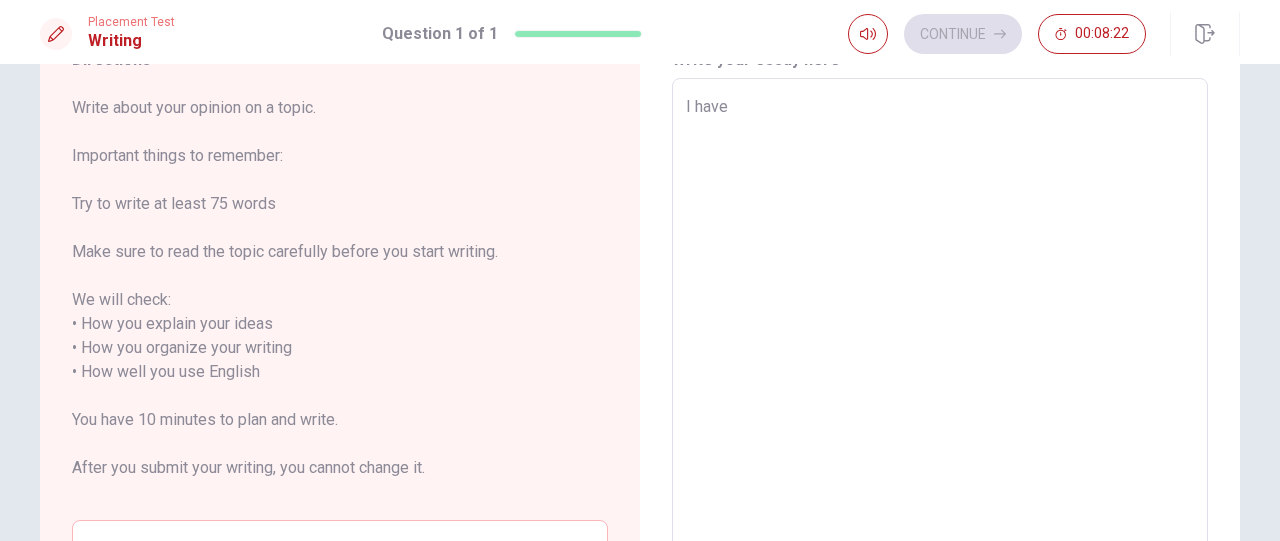 type on "I have" 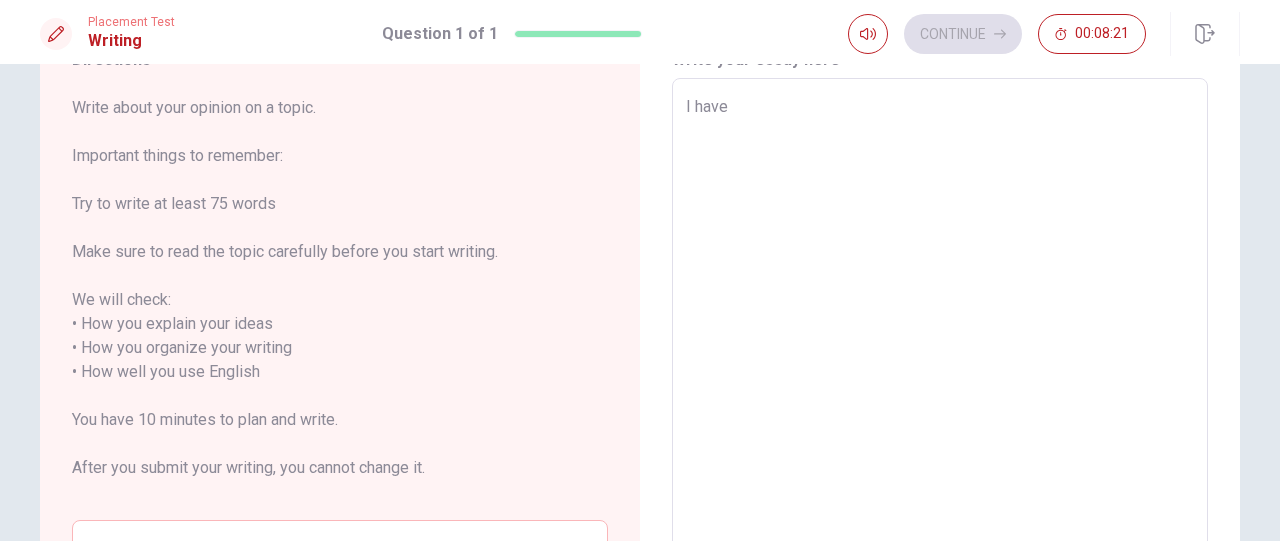 type on "I have e" 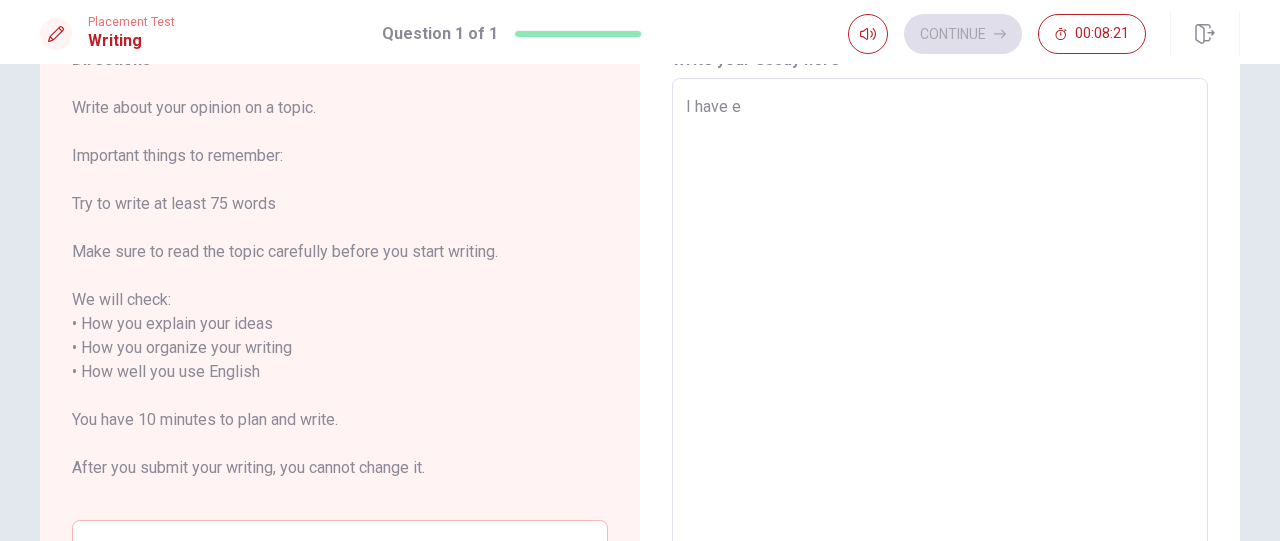 type on "x" 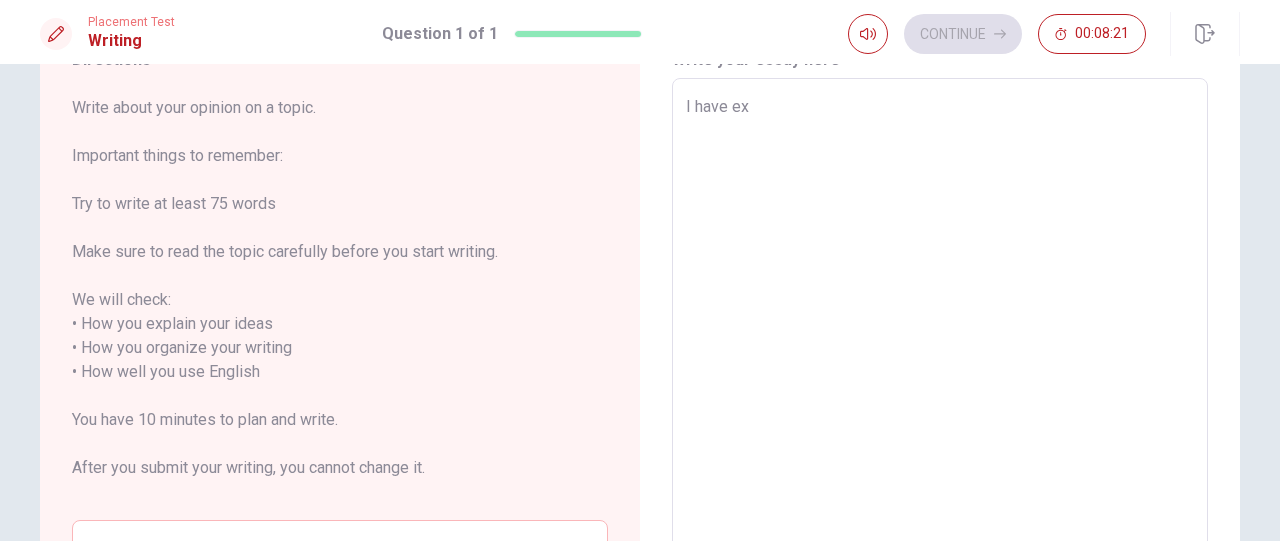 type on "x" 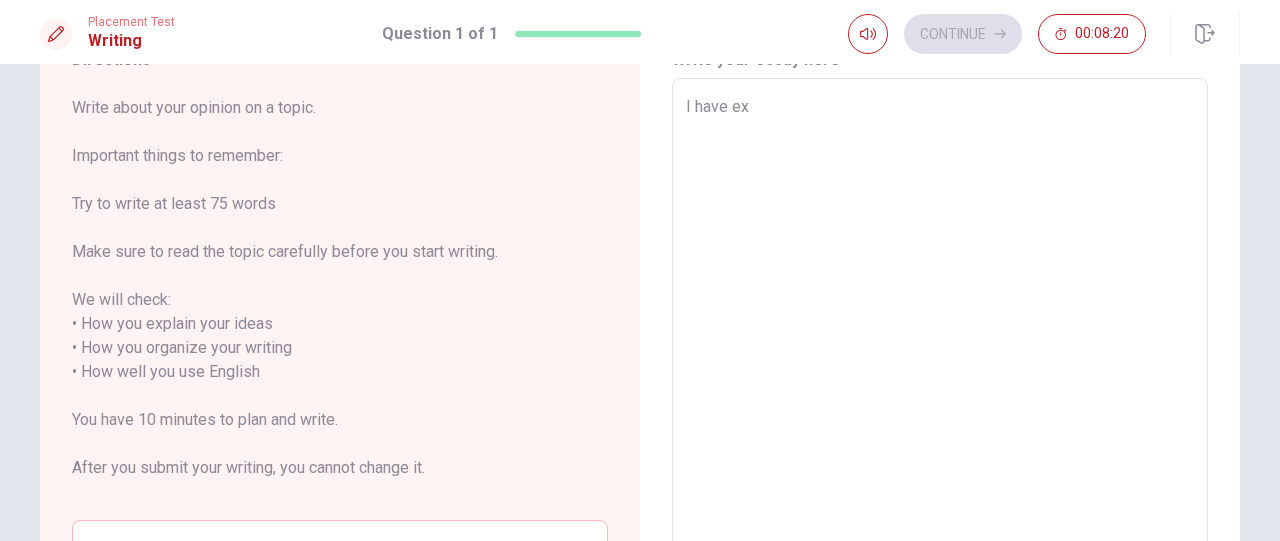 type on "I have exc" 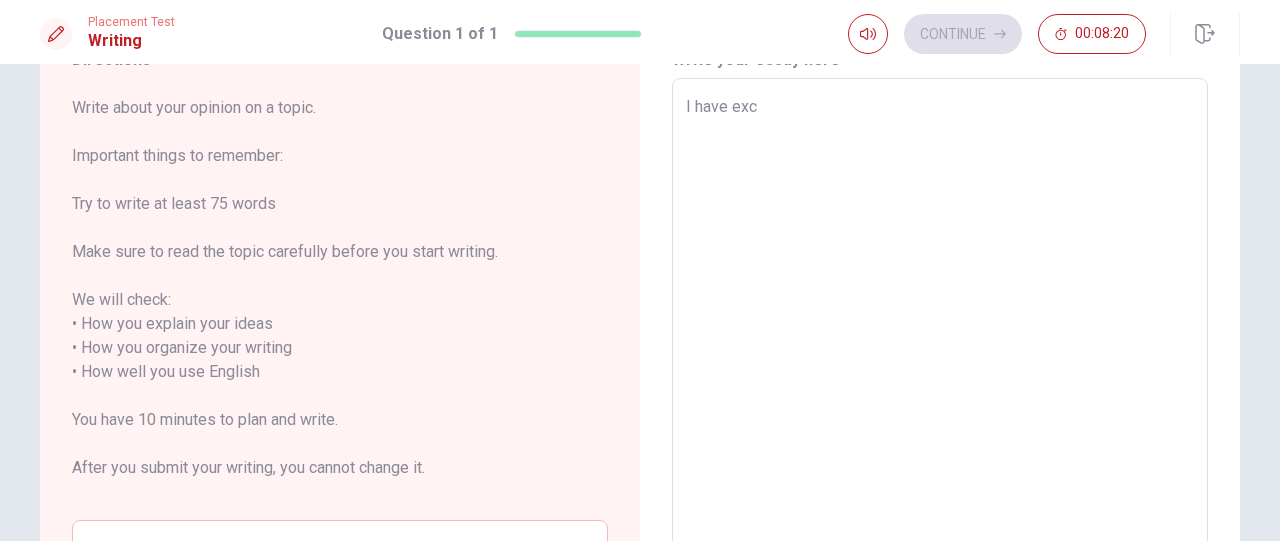 type on "x" 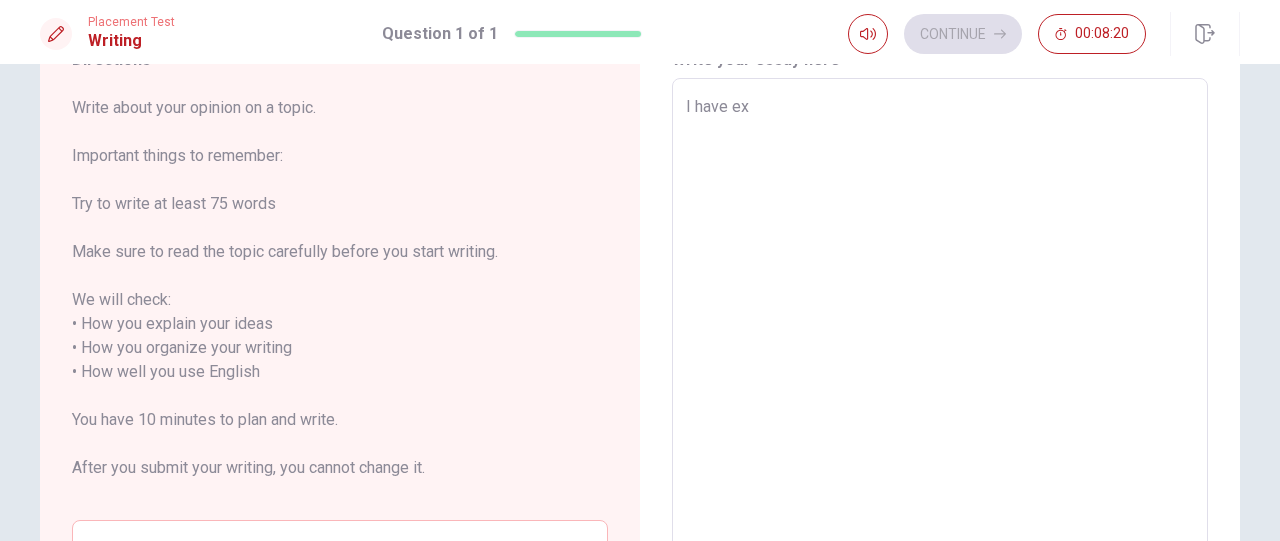 type on "x" 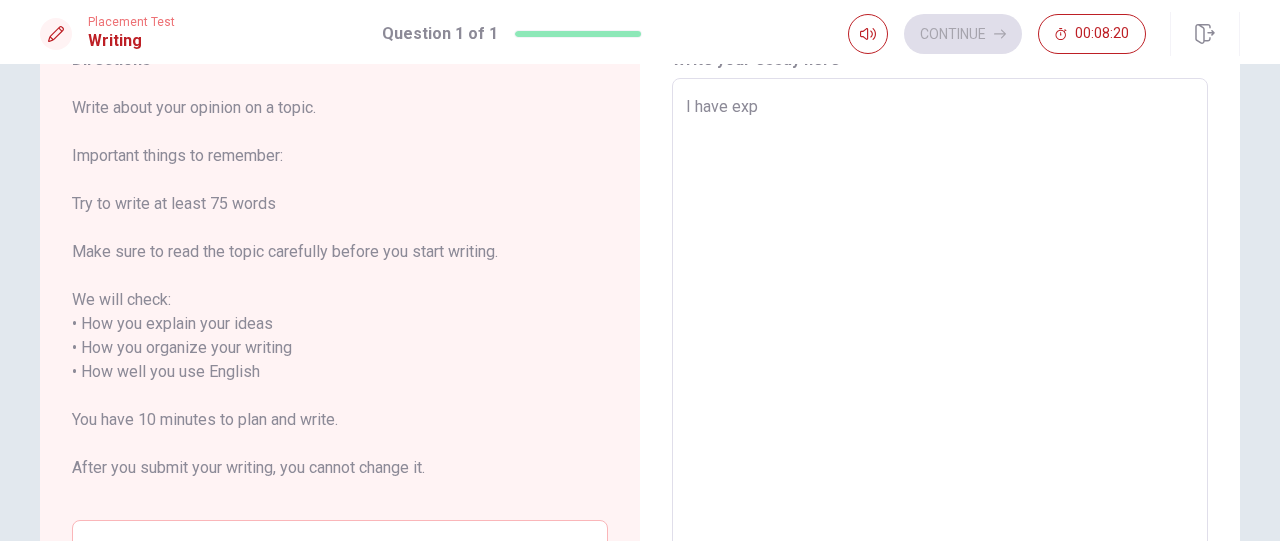 type on "x" 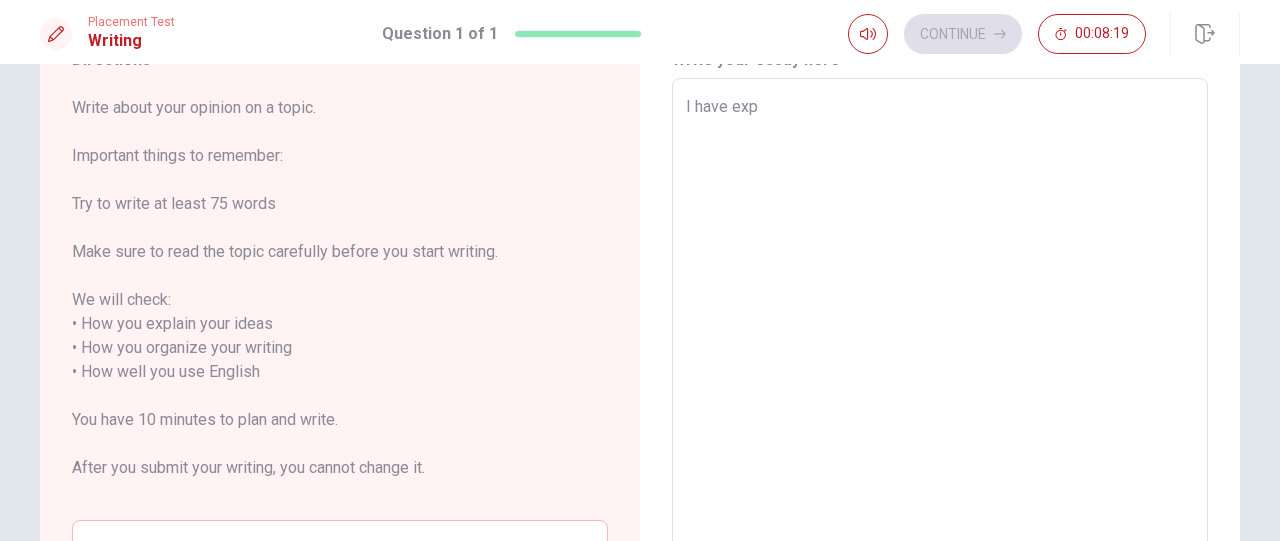 type on "I have expe" 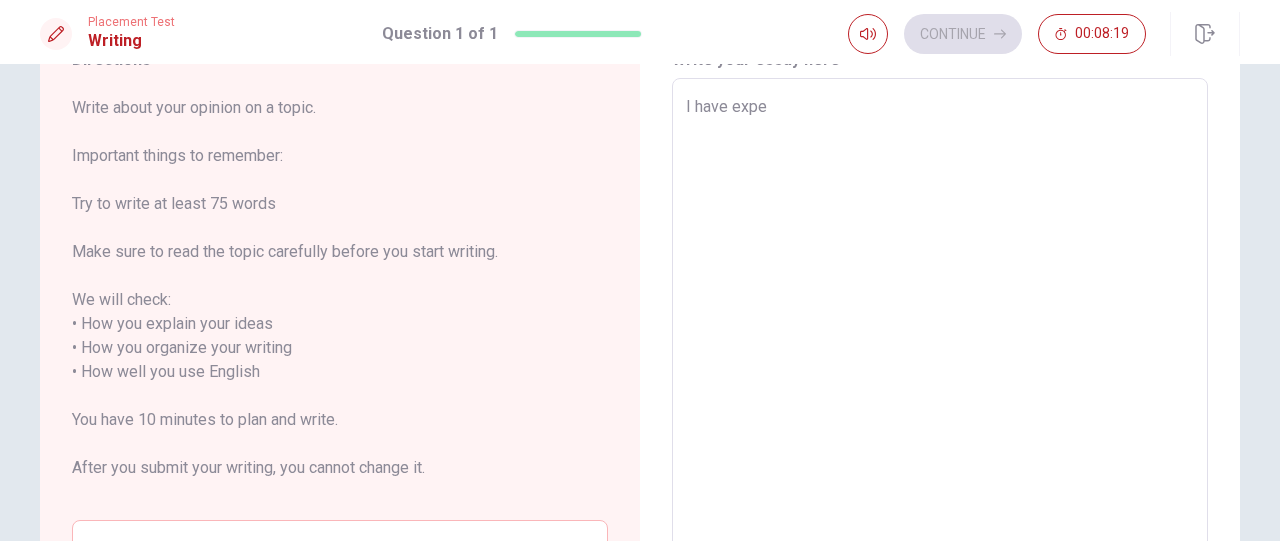 type on "x" 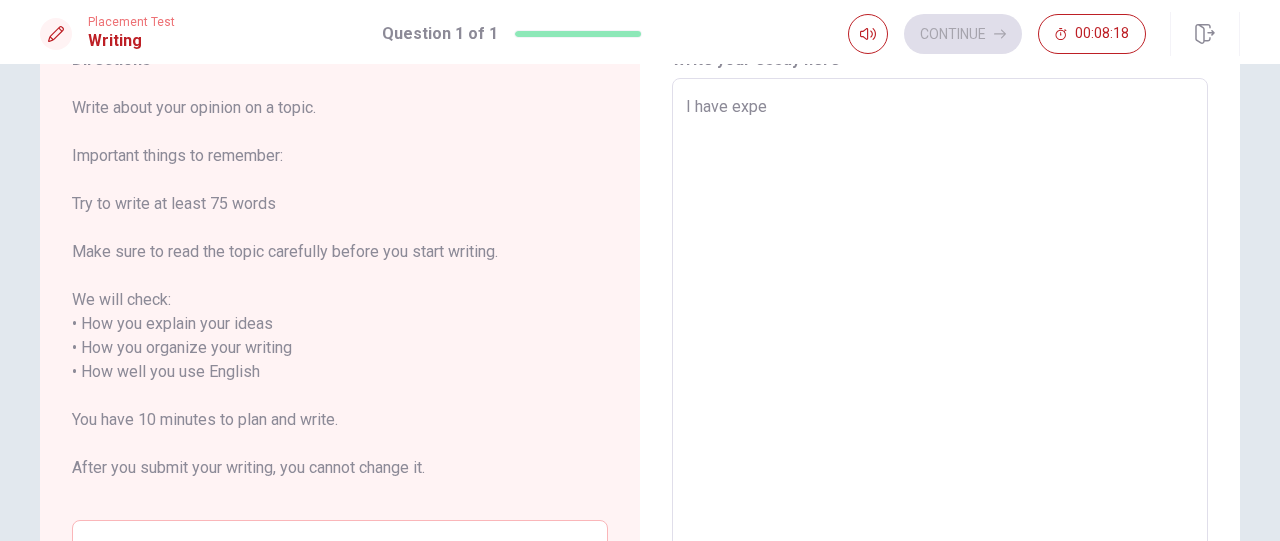 type on "I have exper" 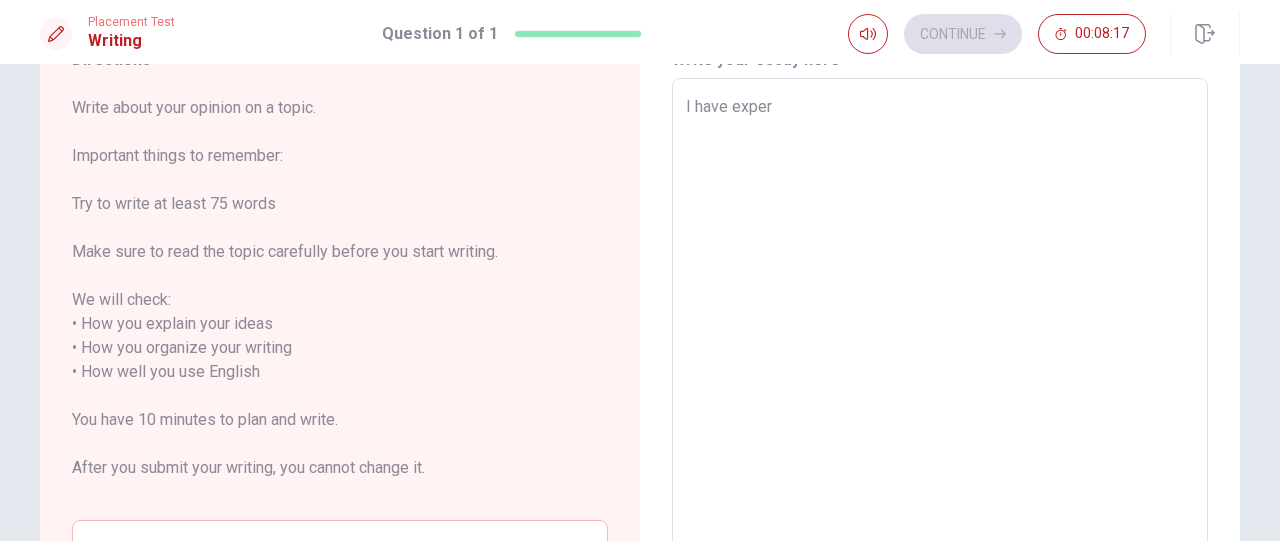 type on "x" 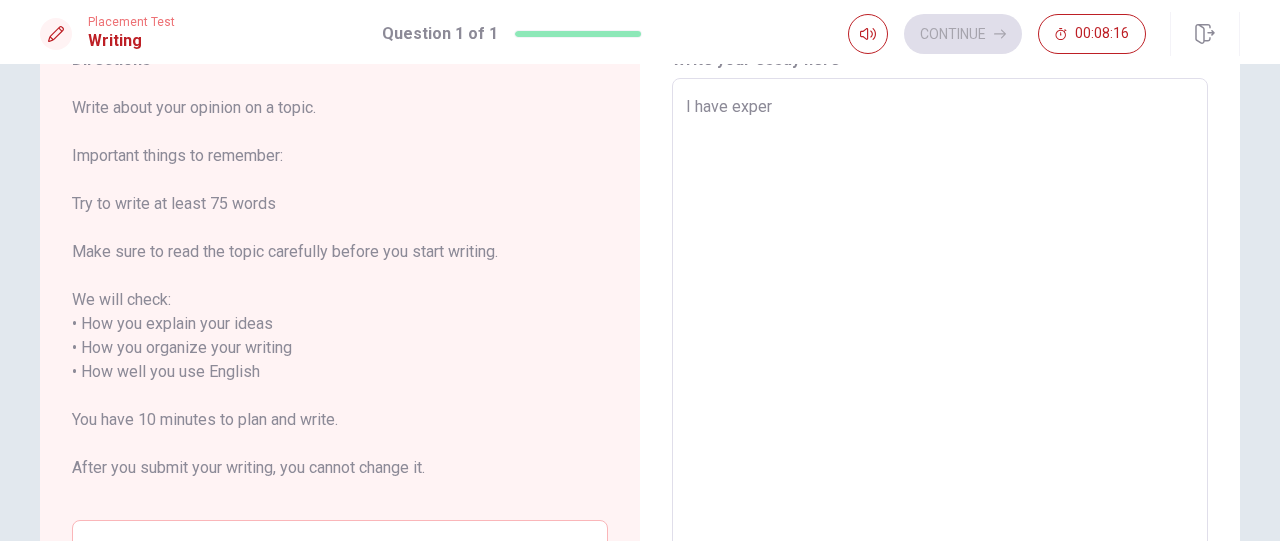 type on "I have expere" 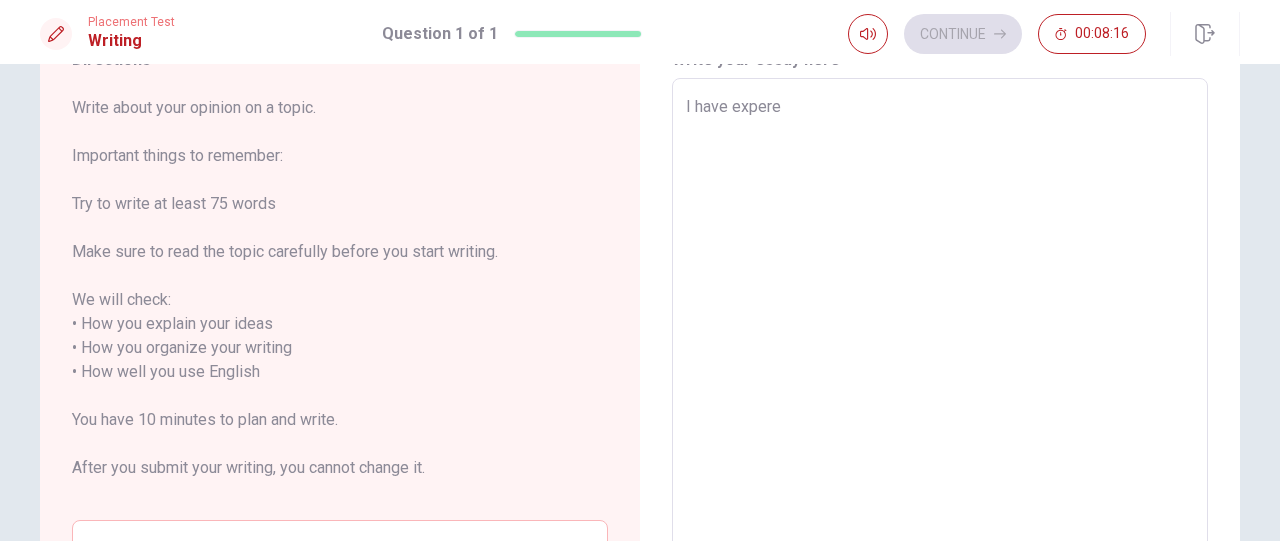 type on "x" 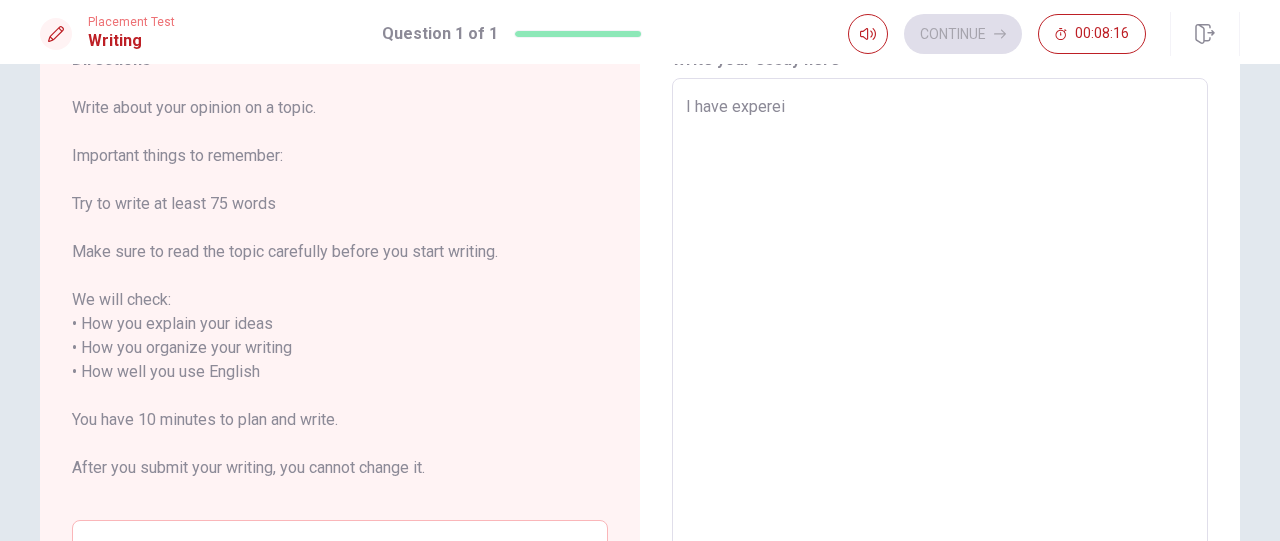 type on "x" 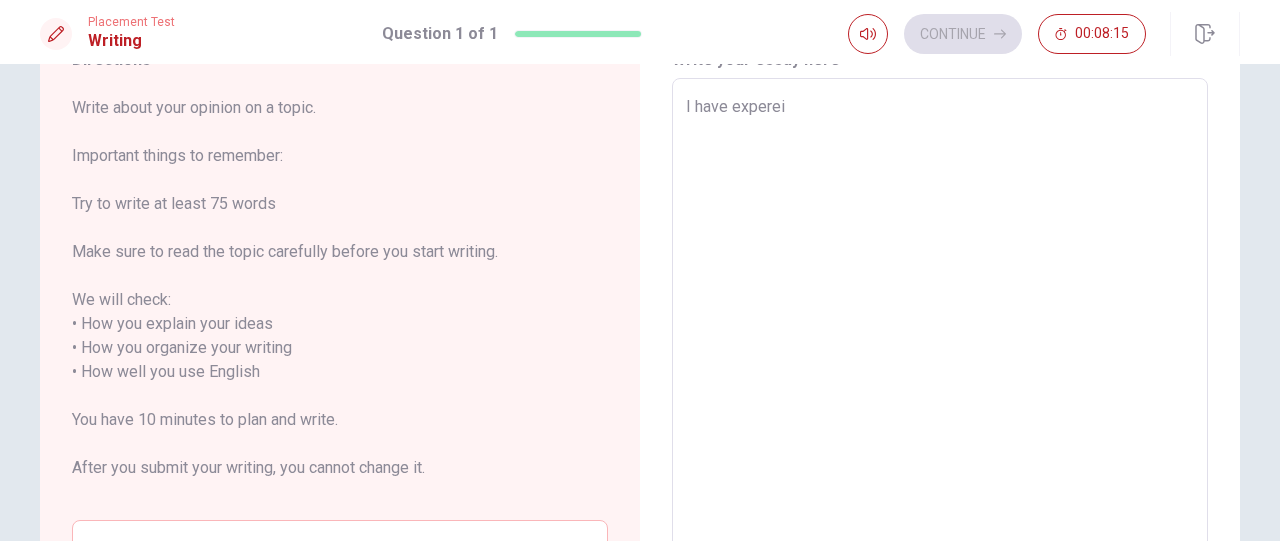 type on "I have expere" 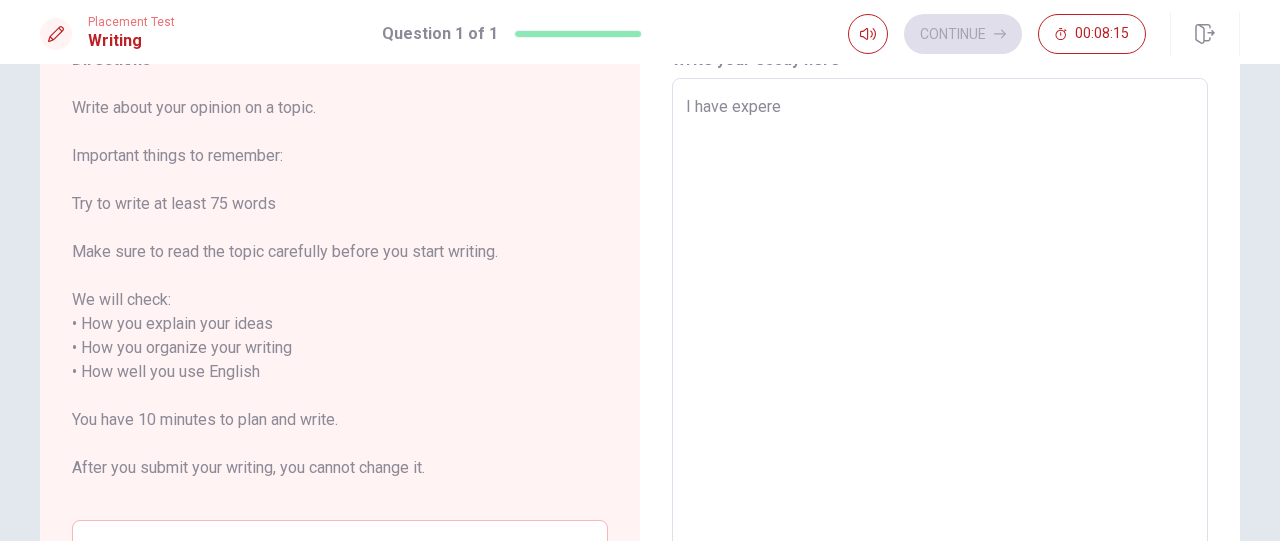 type on "x" 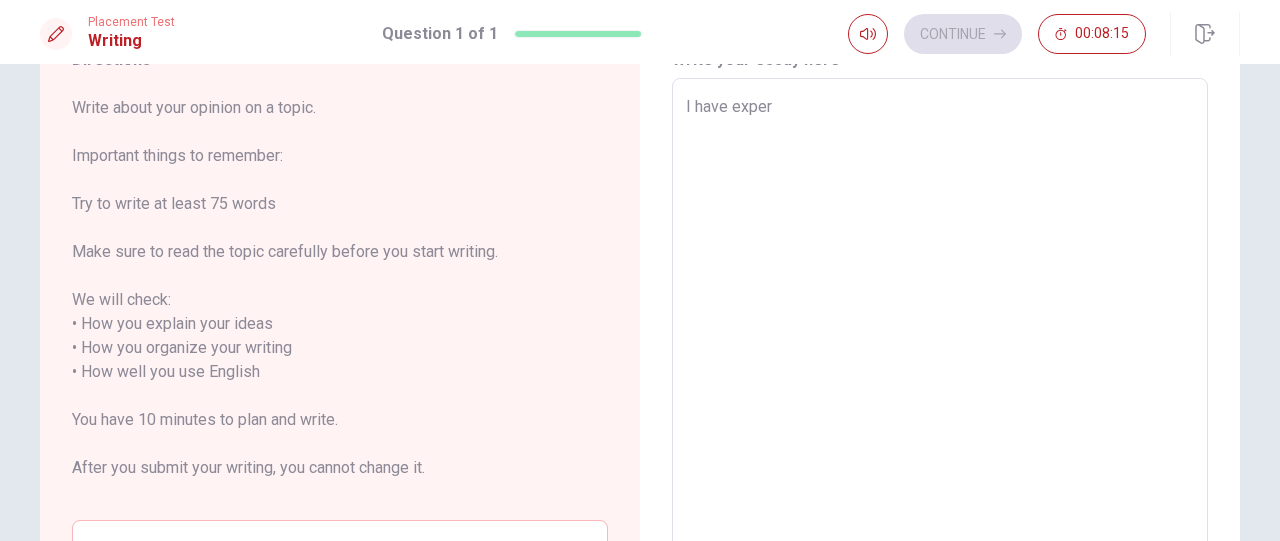 type on "x" 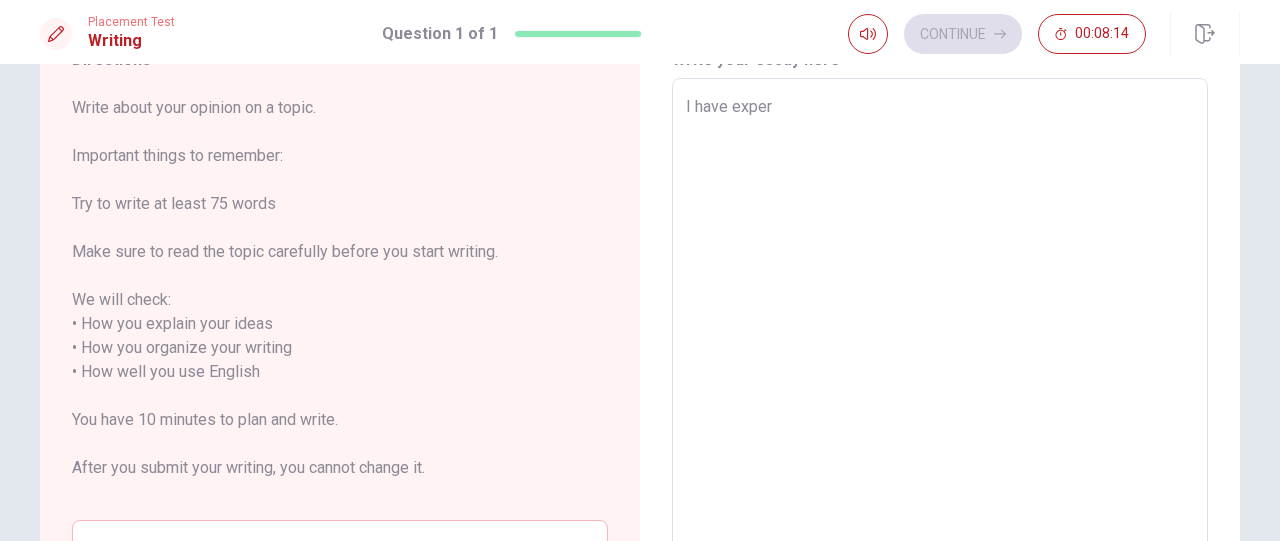 type on "I have expere" 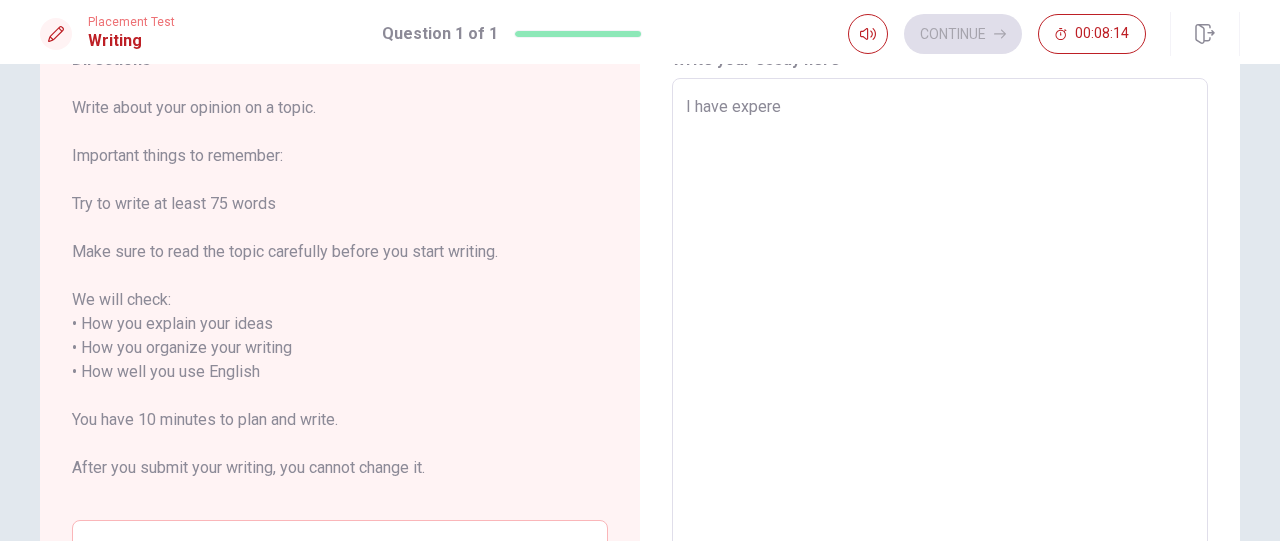 type on "x" 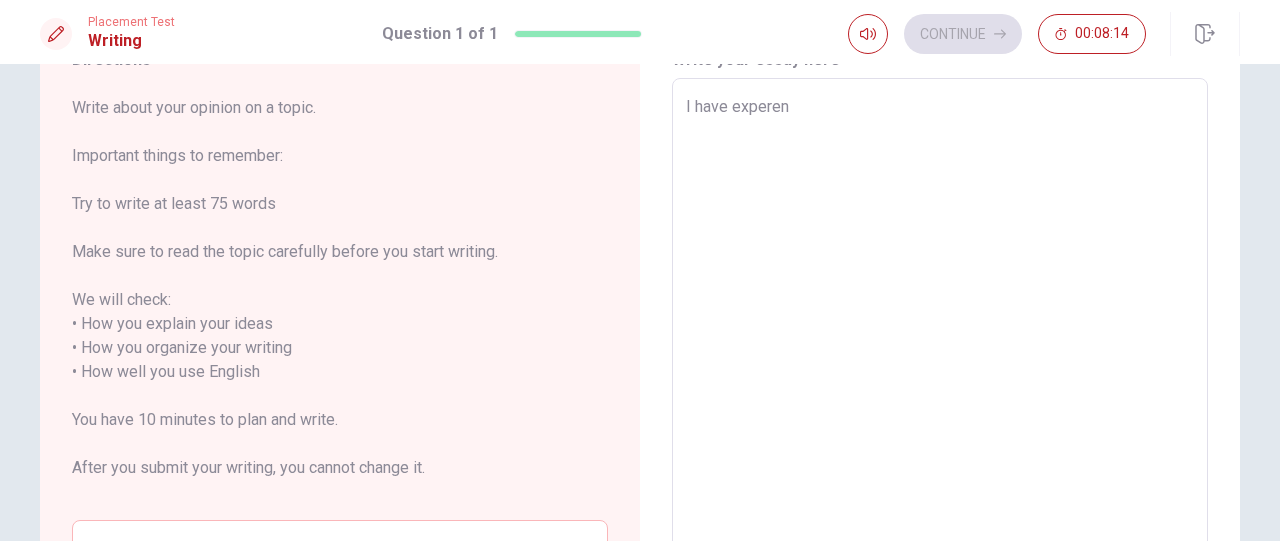 type on "x" 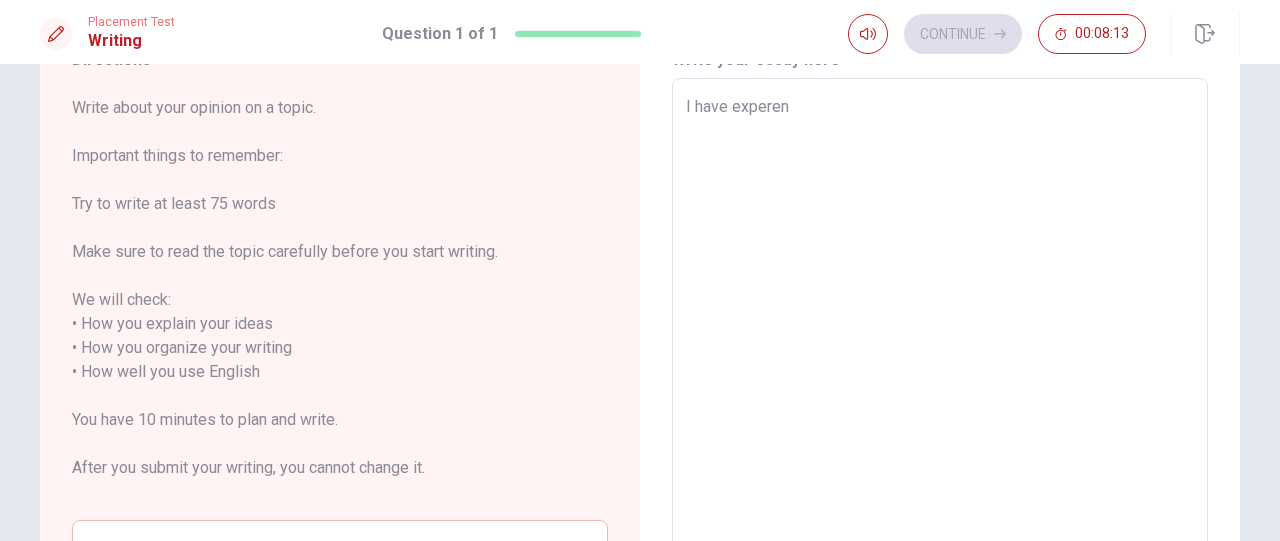 type on "I have experenc" 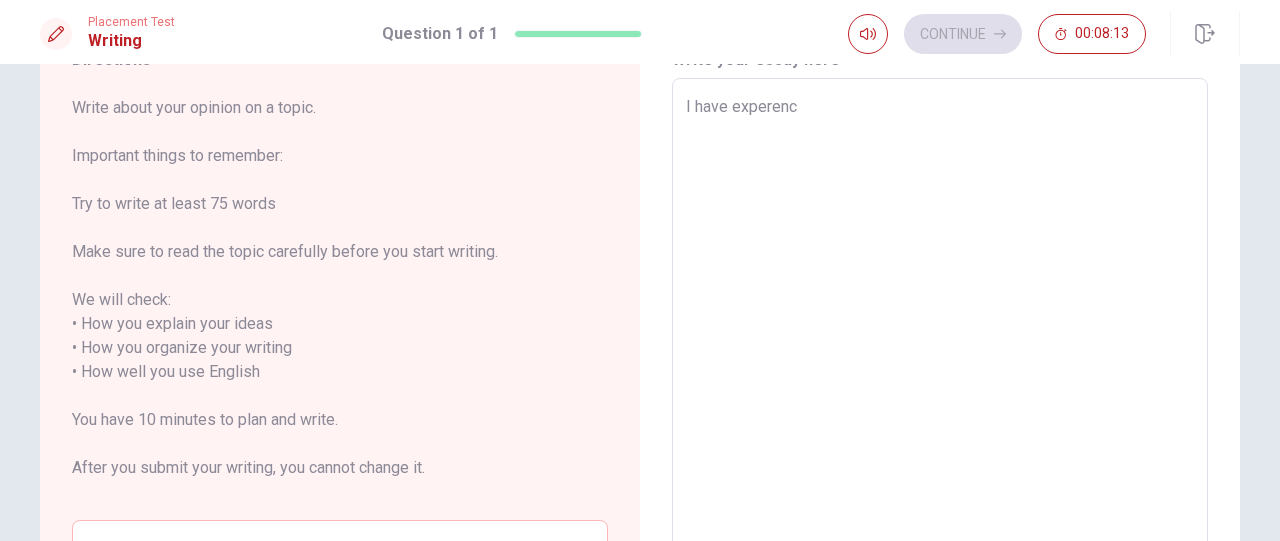 type on "x" 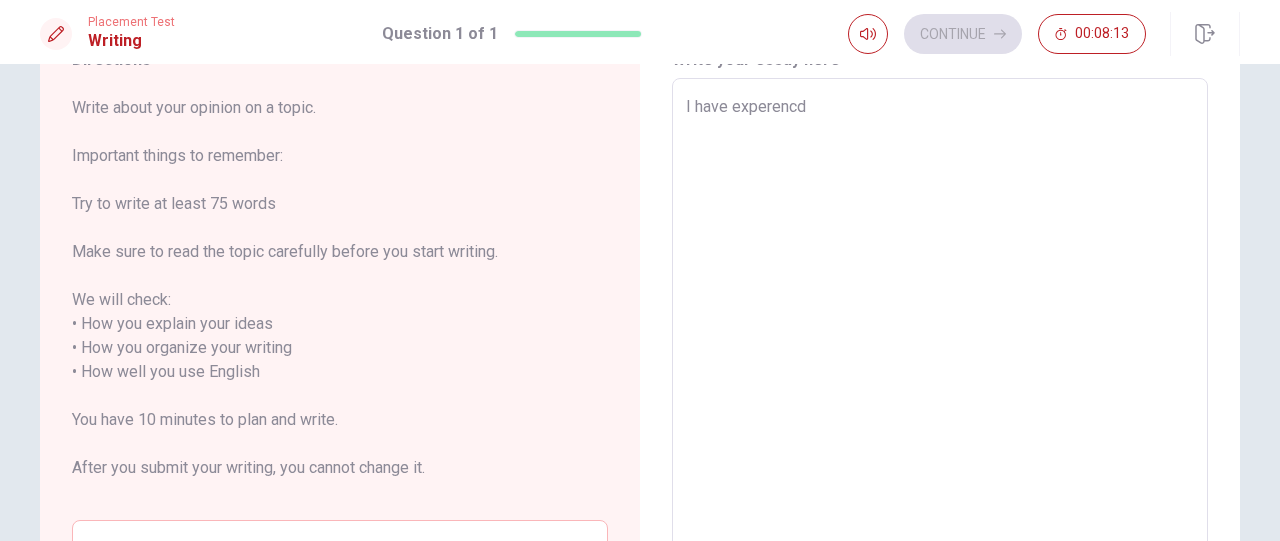 type on "x" 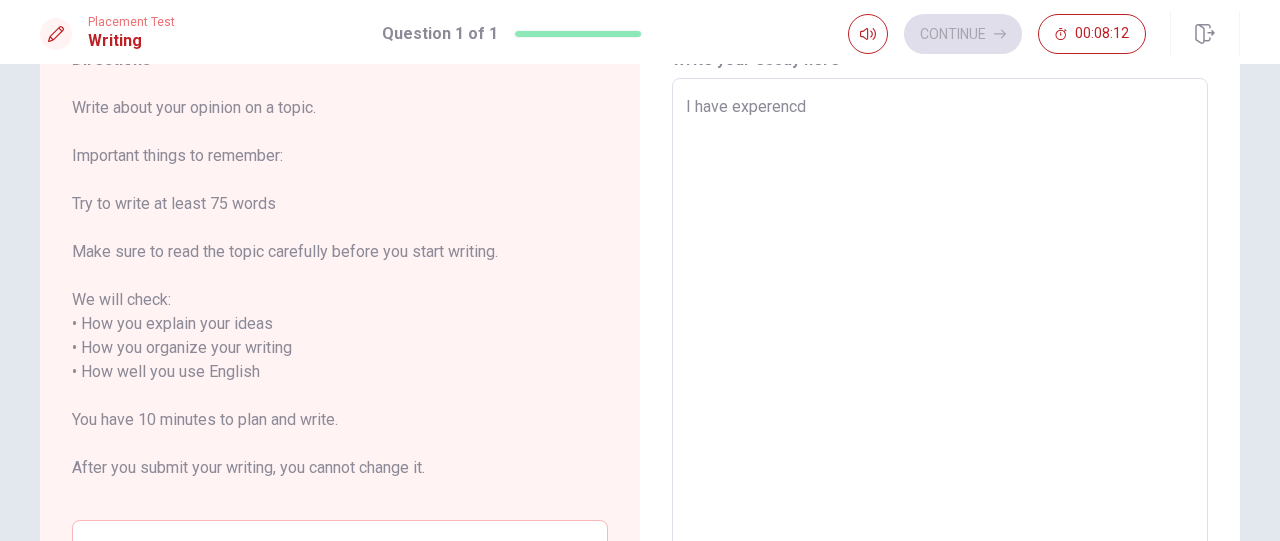 type on "I have experenc" 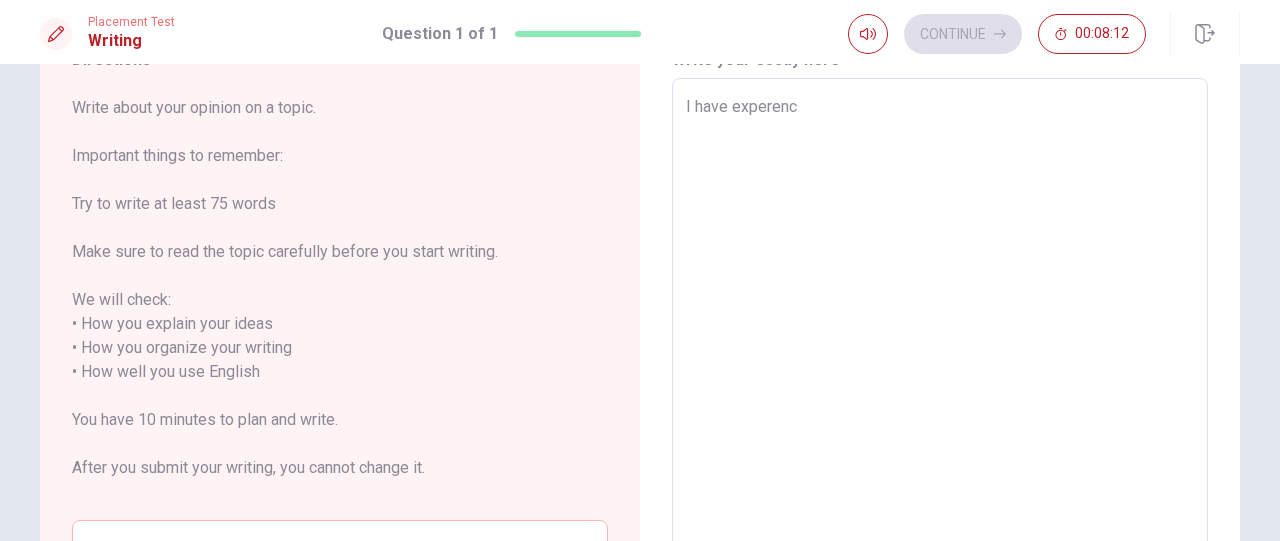 type on "x" 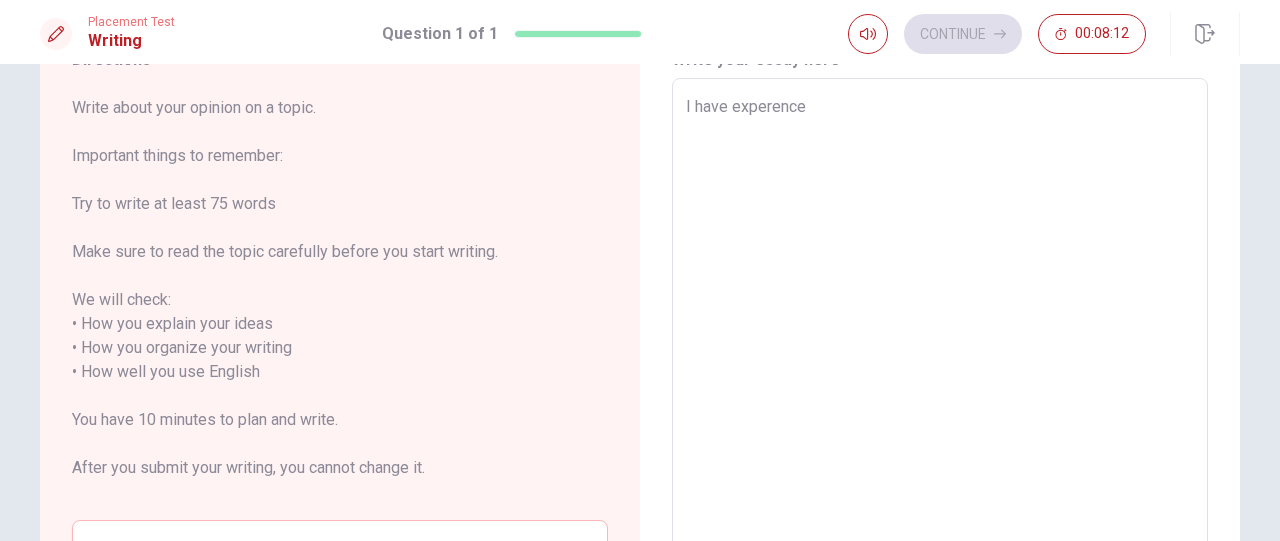 type on "x" 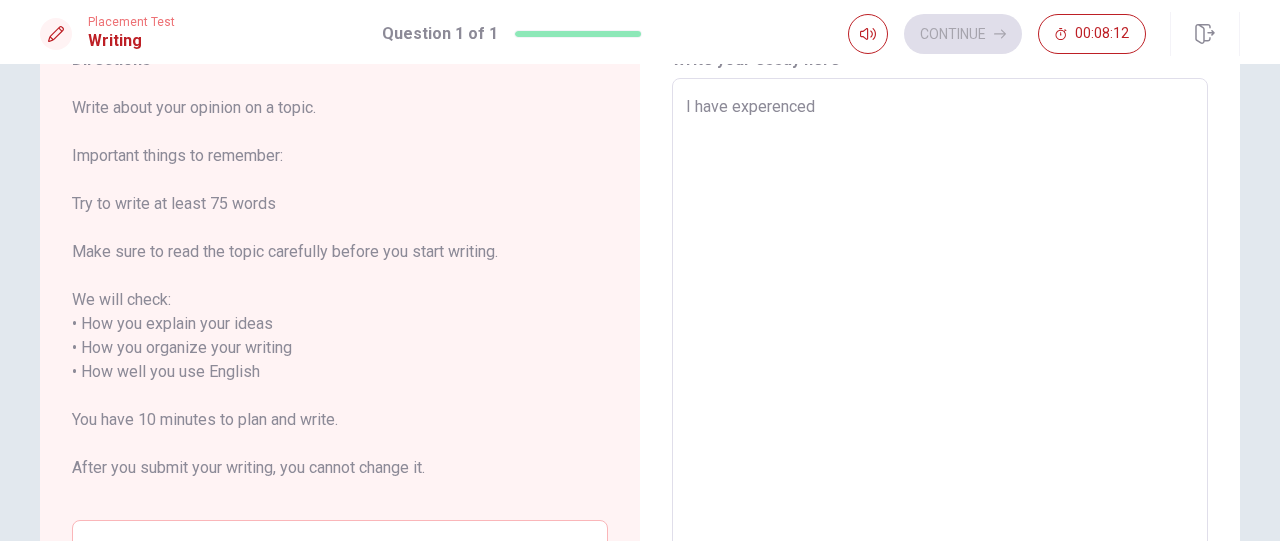 type on "x" 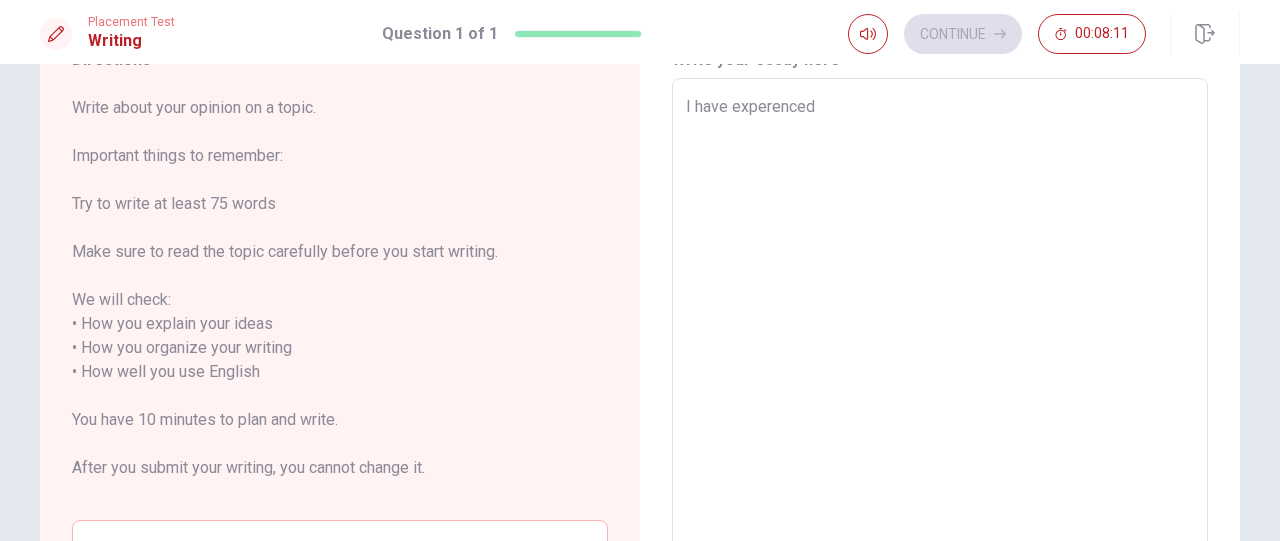 type on "I have experenced a" 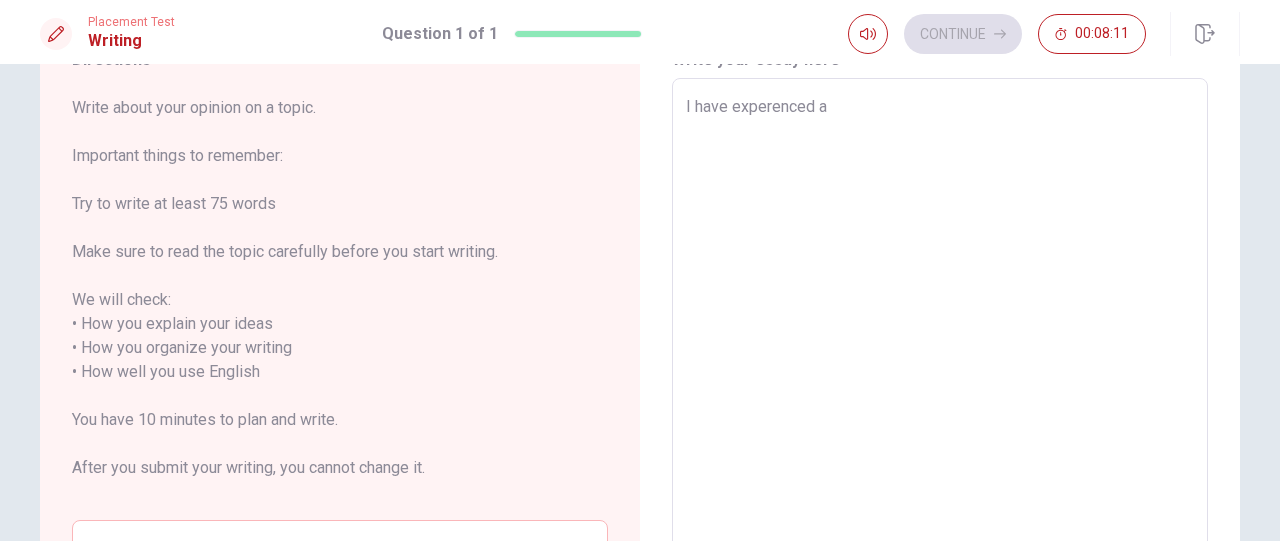 type on "x" 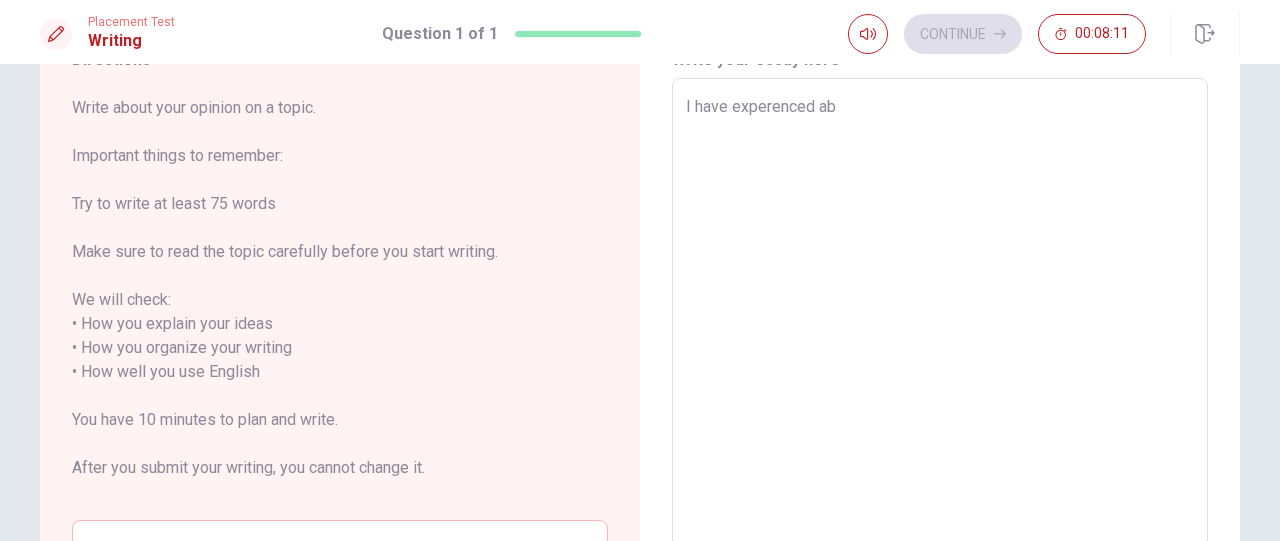 type on "x" 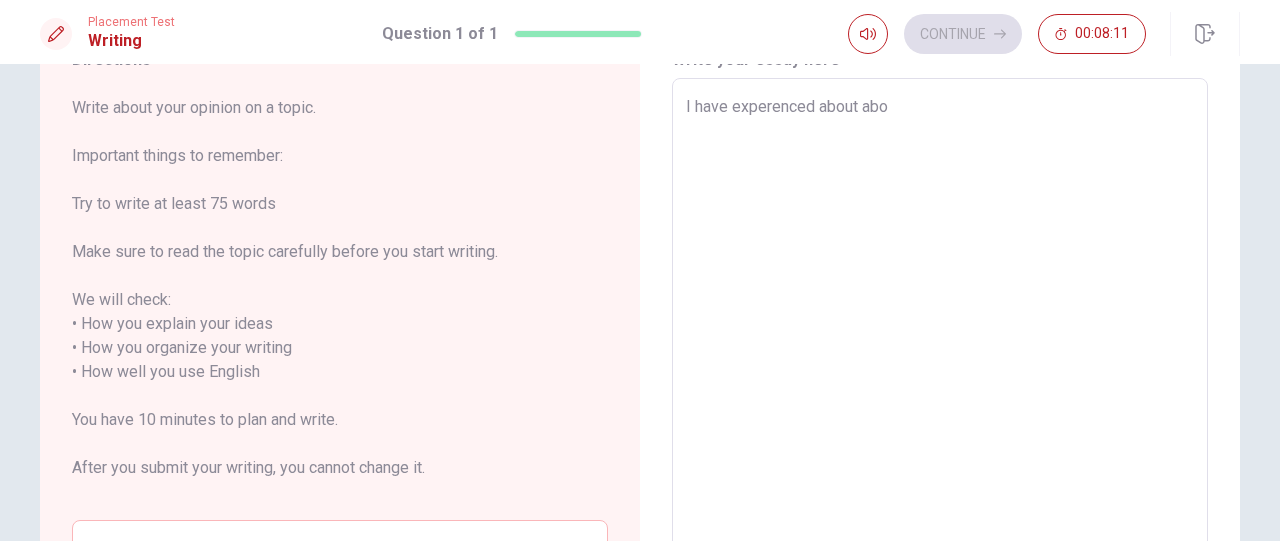 type on "x" 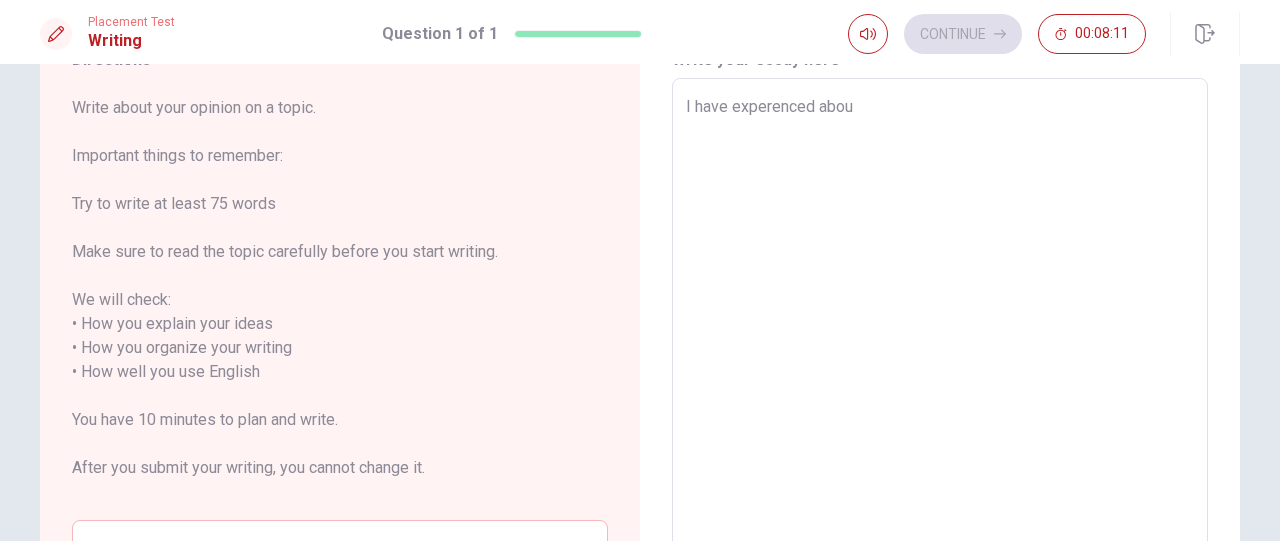 type on "x" 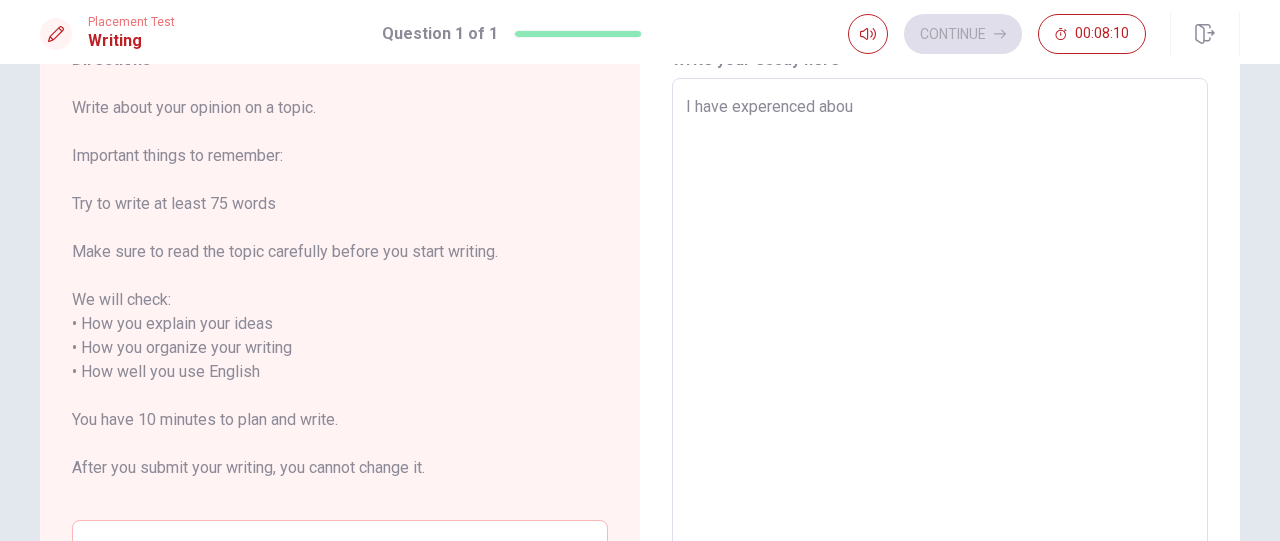 type on "I have experenced about" 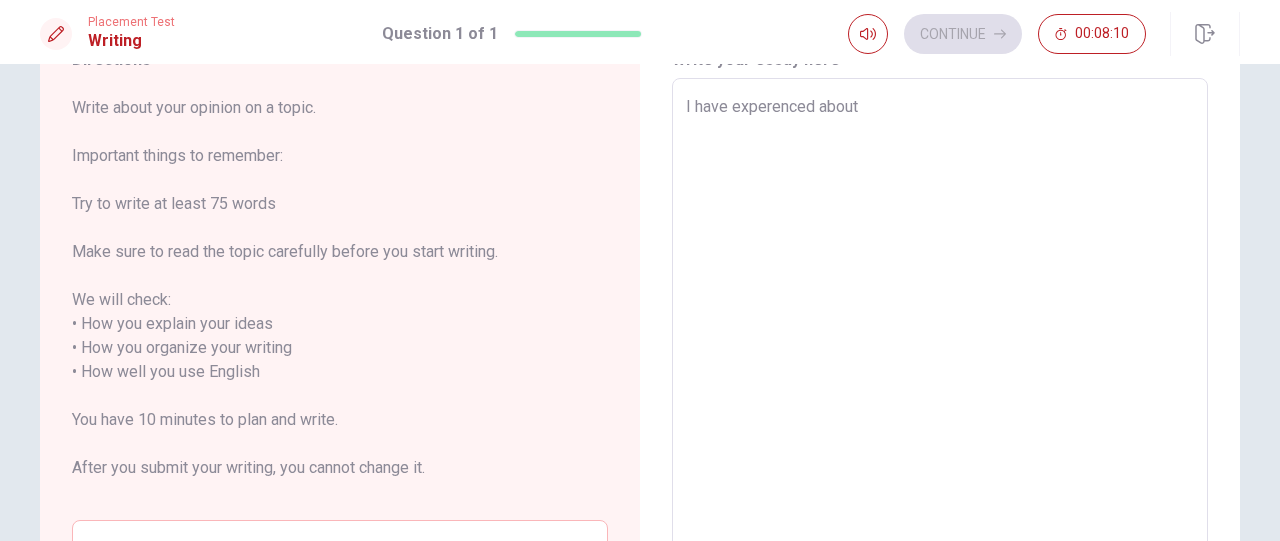 type on "x" 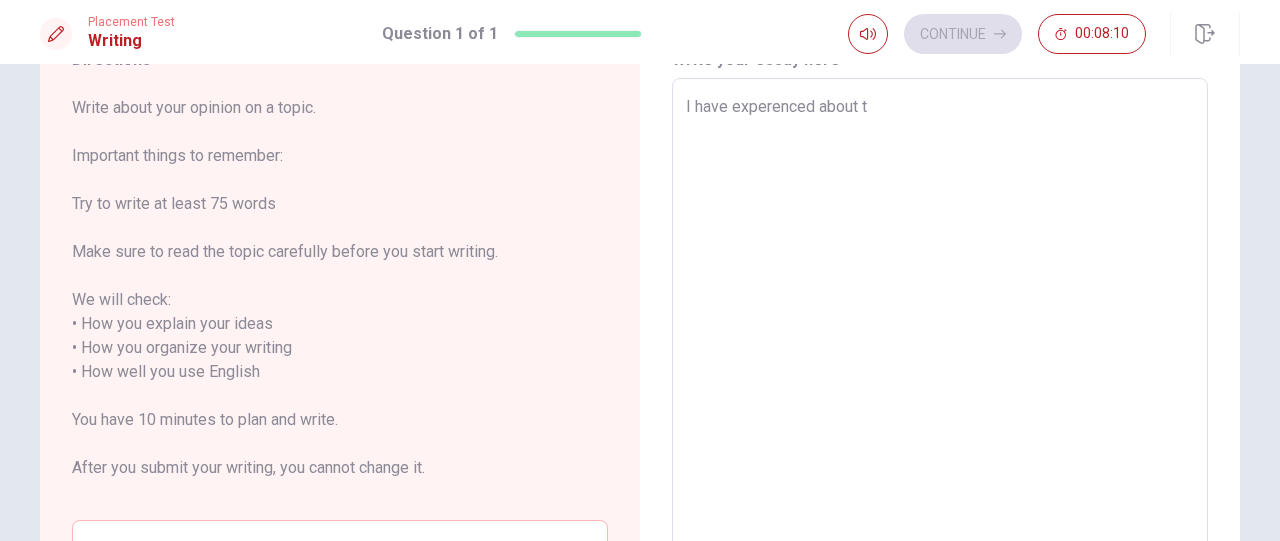type on "x" 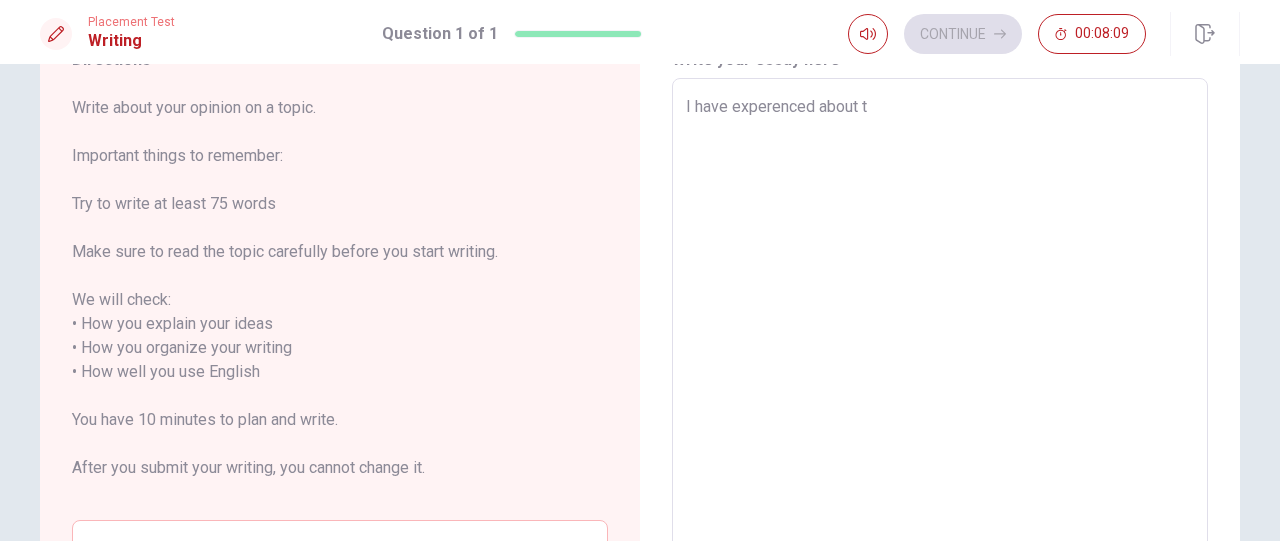type on "I have experenced about" 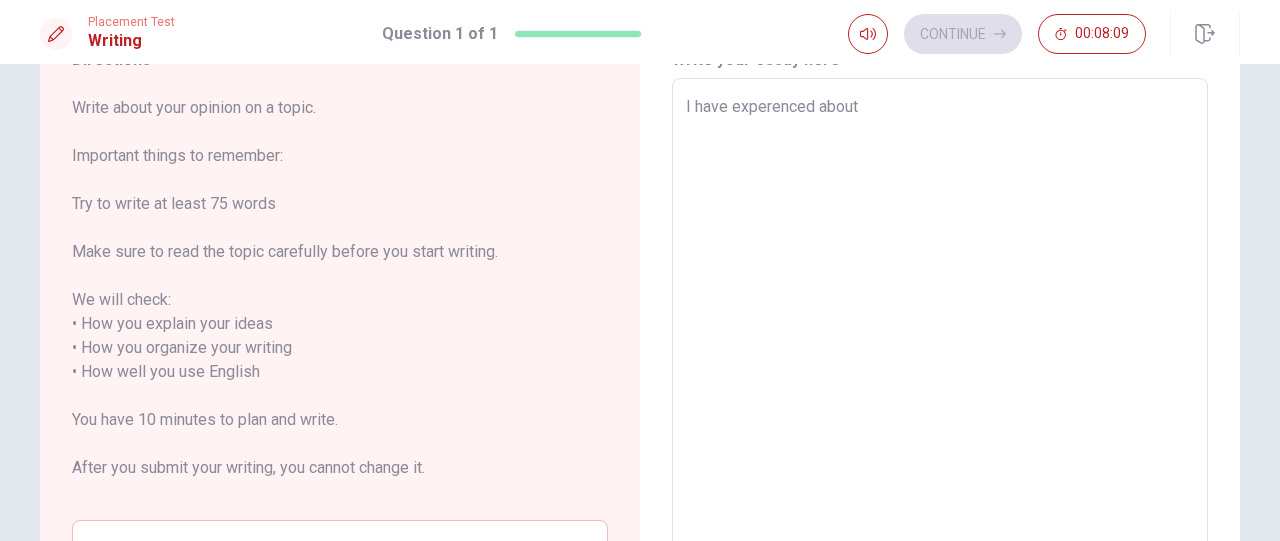 type on "x" 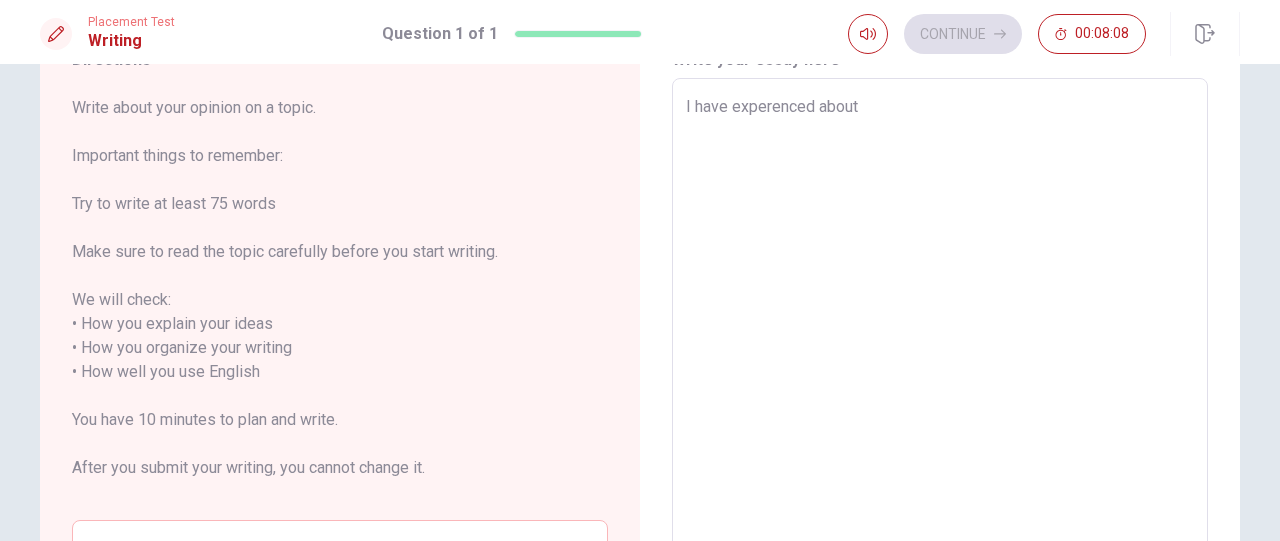 type on "I have experenced about l" 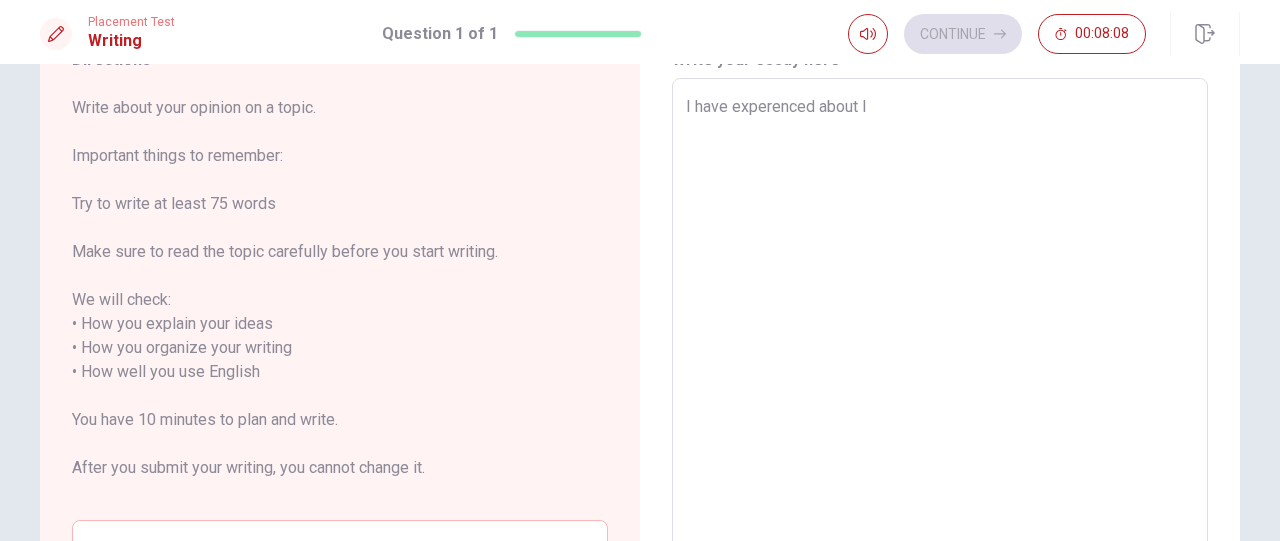 type on "x" 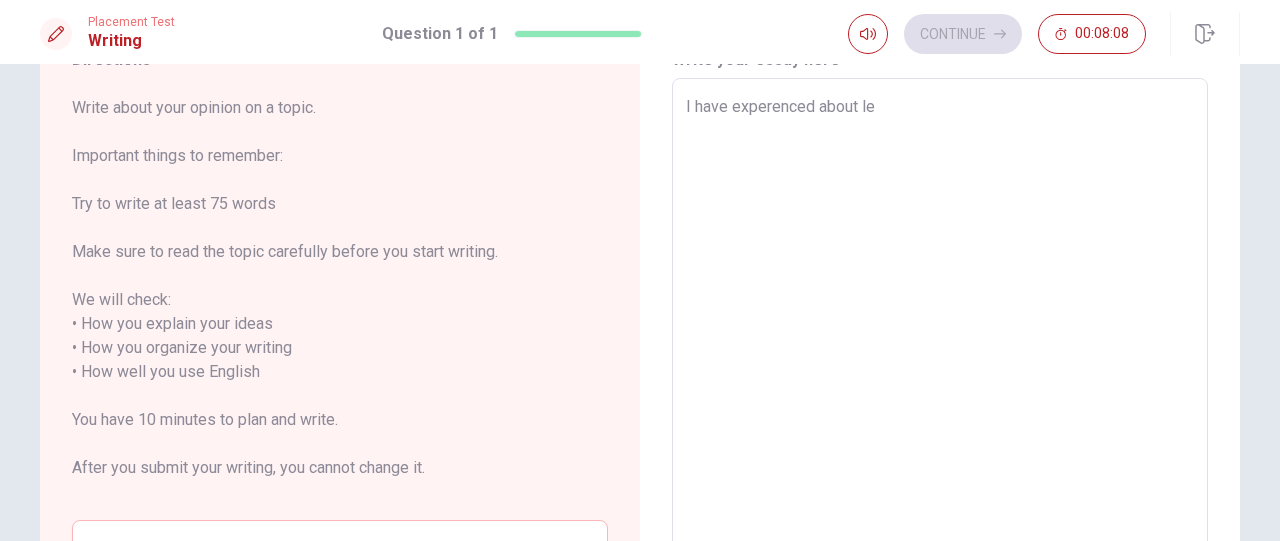 type on "x" 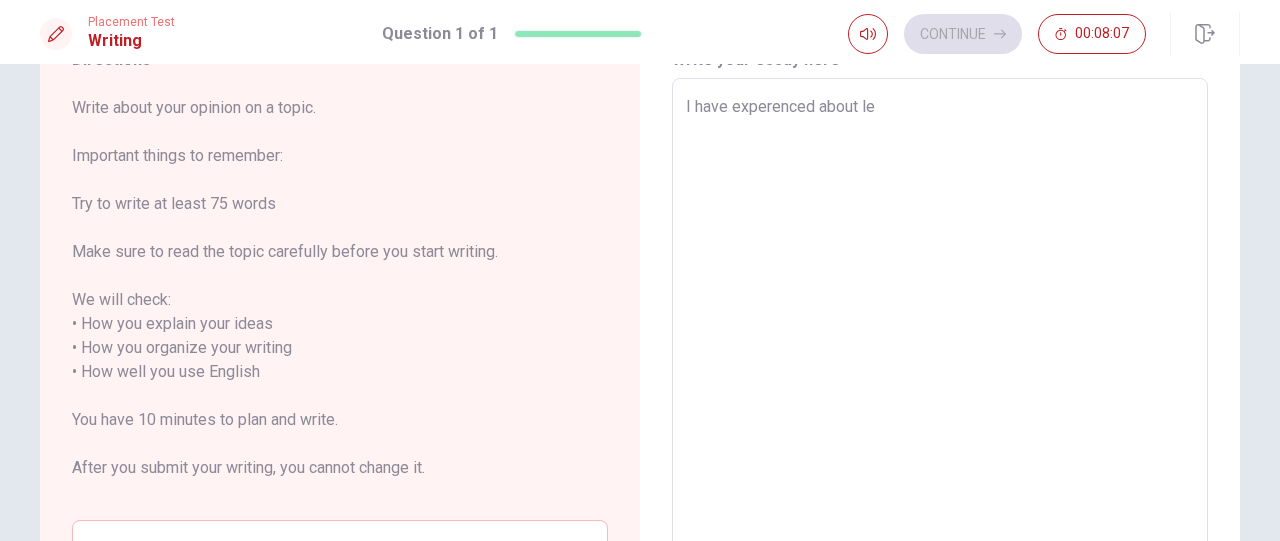 type on "I have experenced about lear" 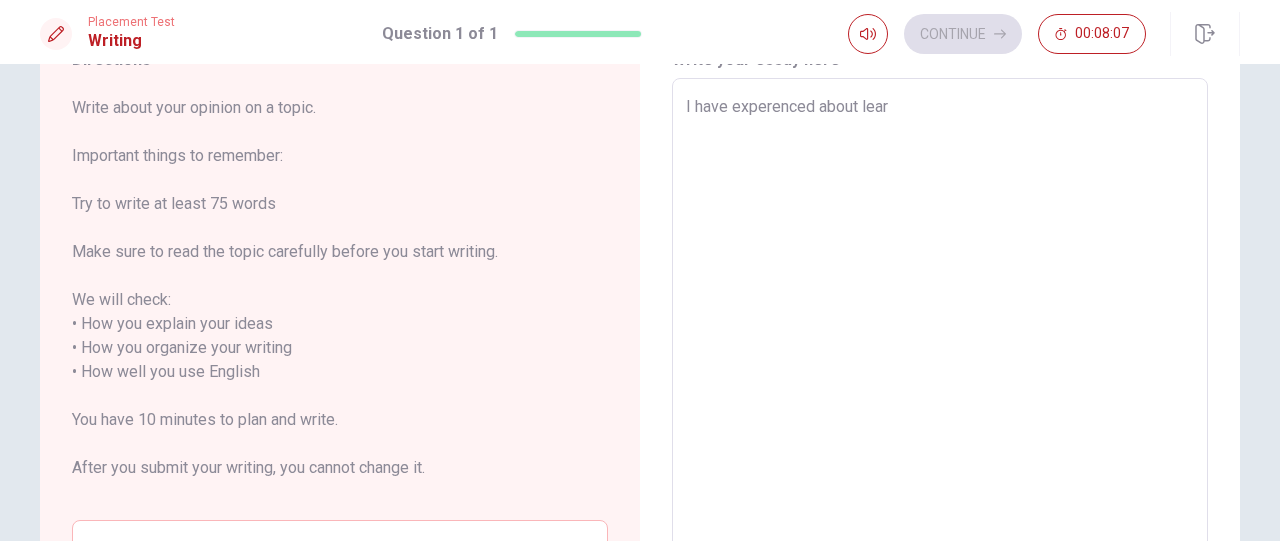 type on "x" 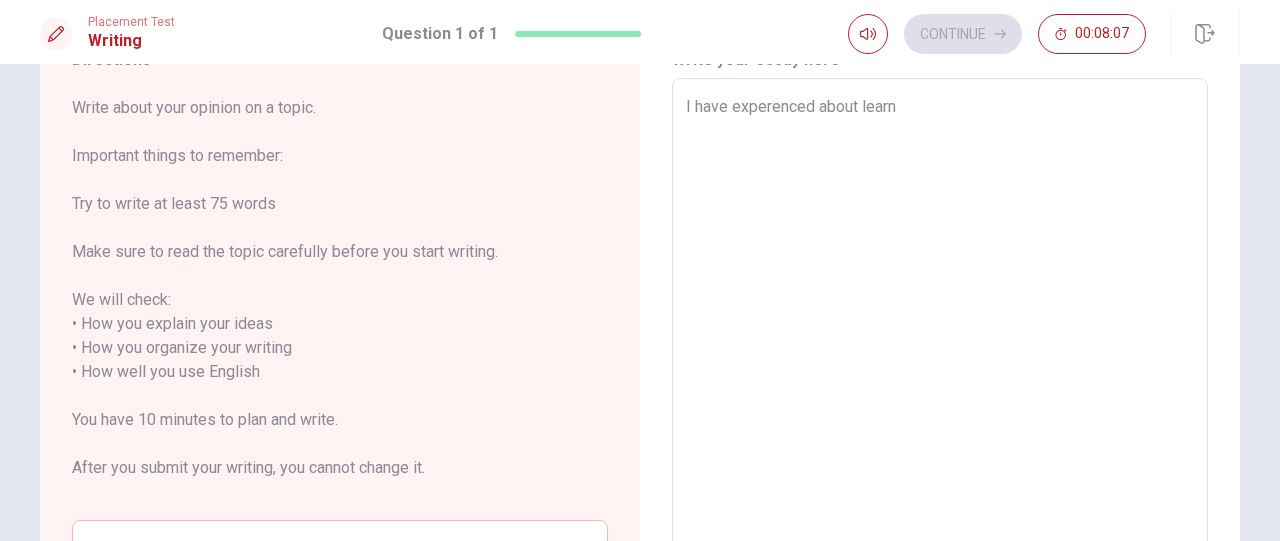 type on "x" 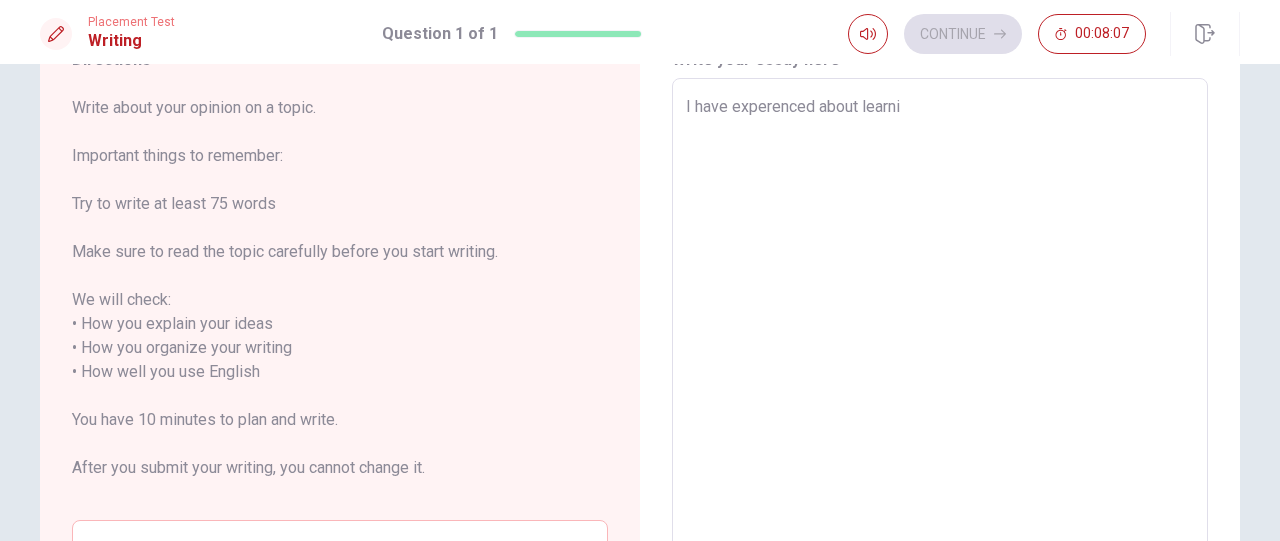 type on "x" 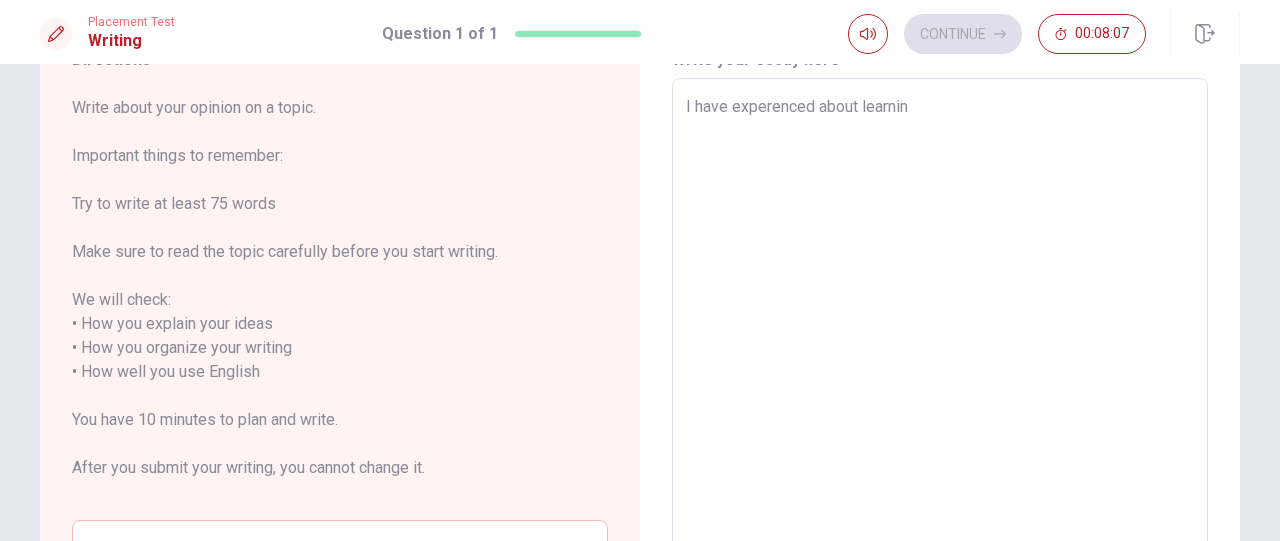 type on "x" 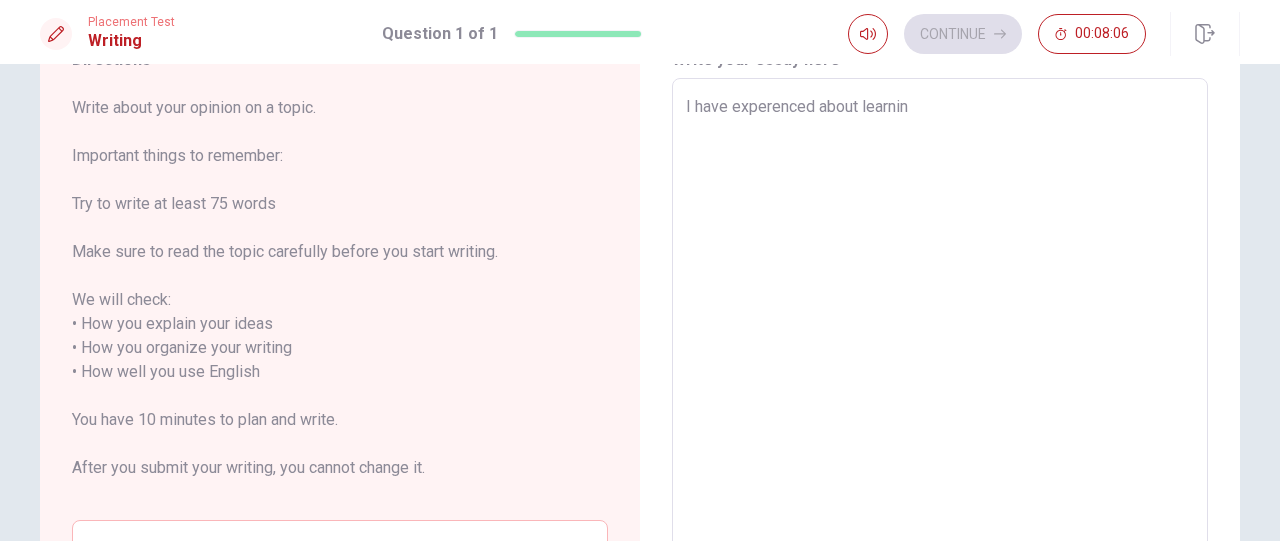 type on "I have experenced about learning" 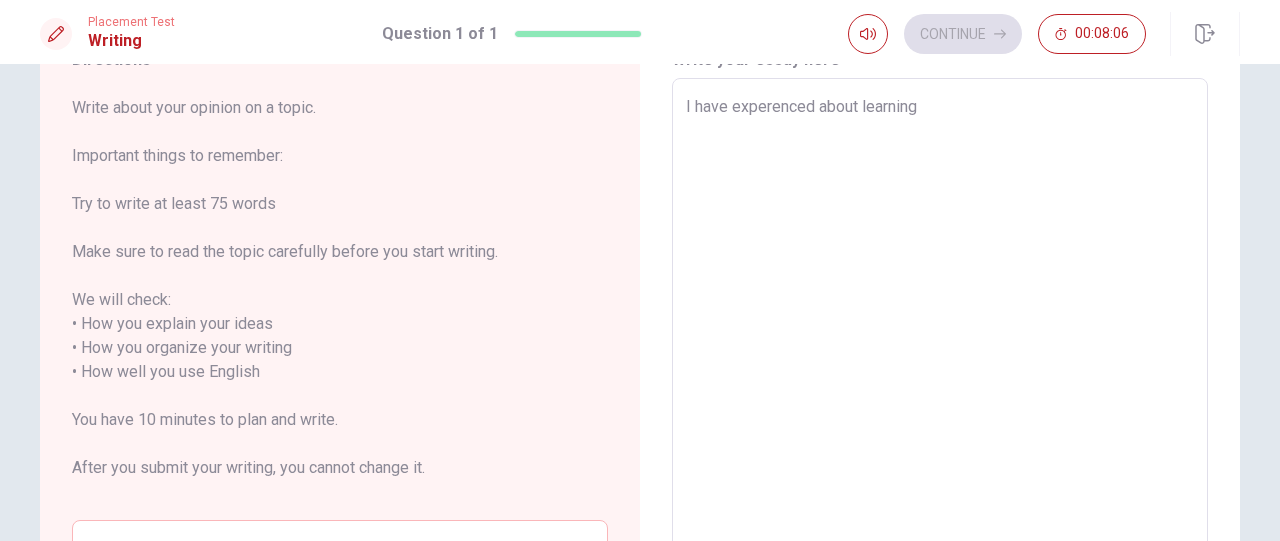 type on "x" 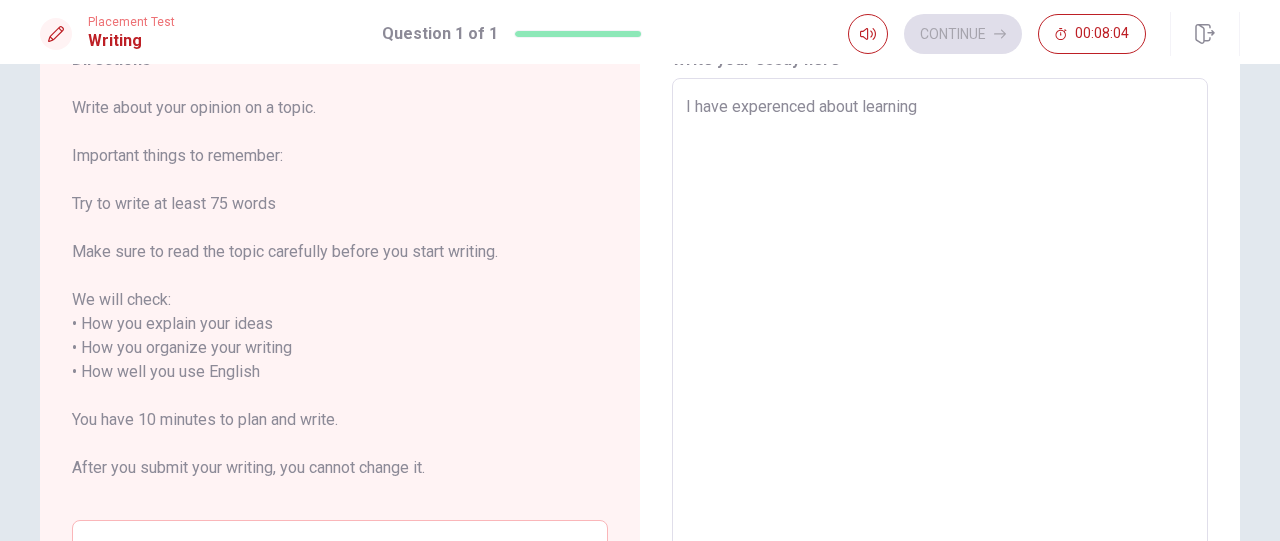 type on "x" 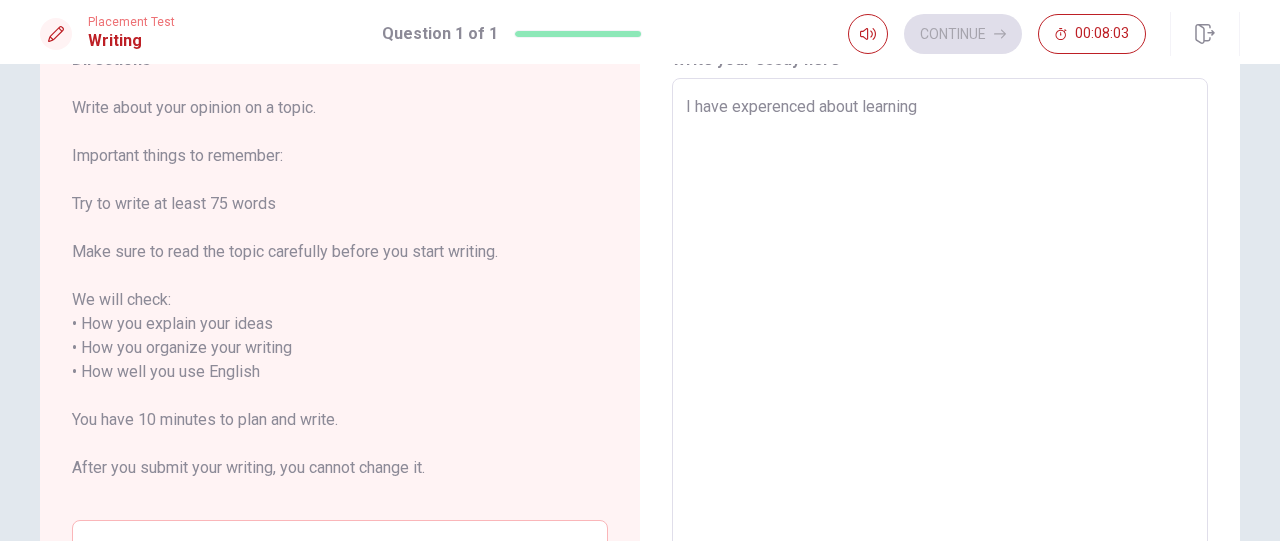 type on "I have experenced about learning" 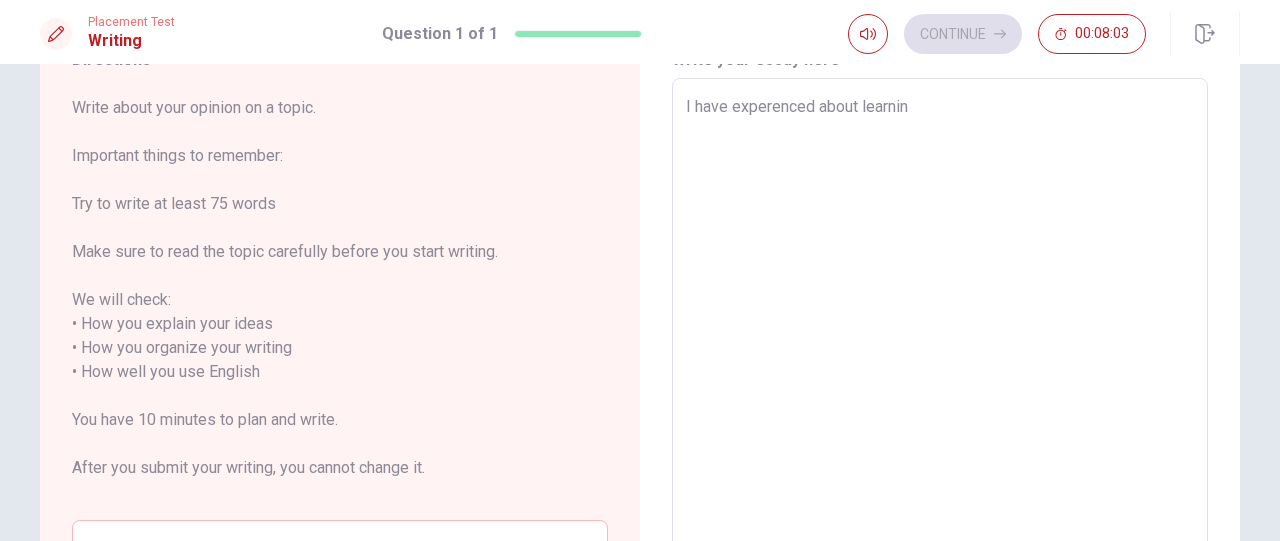 type on "x" 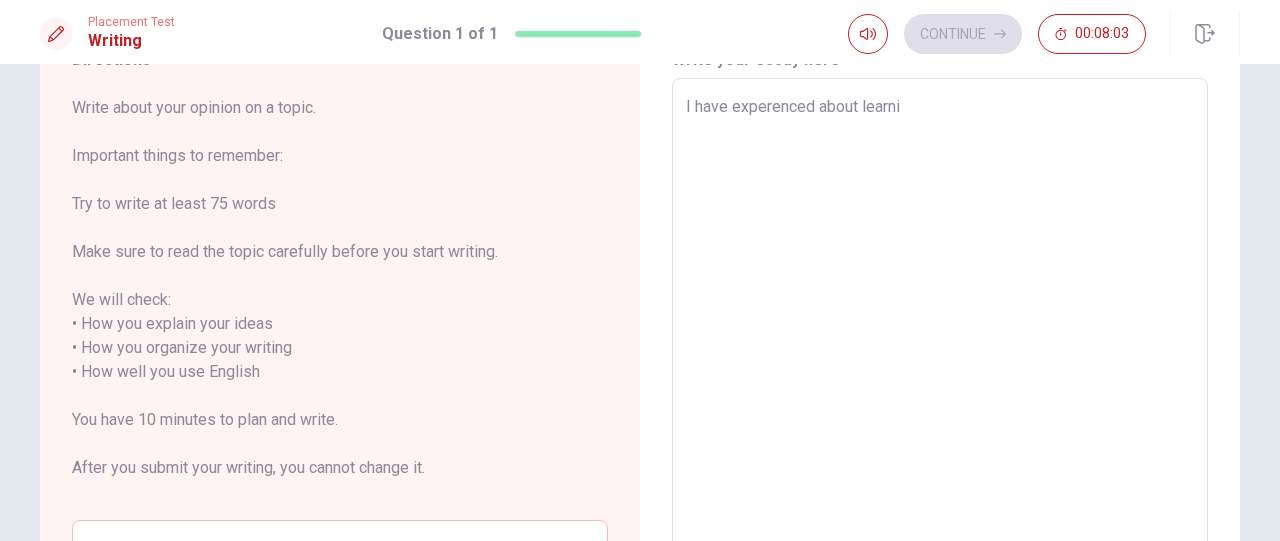 type on "x" 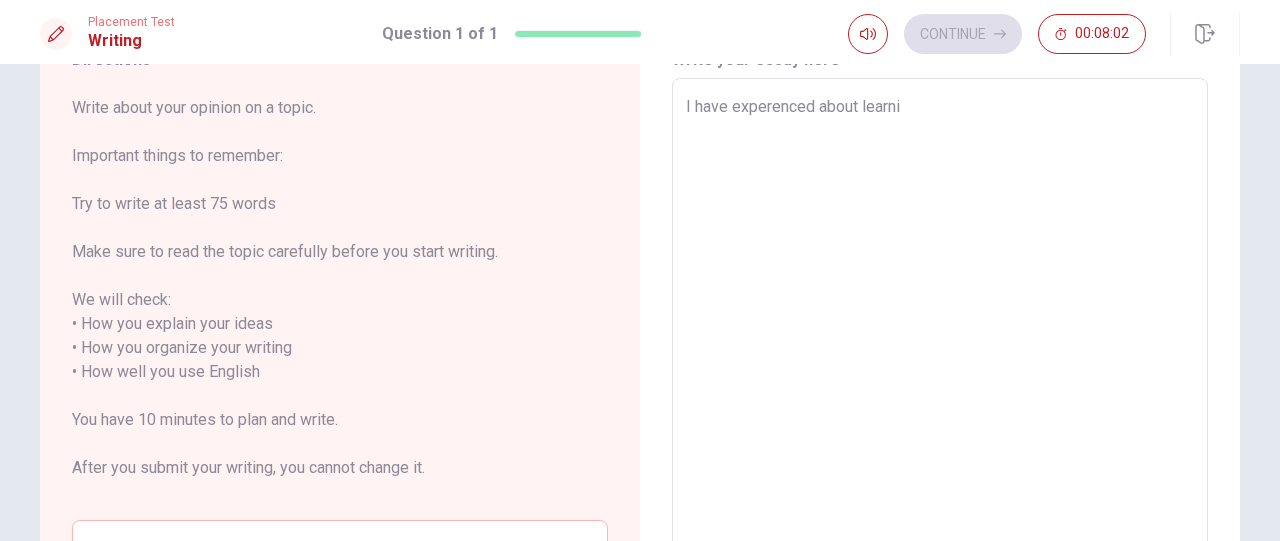 type on "I have experenced about learn" 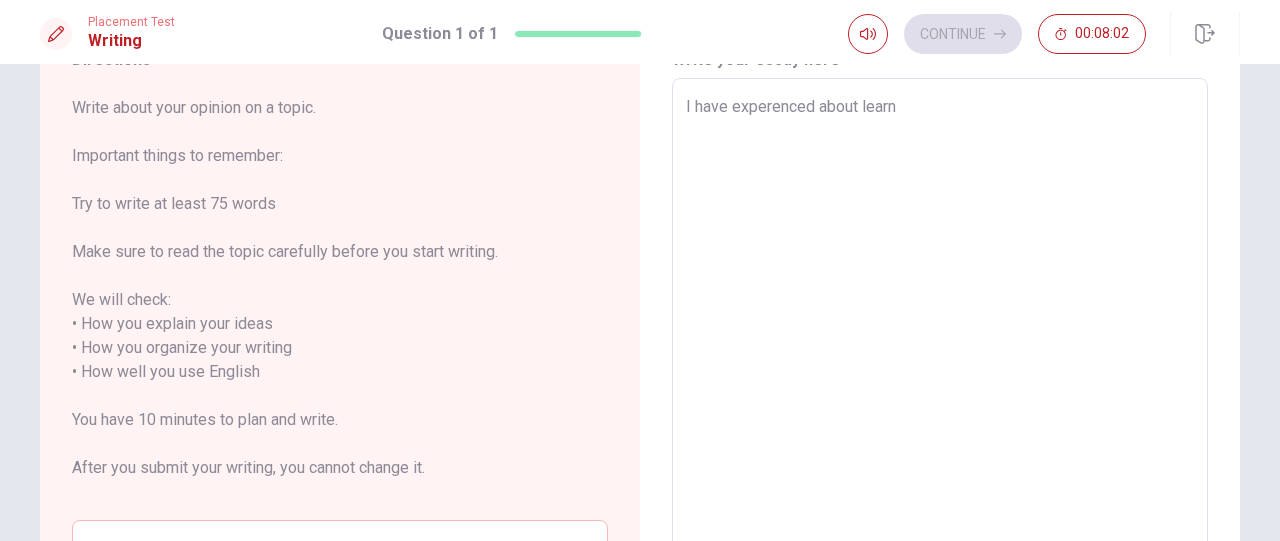 type on "x" 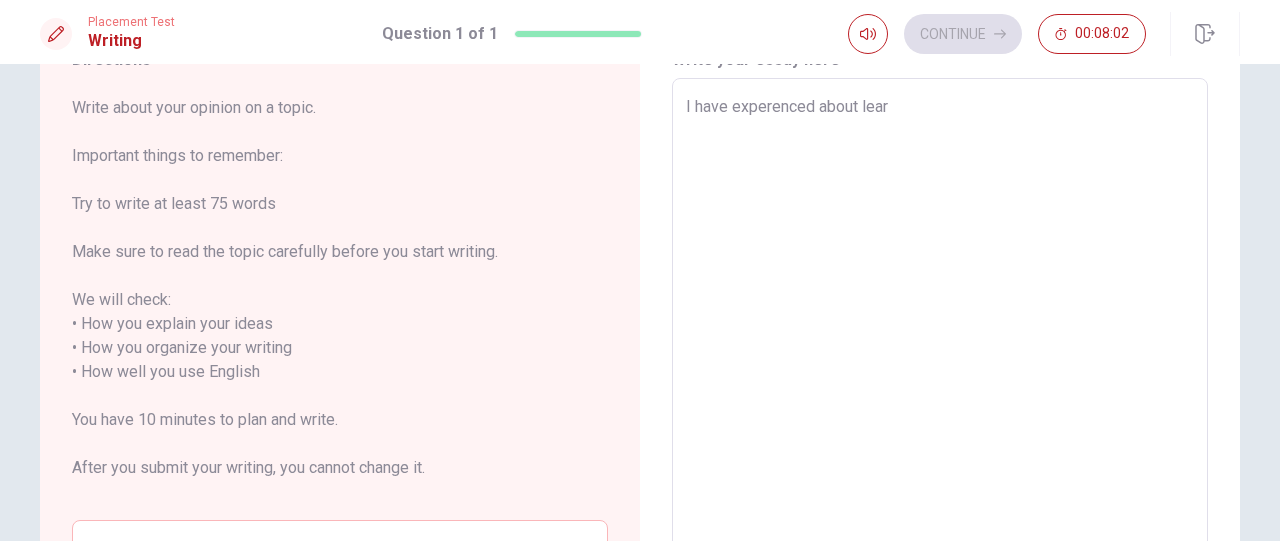 type on "x" 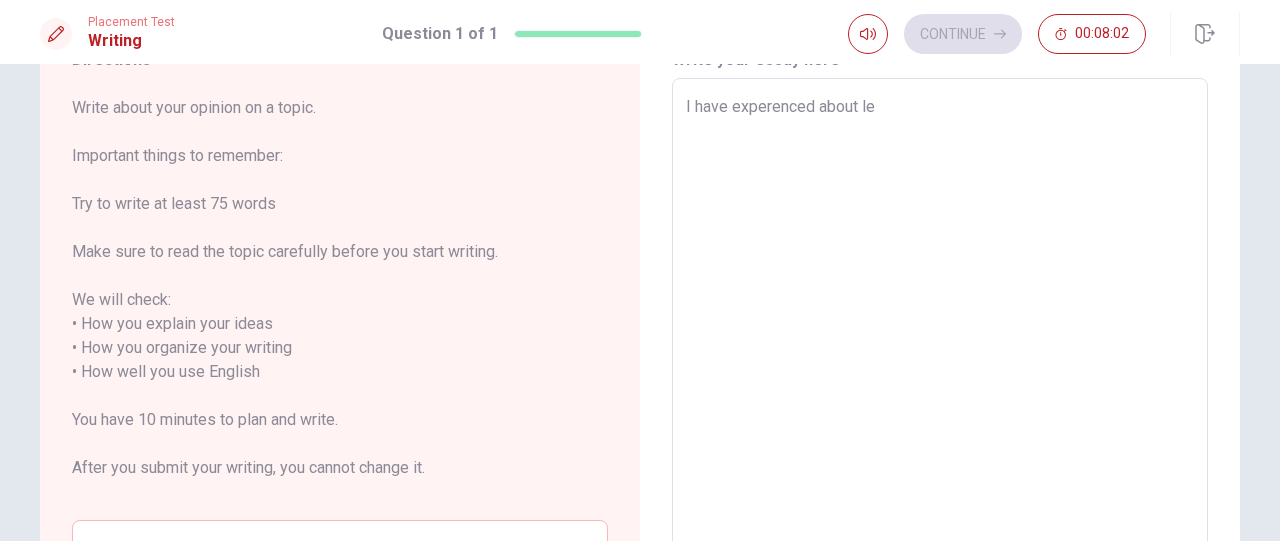 type on "I have experenced about le" 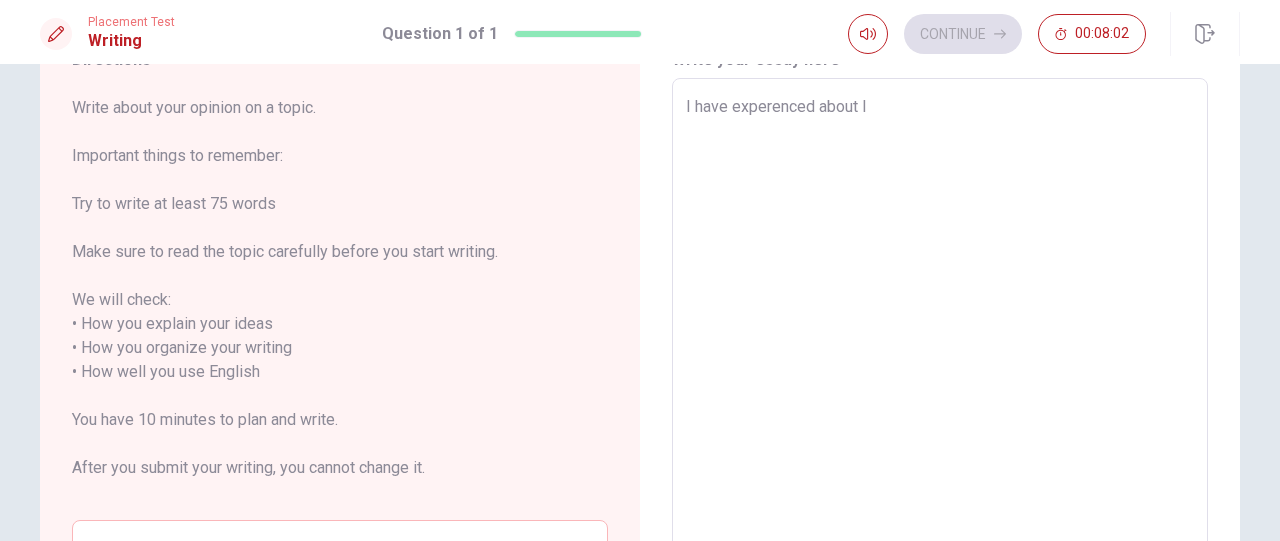 type on "x" 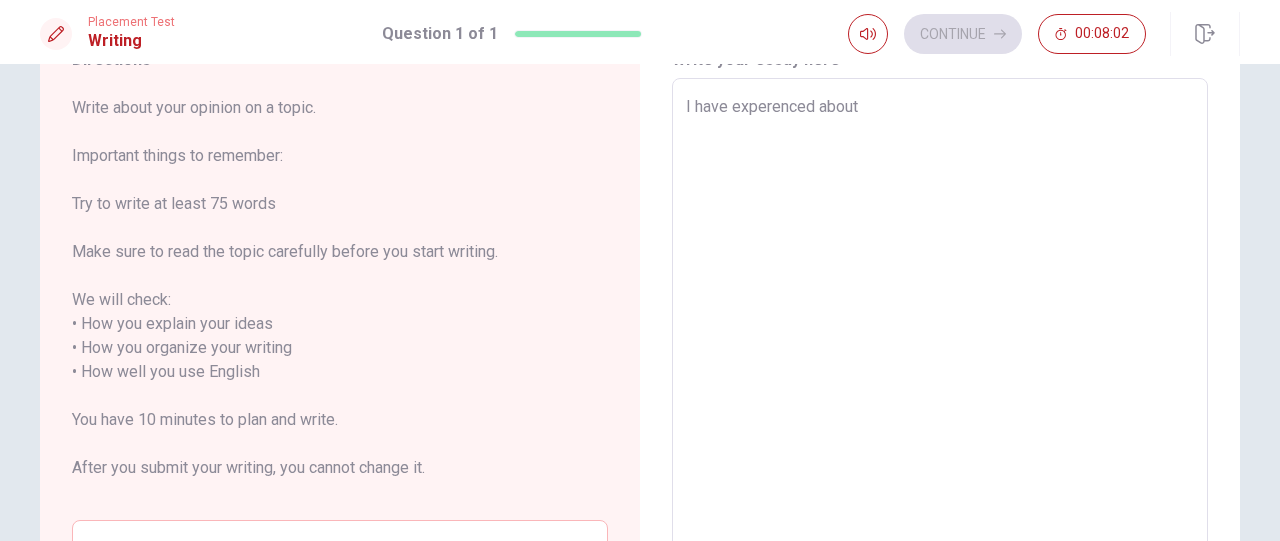 type on "x" 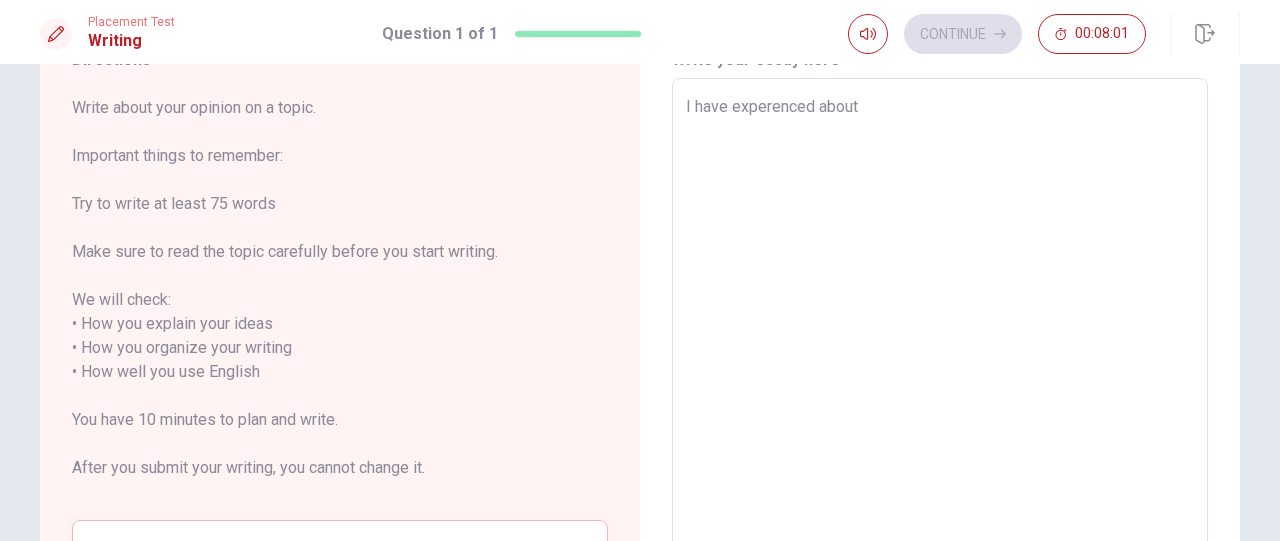 type on "I have experenced about c" 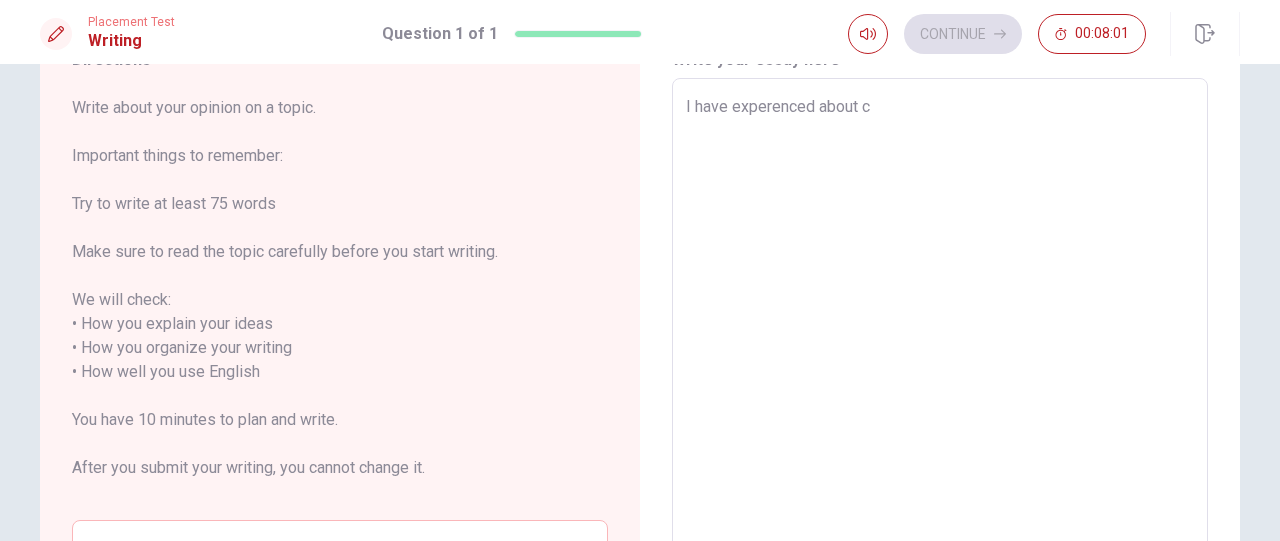 type on "x" 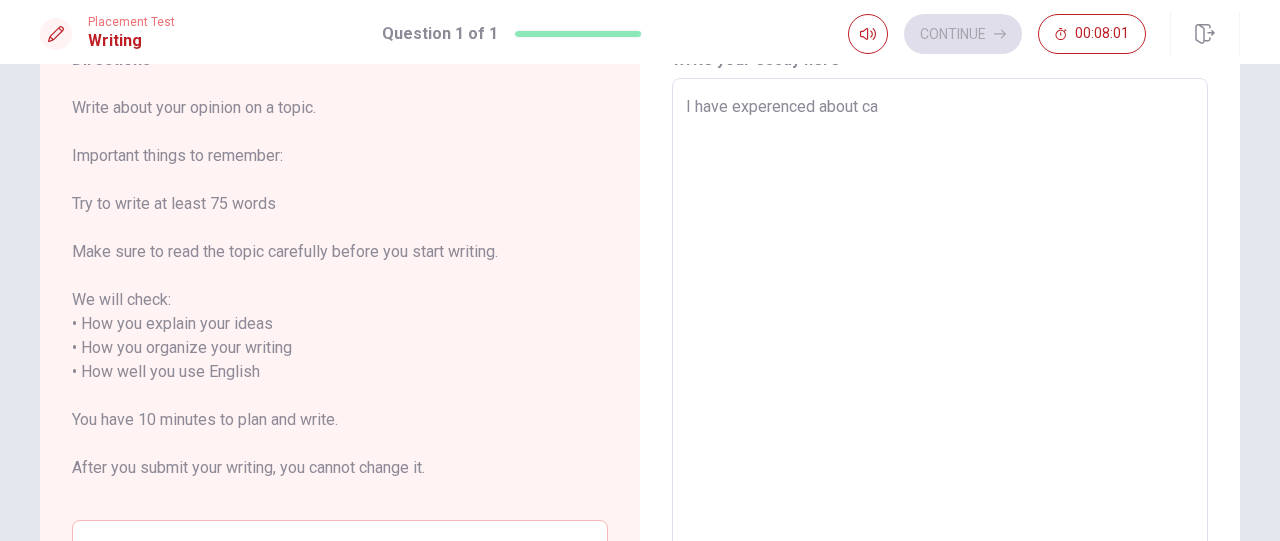type on "x" 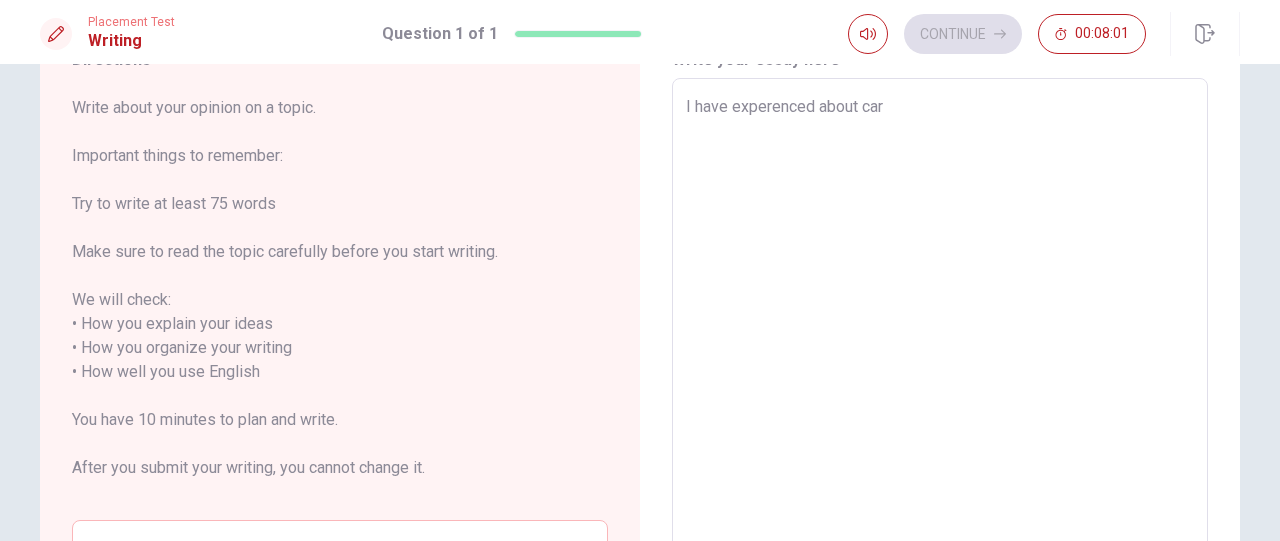type on "x" 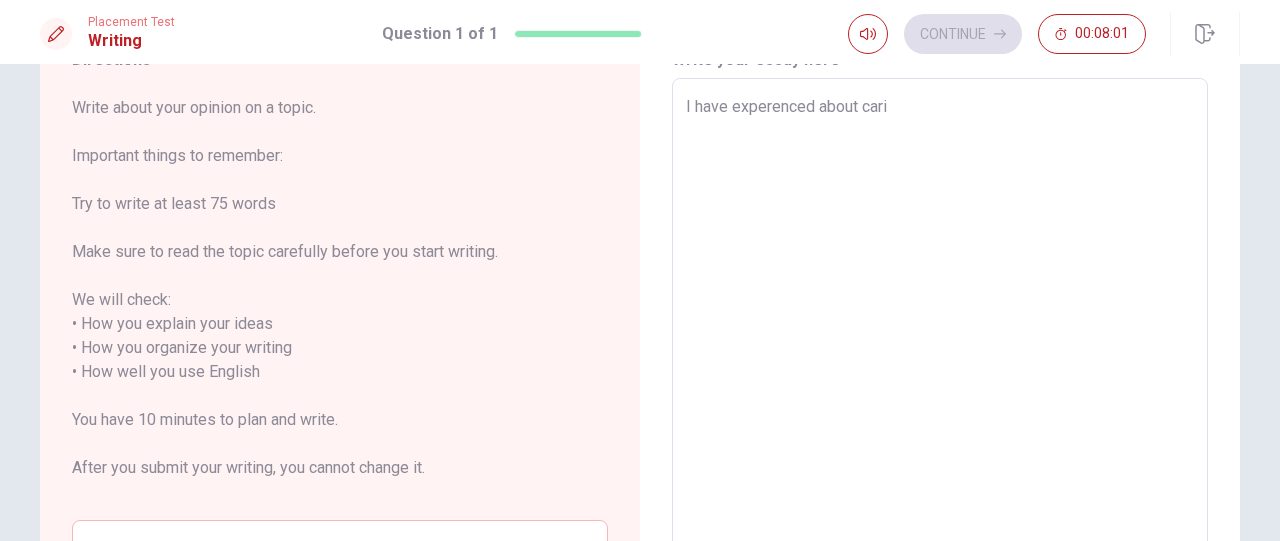 type on "x" 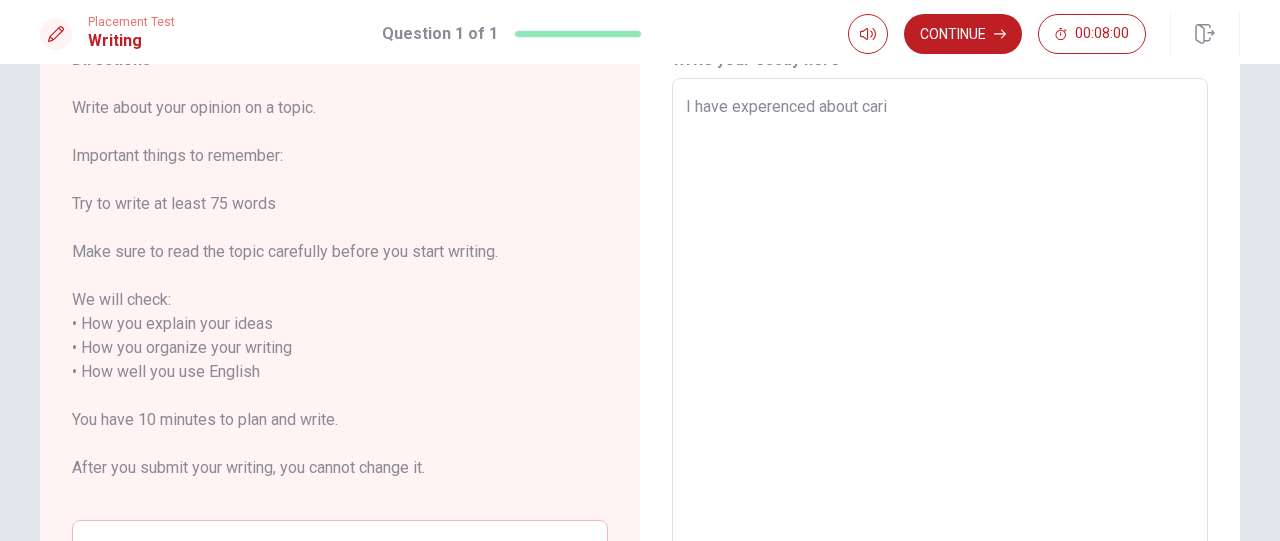 type on "I have experenced about carin" 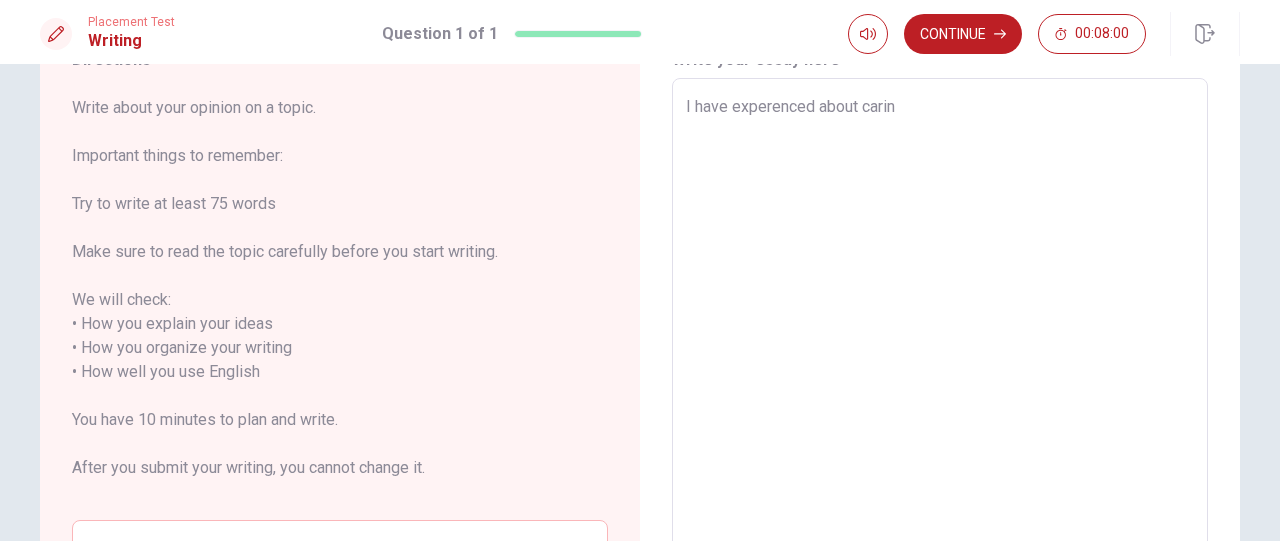 type on "x" 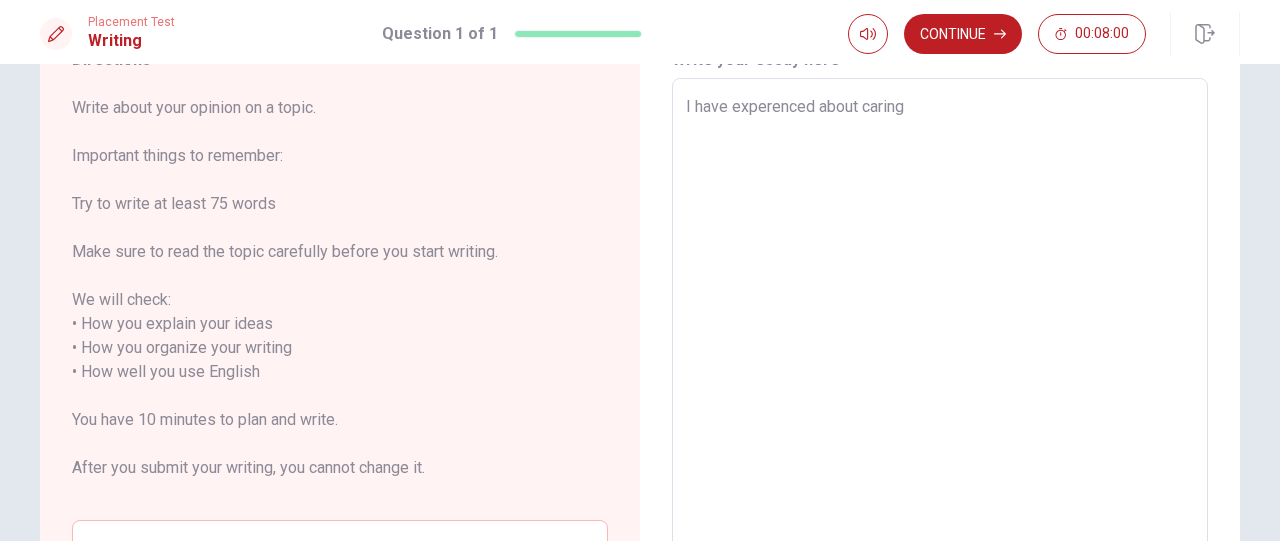 type on "x" 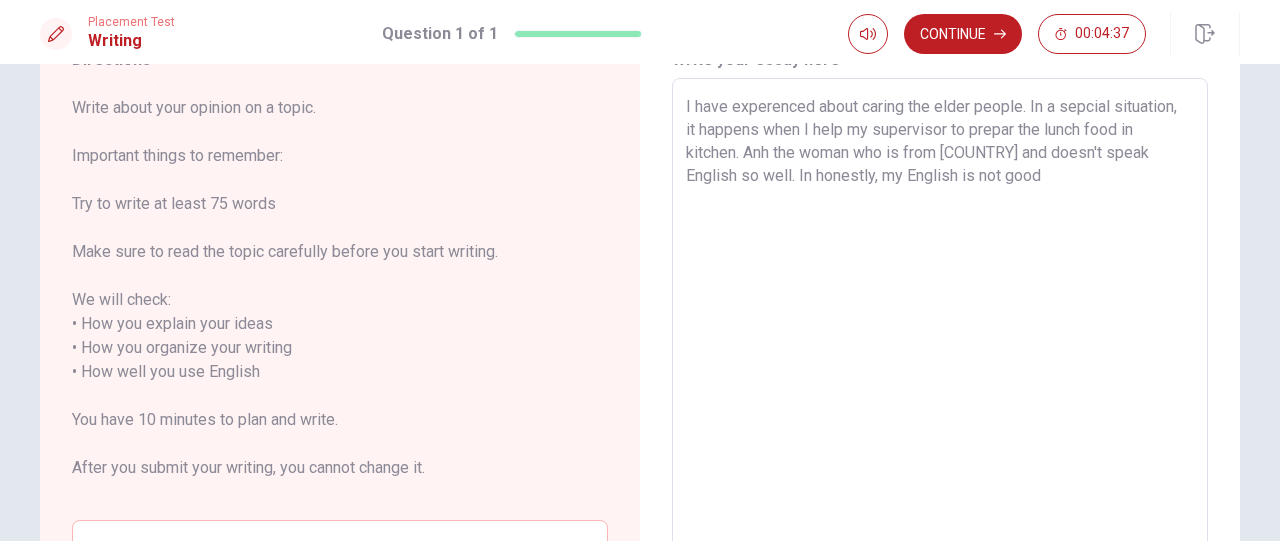 drag, startPoint x: 989, startPoint y: 176, endPoint x: 950, endPoint y: 183, distance: 39.623226 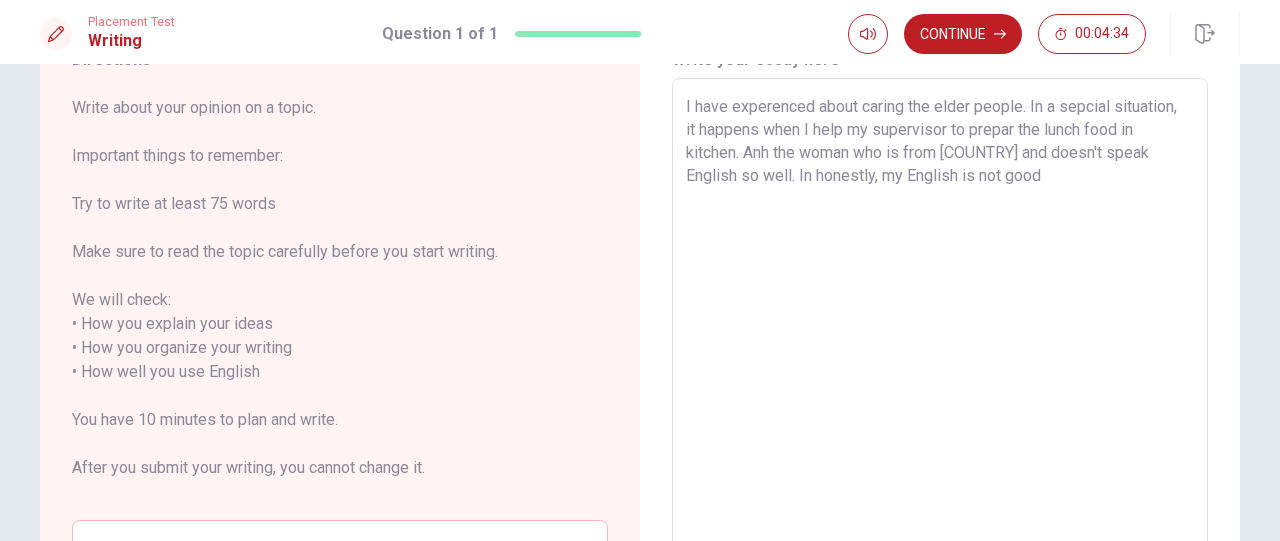 drag, startPoint x: 984, startPoint y: 179, endPoint x: 919, endPoint y: 185, distance: 65.27634 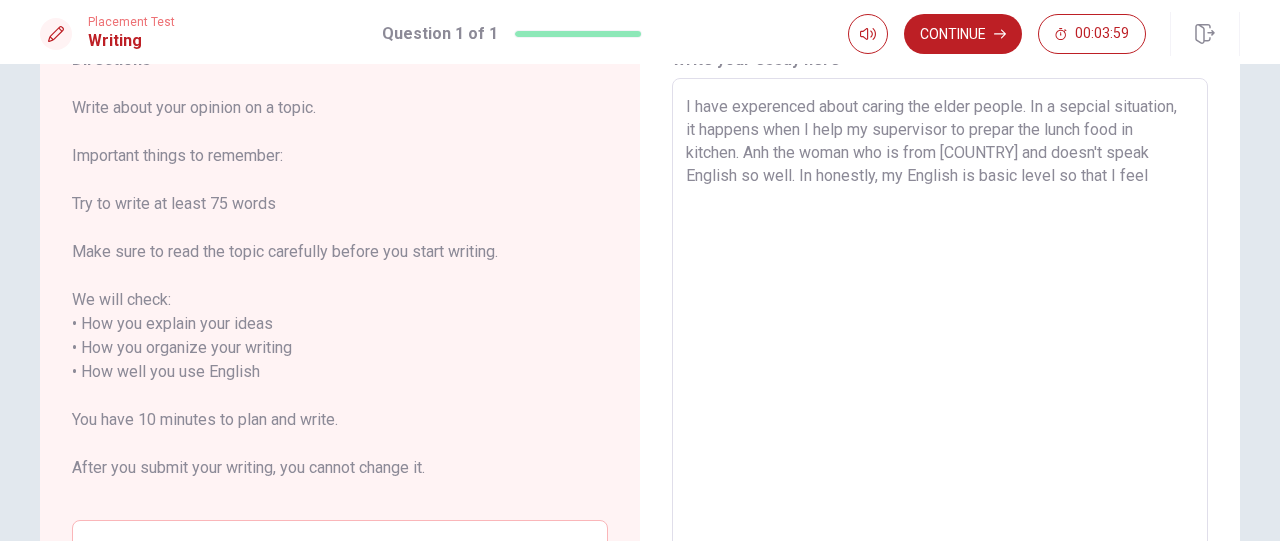 click on "I have experenced about caring the elder people. In a sepcial situation, it happens when I help my supervisor to prepar the lunch food in kitchen. Anh the woman who is from [COUNTRY] and doesn't speak English so well. In honestly, my English is basic level so that I feel" at bounding box center (940, 372) 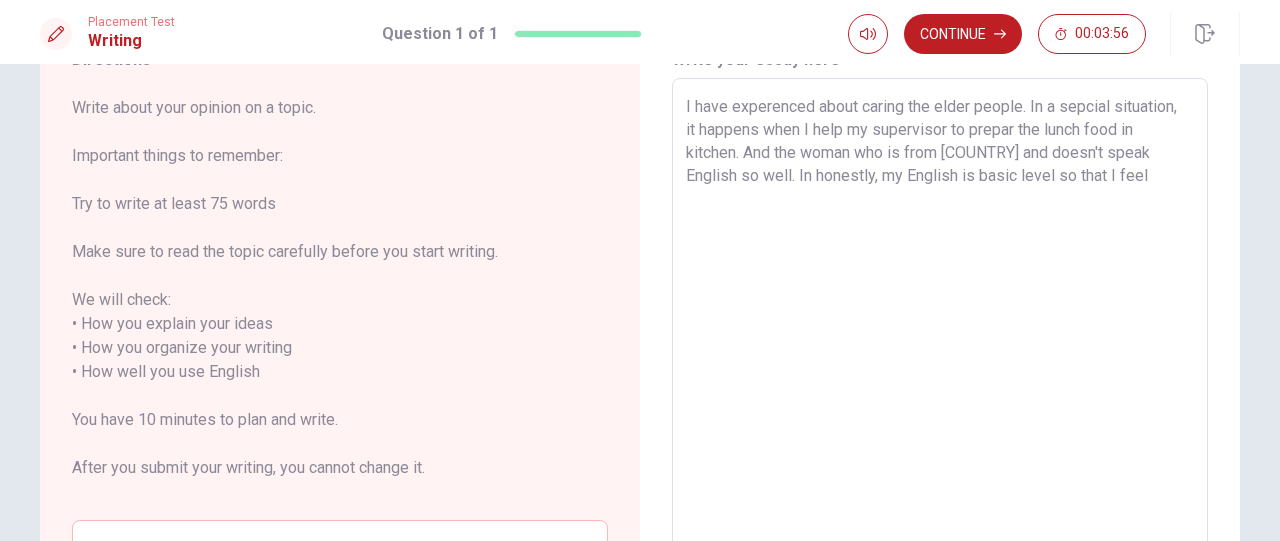 click on "I have experenced about caring the elder people. In a sepcial situation, it happens when I help my supervisor to prepar the lunch food in kitchen. And the woman who is from [COUNTRY] and doesn't speak English so well. In honestly, my English is basic level so that I feel" at bounding box center [940, 372] 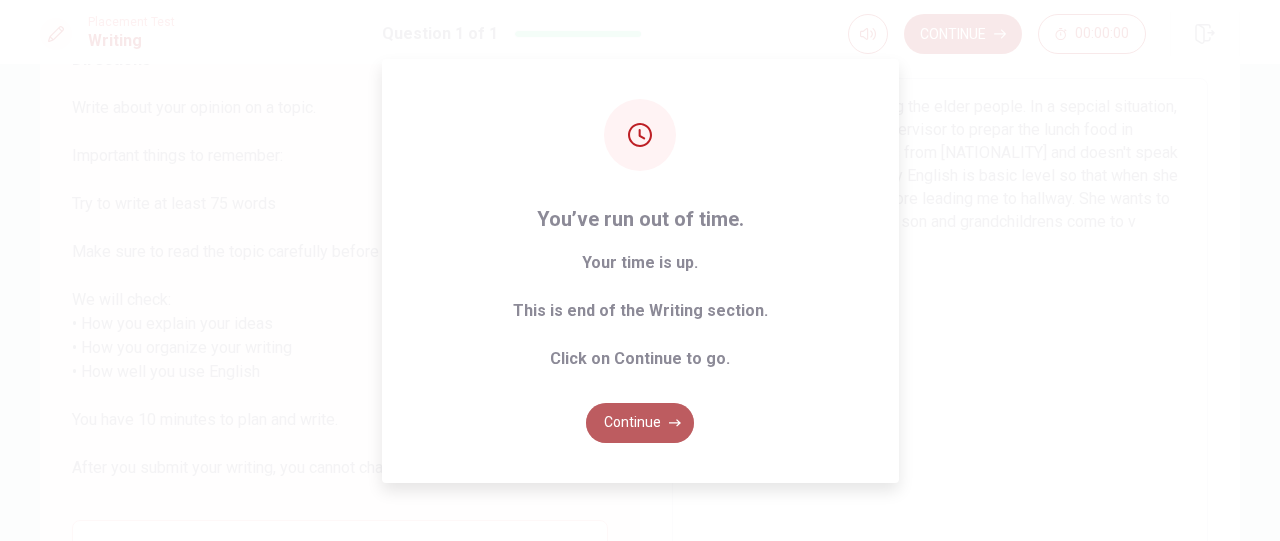 click on "Continue" at bounding box center [640, 423] 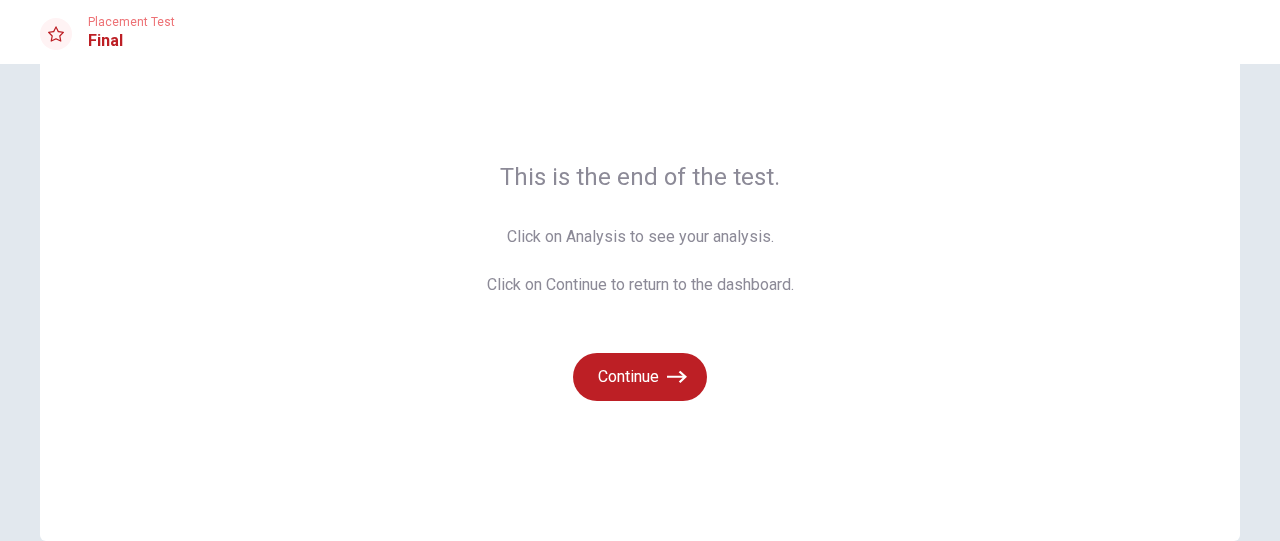 scroll, scrollTop: 100, scrollLeft: 0, axis: vertical 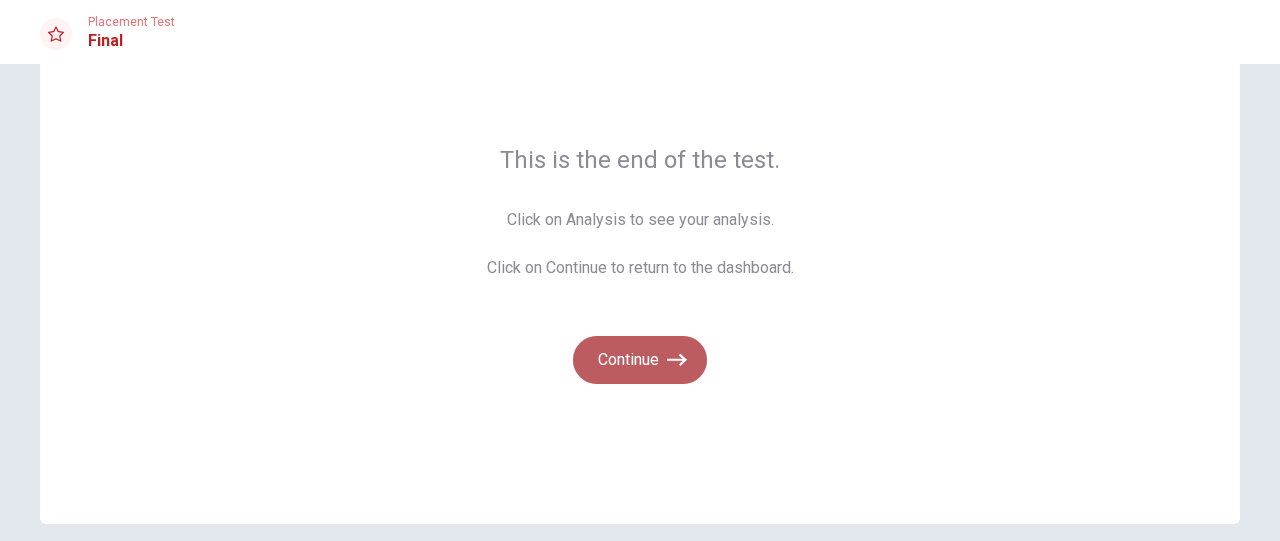 click on "Continue" at bounding box center (640, 360) 